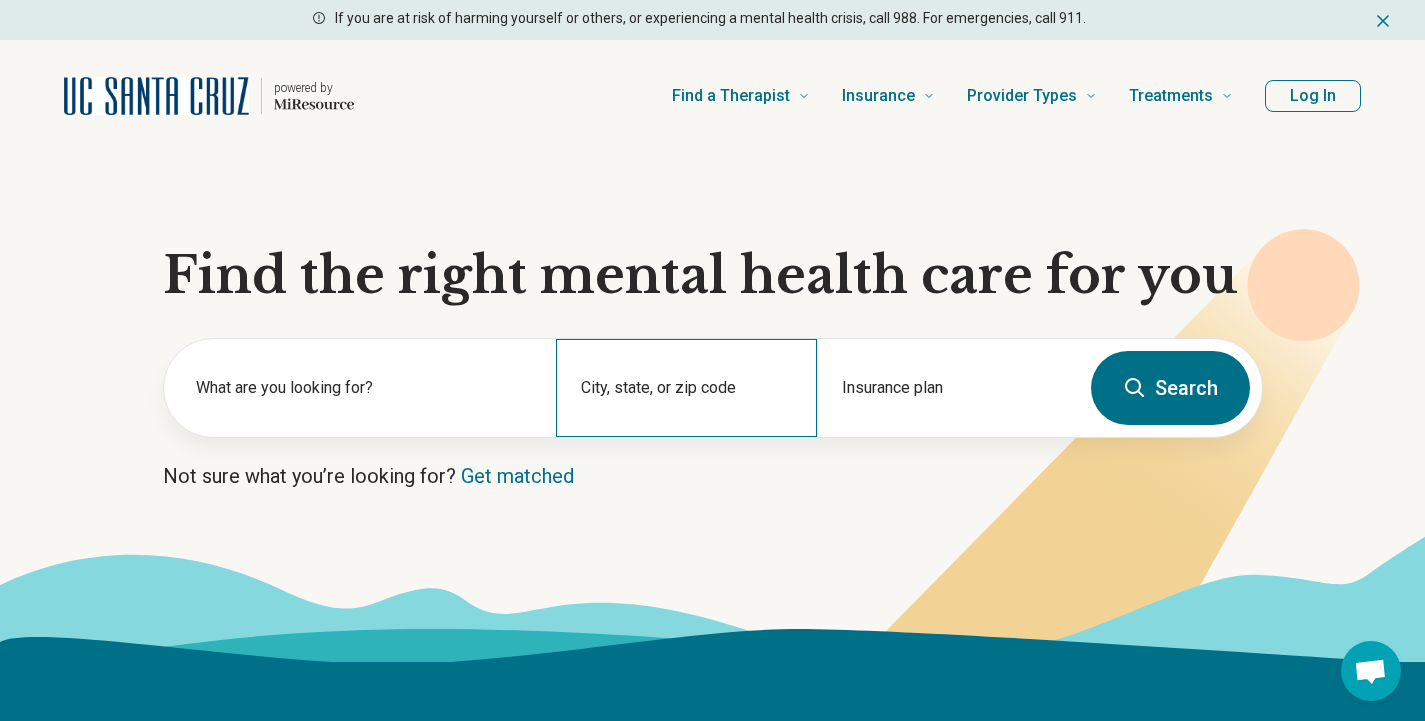scroll, scrollTop: 118, scrollLeft: 0, axis: vertical 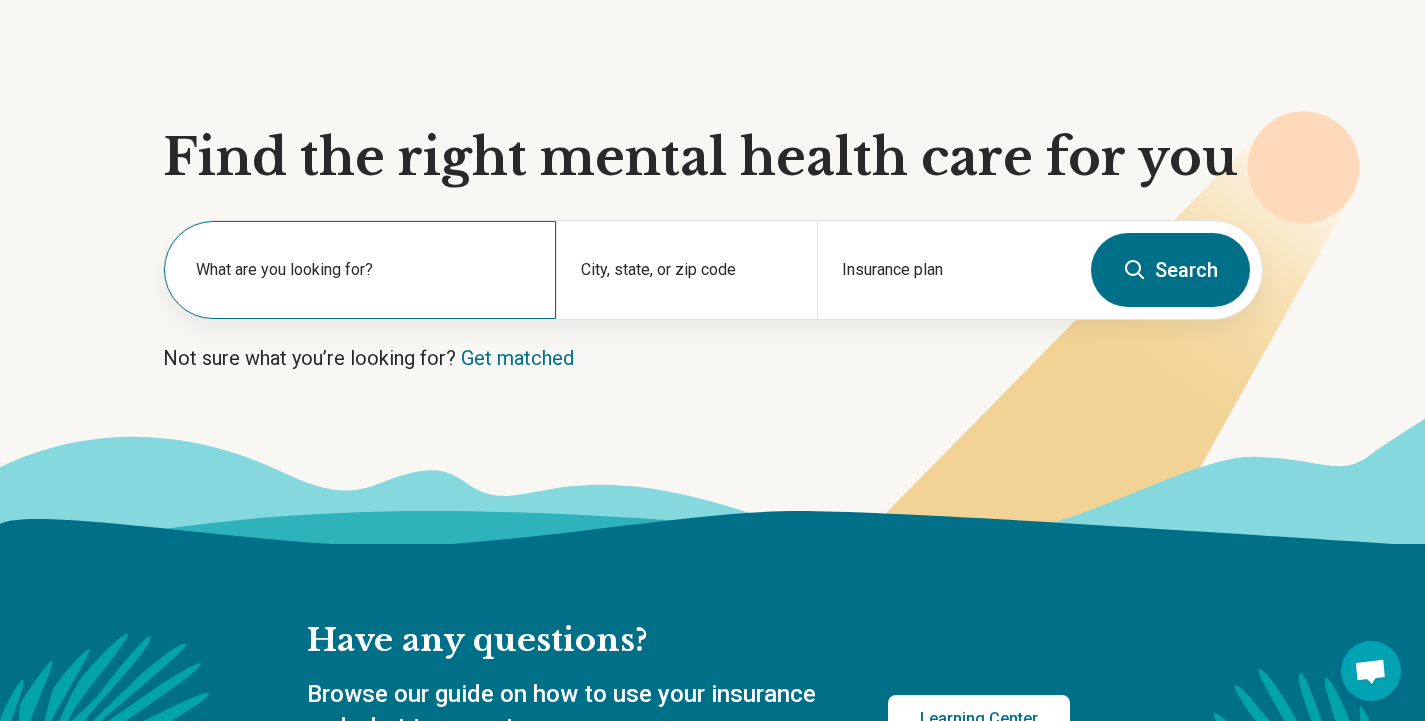 click on "What are you looking for?" at bounding box center [360, 270] 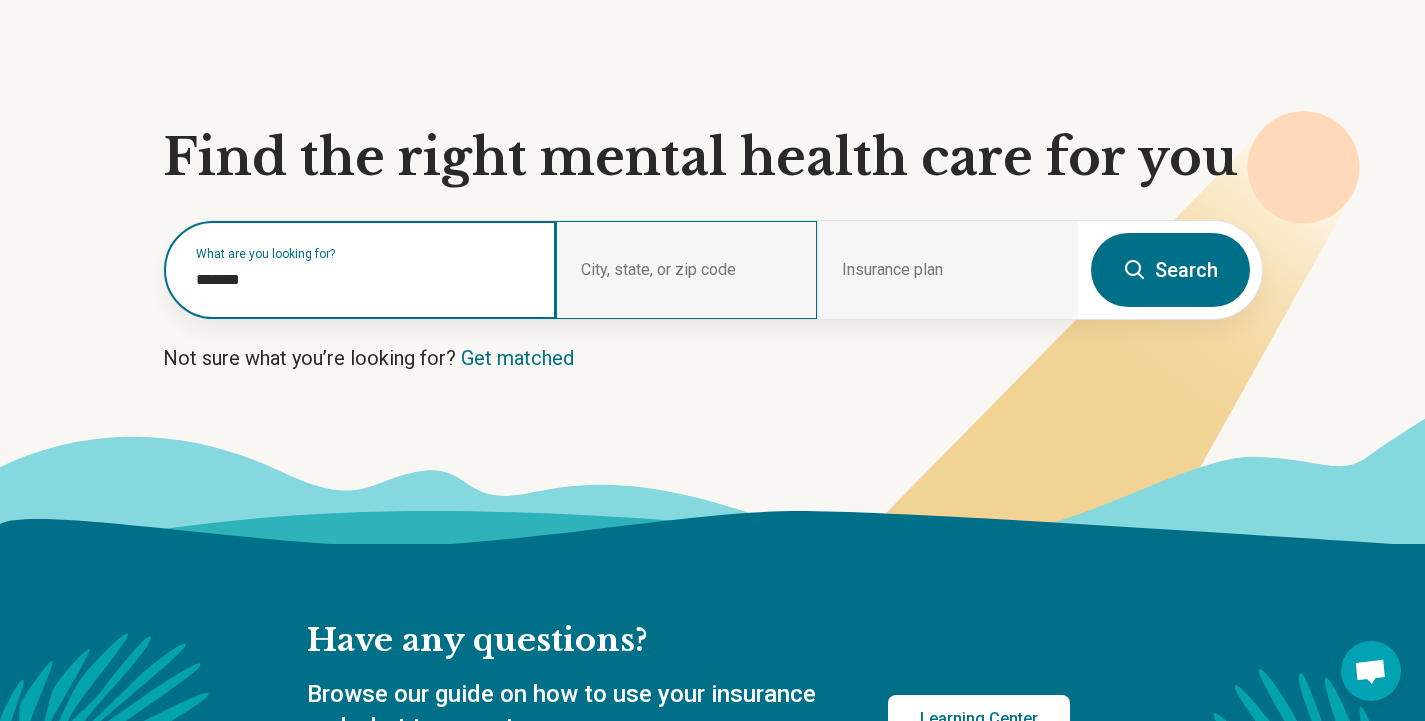 type on "*******" 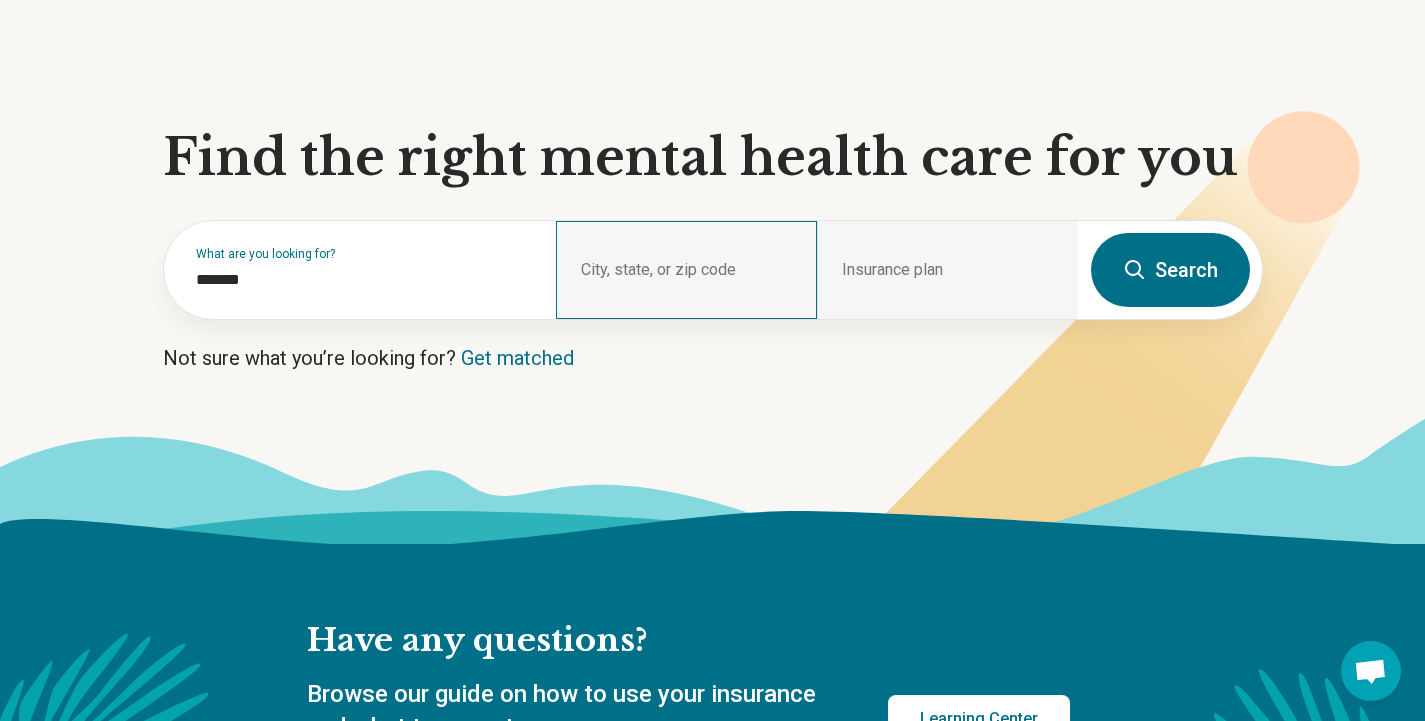 click on "City, state, or zip code" at bounding box center (686, 270) 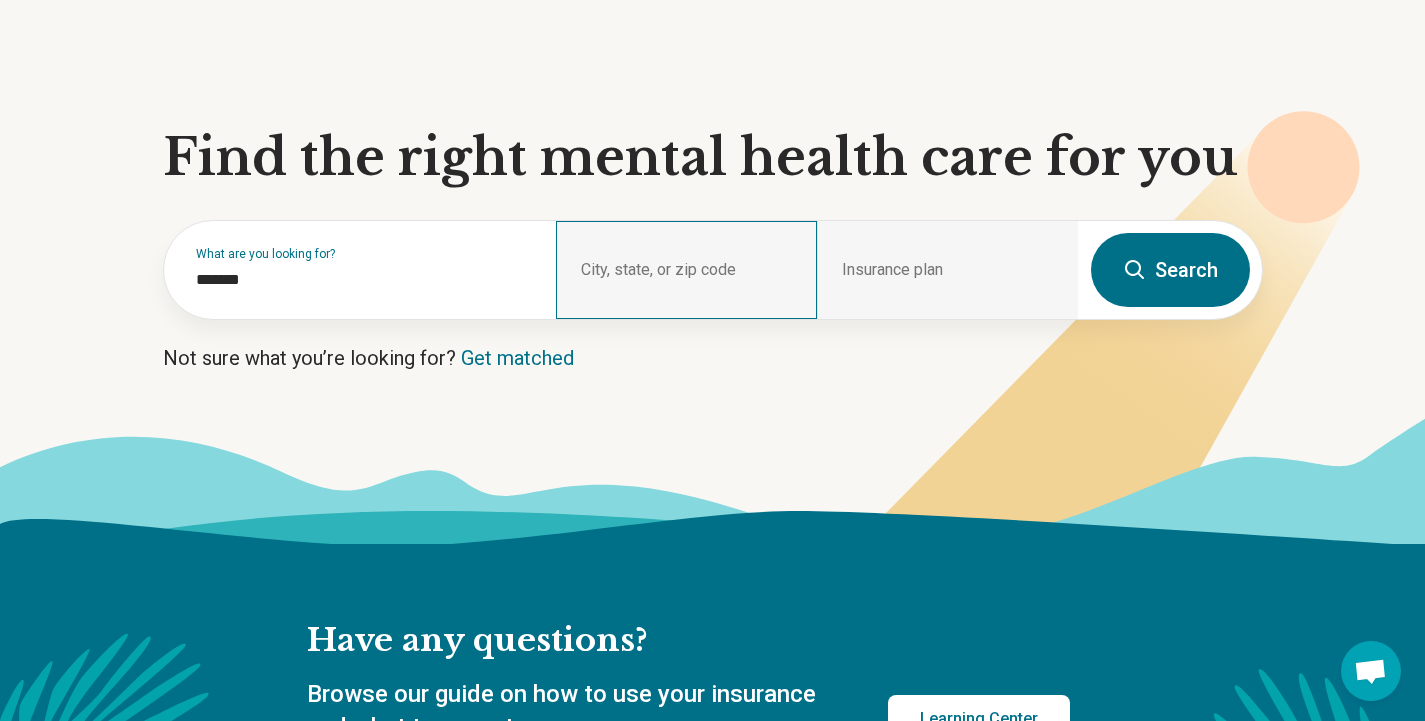 click on "City, state, or zip code" at bounding box center [686, 270] 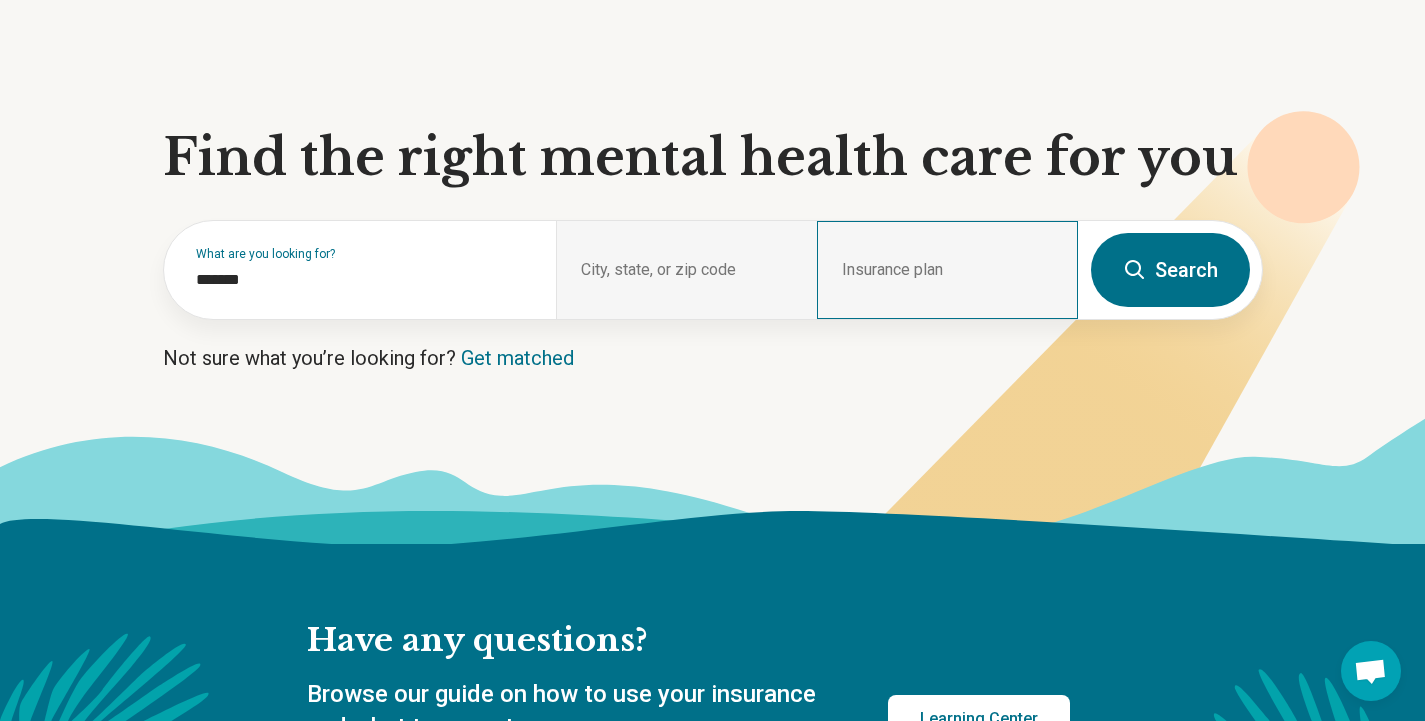 scroll, scrollTop: 0, scrollLeft: 0, axis: both 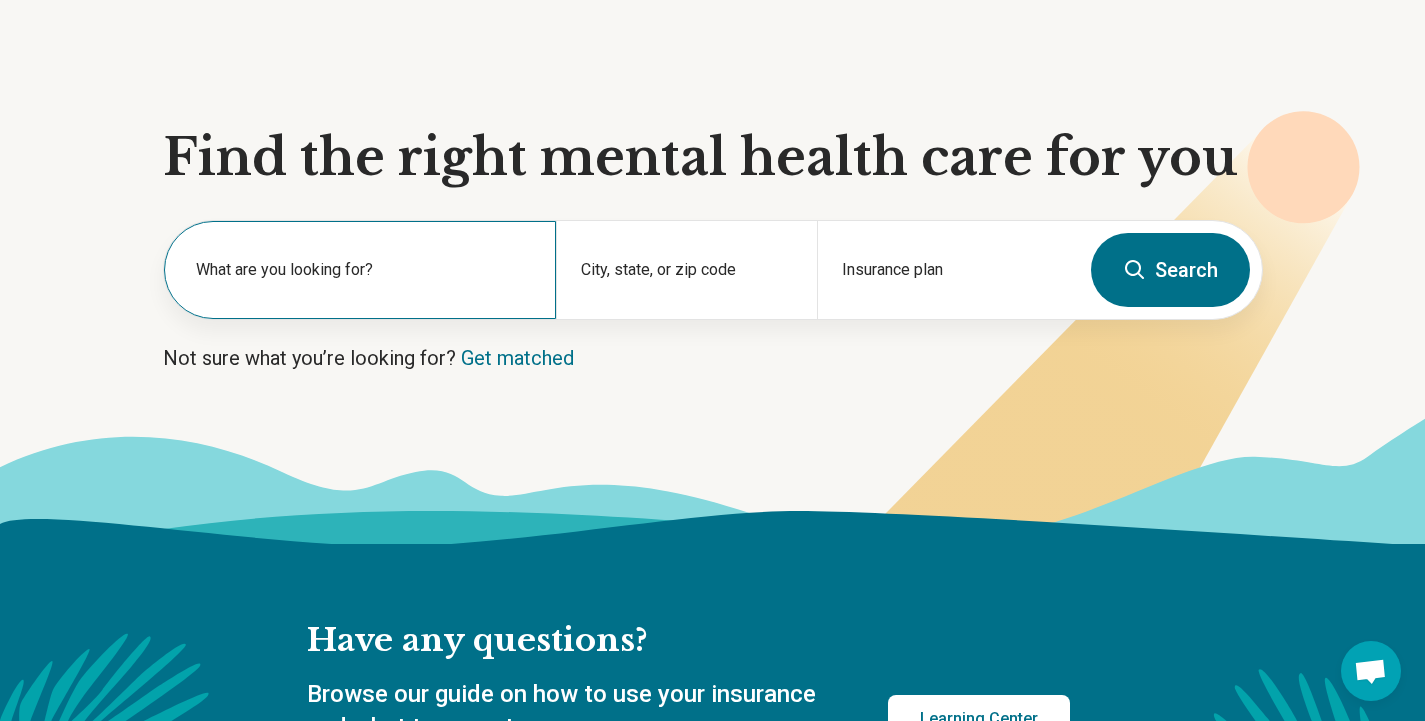 click on "What are you looking for?" at bounding box center (364, 270) 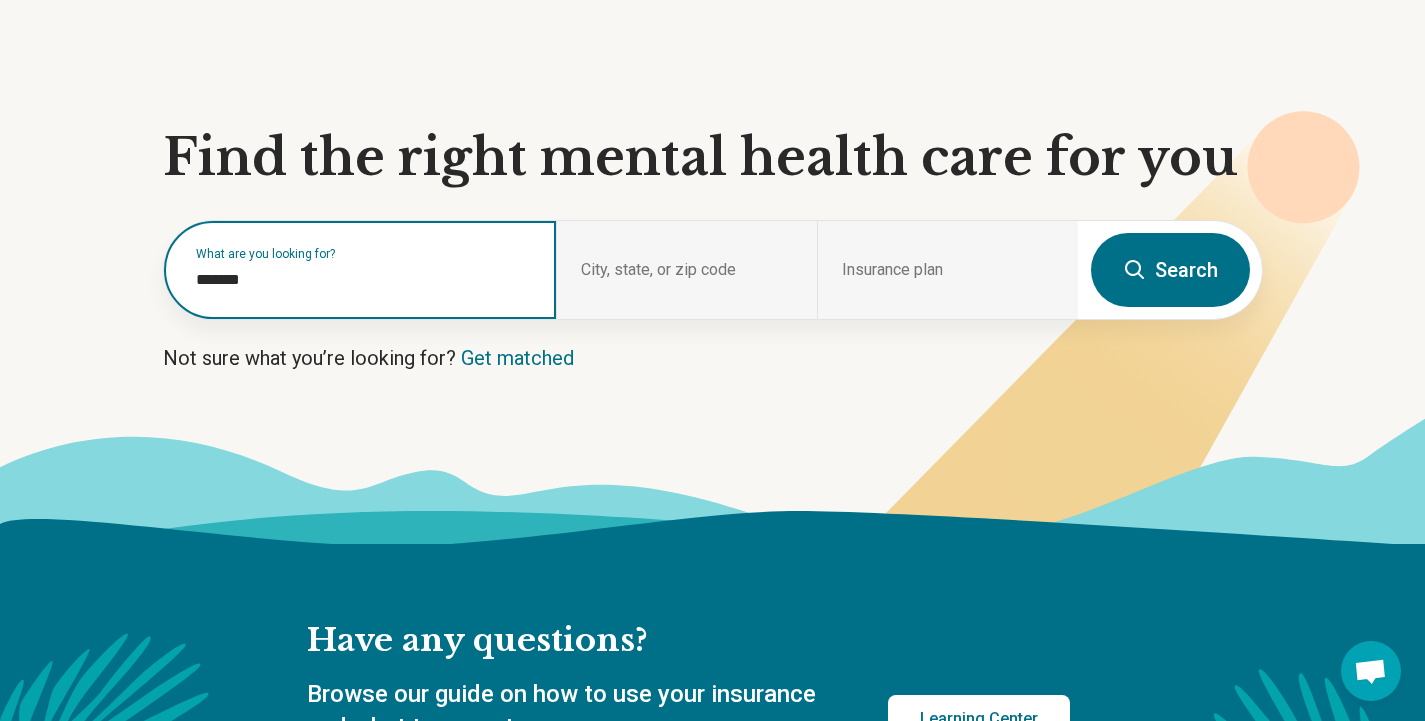 click on "*******" at bounding box center [364, 280] 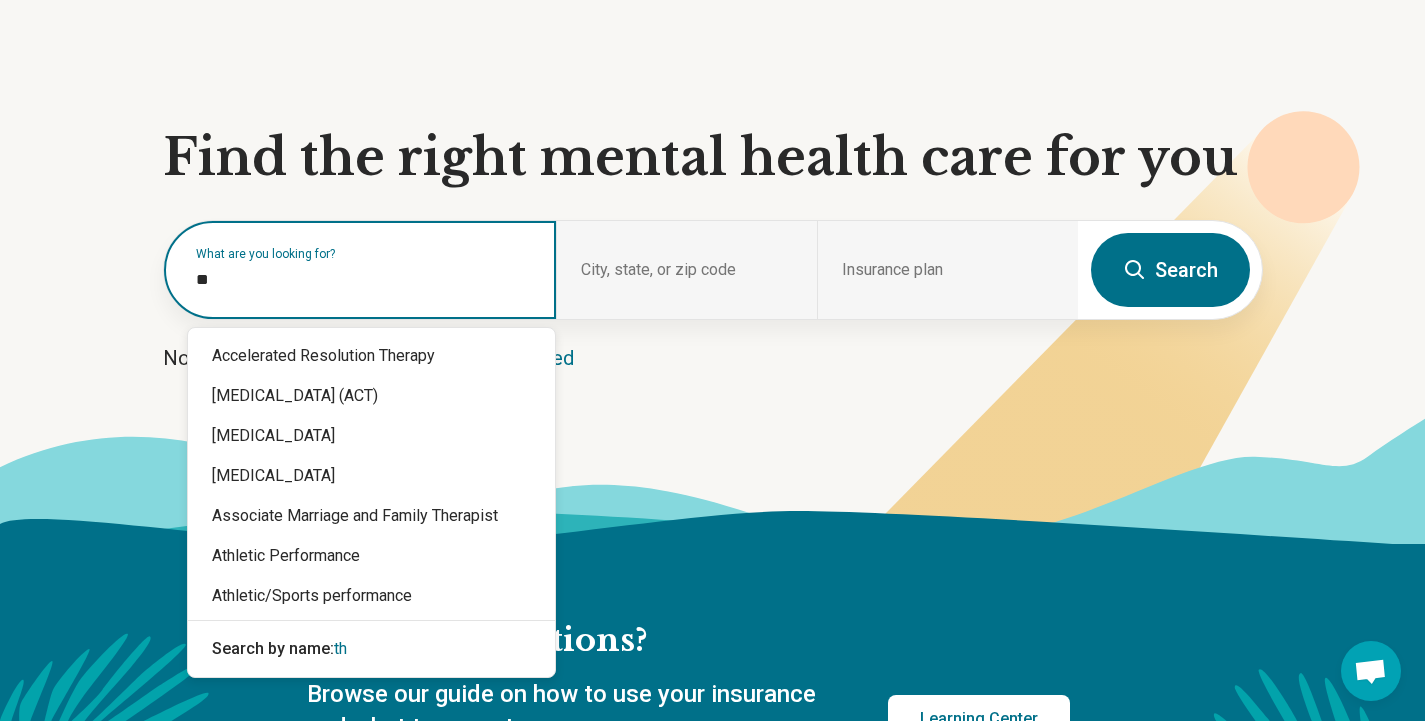 type on "*" 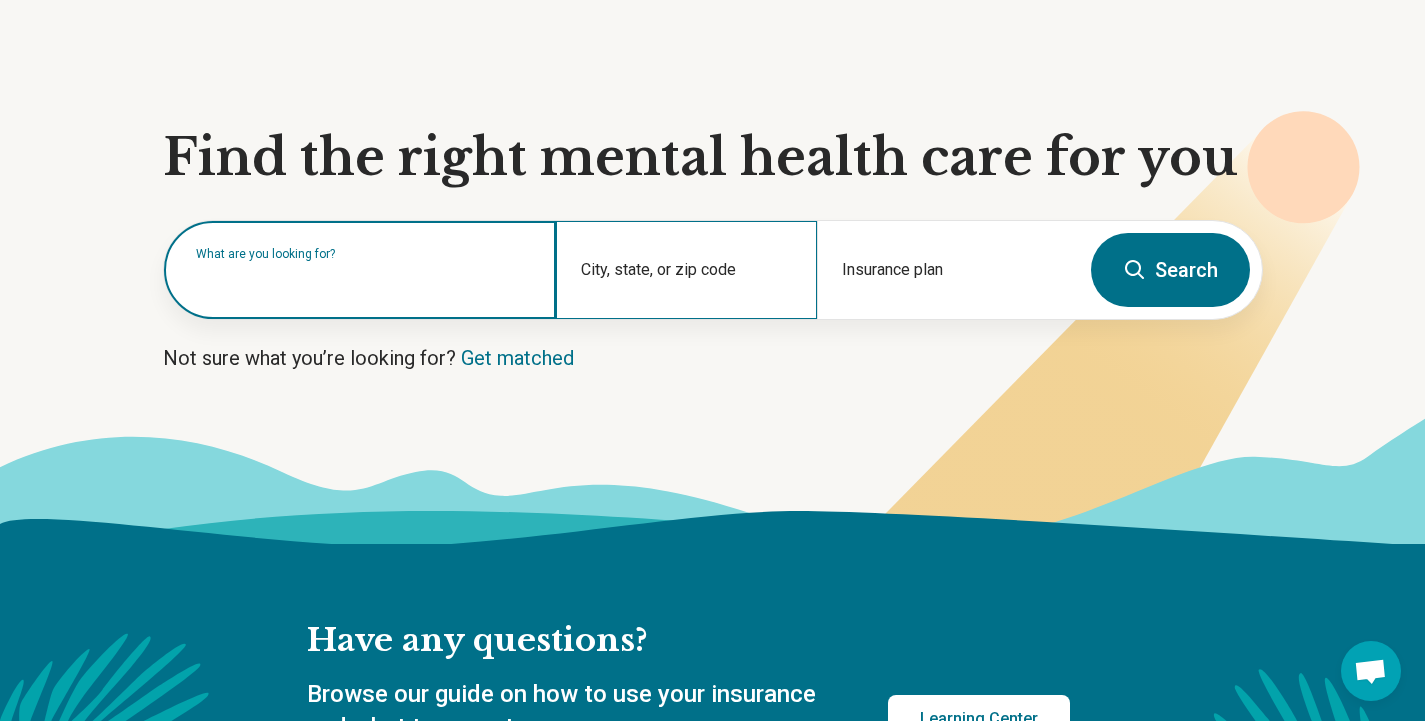 type 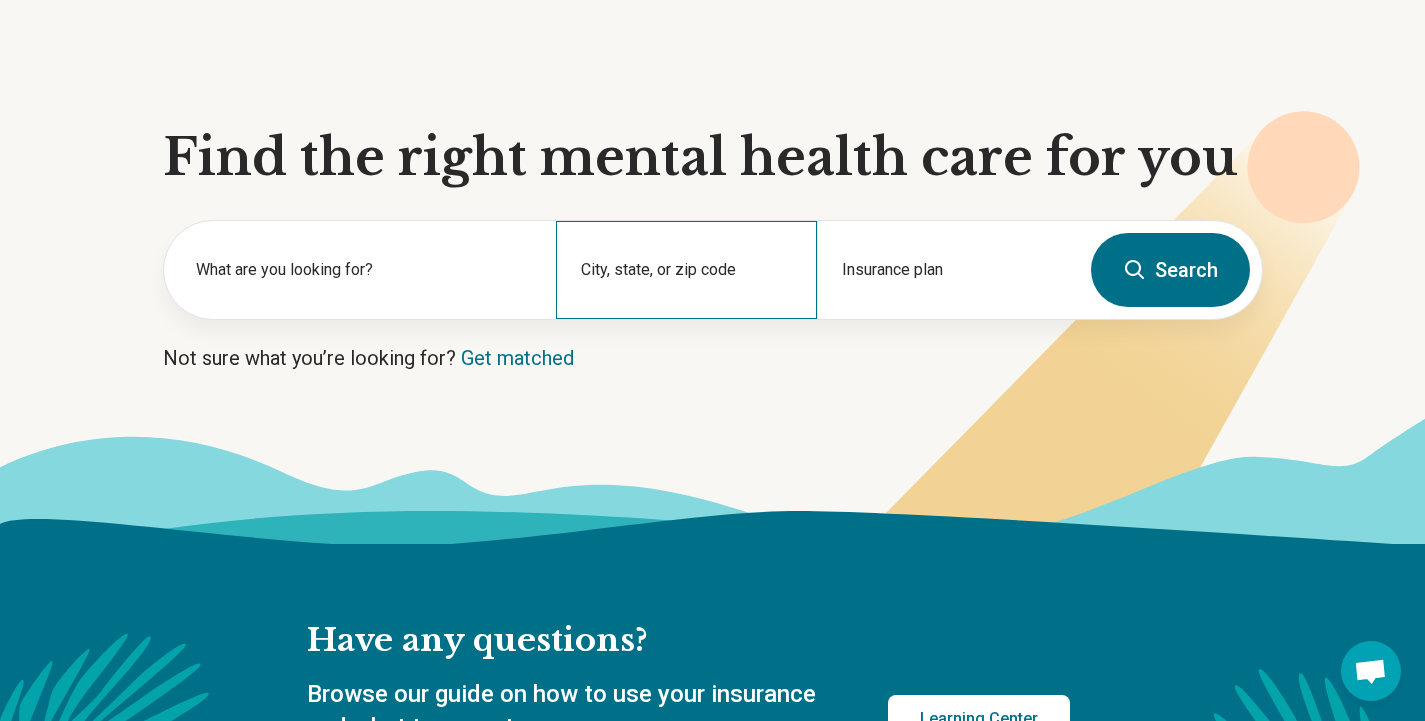 click on "City, state, or zip code" at bounding box center (686, 270) 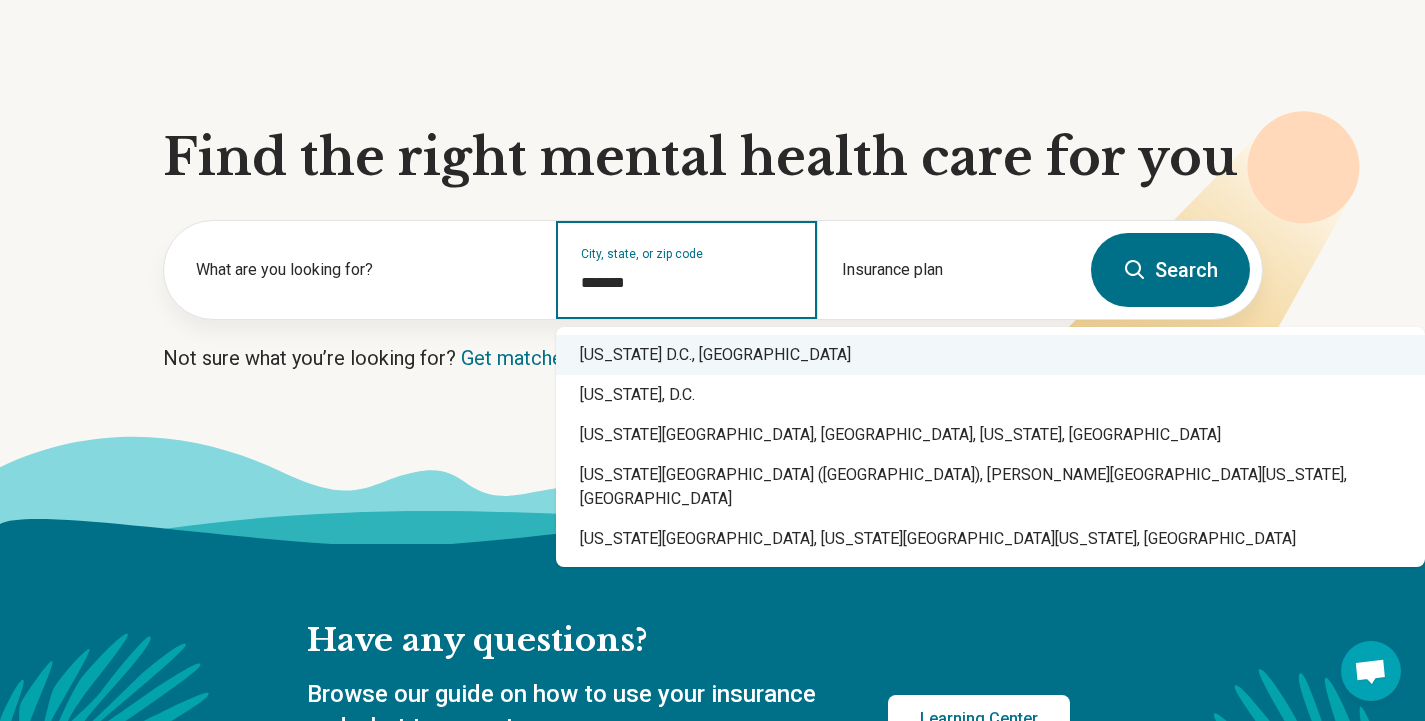 click on "Washington D.C., DC" at bounding box center (990, 355) 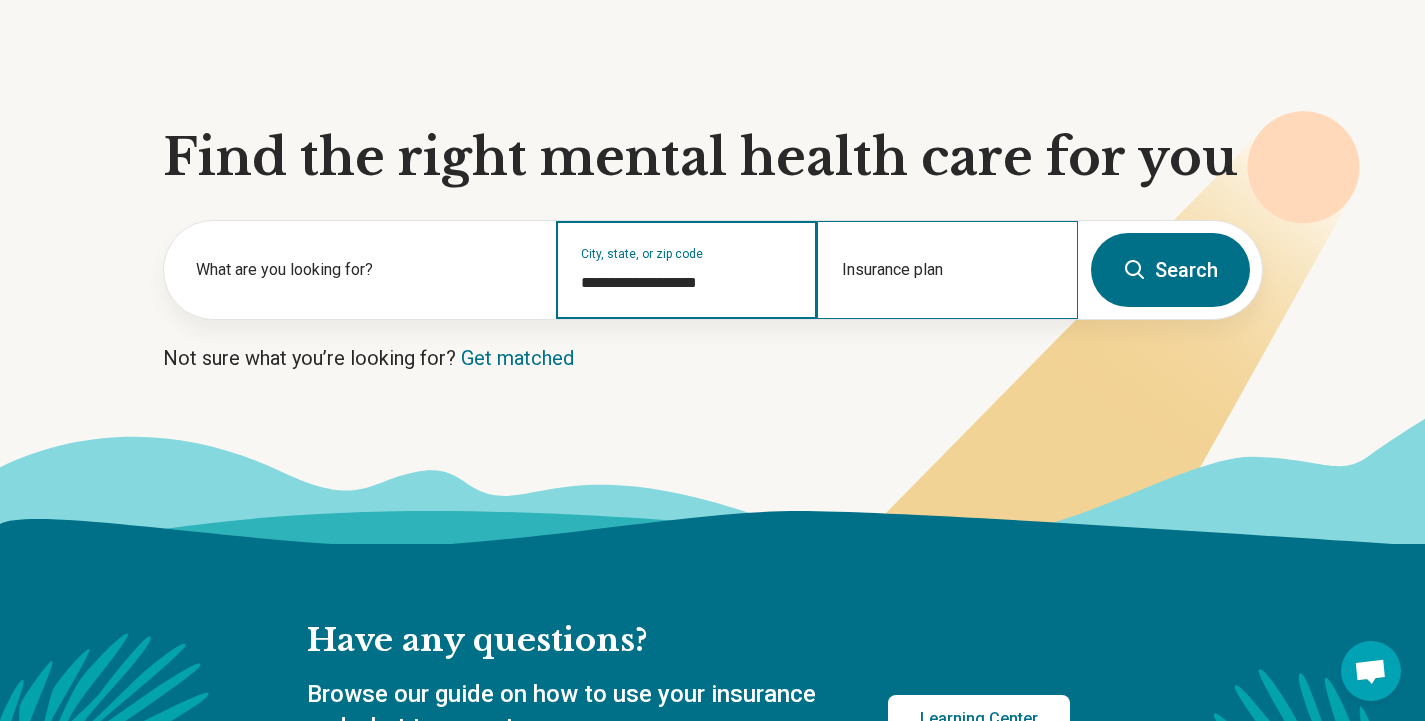 type on "**********" 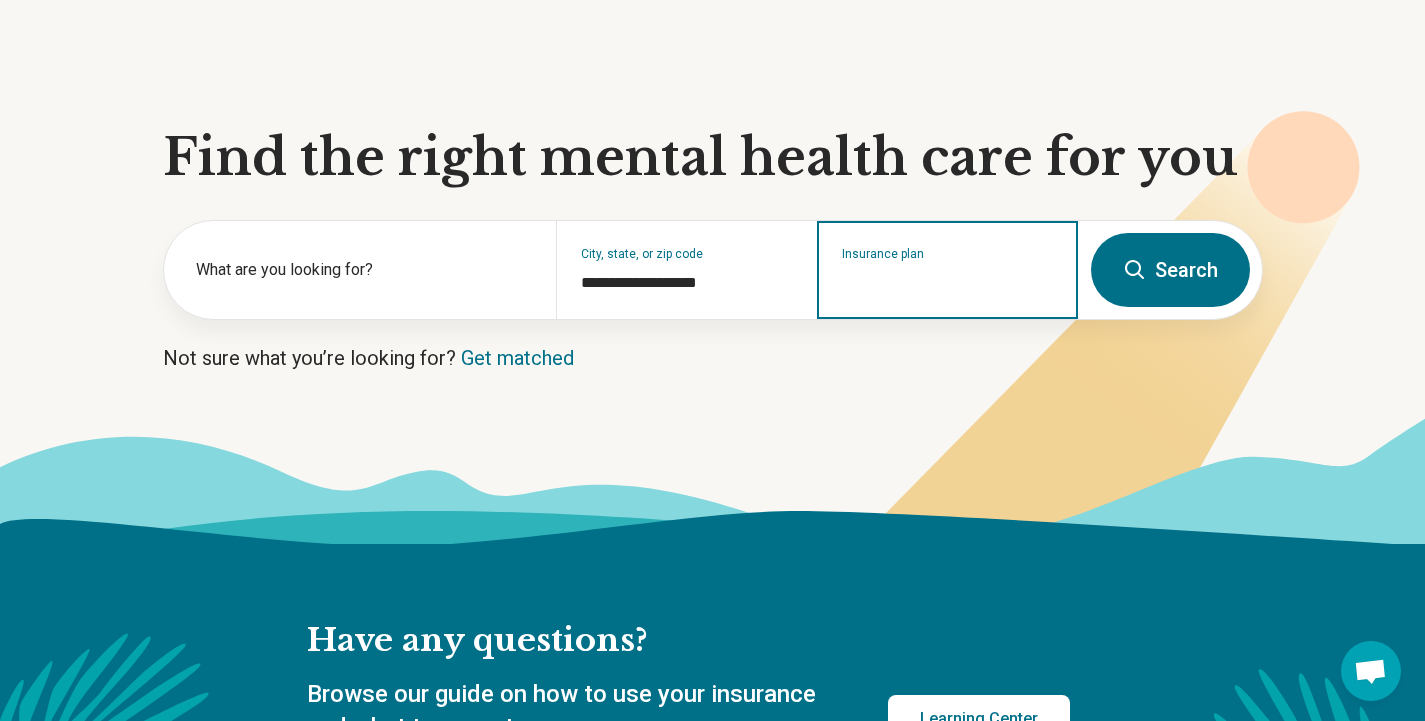 click on "Insurance plan" at bounding box center (948, 283) 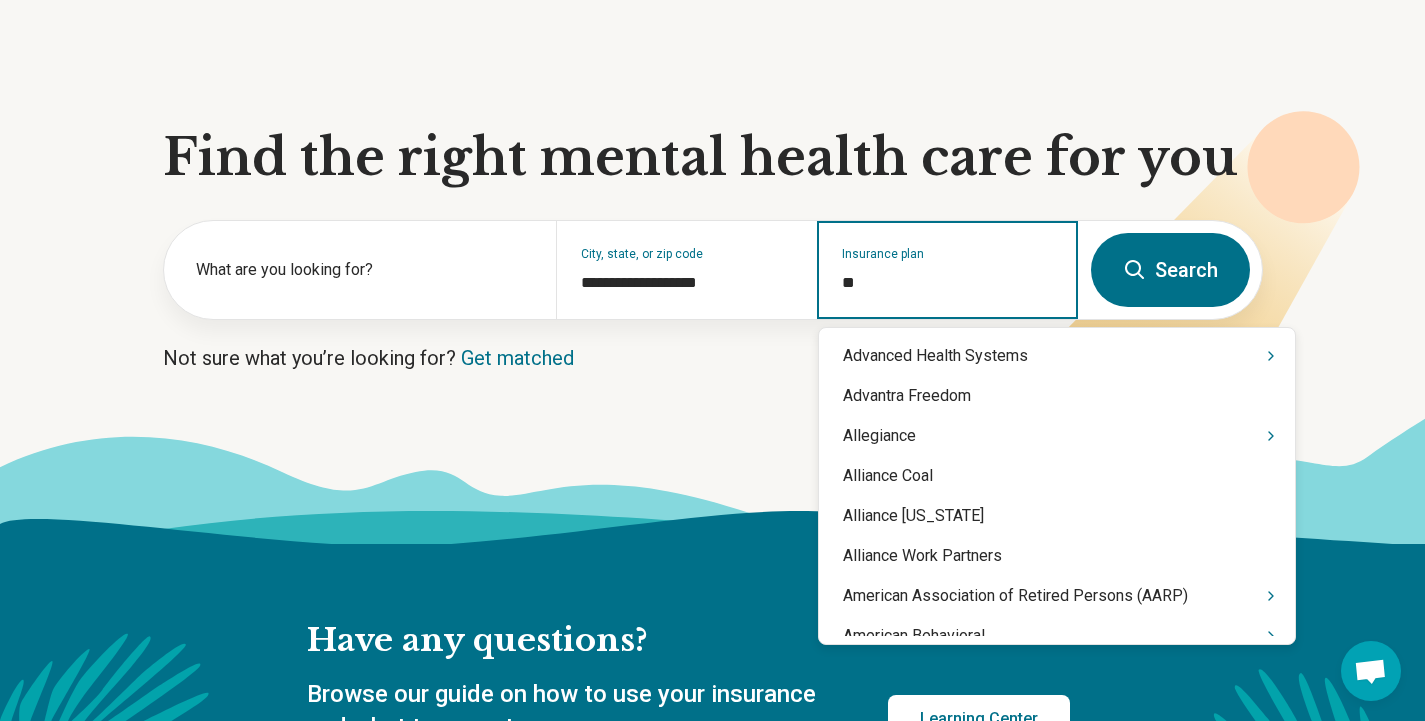 type on "*" 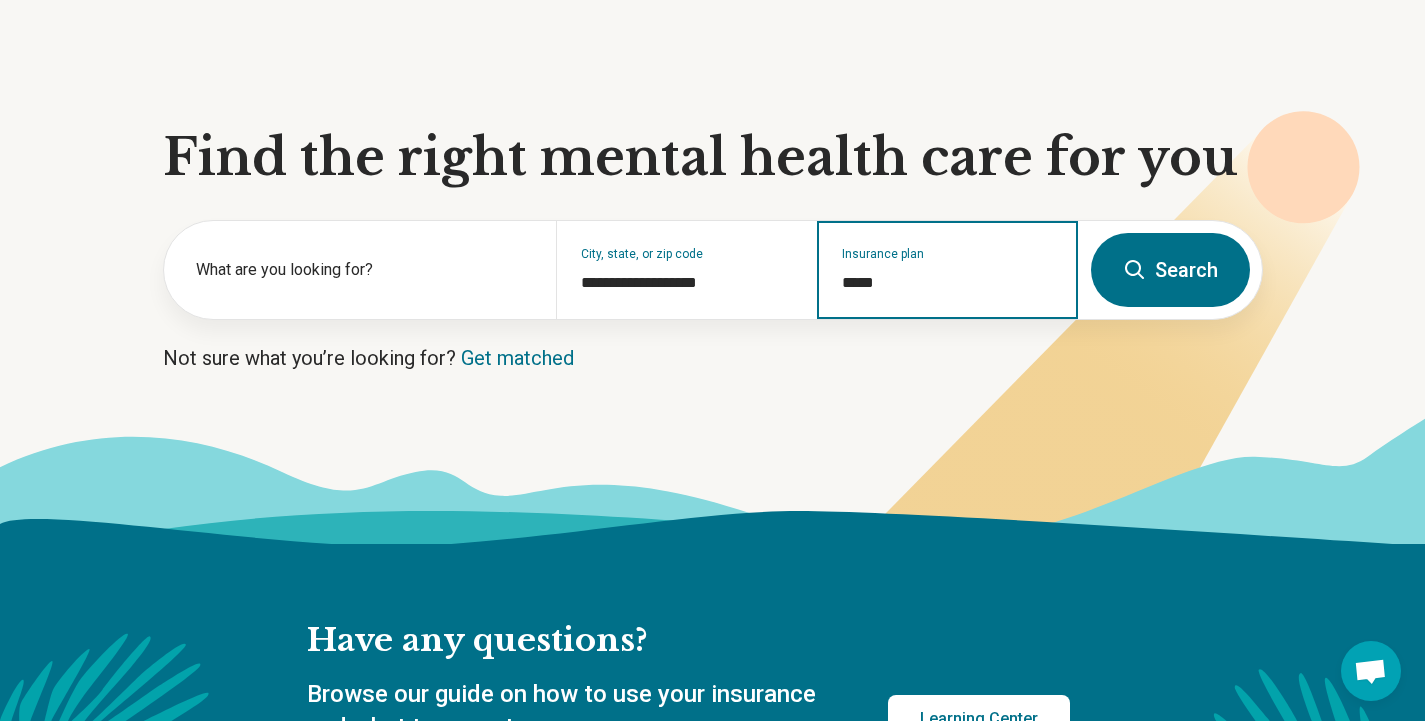 type on "****" 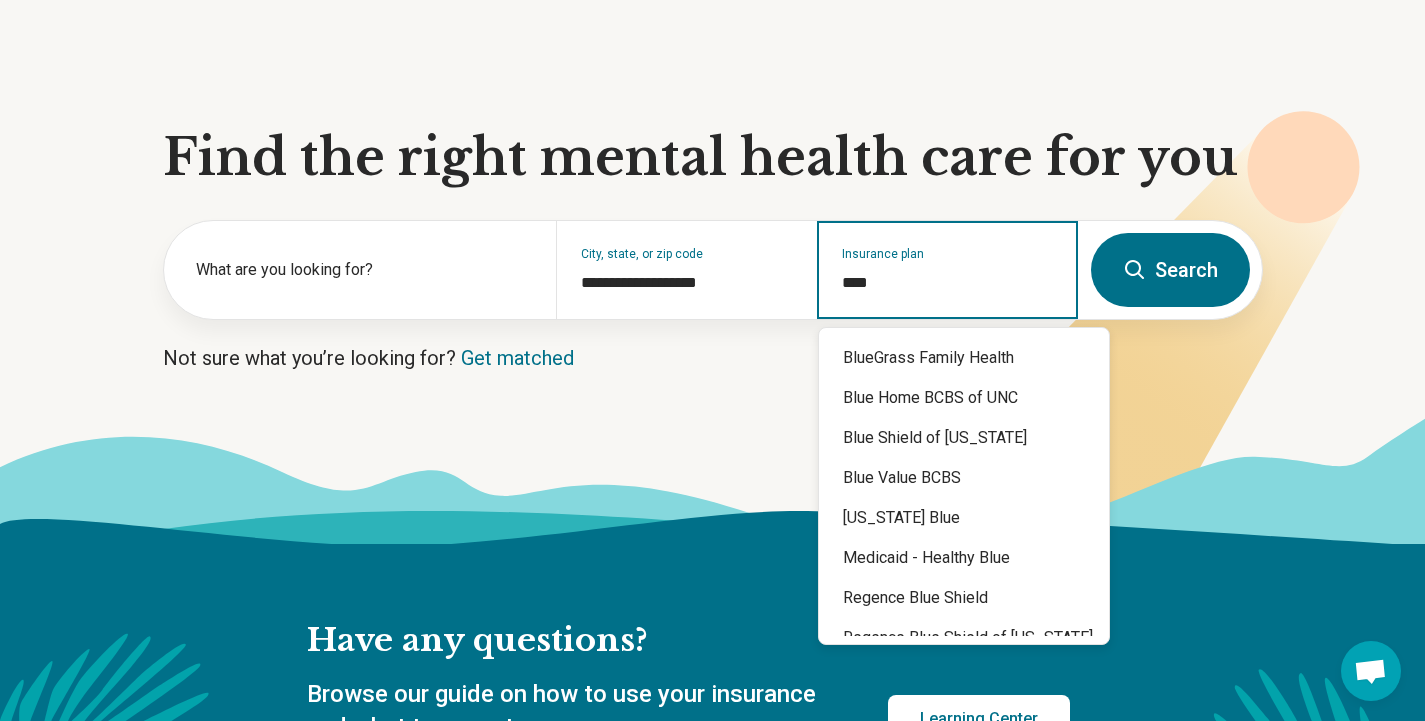 scroll, scrollTop: 180, scrollLeft: 0, axis: vertical 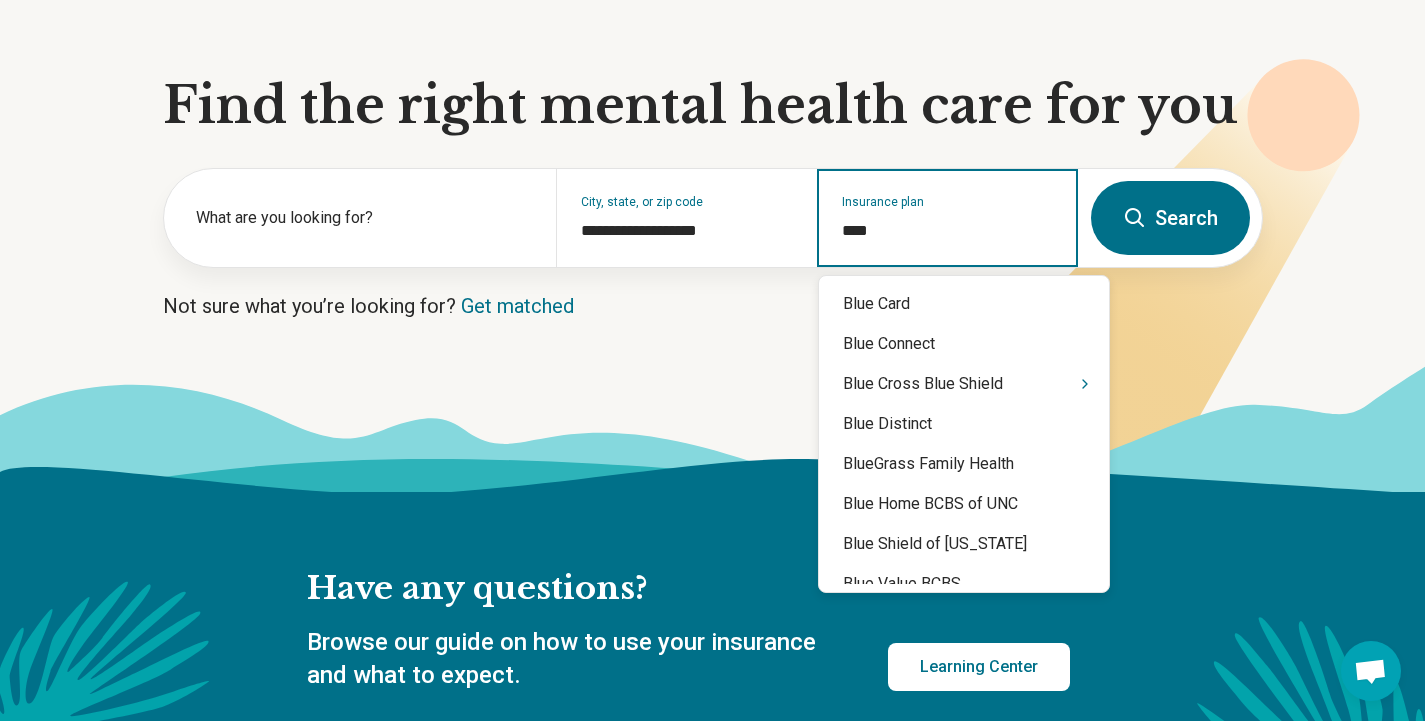 type on "****" 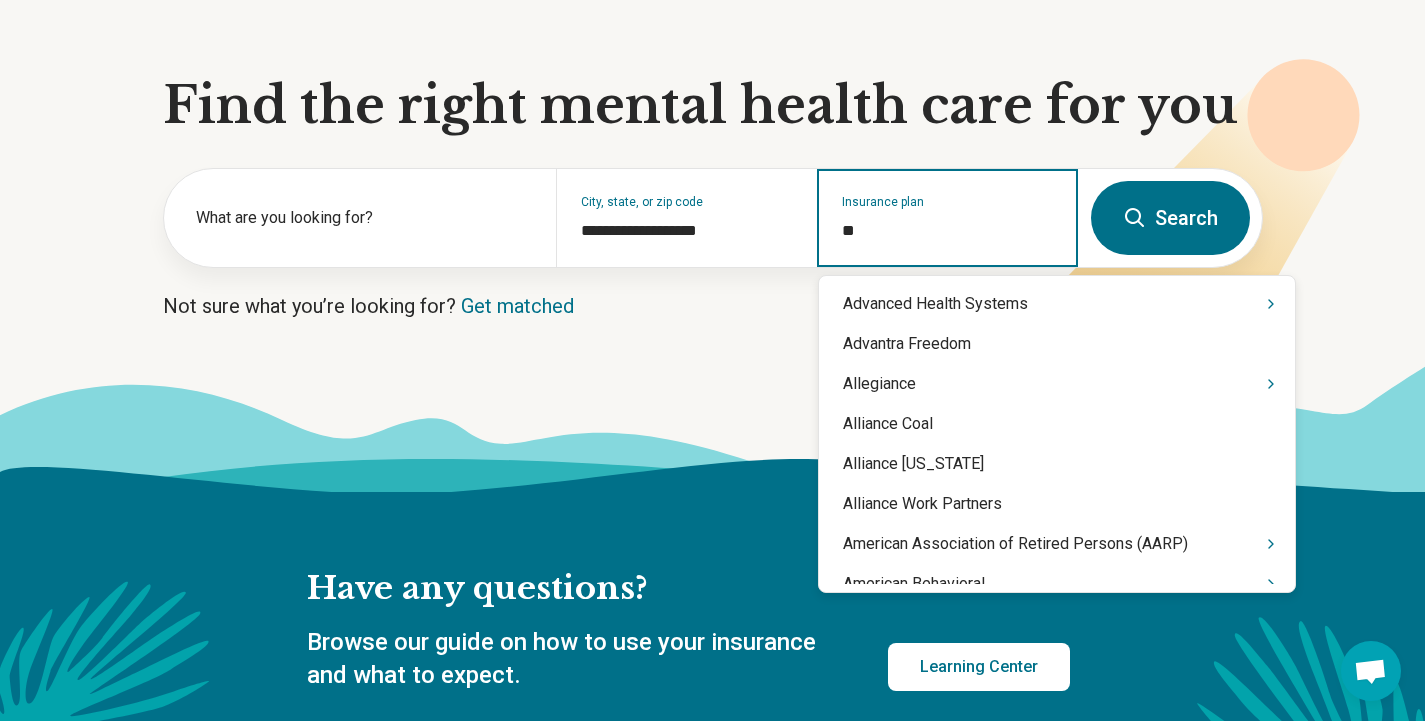 type on "*" 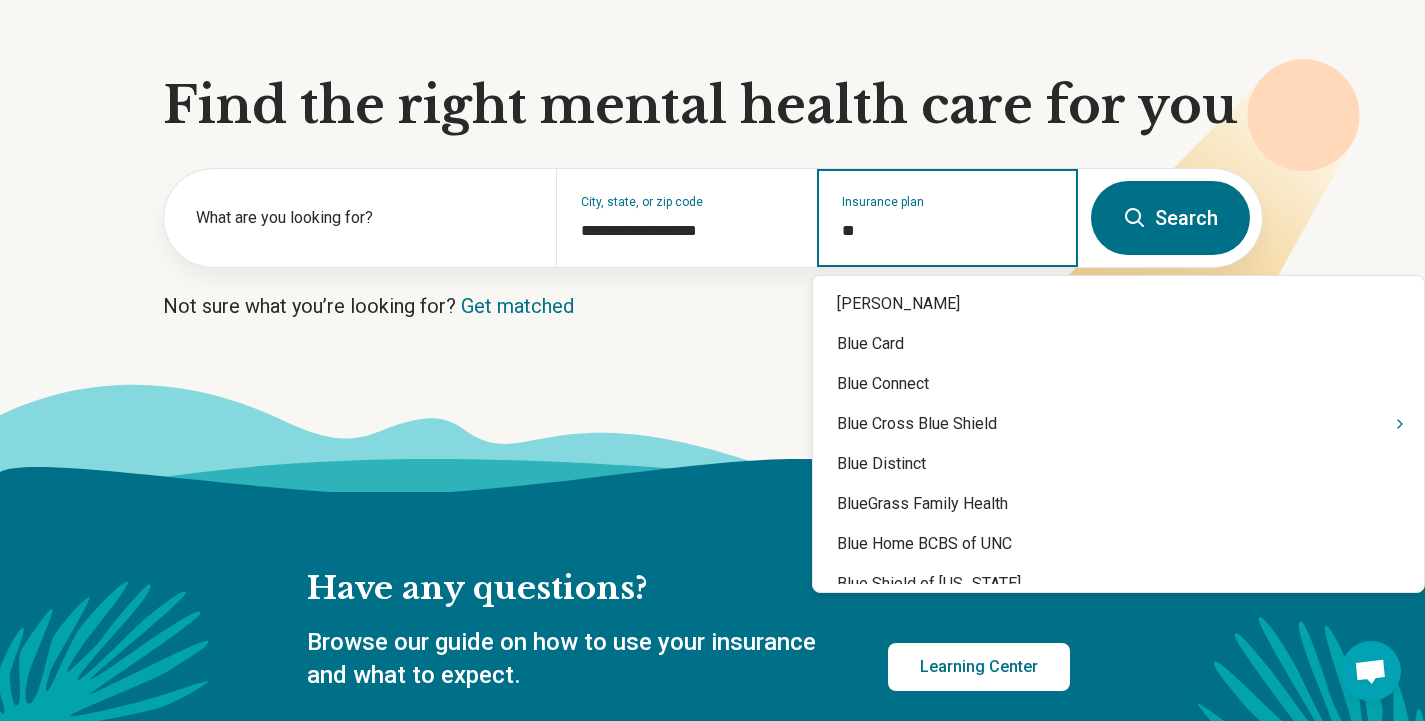 type on "*" 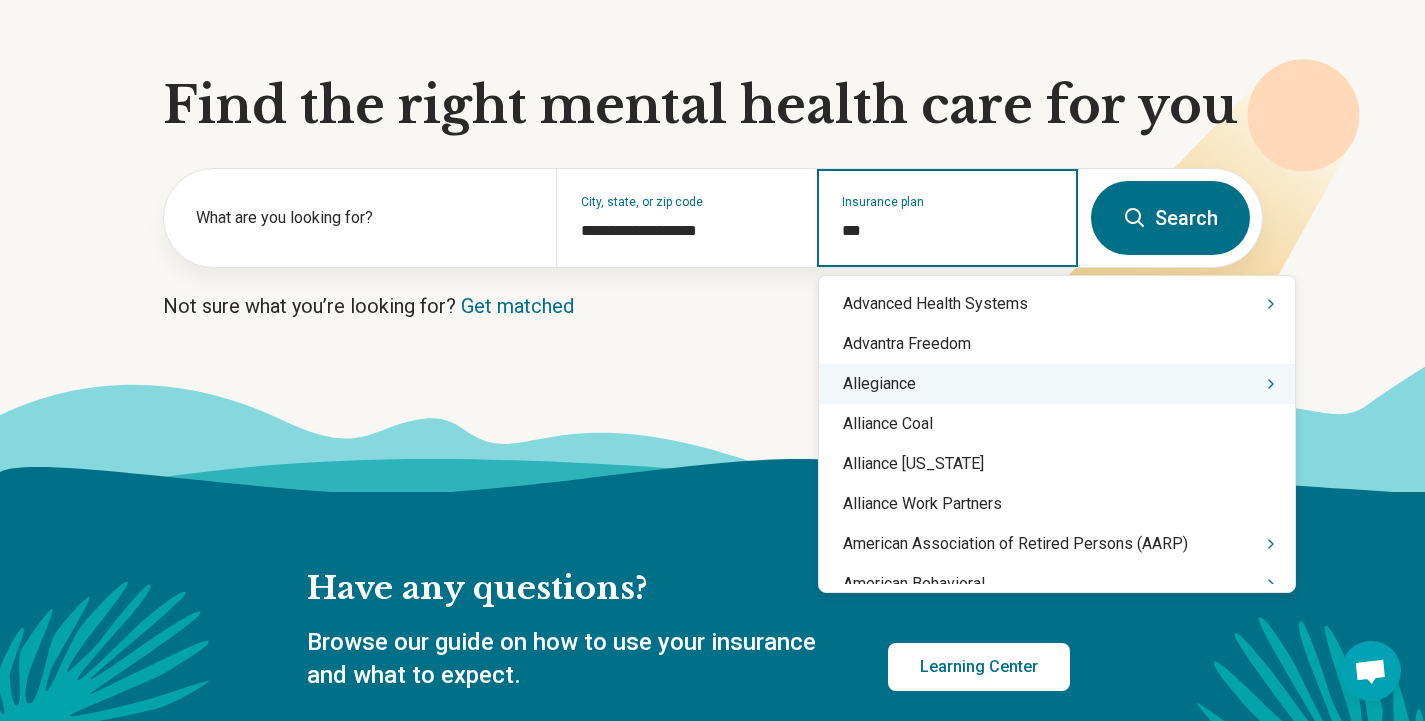 type on "****" 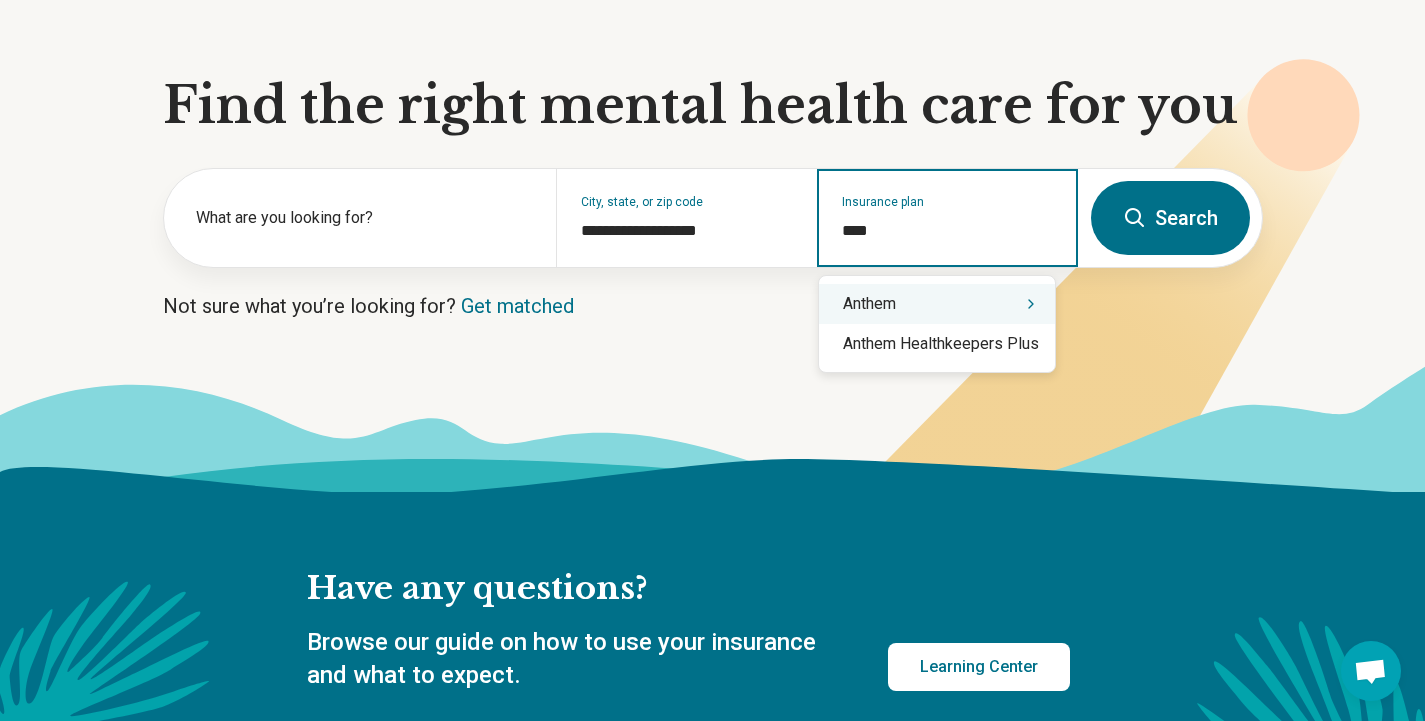 click on "Anthem" at bounding box center [937, 304] 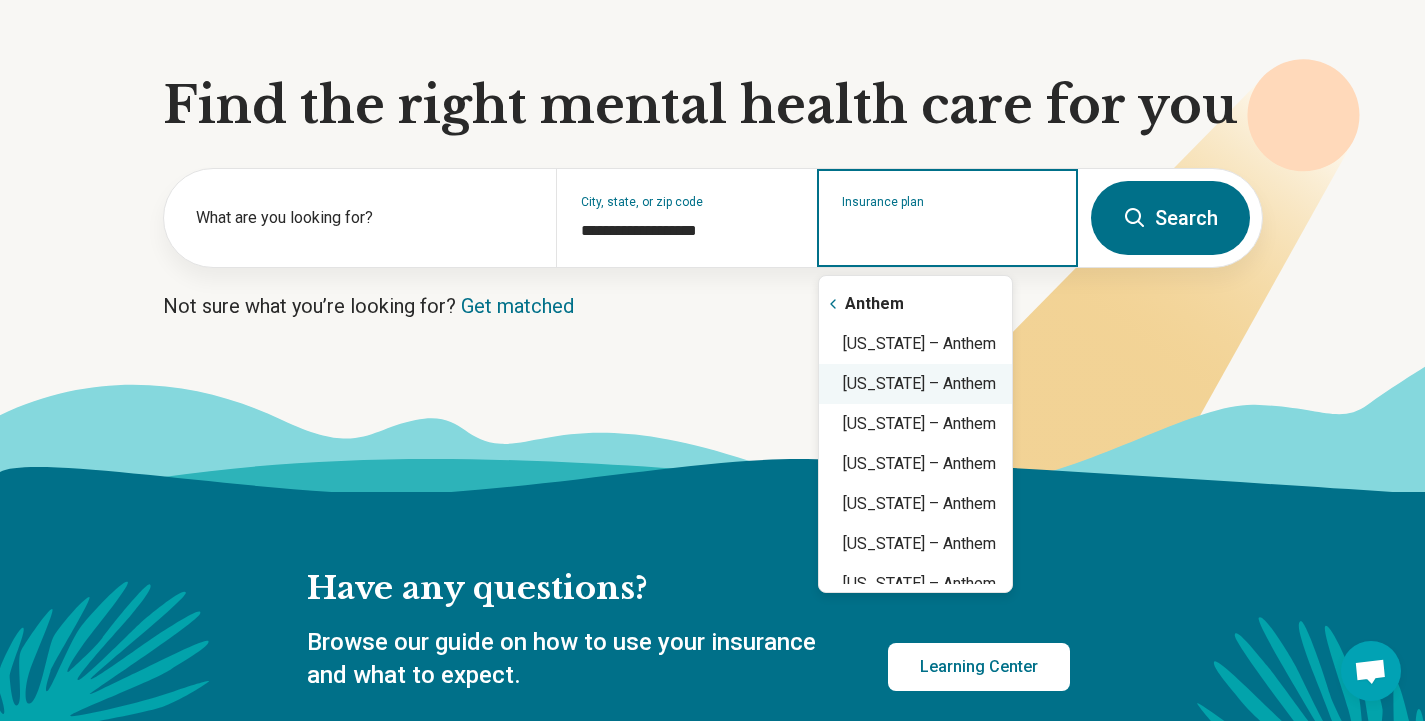 scroll, scrollTop: 32, scrollLeft: 0, axis: vertical 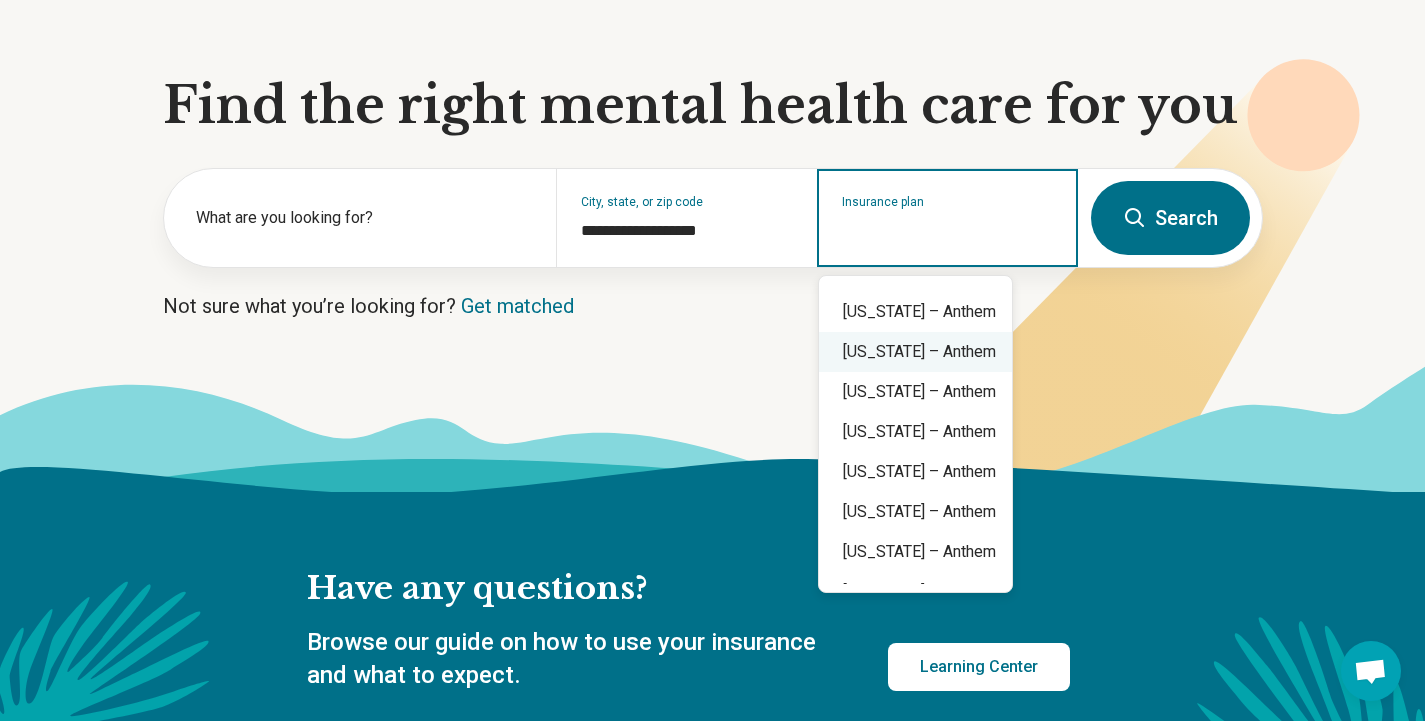 click on "California – Anthem" at bounding box center [915, 352] 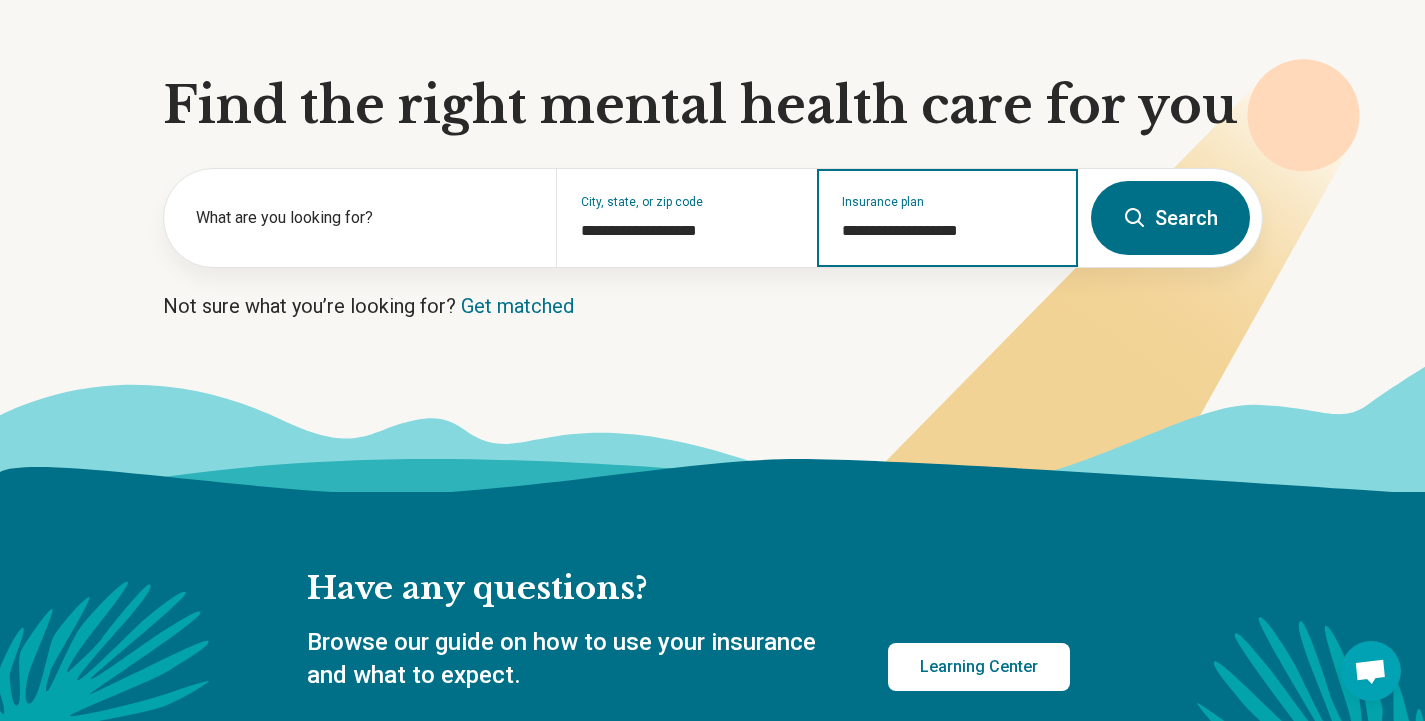 type on "**********" 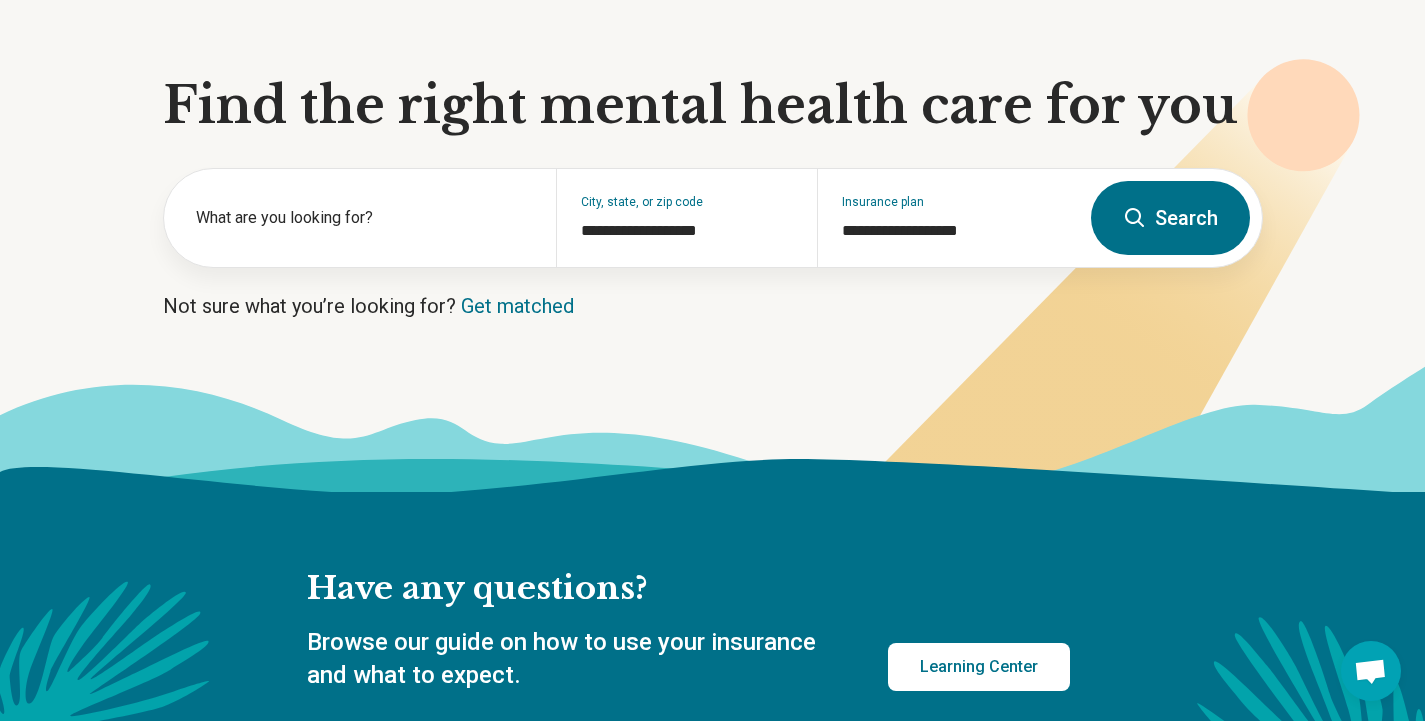 click on "Search" at bounding box center (1170, 218) 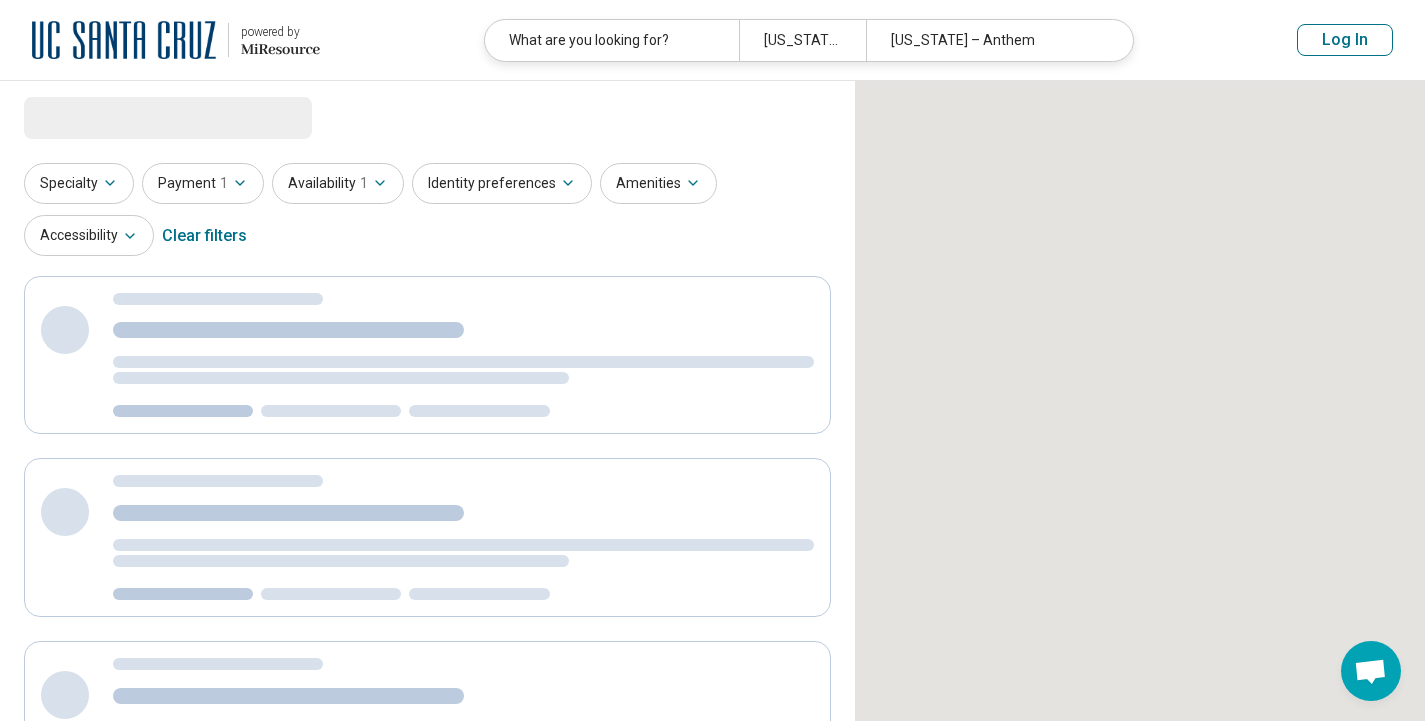 select on "***" 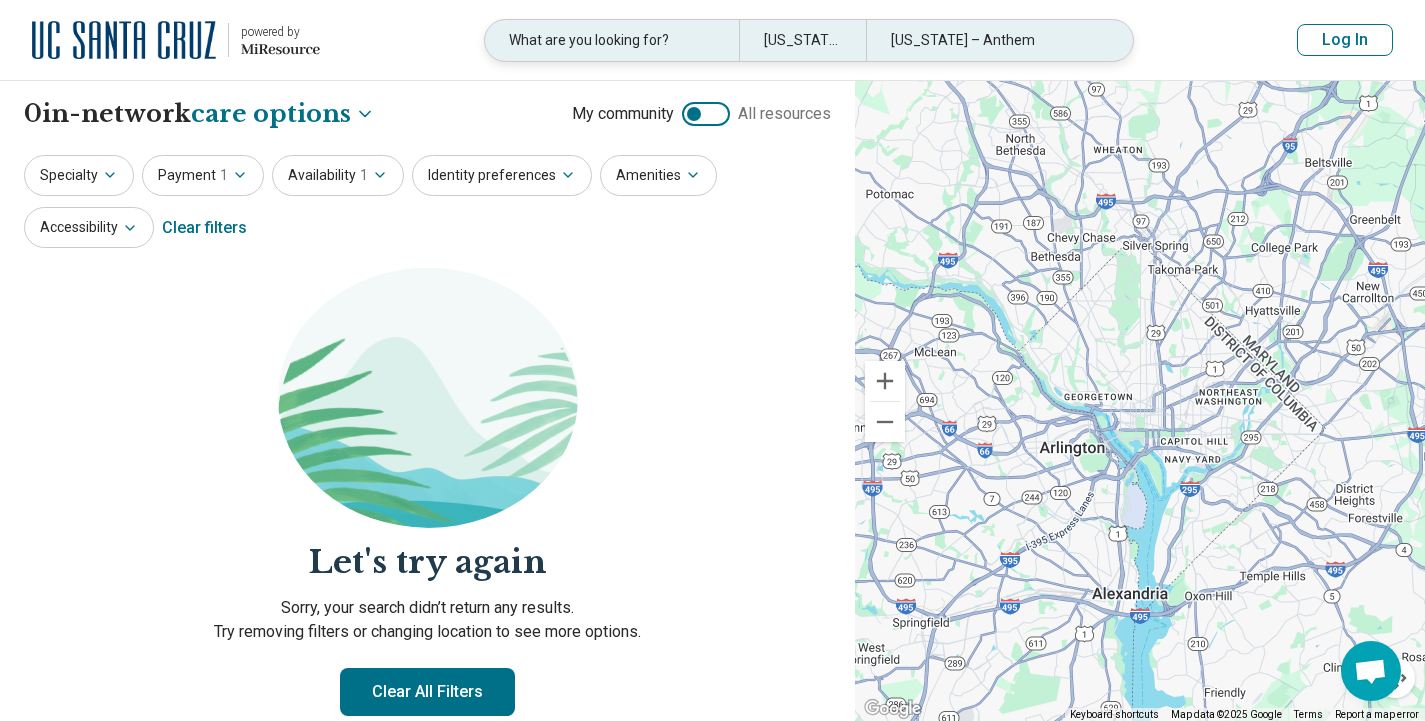 click on "California – Anthem" at bounding box center (993, 40) 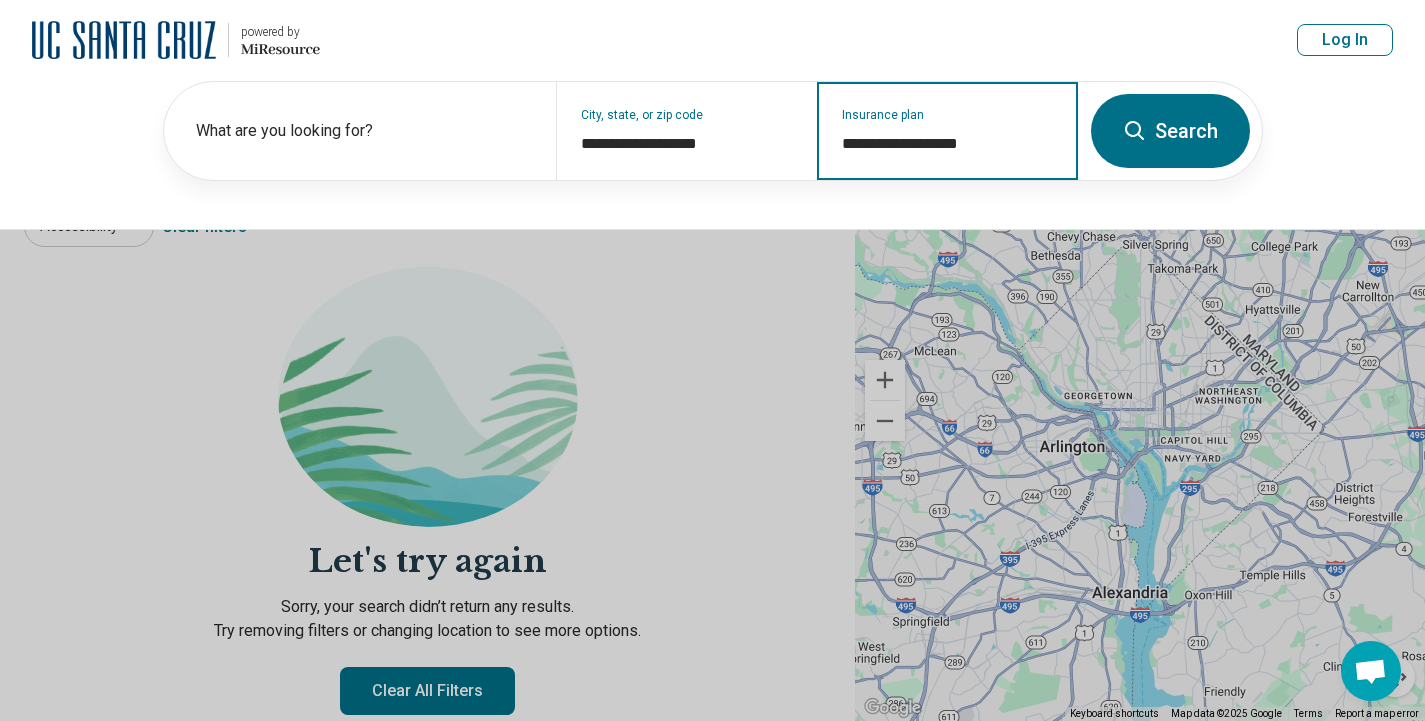 click on "**********" at bounding box center (948, 144) 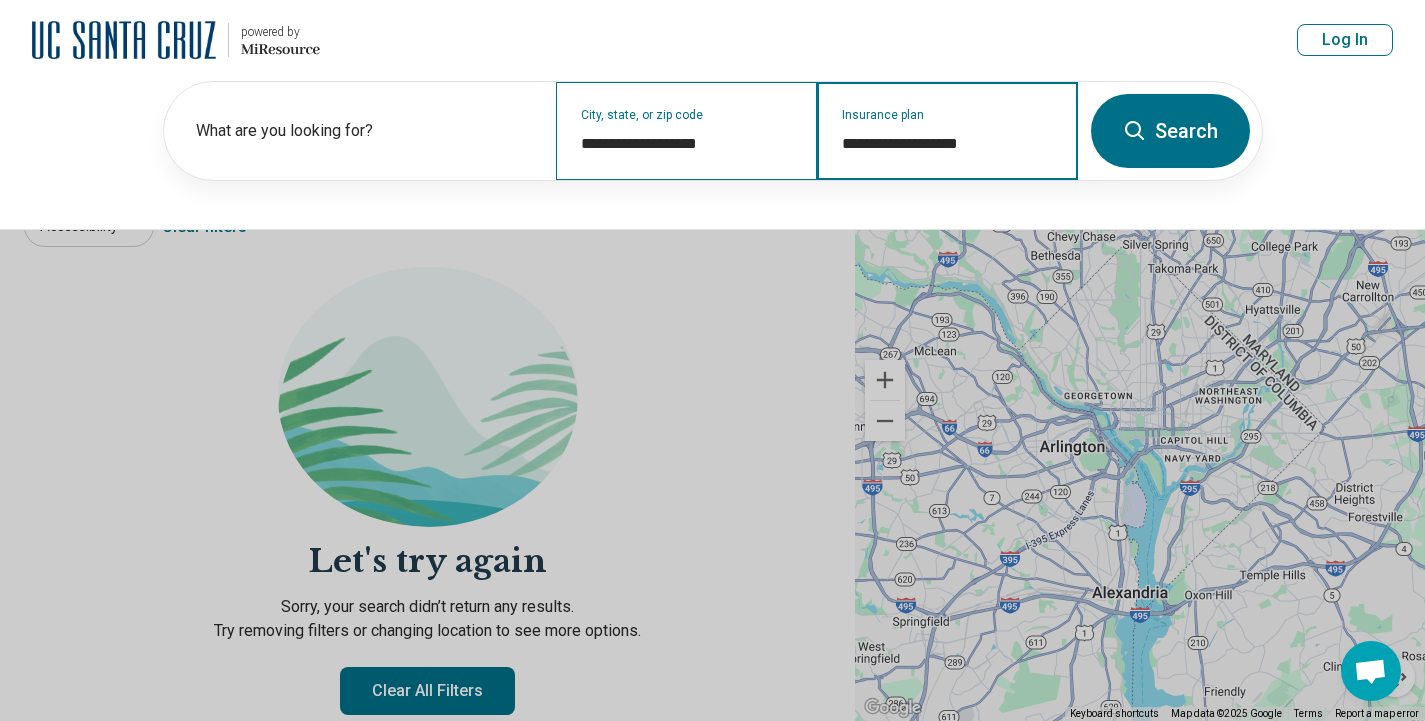drag, startPoint x: 986, startPoint y: 150, endPoint x: 788, endPoint y: 147, distance: 198.02272 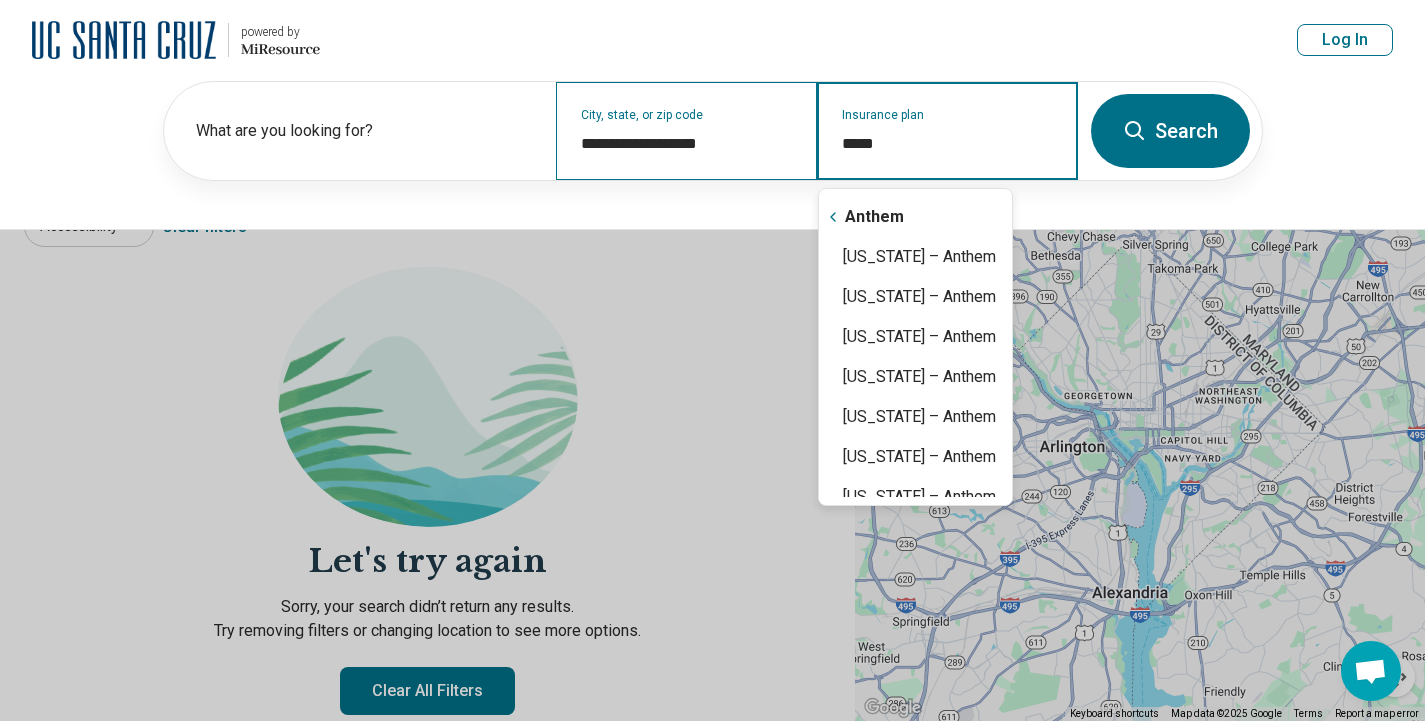 type on "******" 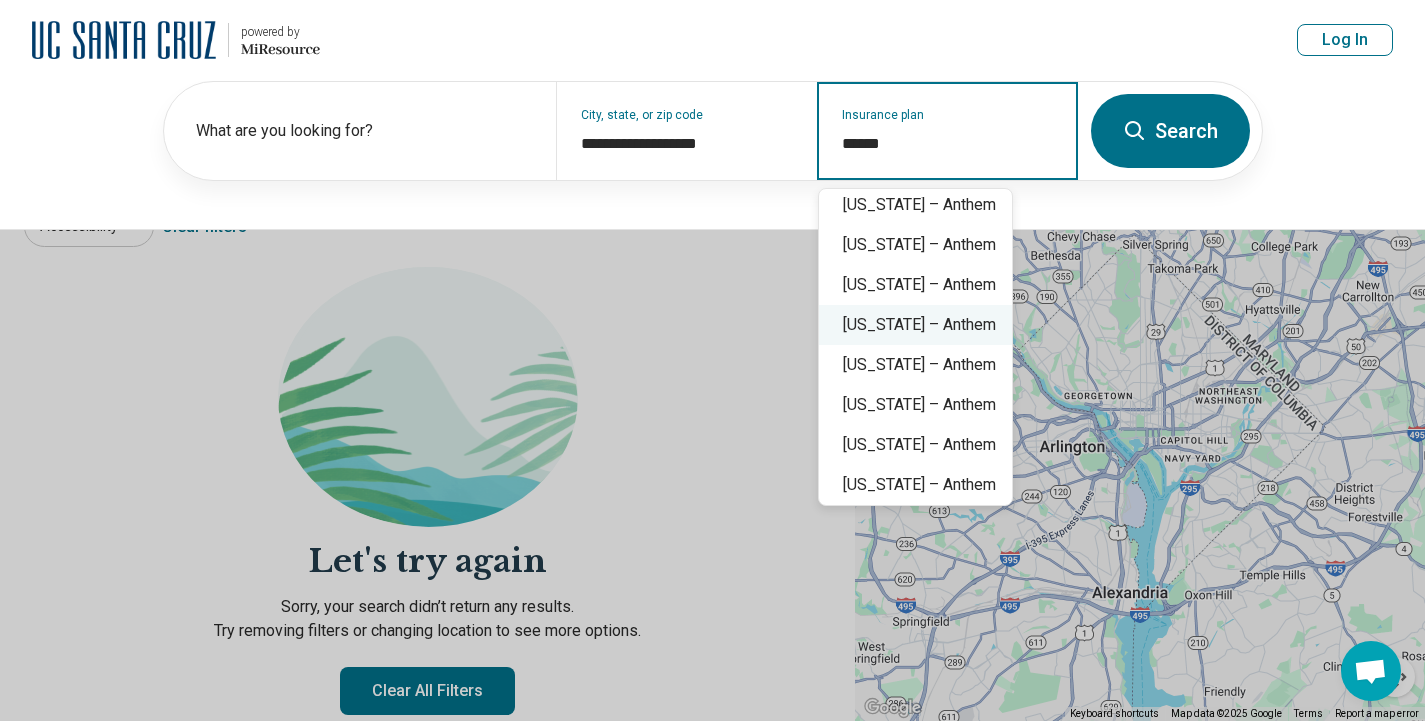 scroll, scrollTop: 540, scrollLeft: 0, axis: vertical 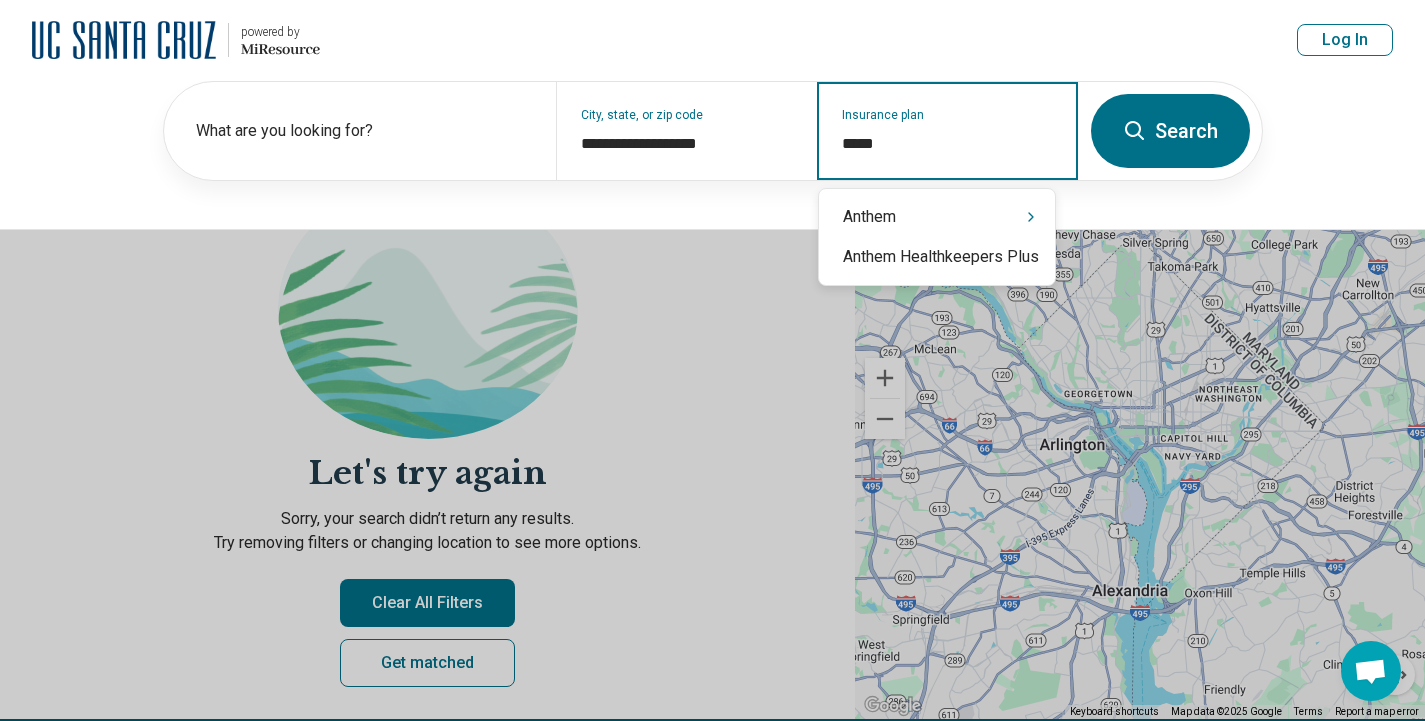 type on "******" 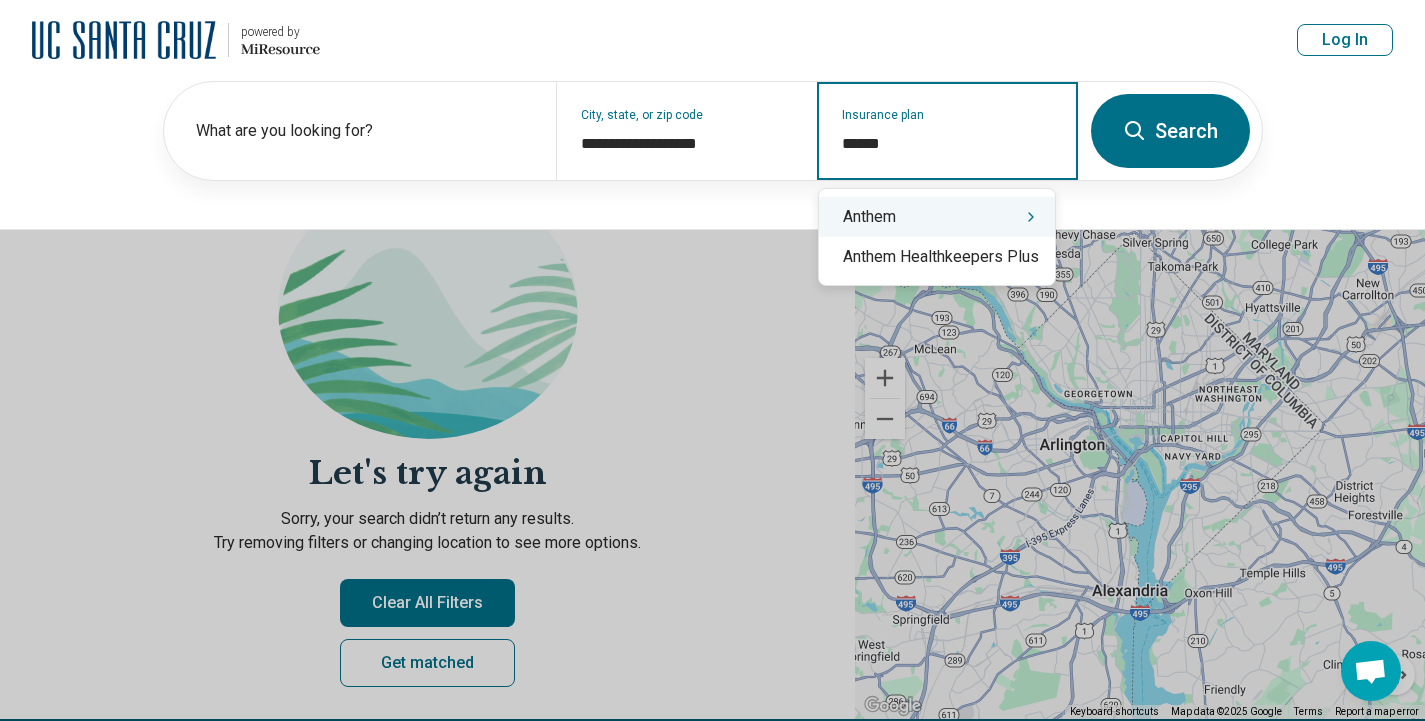 click on "Anthem" at bounding box center (937, 217) 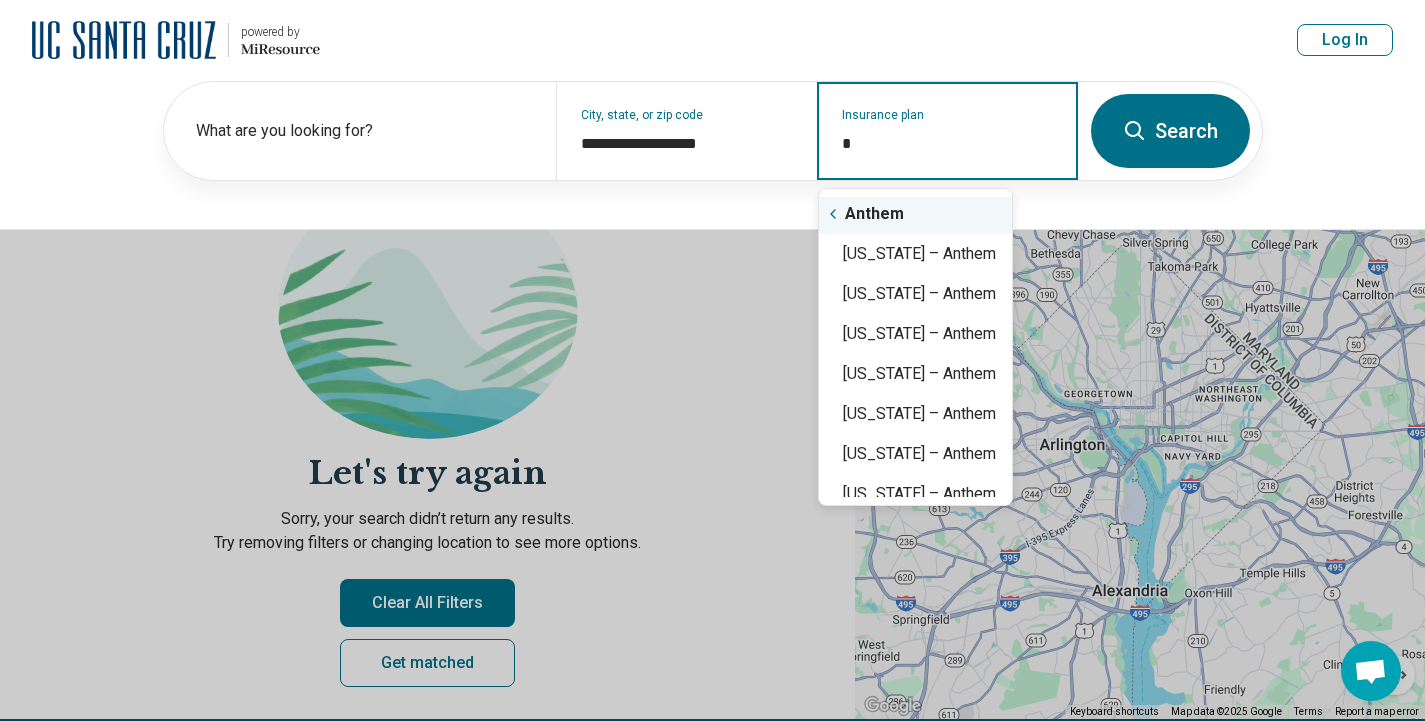 scroll, scrollTop: 0, scrollLeft: 0, axis: both 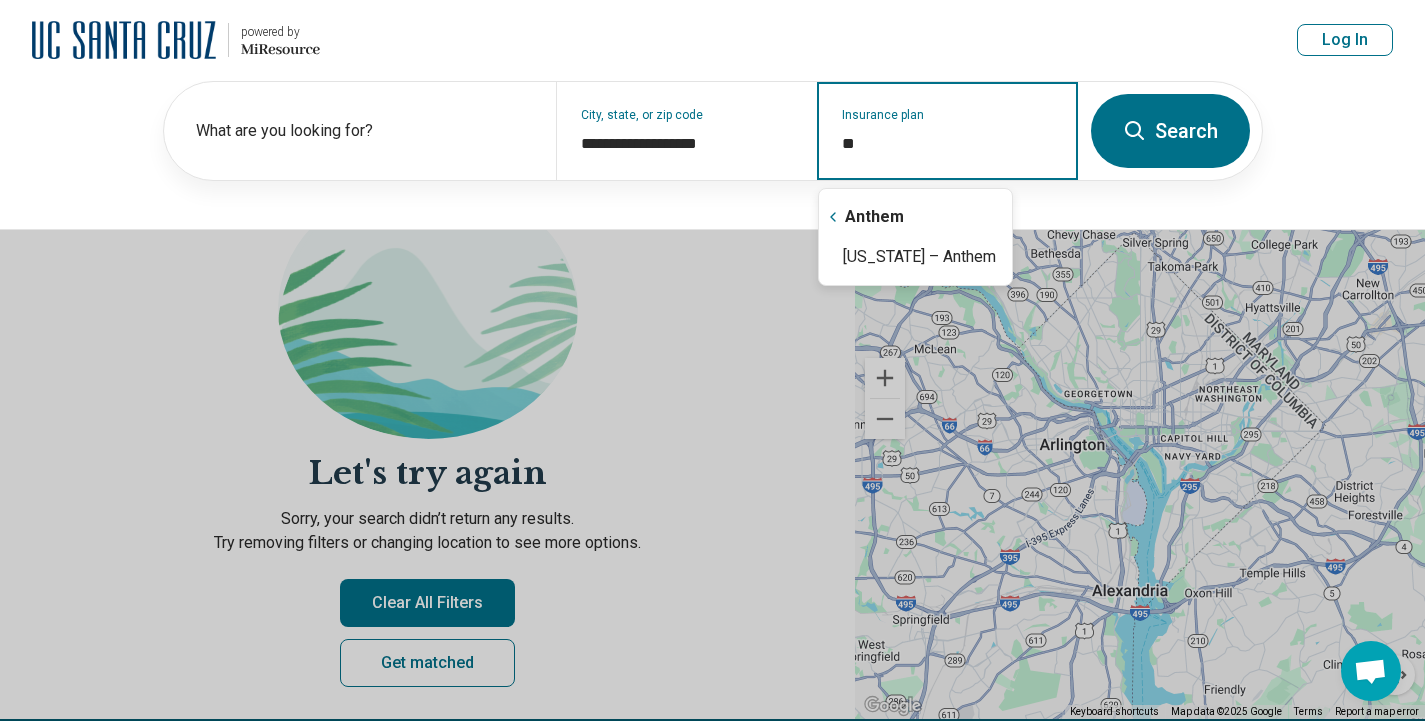 type on "*" 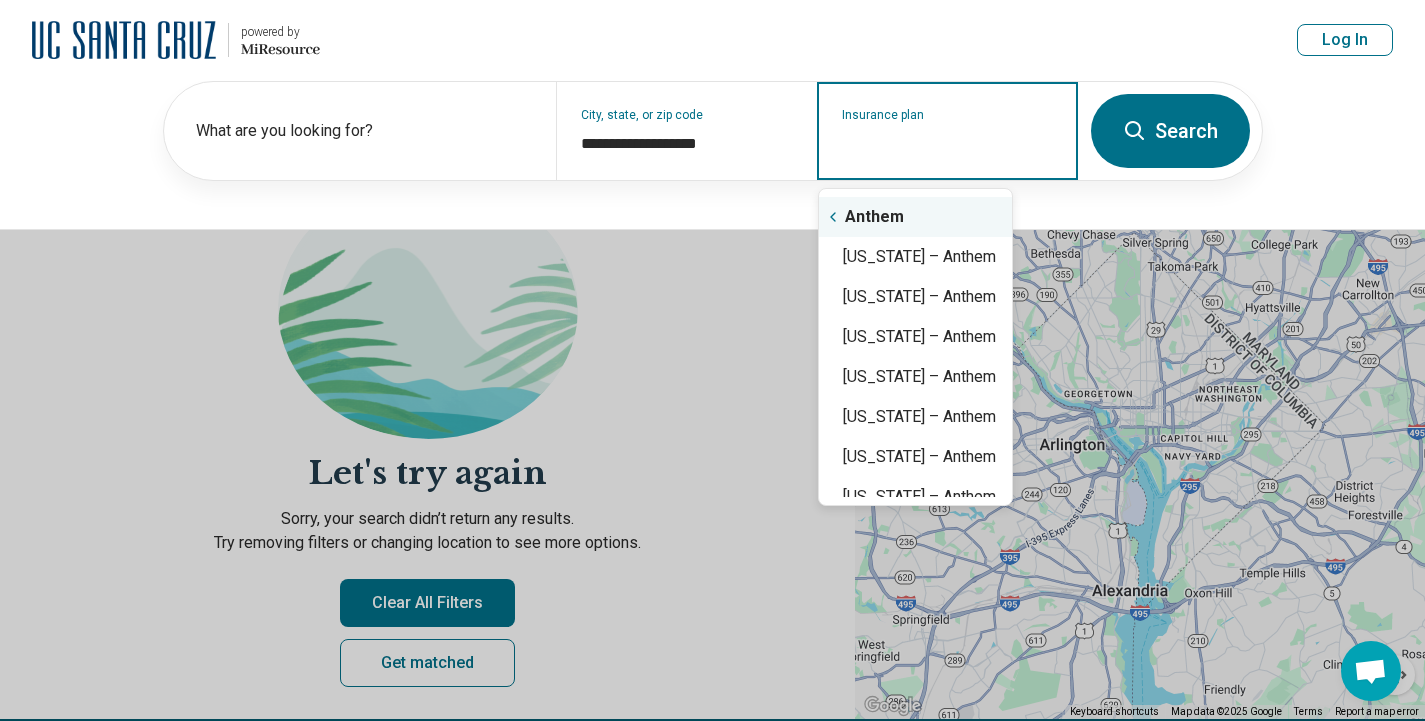 click 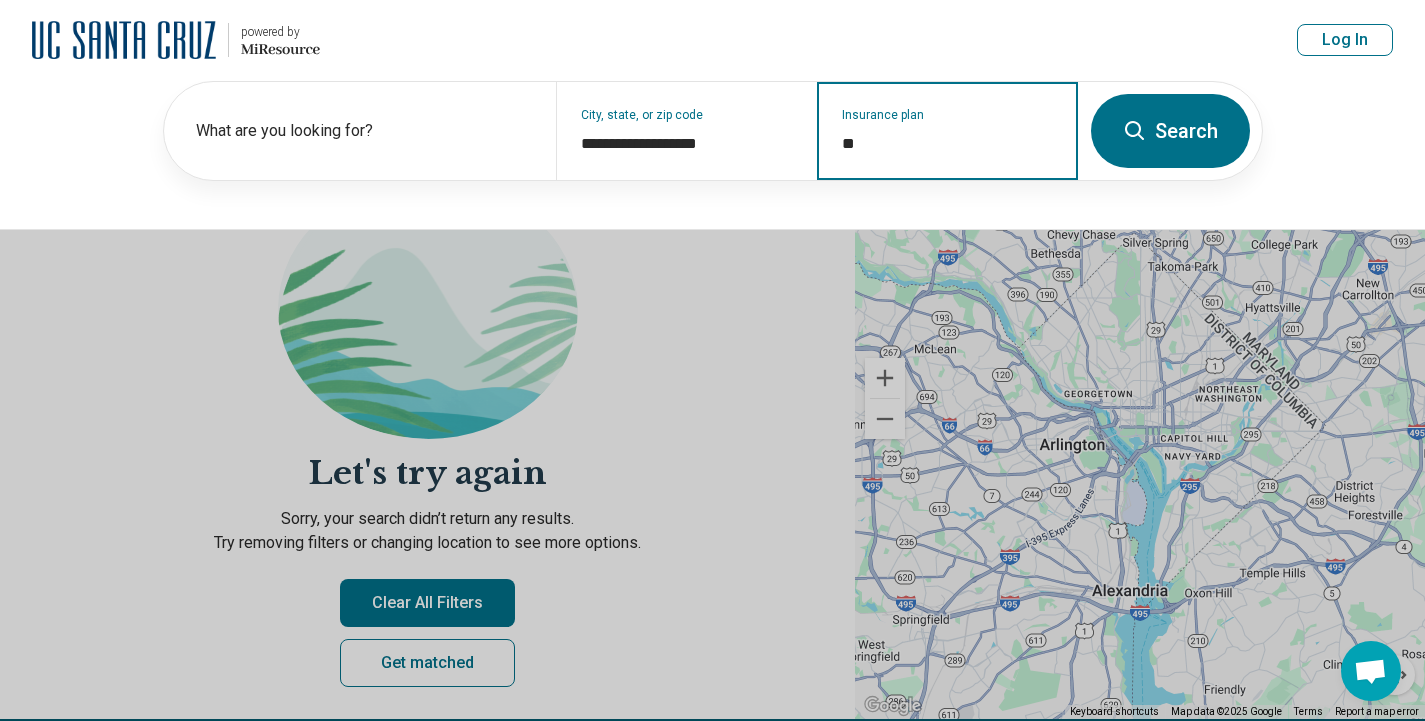 type on "*" 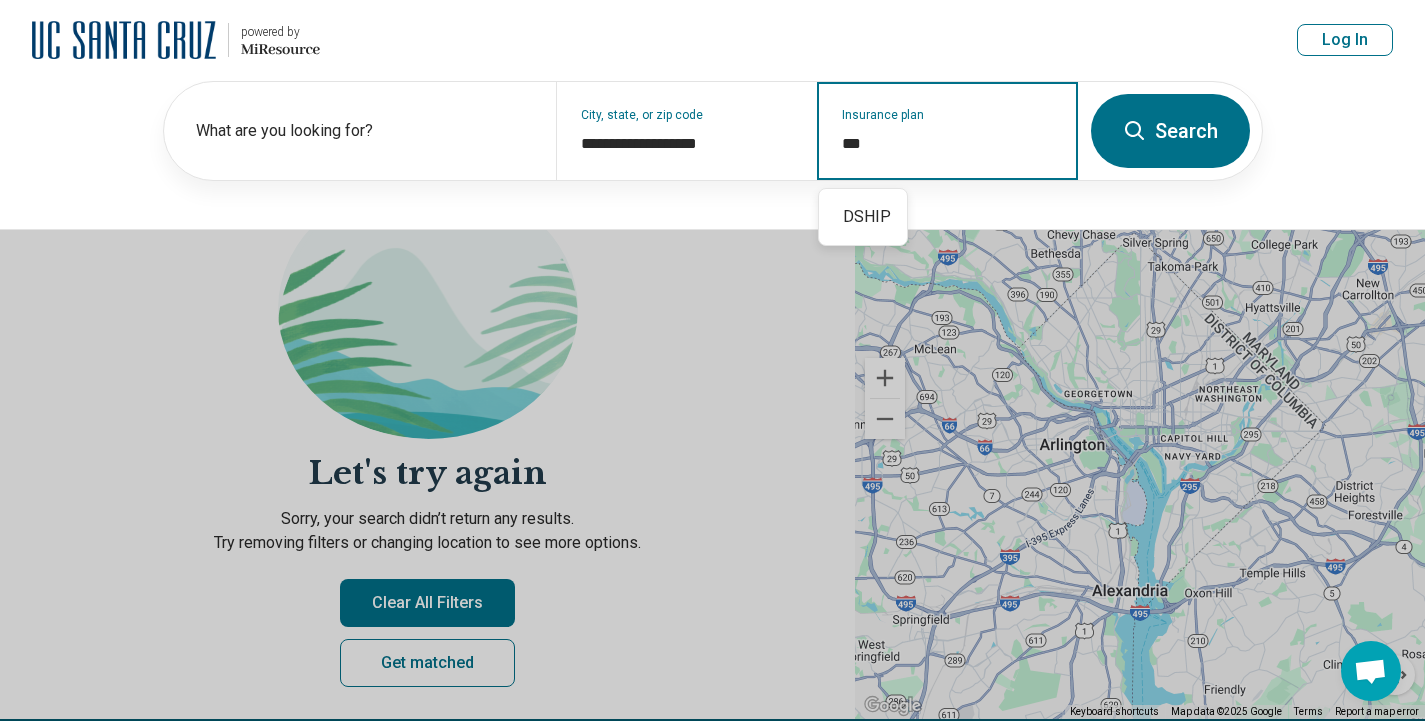 type on "**" 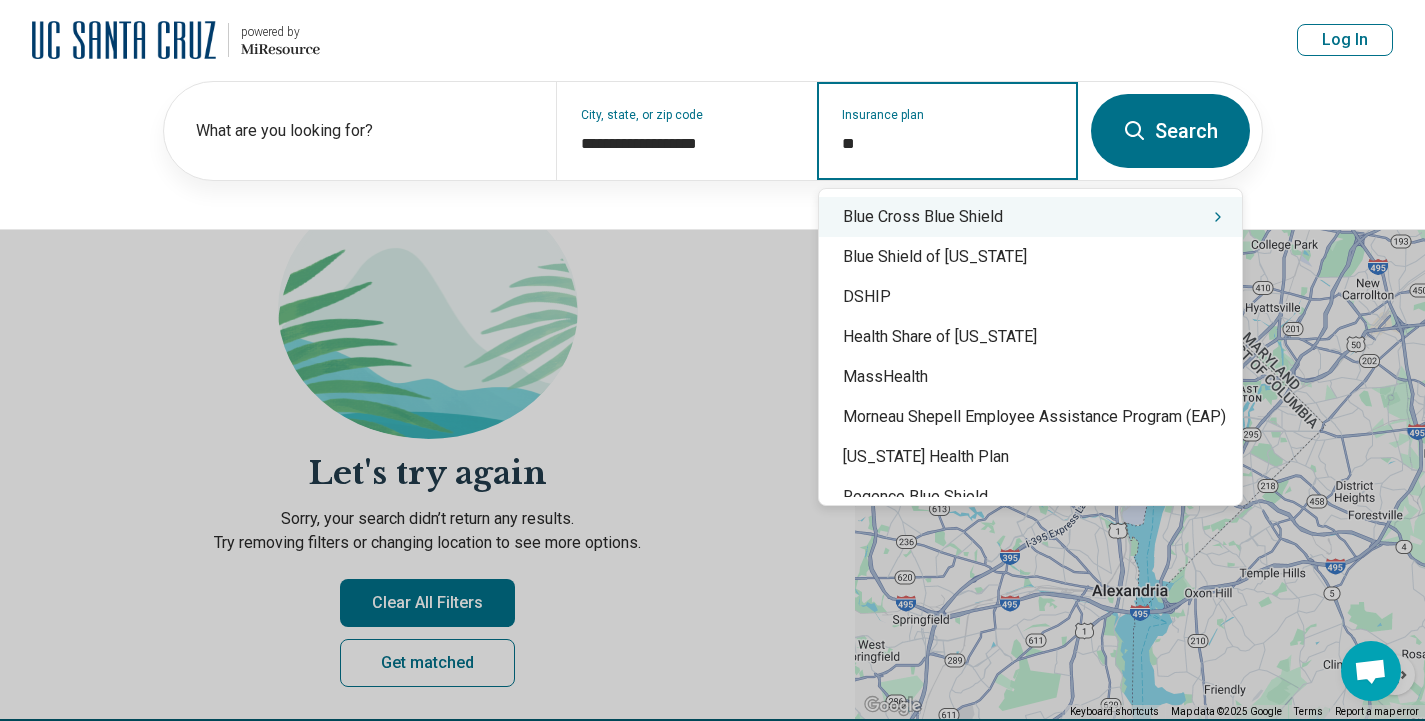 click on "Blue Cross Blue Shield" at bounding box center [1030, 217] 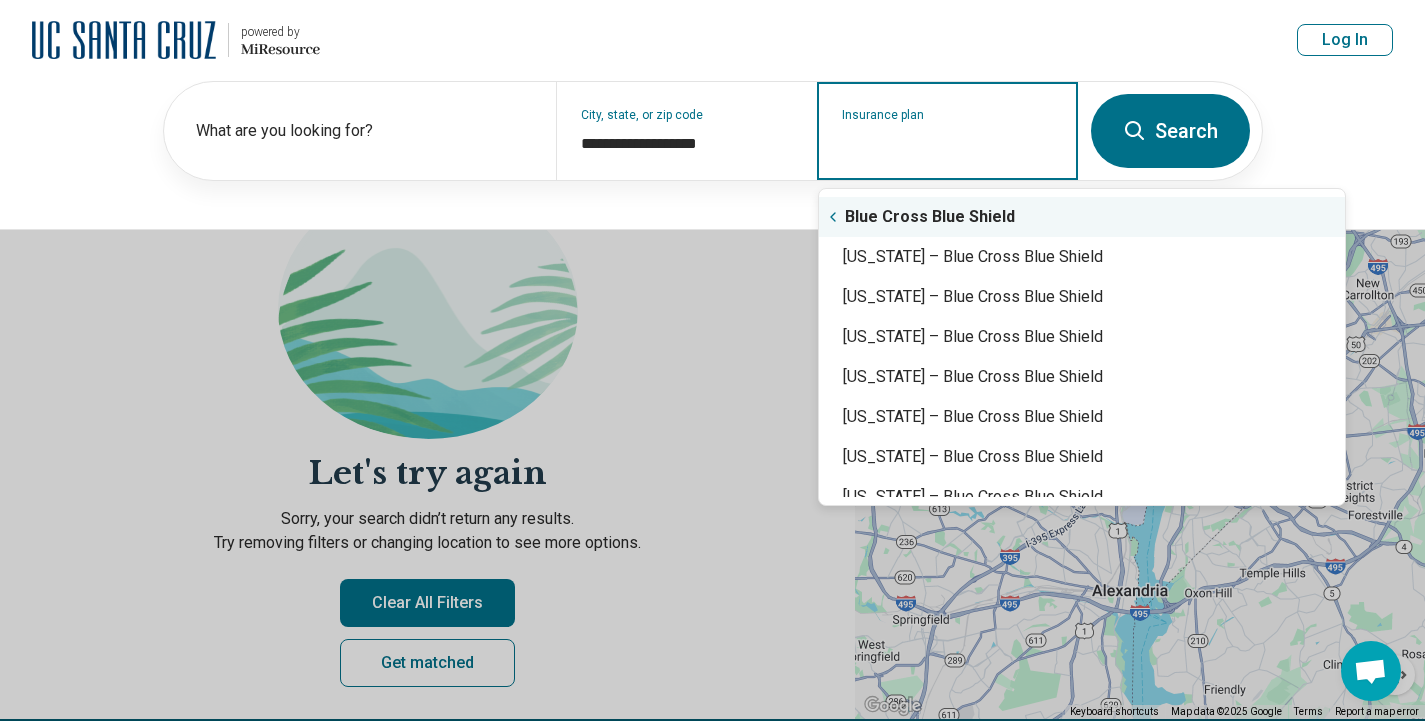 click 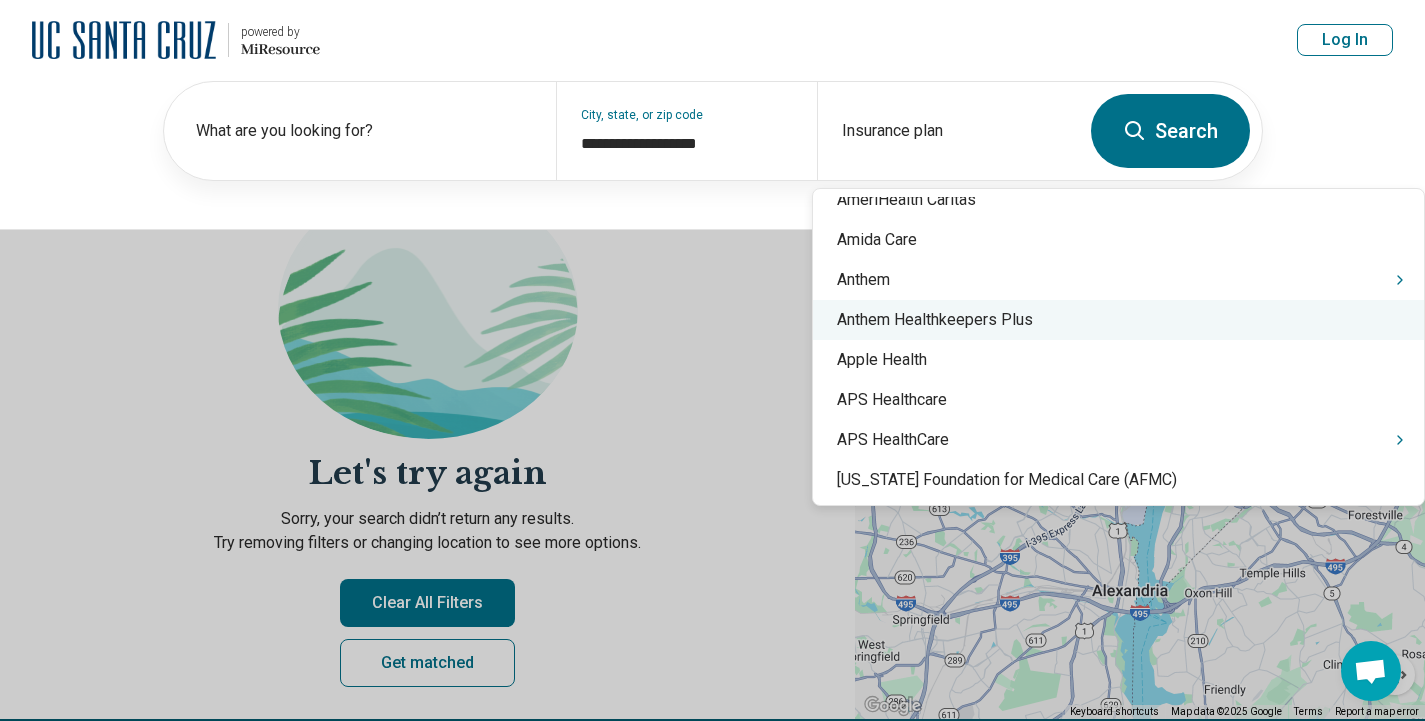 scroll, scrollTop: 1379, scrollLeft: 0, axis: vertical 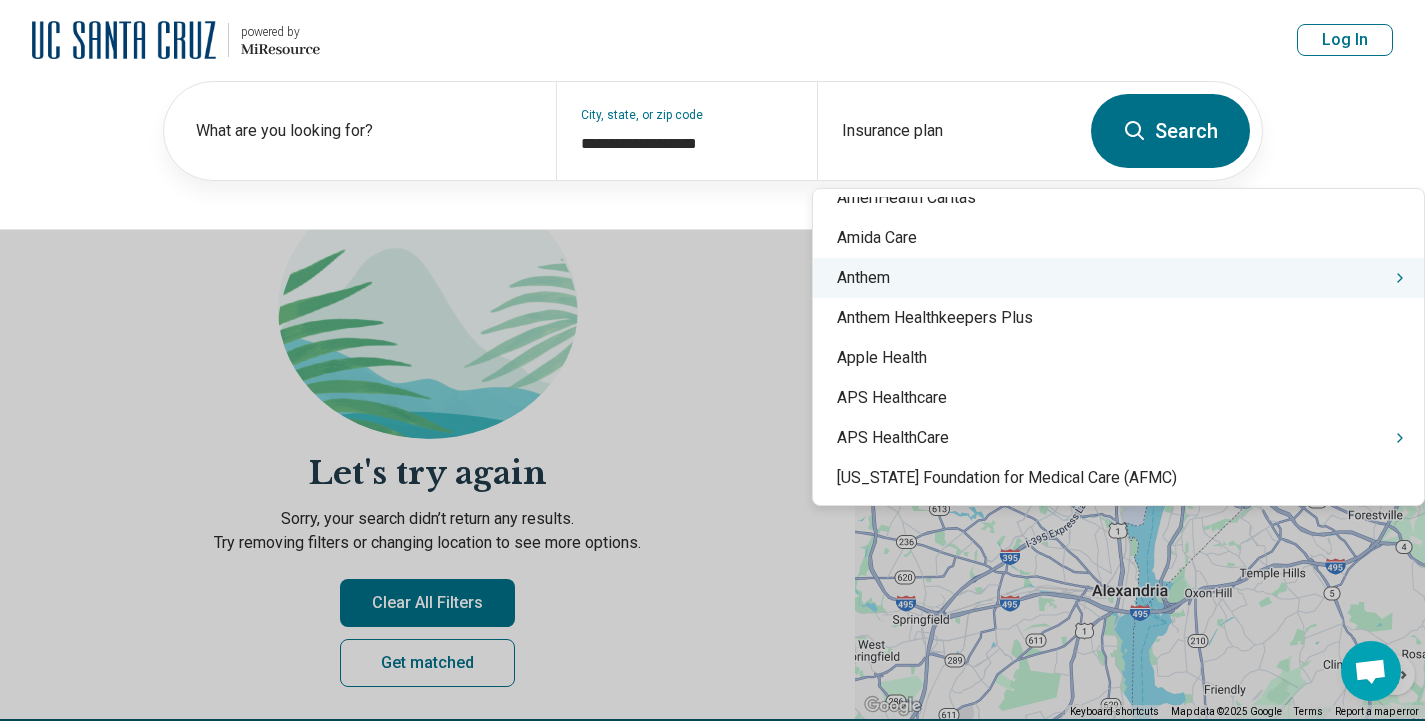click on "Anthem" at bounding box center (1118, 278) 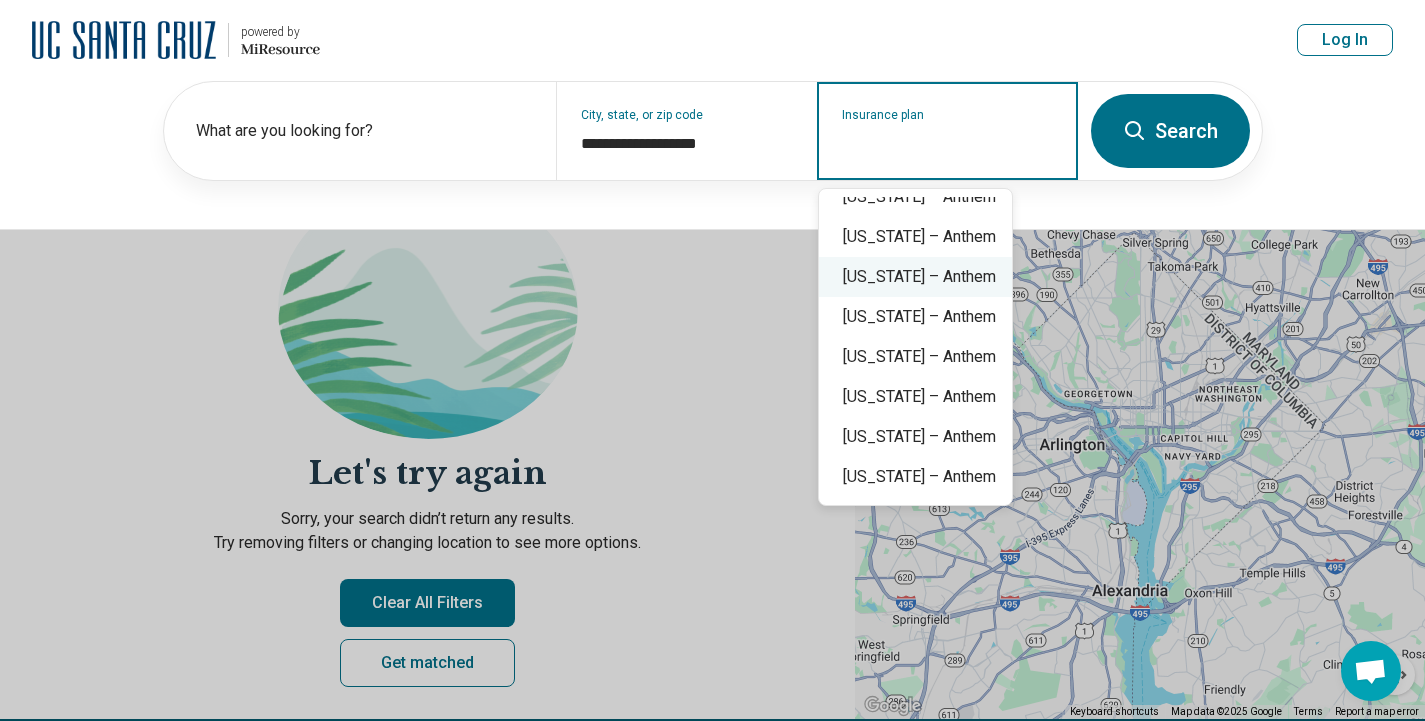 scroll, scrollTop: 540, scrollLeft: 0, axis: vertical 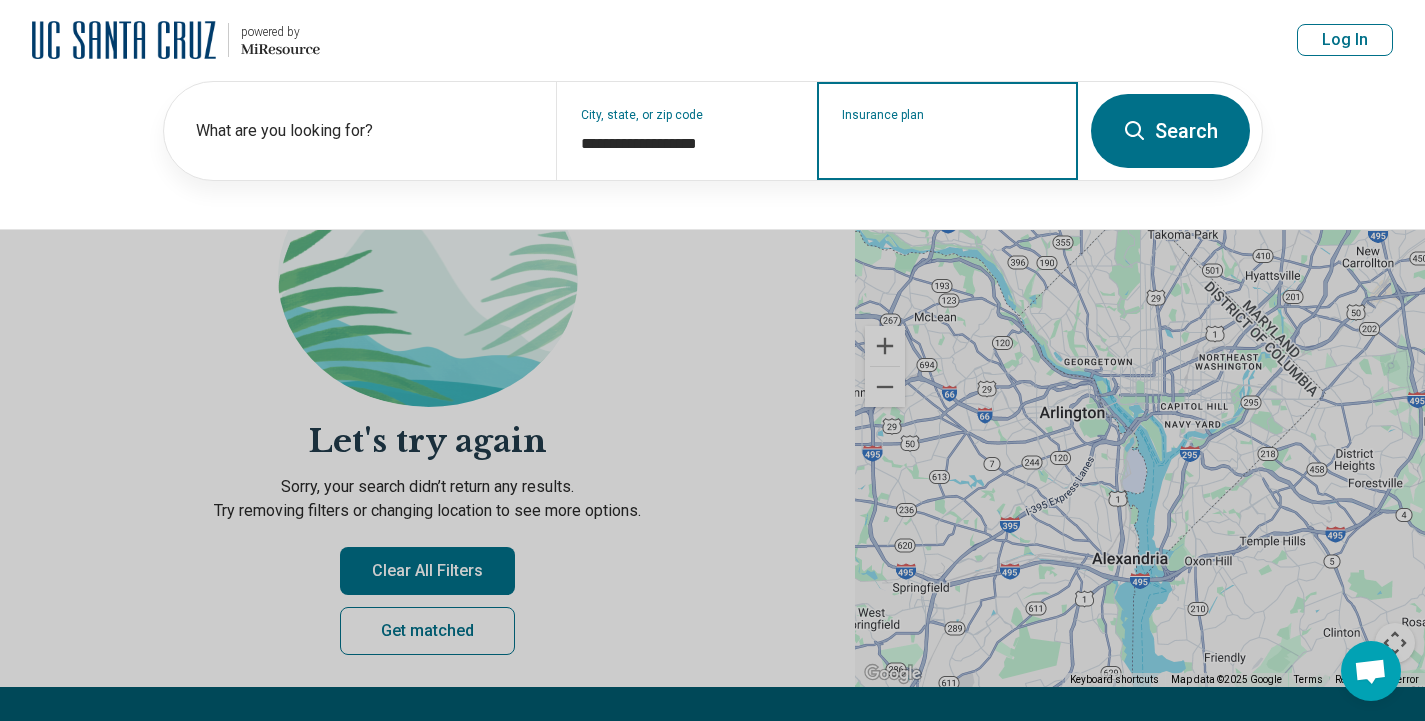 click on "Insurance plan" at bounding box center (948, 144) 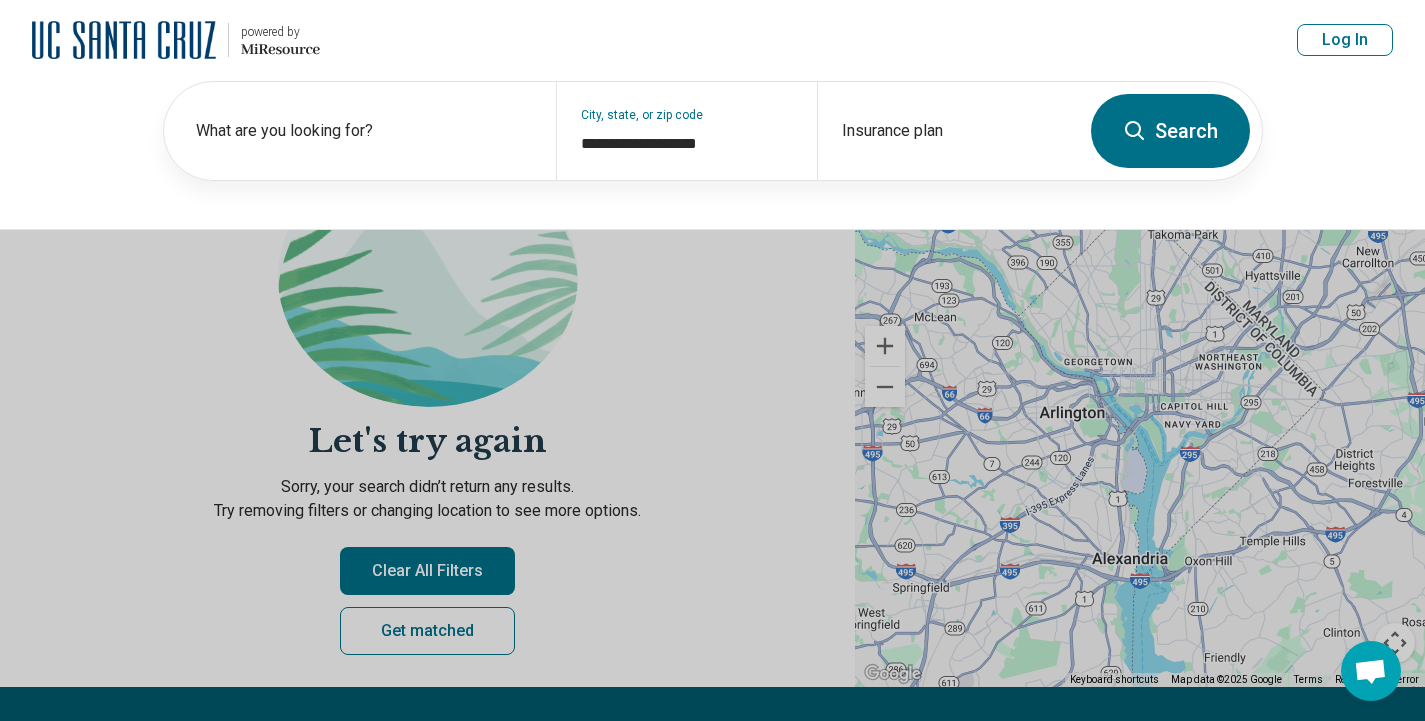 click on "Search" at bounding box center (1170, 131) 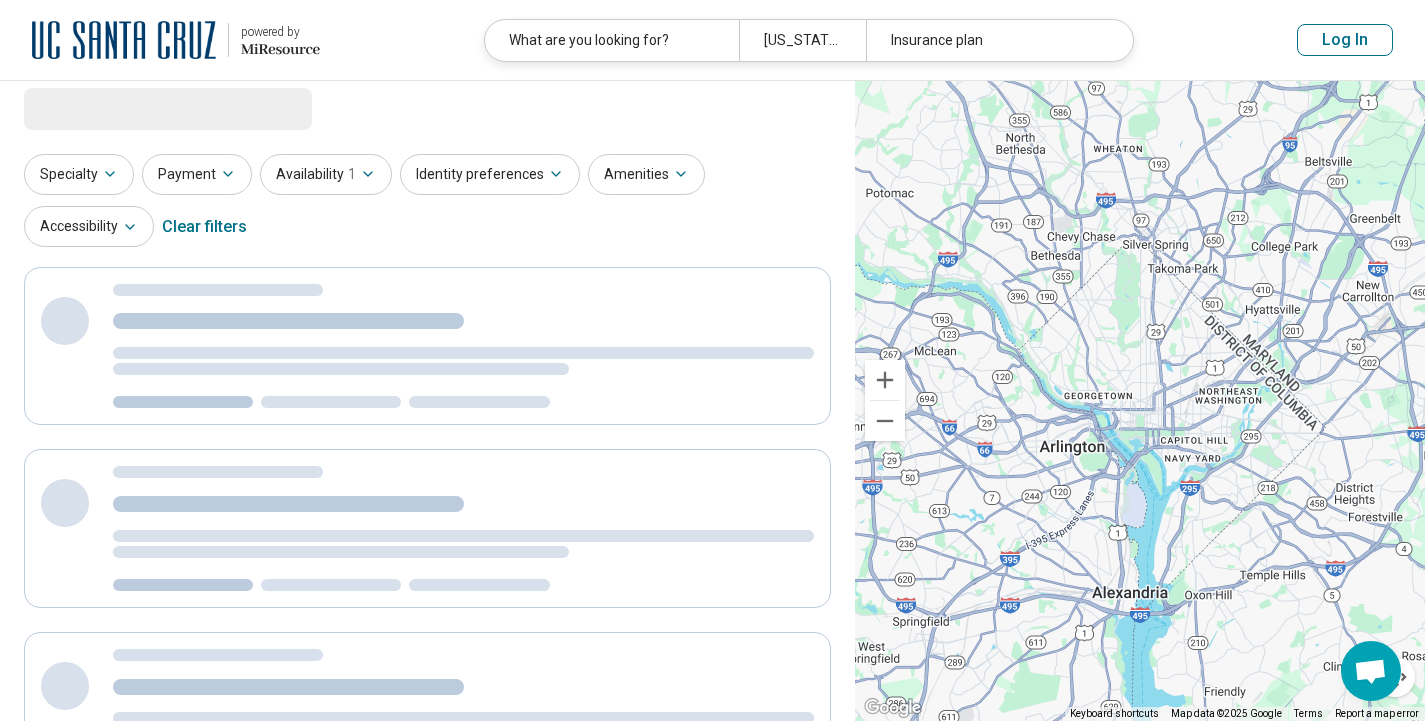 scroll, scrollTop: 0, scrollLeft: 0, axis: both 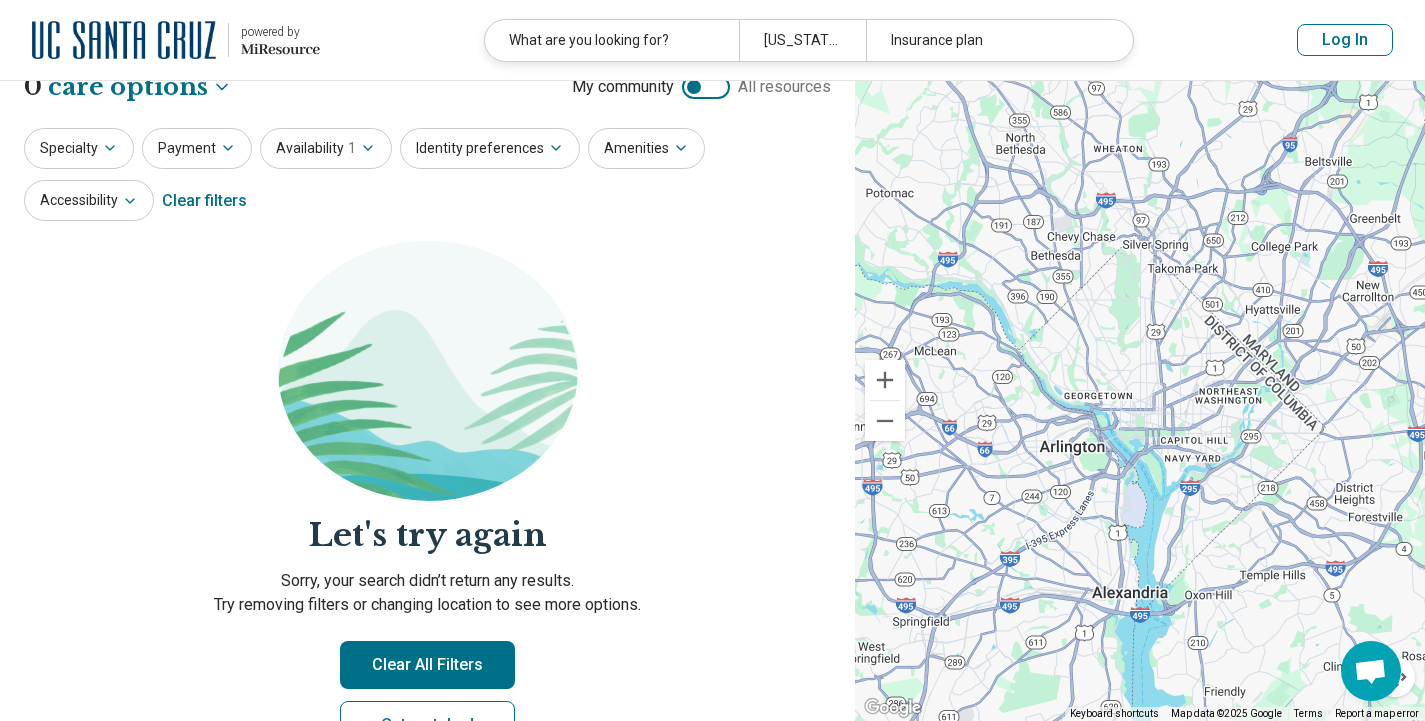 click on "Payment" at bounding box center (197, 148) 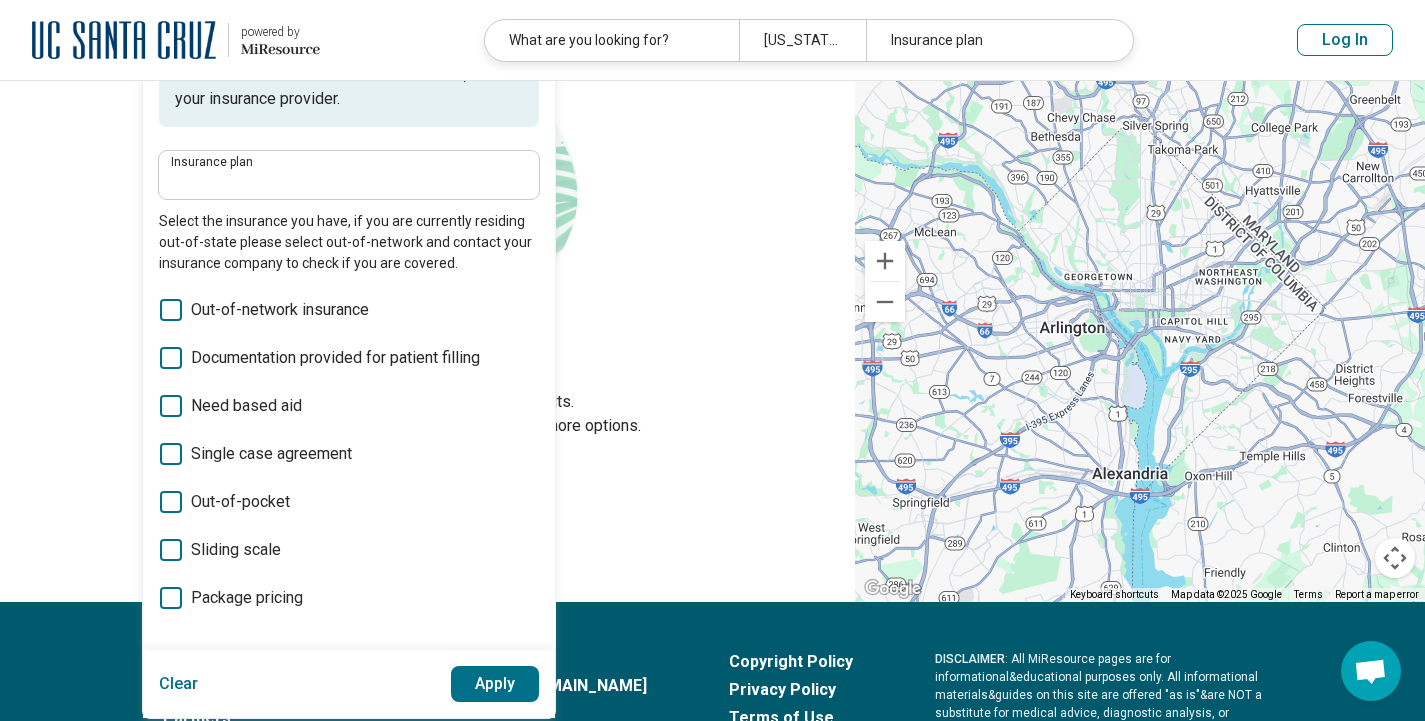 scroll, scrollTop: 205, scrollLeft: 0, axis: vertical 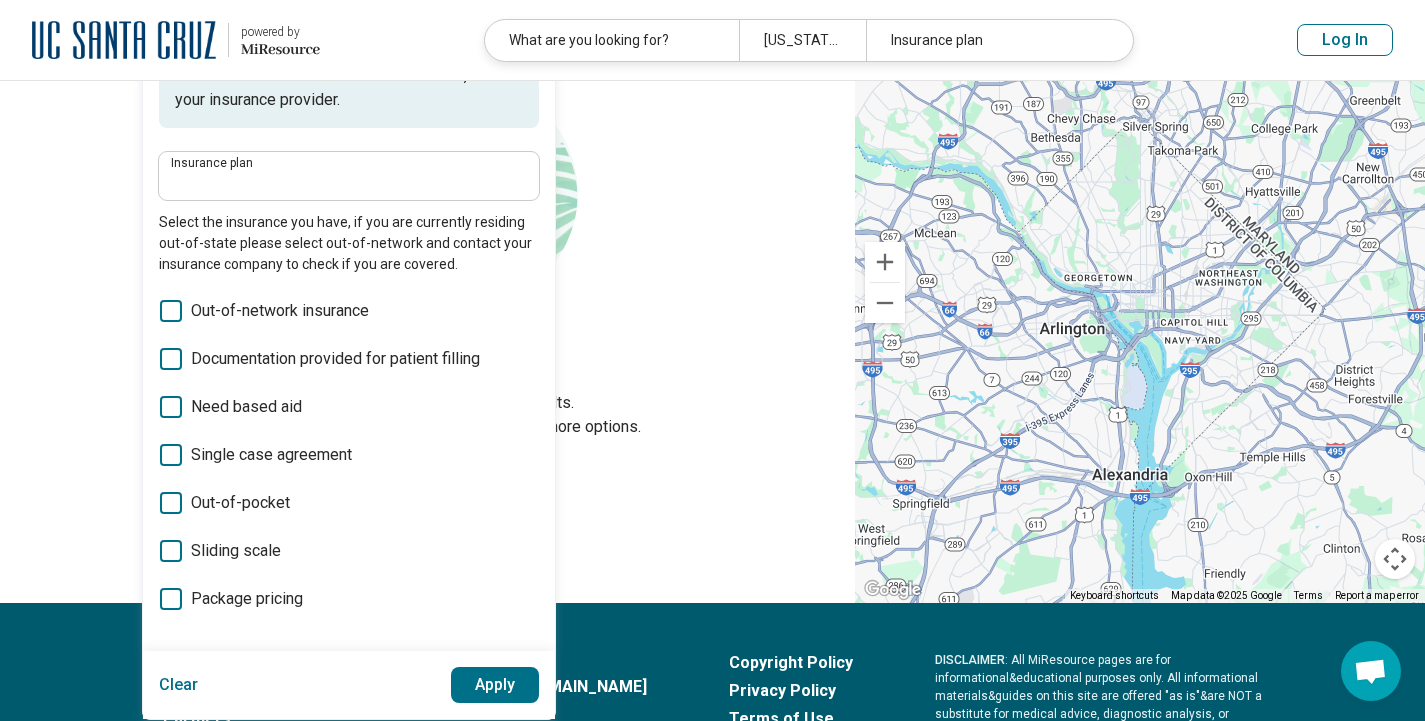 click on "Sorry, your search didn’t return any results. Try removing filters or changing location to see more options." at bounding box center (427, 415) 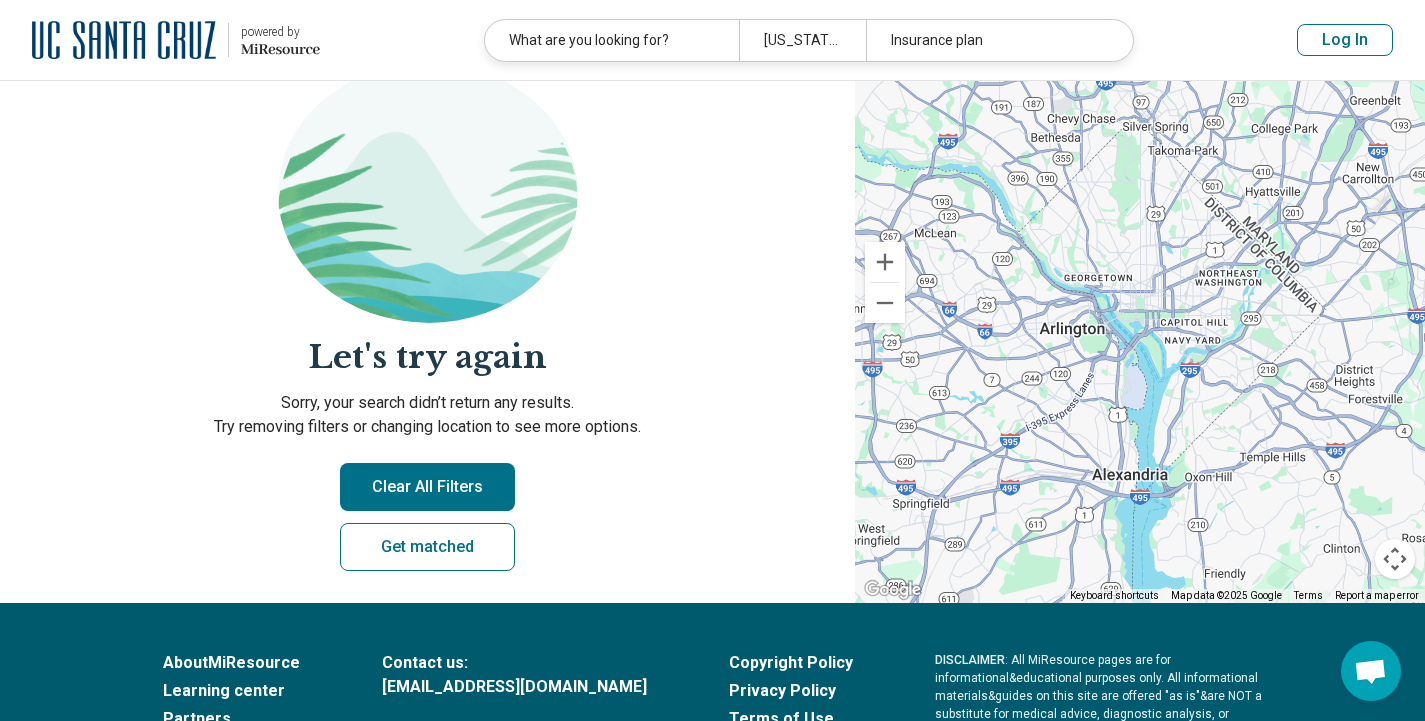 scroll, scrollTop: 0, scrollLeft: 0, axis: both 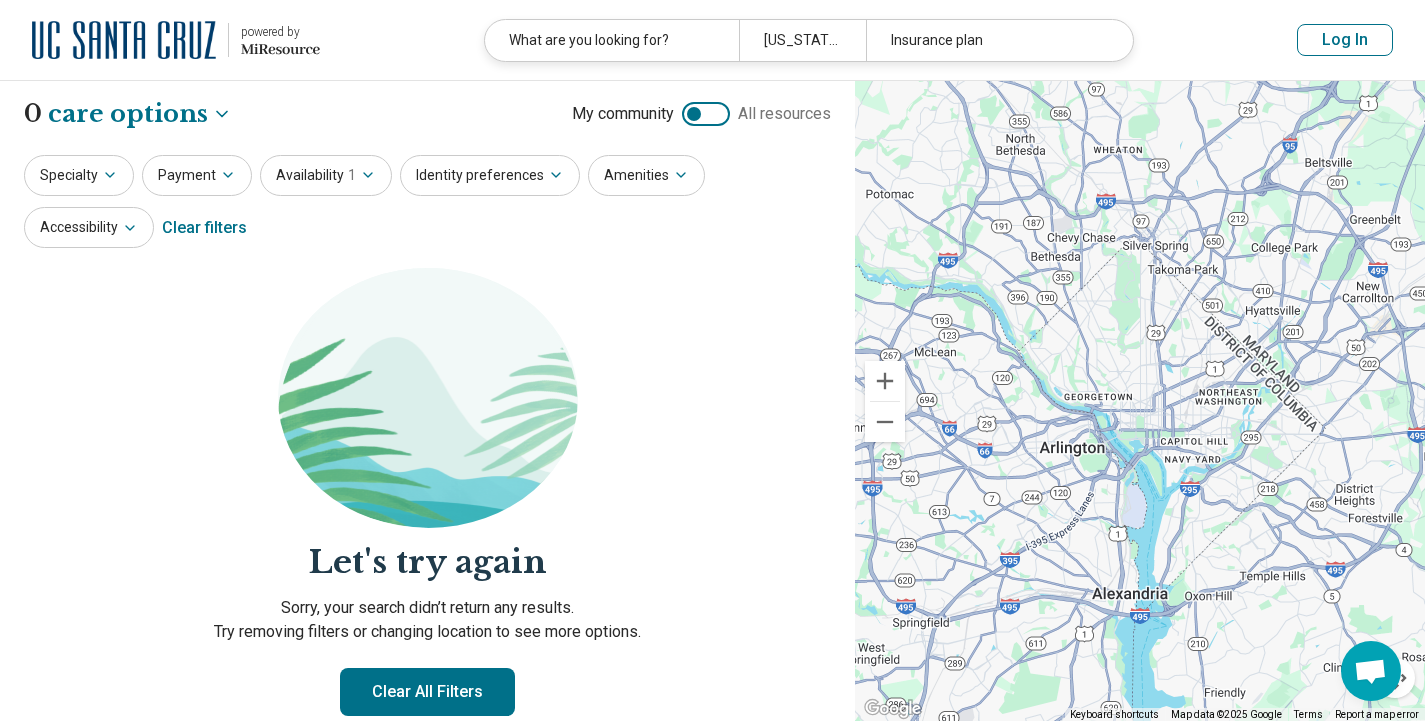 click on "Availability 1" at bounding box center (326, 175) 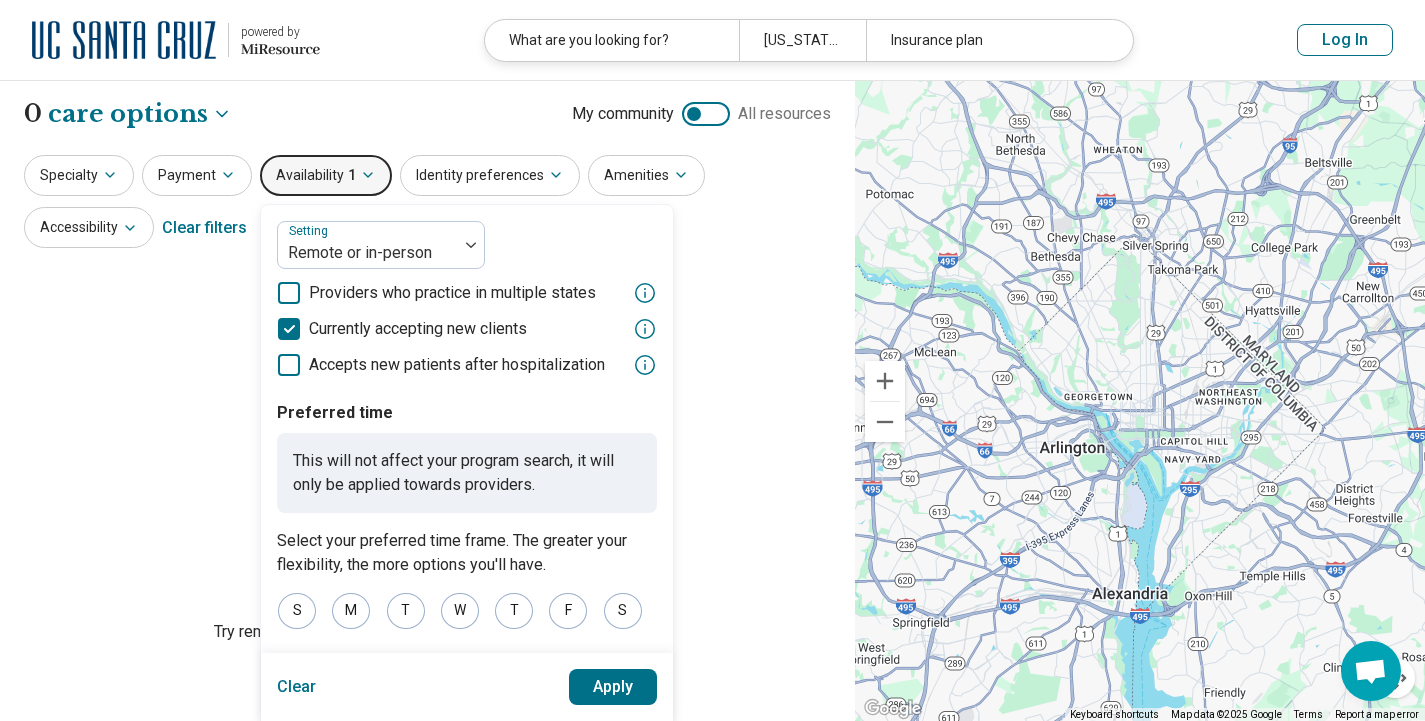 click on "Availability 1" at bounding box center (326, 175) 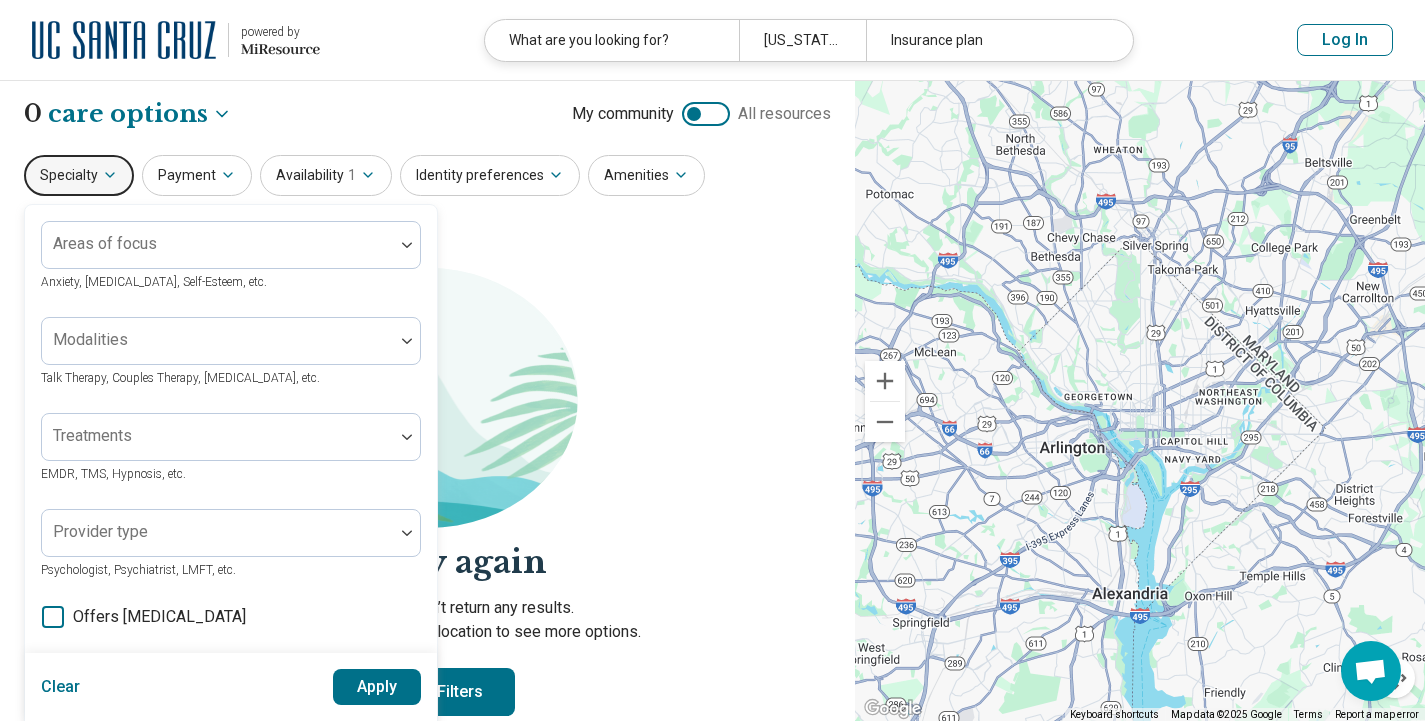 click on "Let's try again Sorry, your search didn’t return any results. Try removing filters or changing location to see more options. Clear All Filters Get matched" at bounding box center [427, 538] 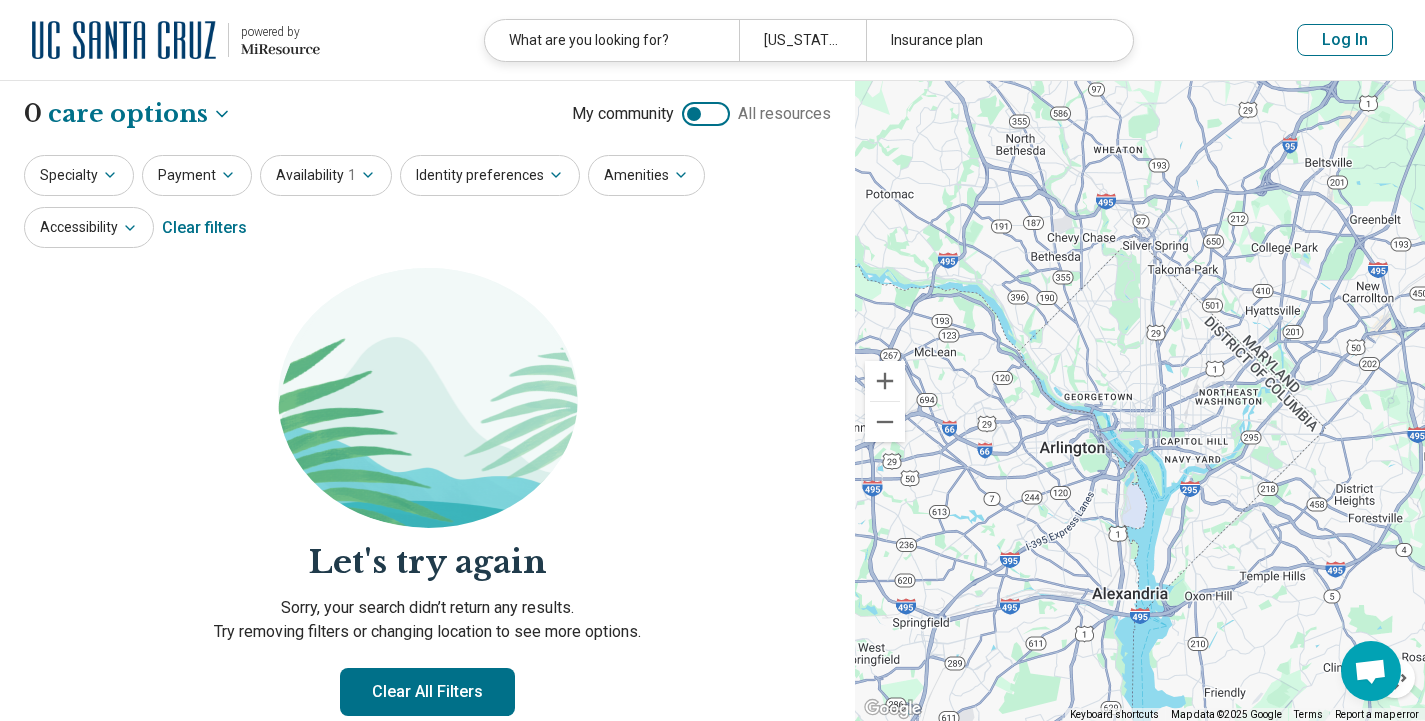 click on "Log In" at bounding box center [1345, 40] 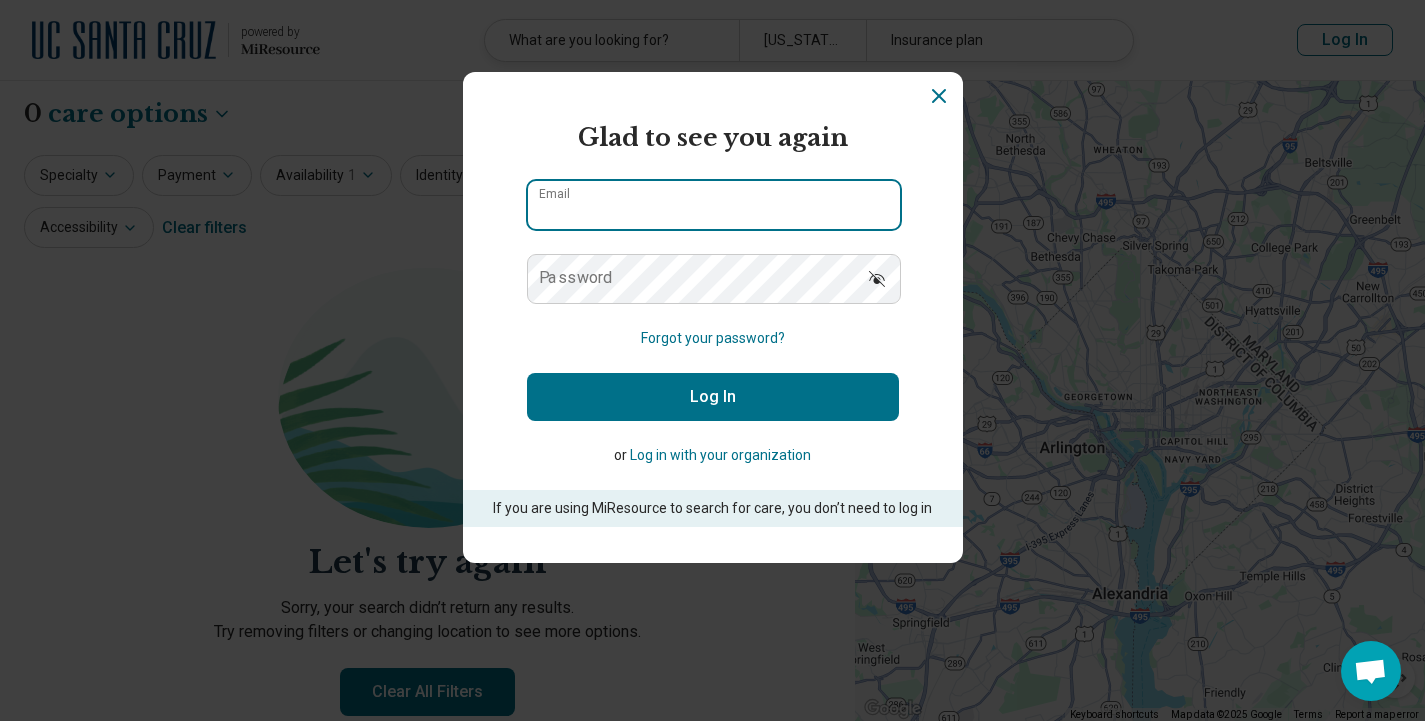 click on "Email" at bounding box center (714, 205) 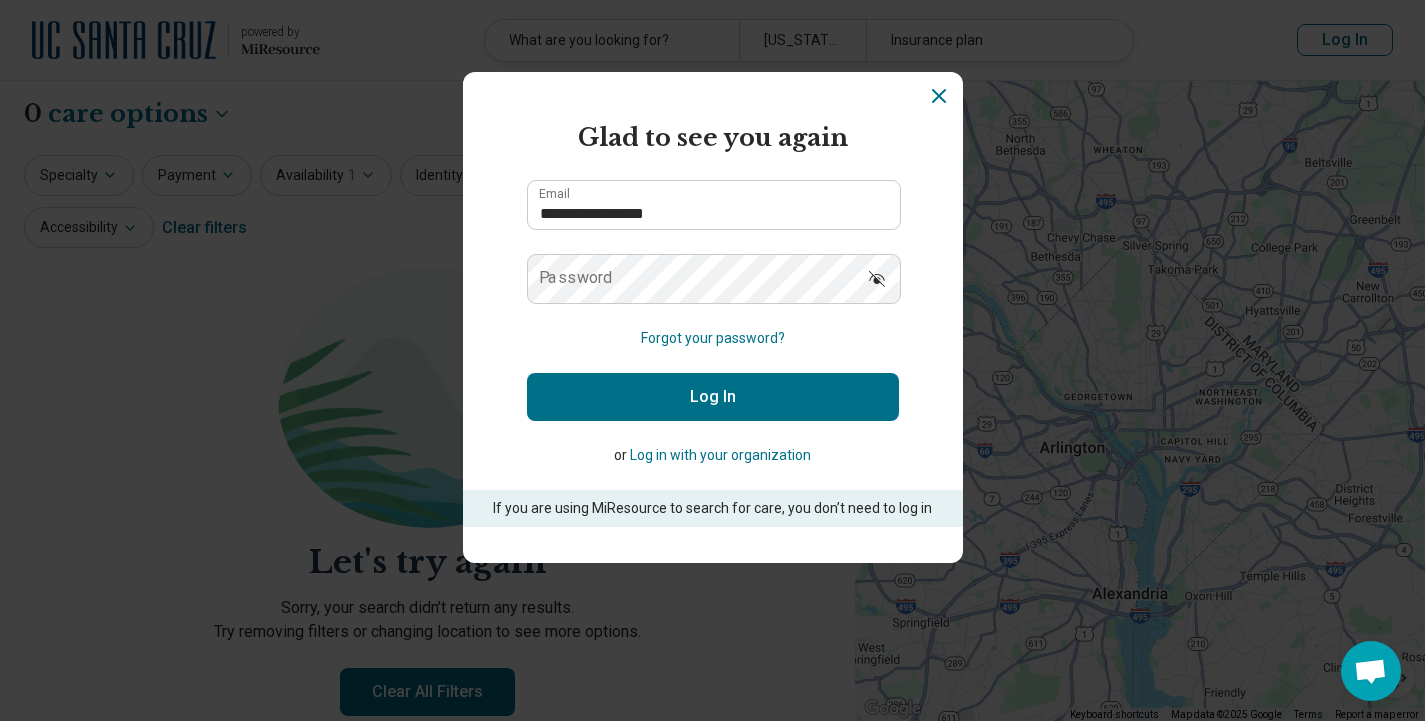 click on "Log in with your organization" at bounding box center (720, 455) 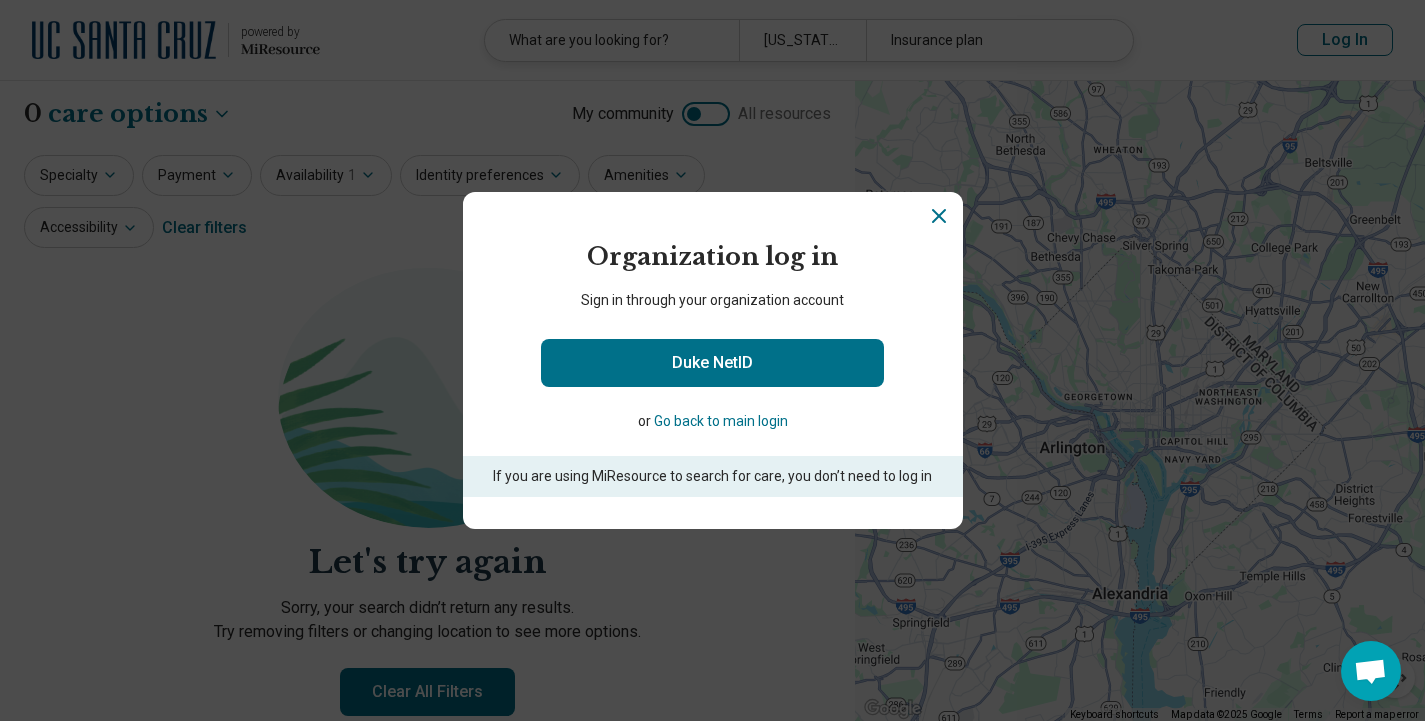 click on "Go back to main login" at bounding box center [721, 421] 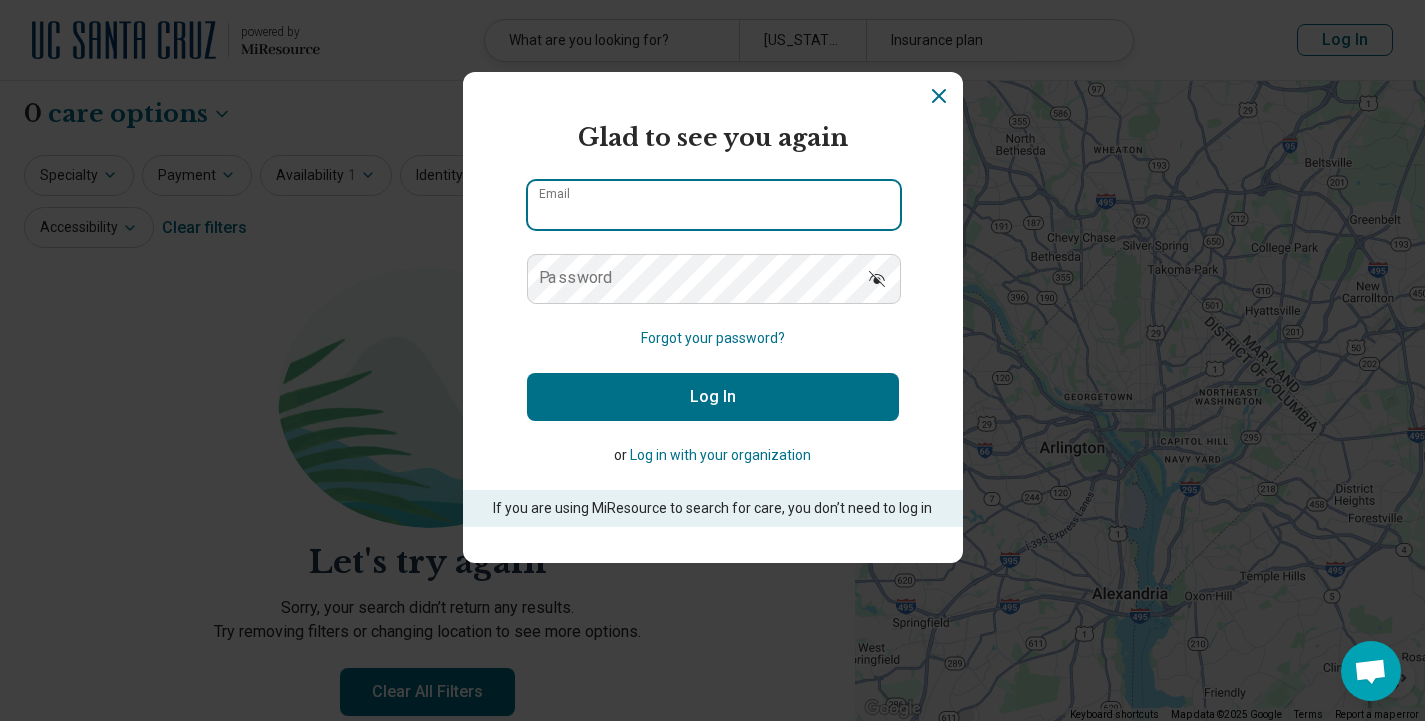 click on "Email" at bounding box center [714, 205] 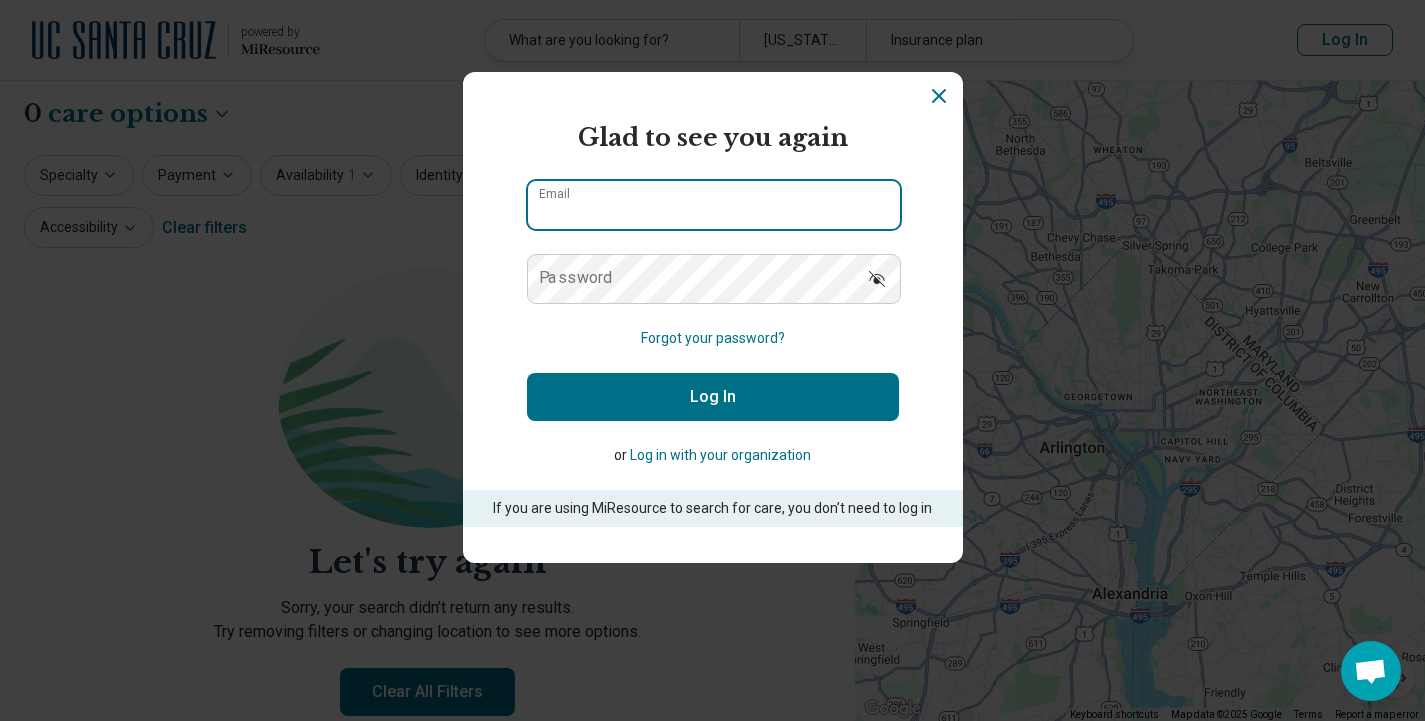type on "**********" 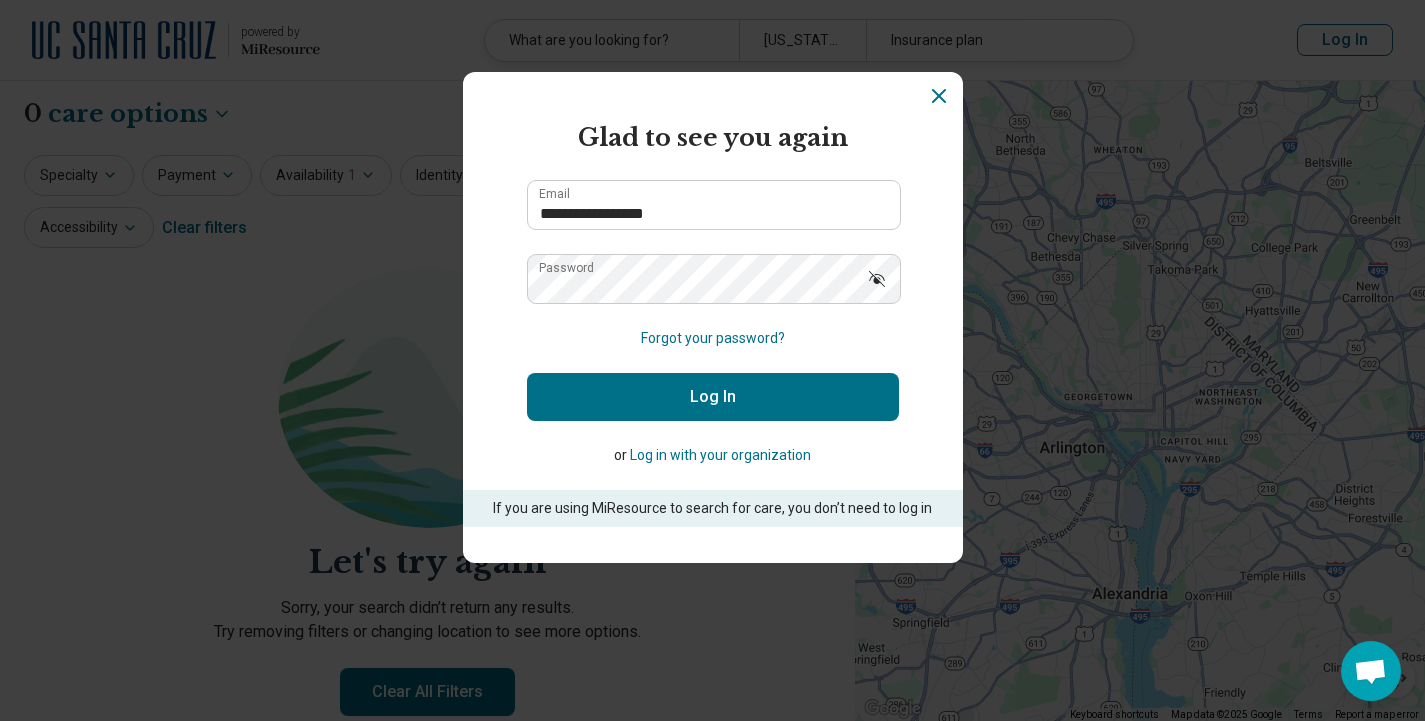 click on "Log In" at bounding box center (713, 397) 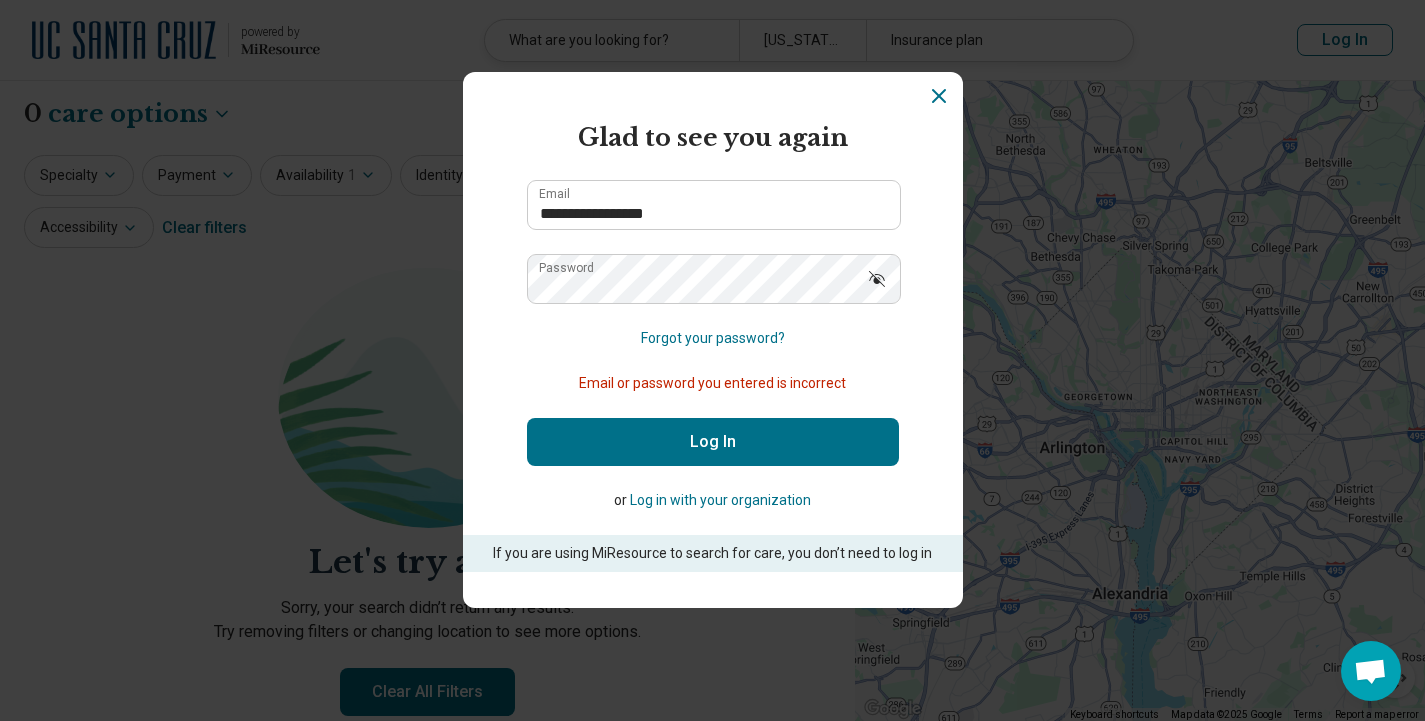 click on "Log In" at bounding box center (713, 442) 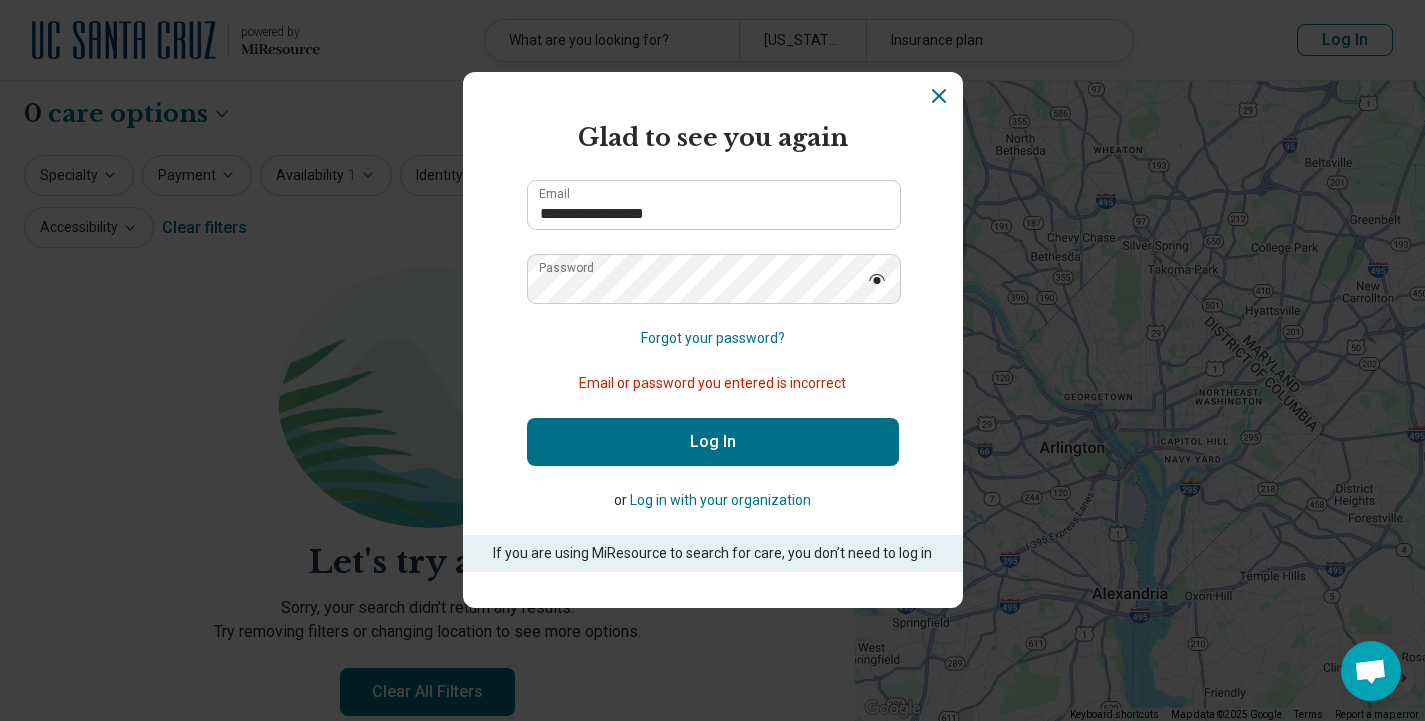 click on "Log In" at bounding box center (713, 442) 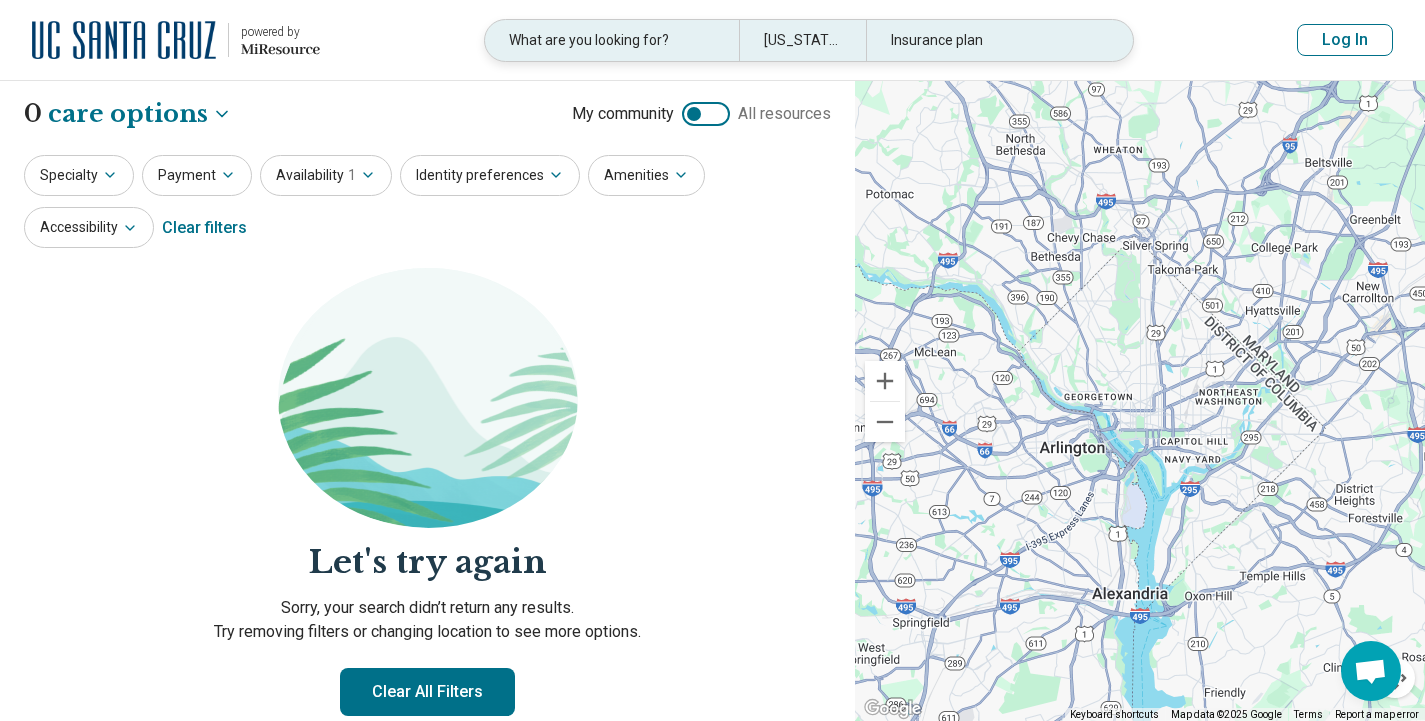 click on "Insurance plan" at bounding box center (993, 40) 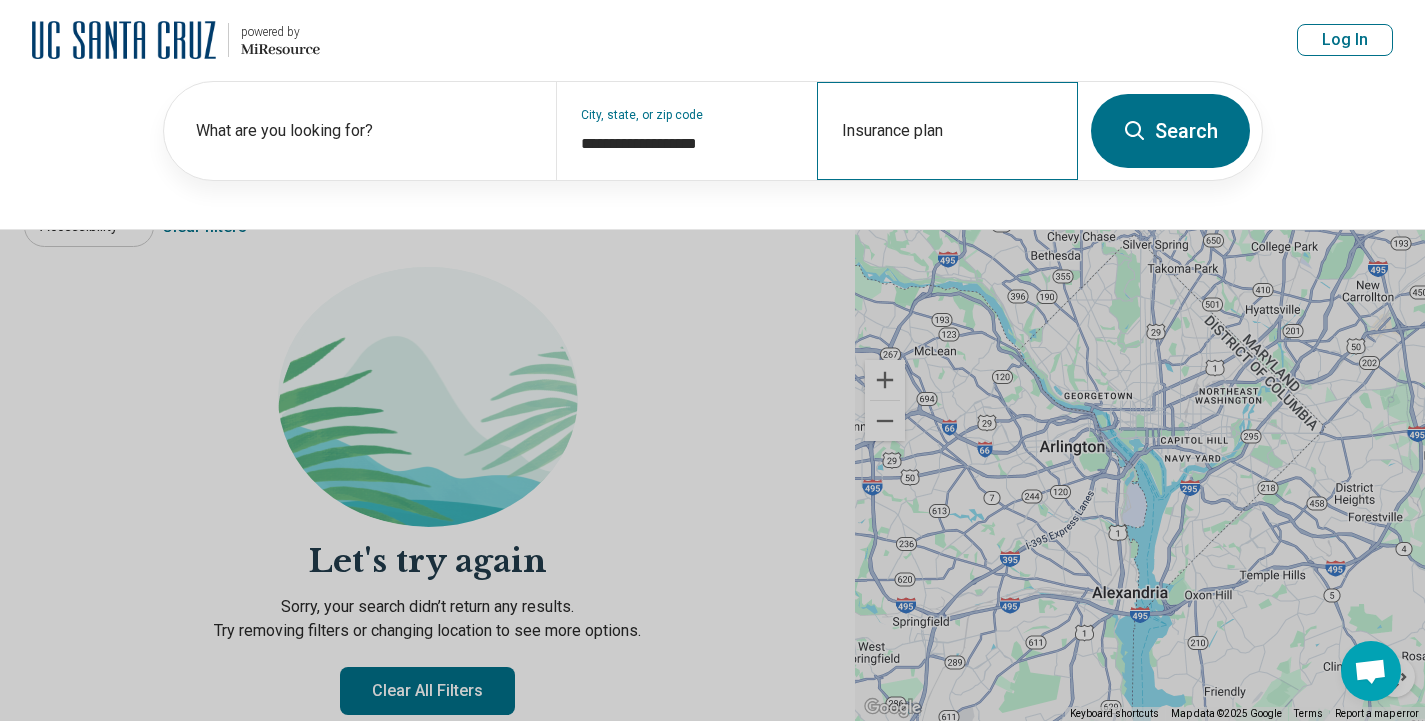 click on "Insurance plan" at bounding box center [947, 131] 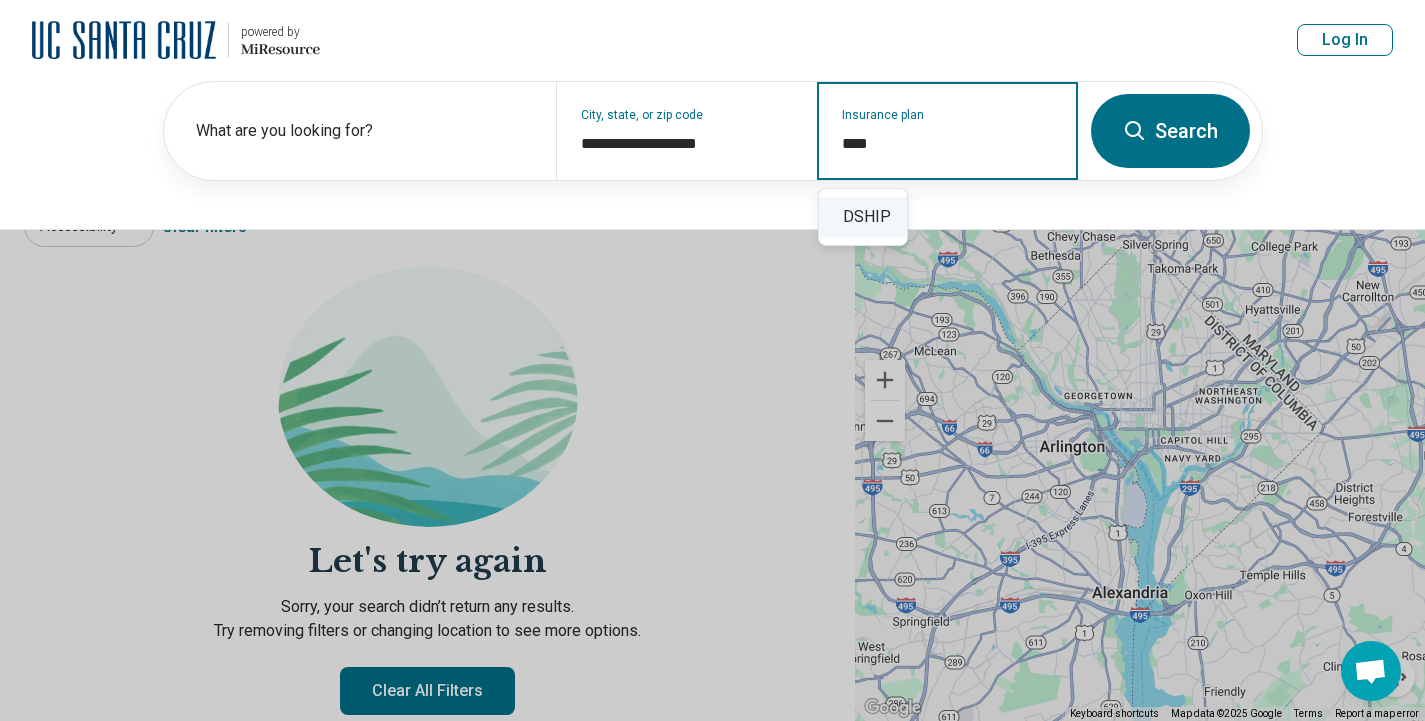 click on "DSHIP" at bounding box center (863, 217) 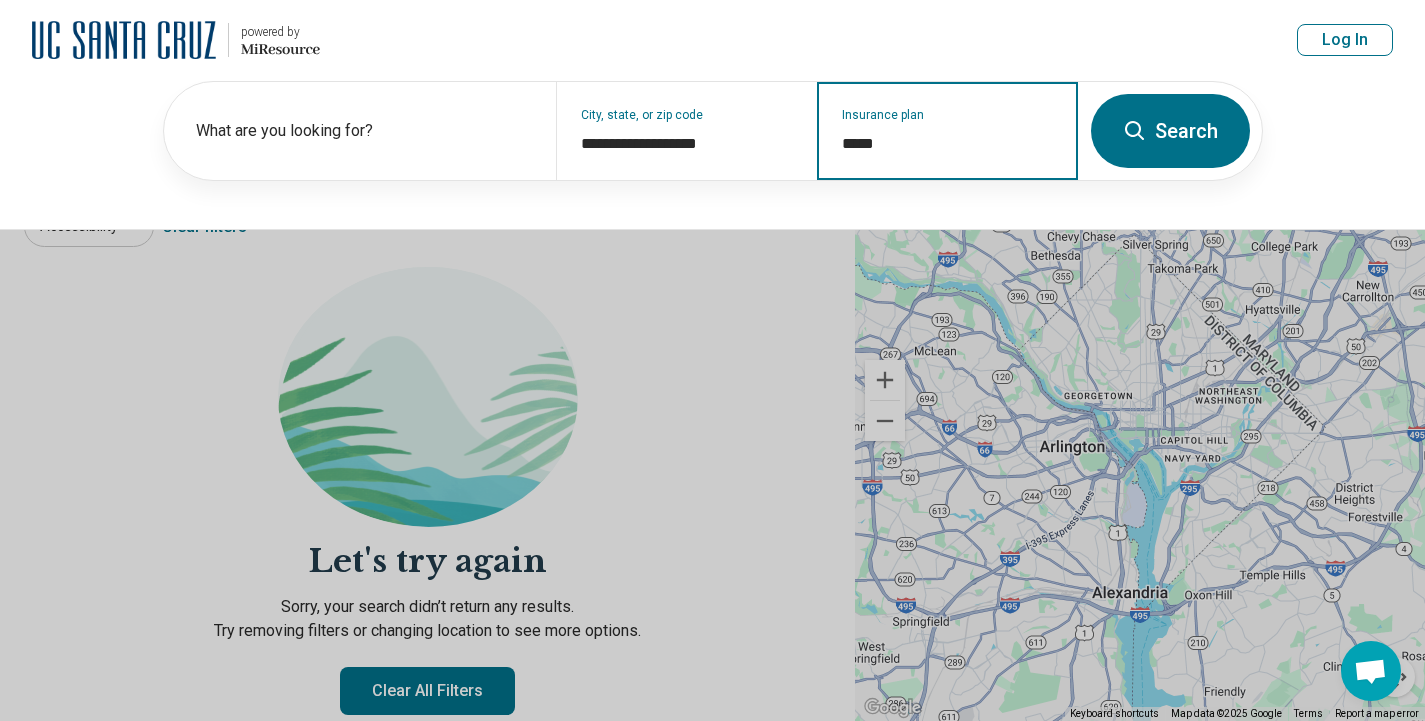 type on "*****" 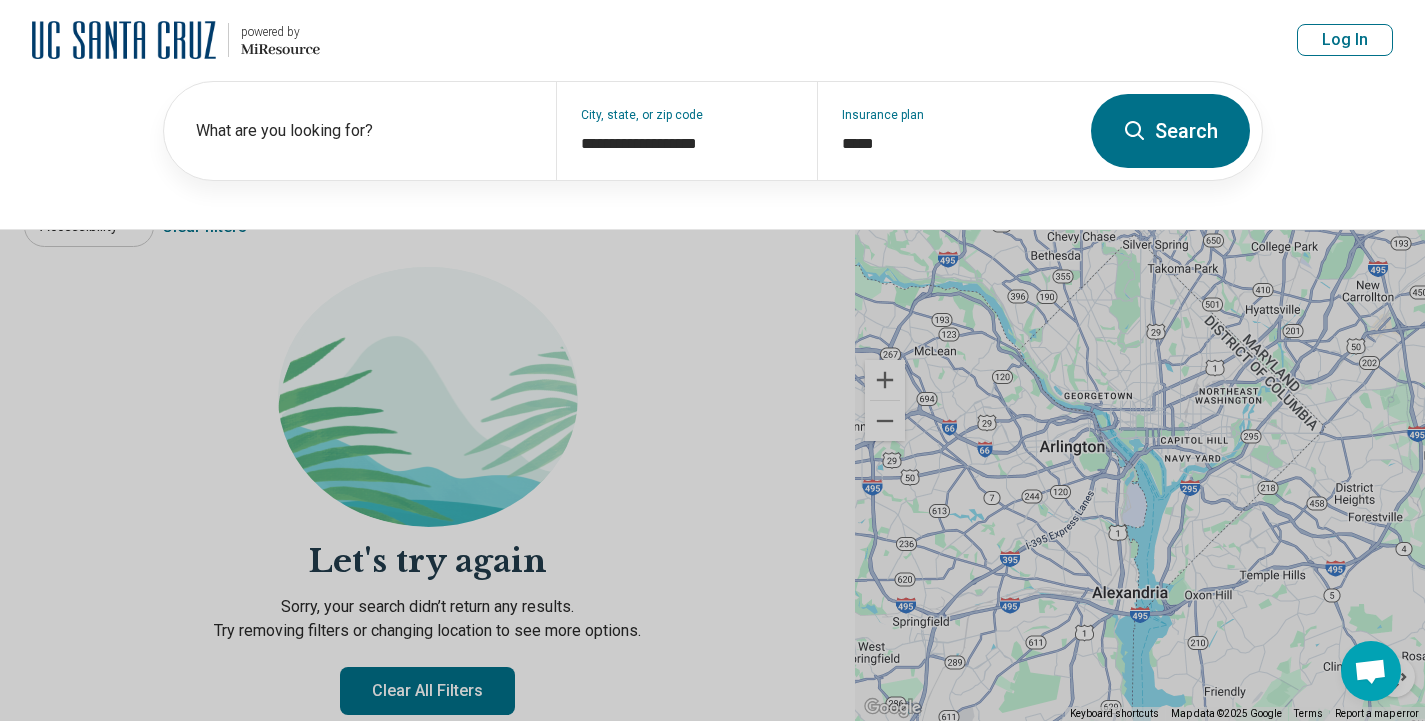 click on "Search" at bounding box center [1170, 131] 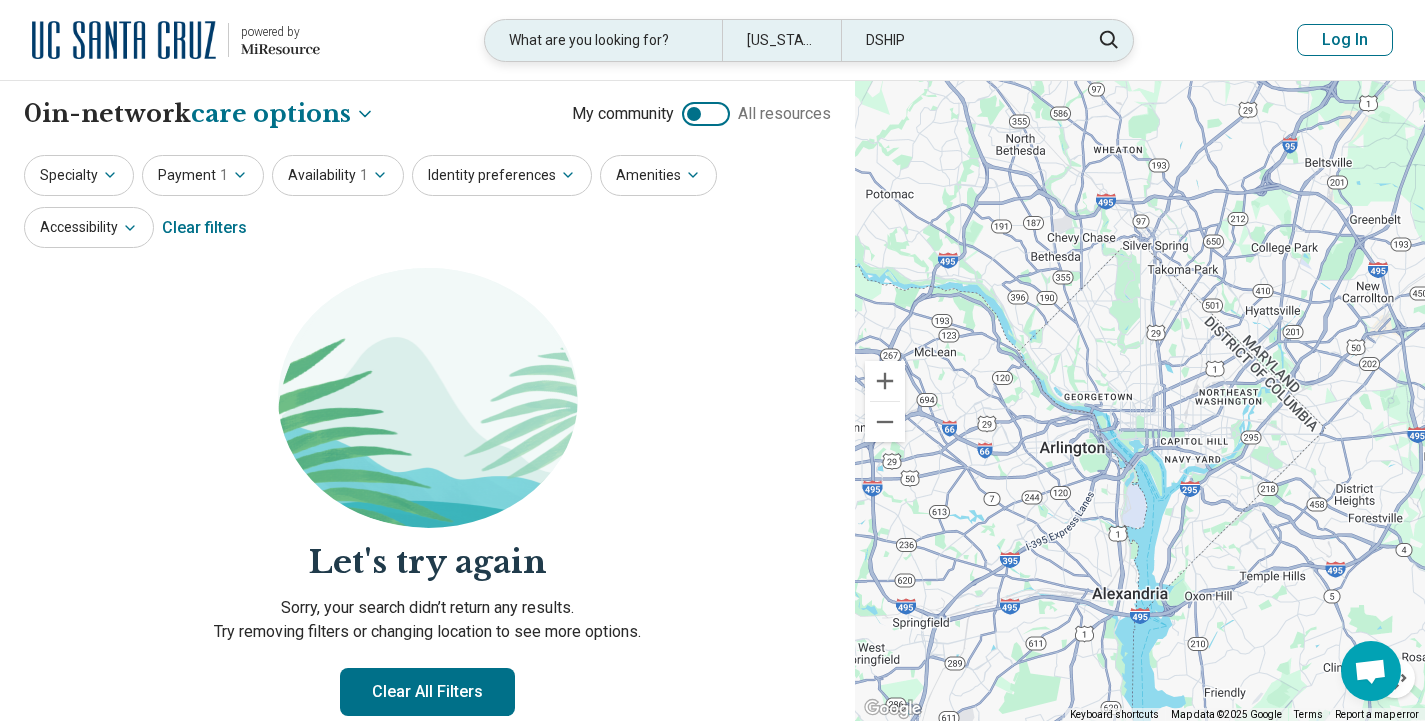 click on "DSHIP" at bounding box center [959, 40] 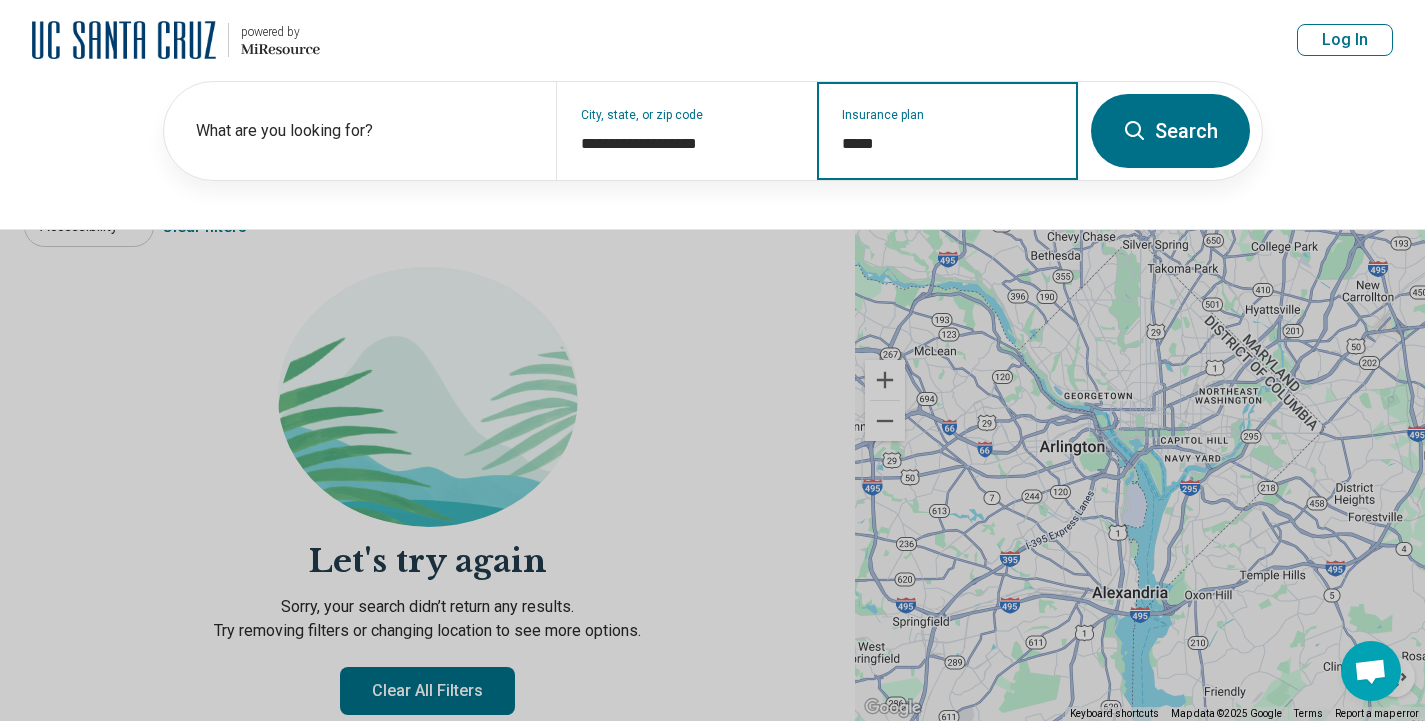 click on "*****" at bounding box center [948, 144] 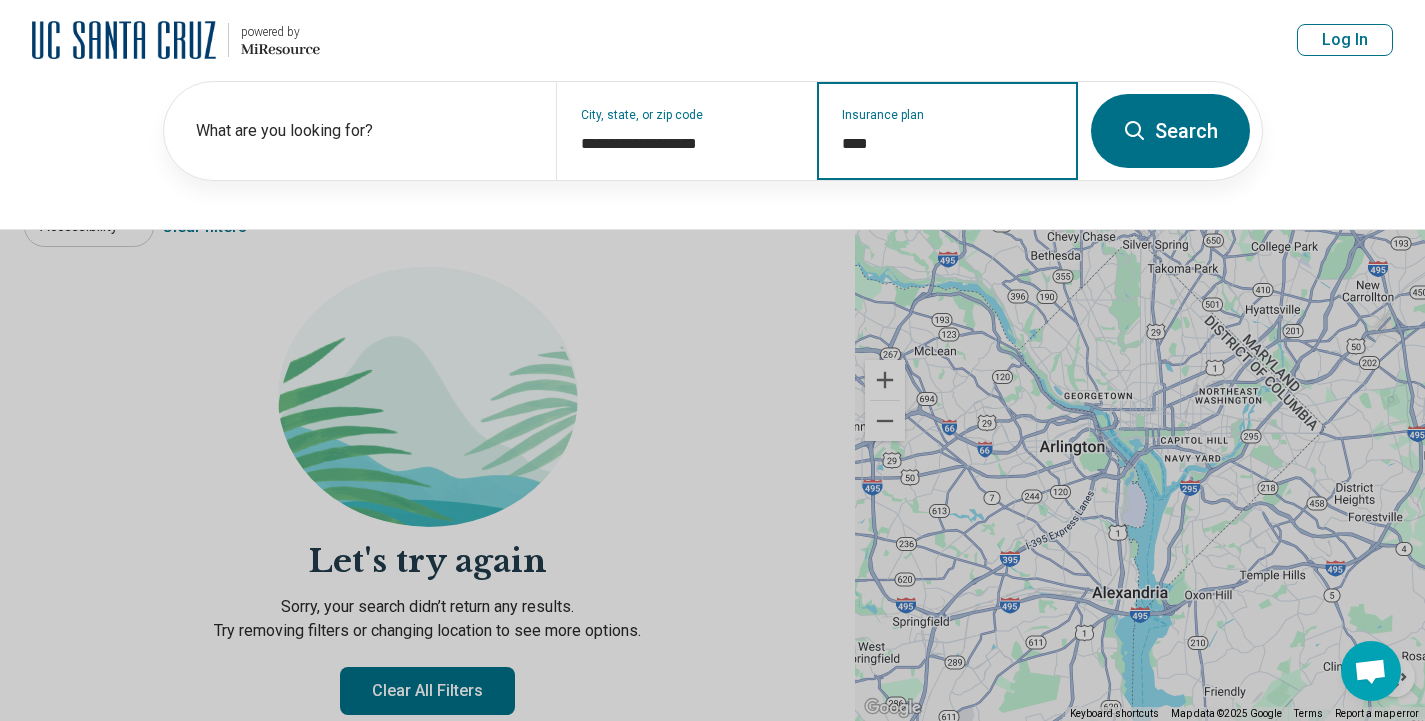 type on "***" 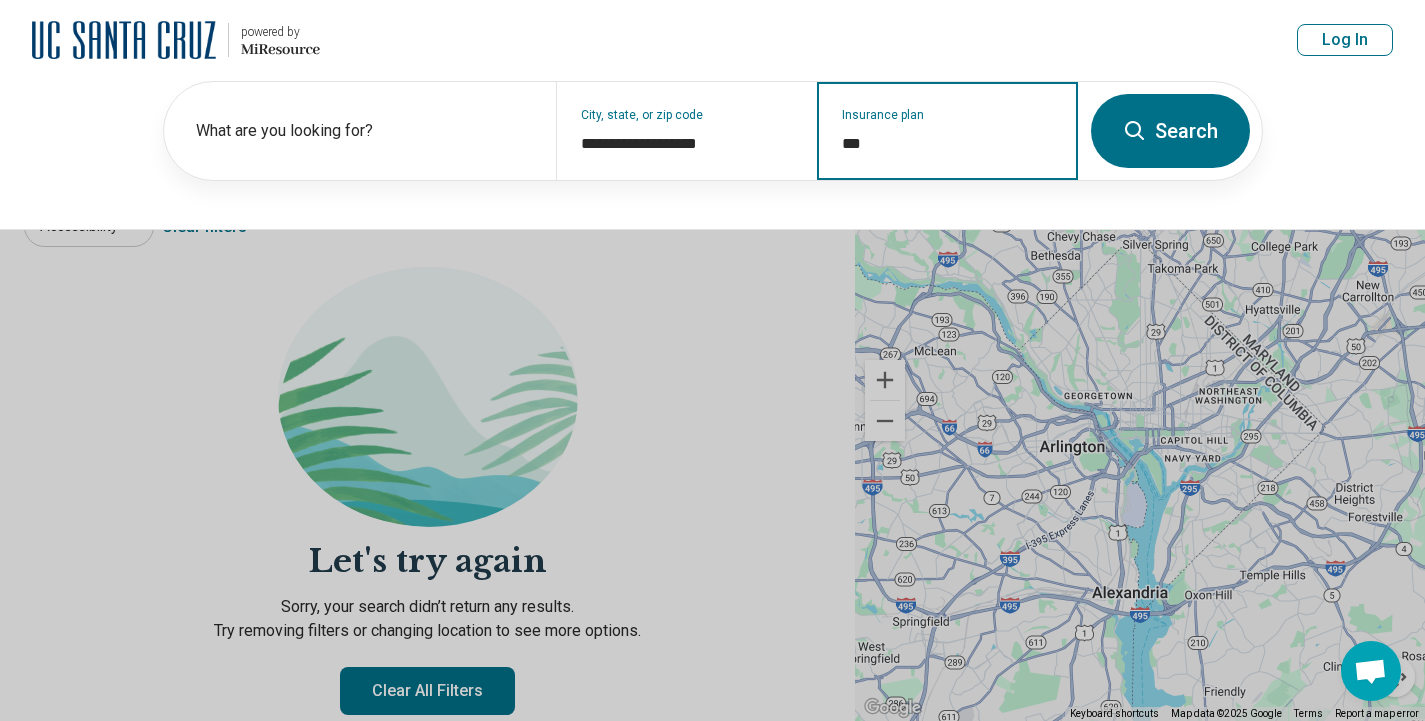 drag, startPoint x: 876, startPoint y: 155, endPoint x: 843, endPoint y: 155, distance: 33 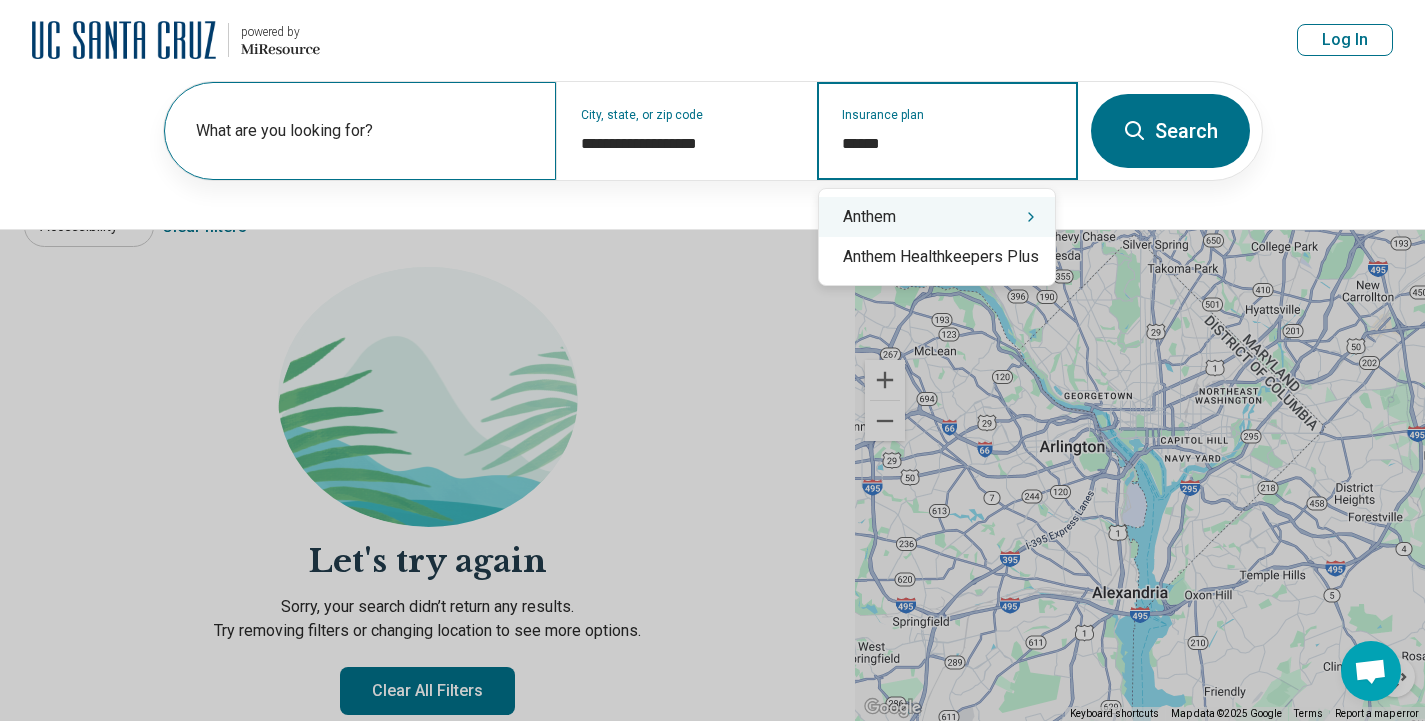 type on "******" 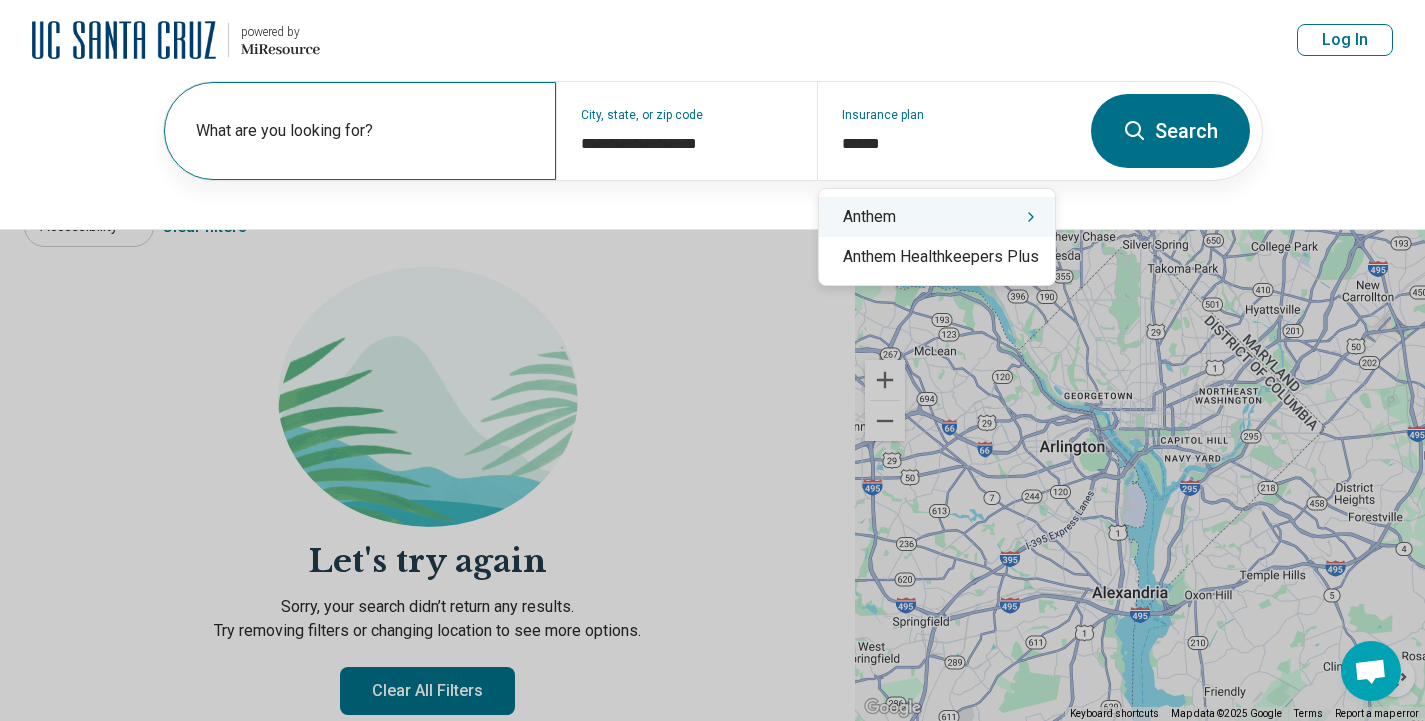 type 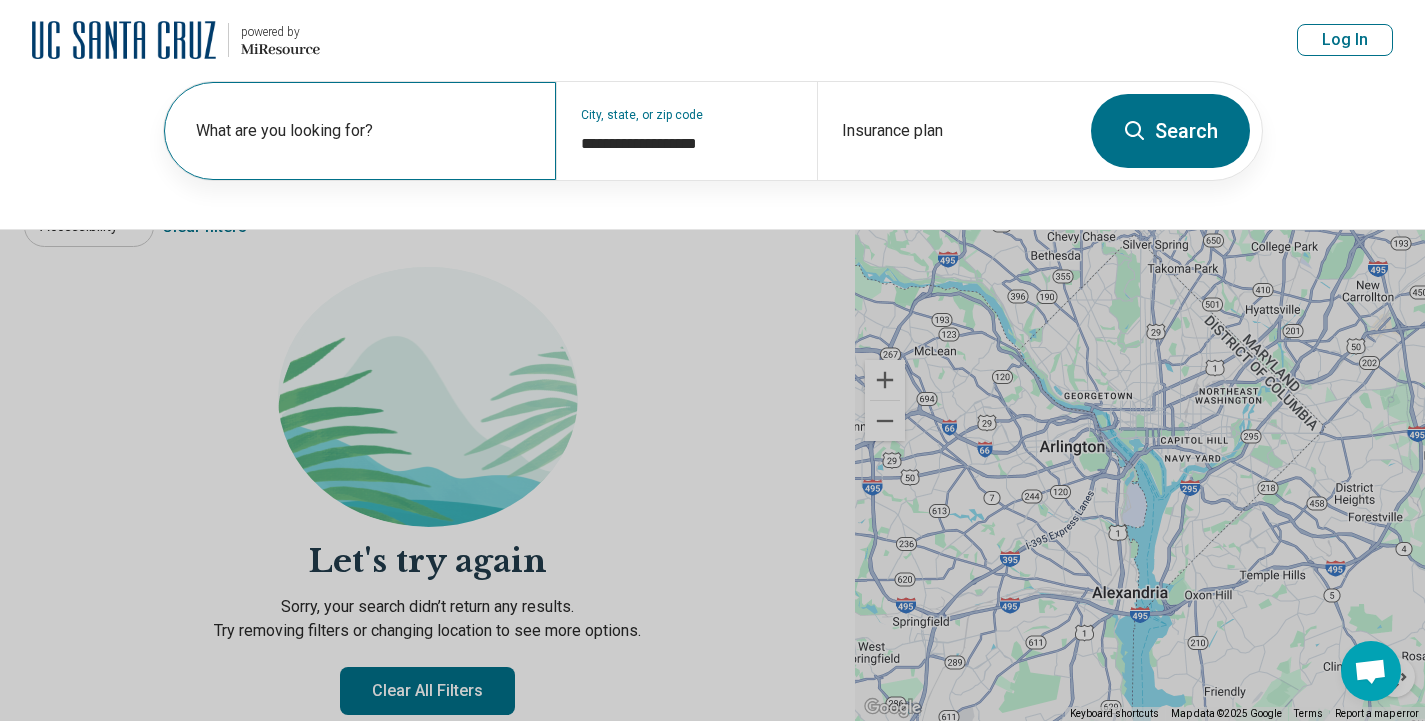 click on "What are you looking for?" at bounding box center (364, 131) 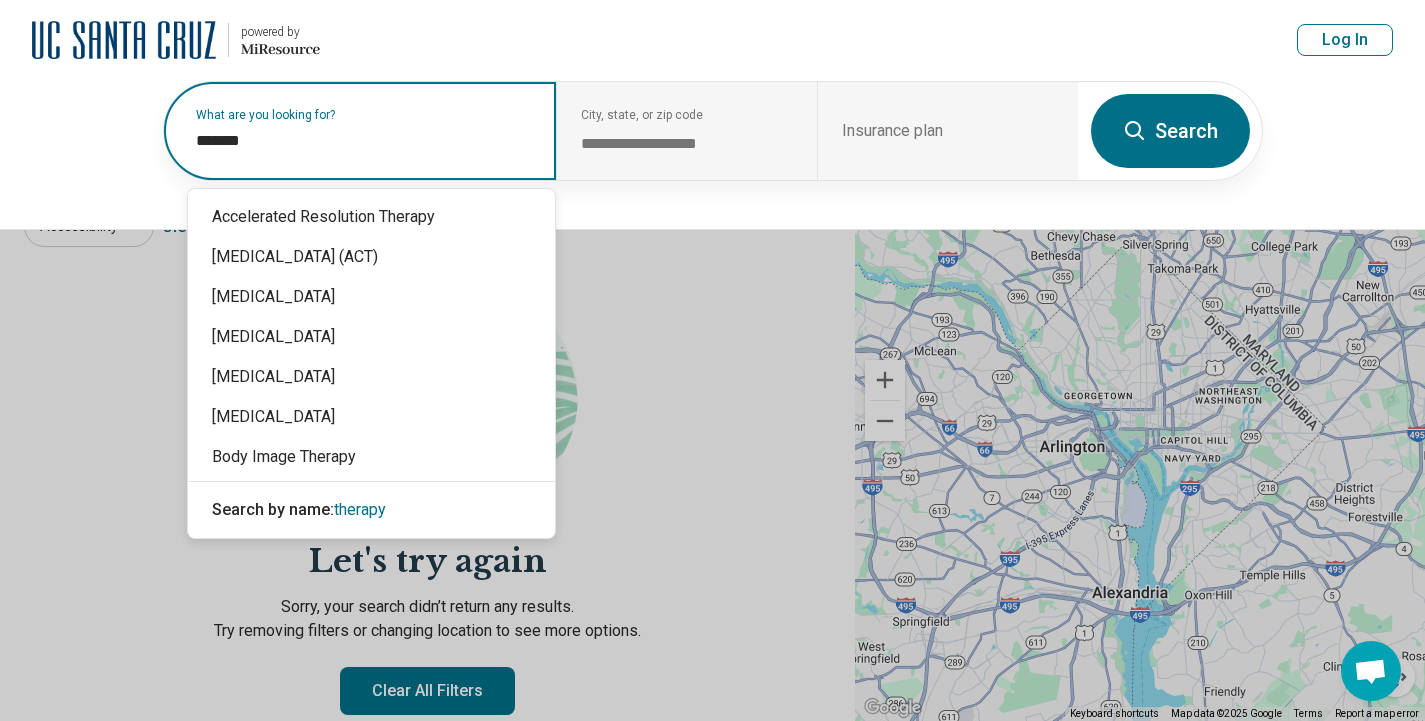 scroll, scrollTop: 6, scrollLeft: 0, axis: vertical 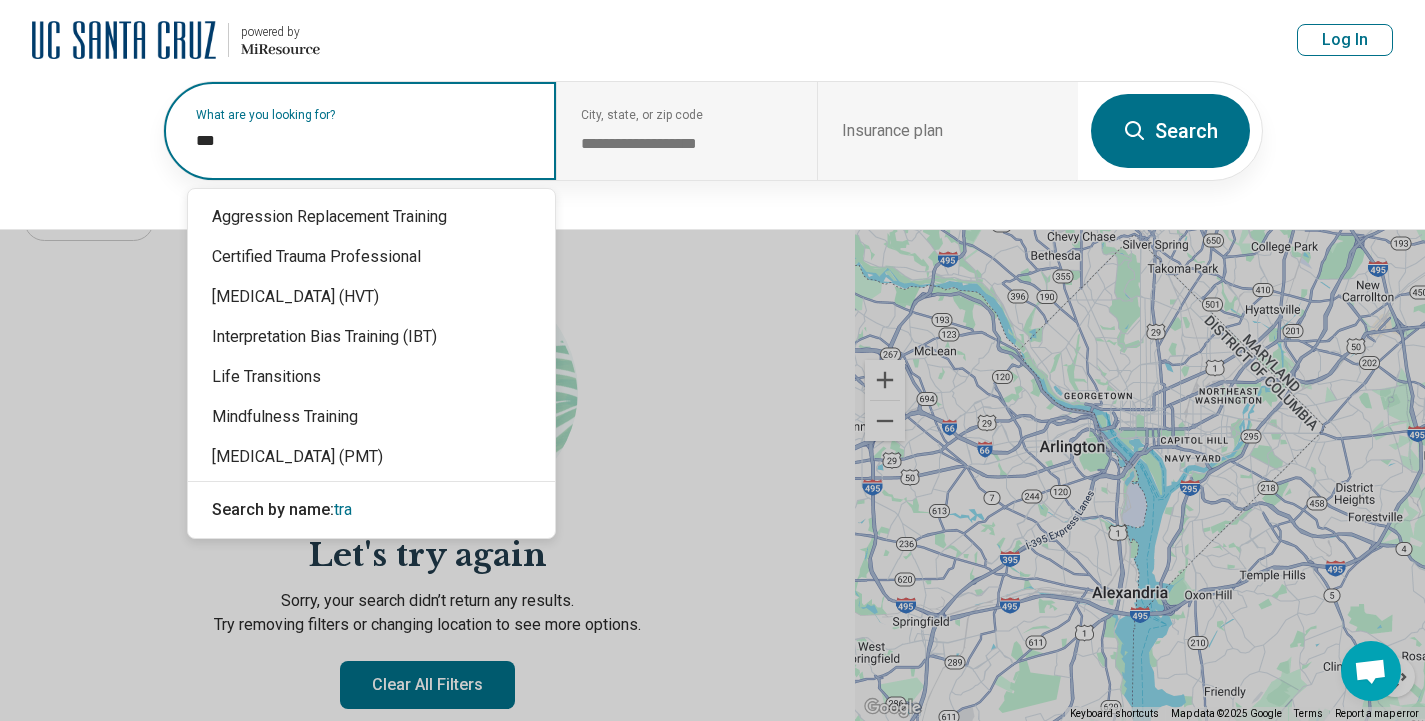 type on "****" 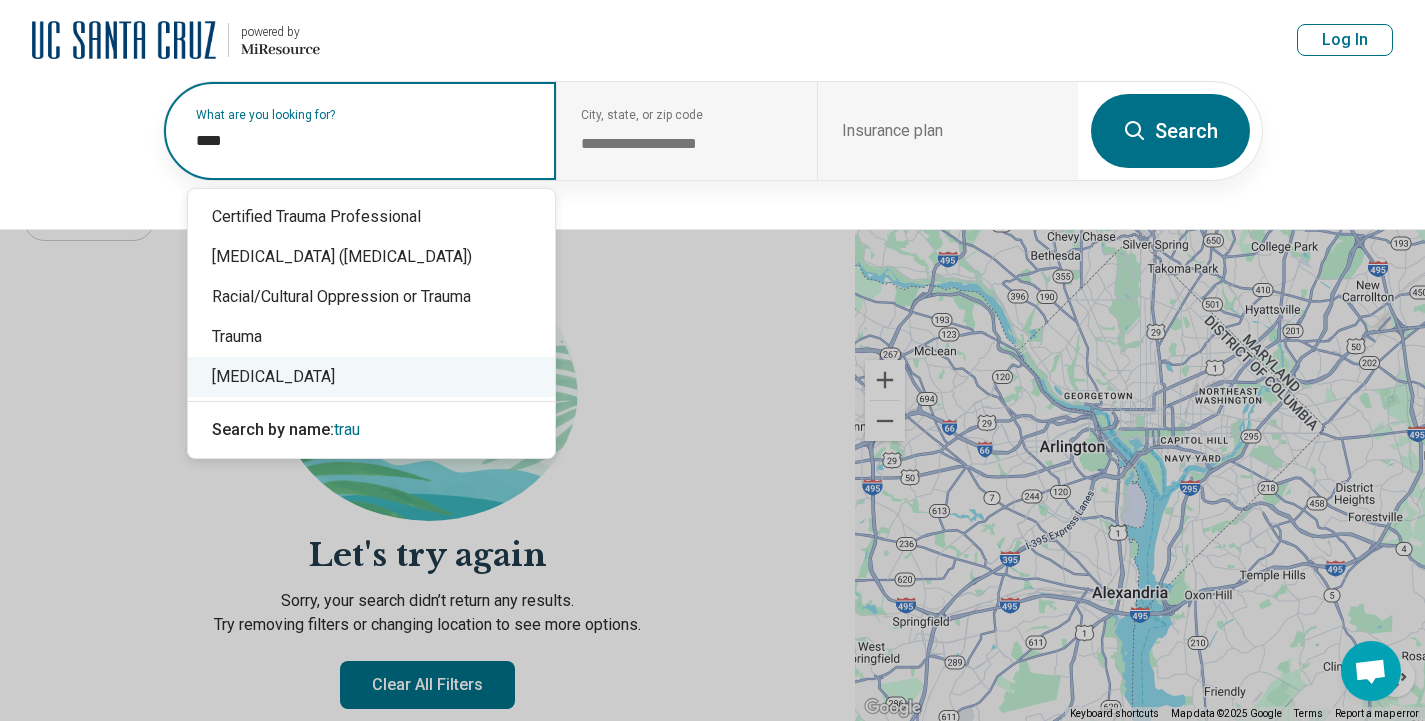 click on "Trauma-Focused Cognitive Behavioral Therapy" at bounding box center [371, 377] 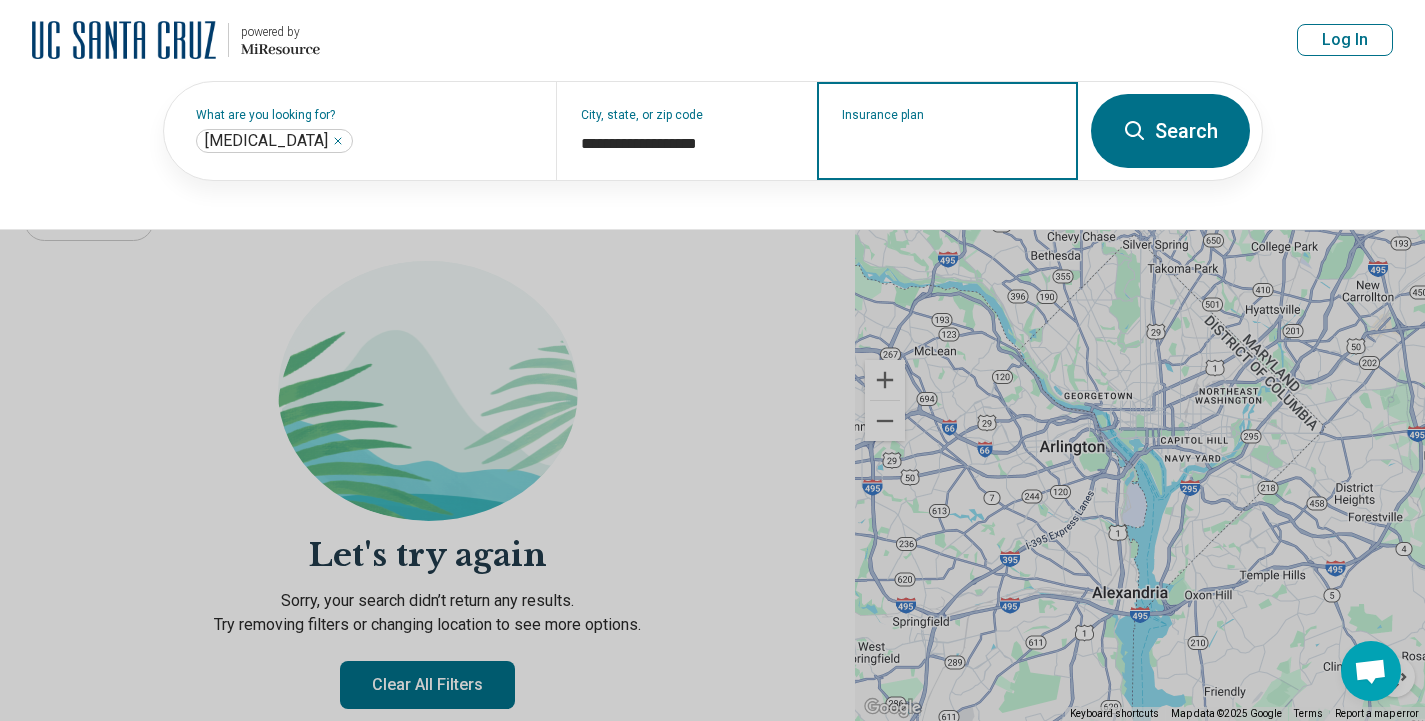 click on "Insurance plan" at bounding box center [948, 144] 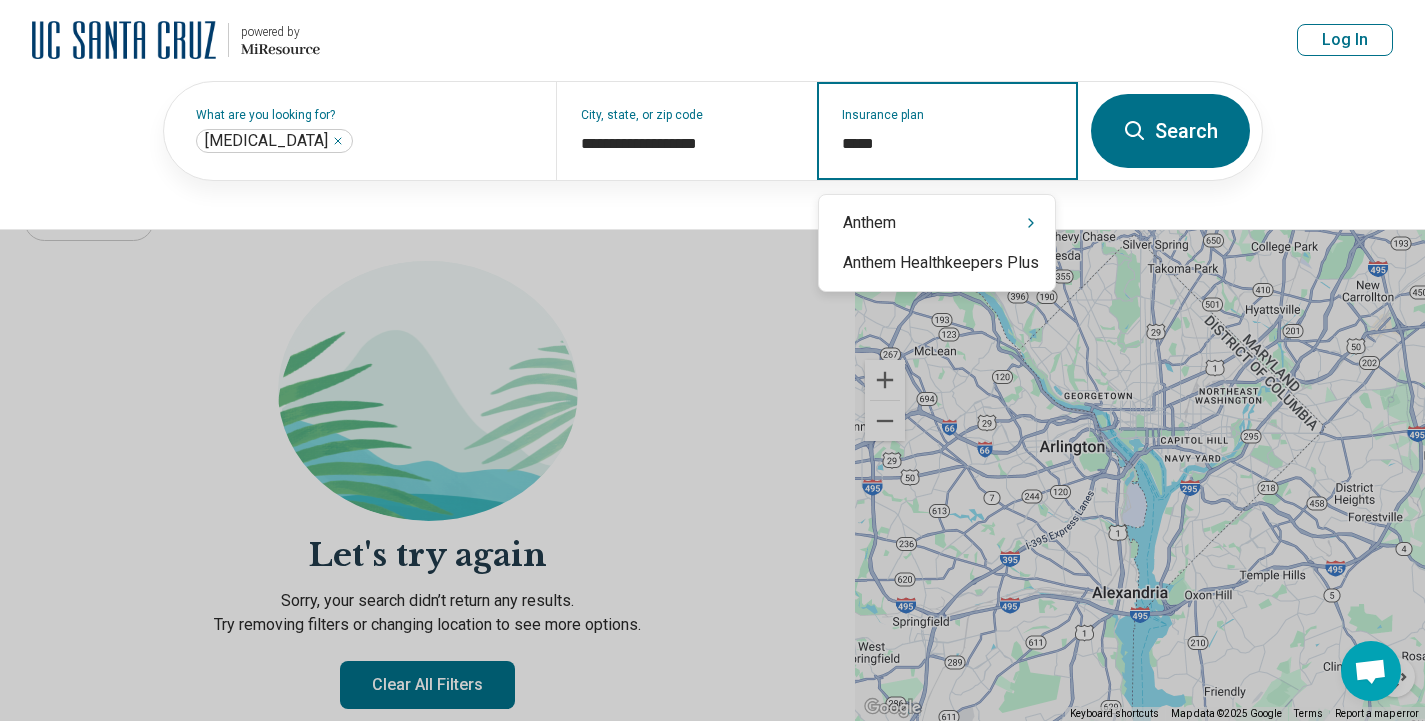 type on "******" 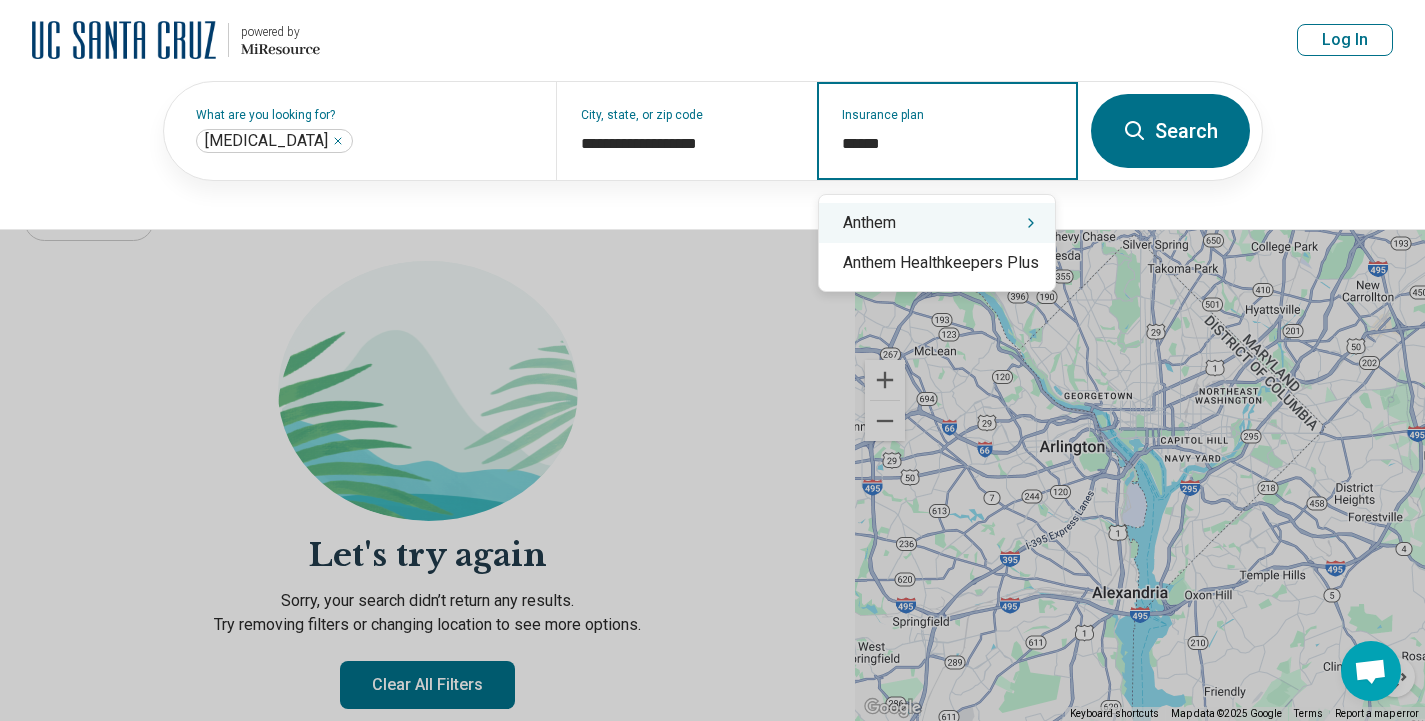 click on "Anthem" at bounding box center [937, 223] 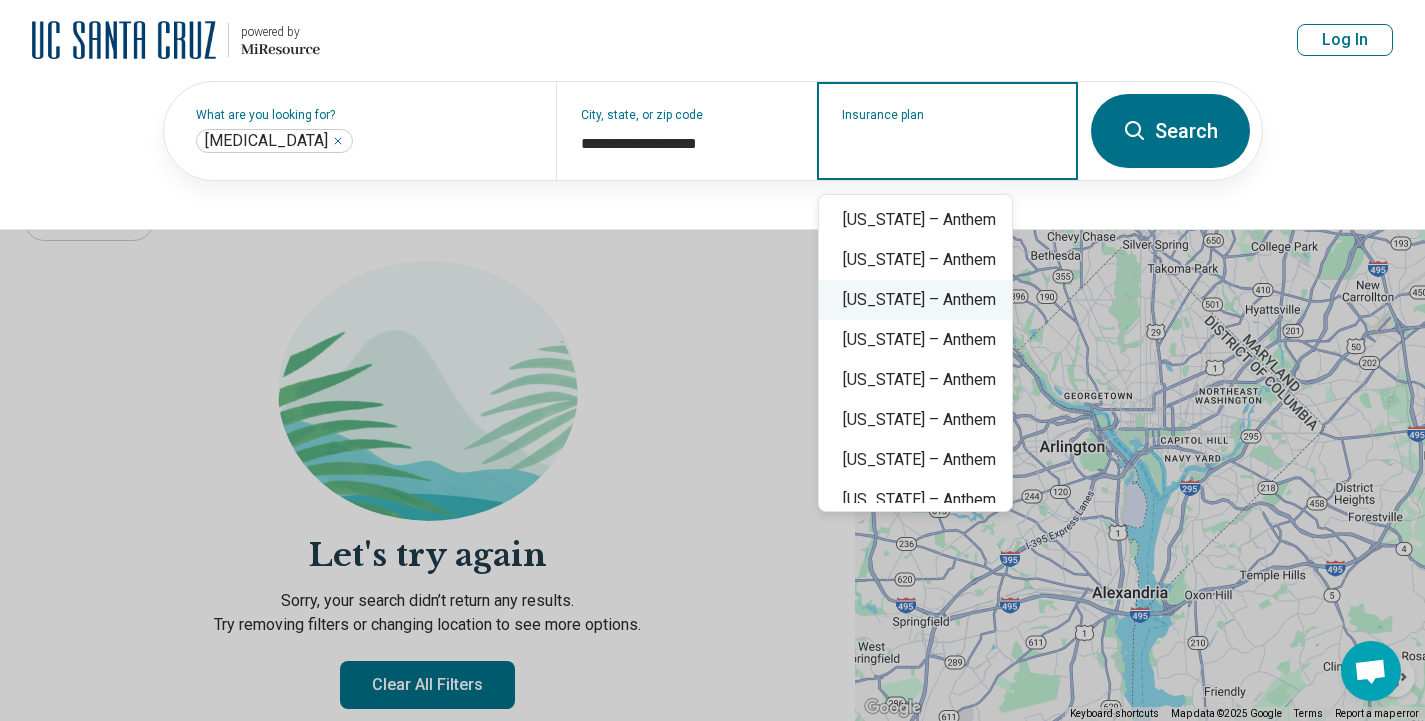 scroll, scrollTop: 0, scrollLeft: 0, axis: both 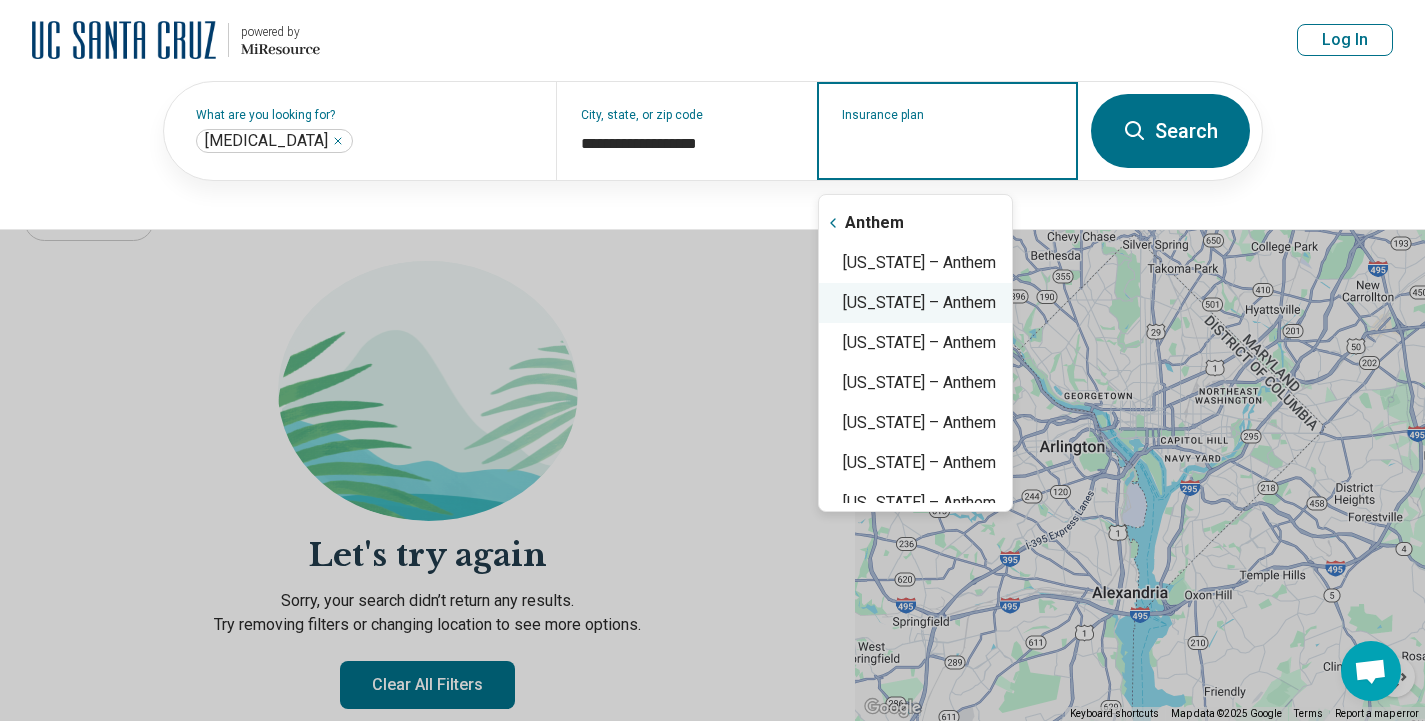 click on "California – Anthem" at bounding box center (915, 303) 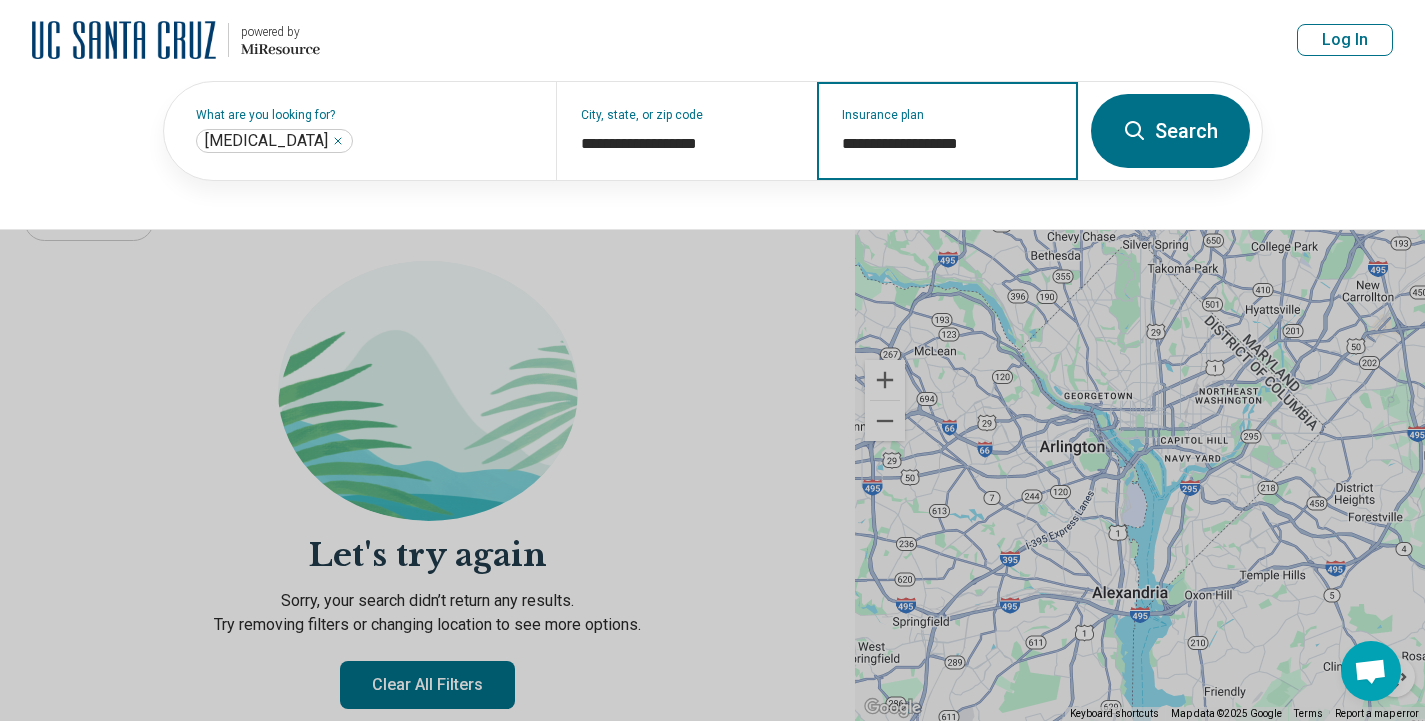 type on "**********" 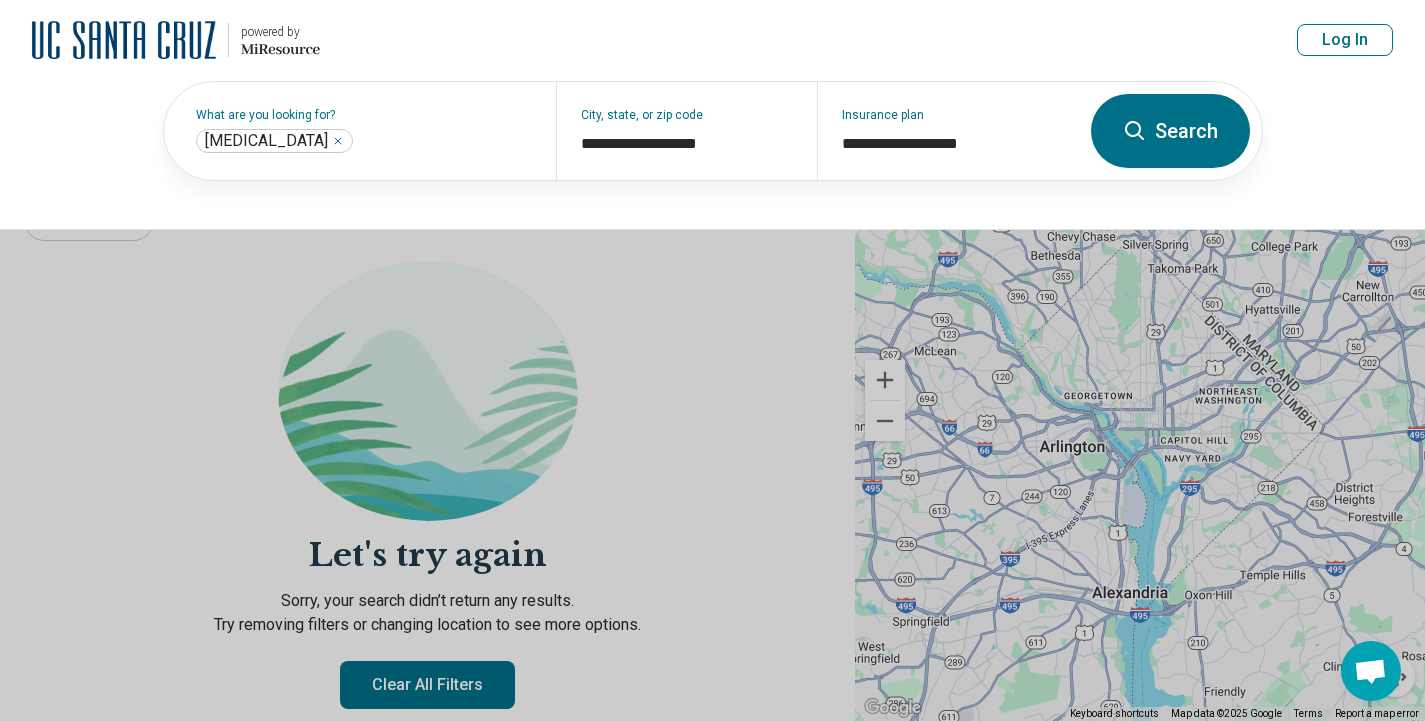 click on "Search" at bounding box center (1170, 131) 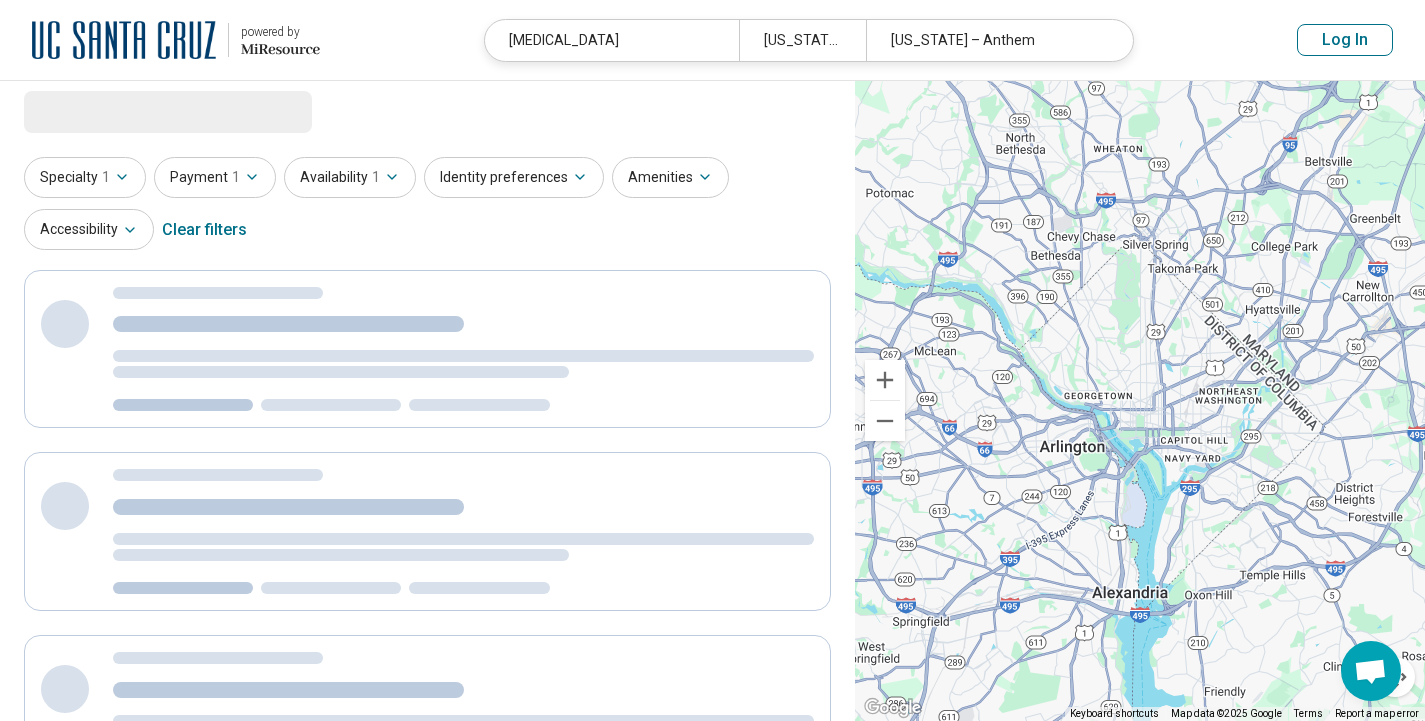 scroll, scrollTop: 0, scrollLeft: 0, axis: both 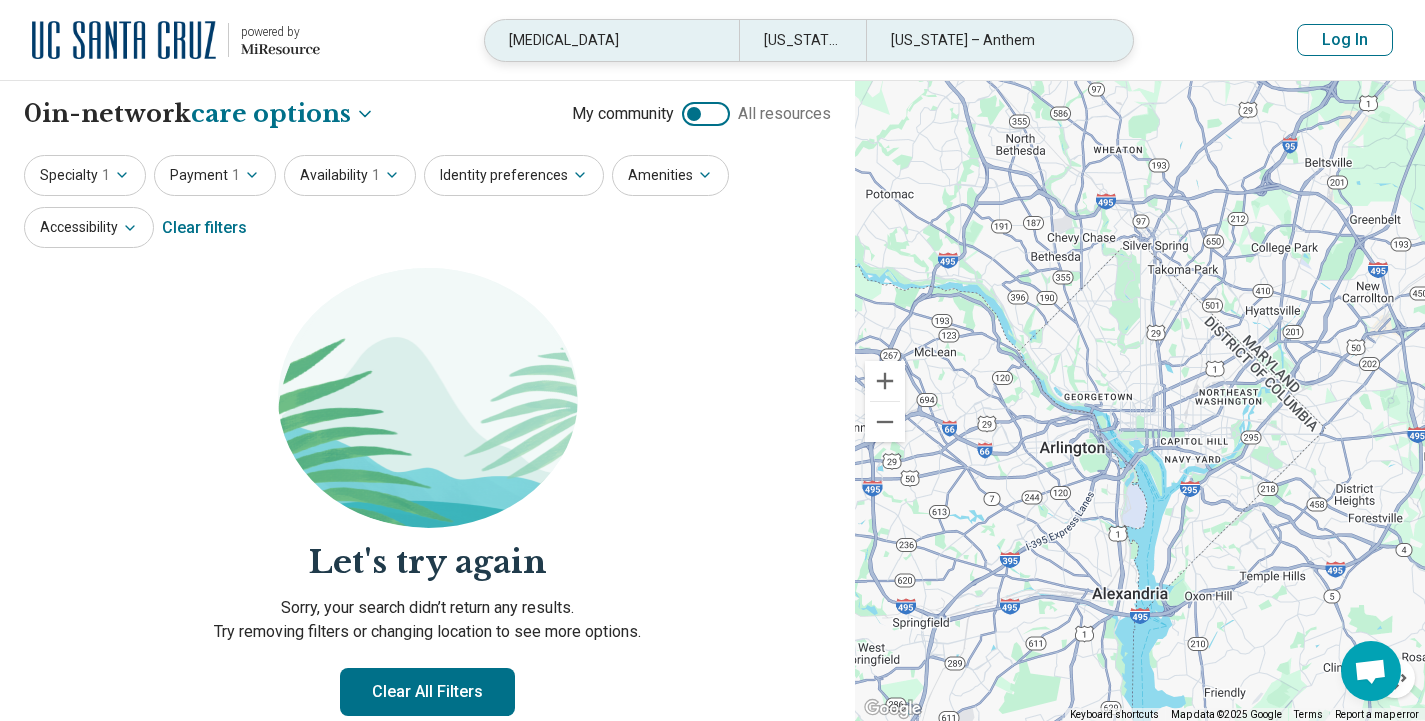 click on "California – Anthem" at bounding box center (993, 40) 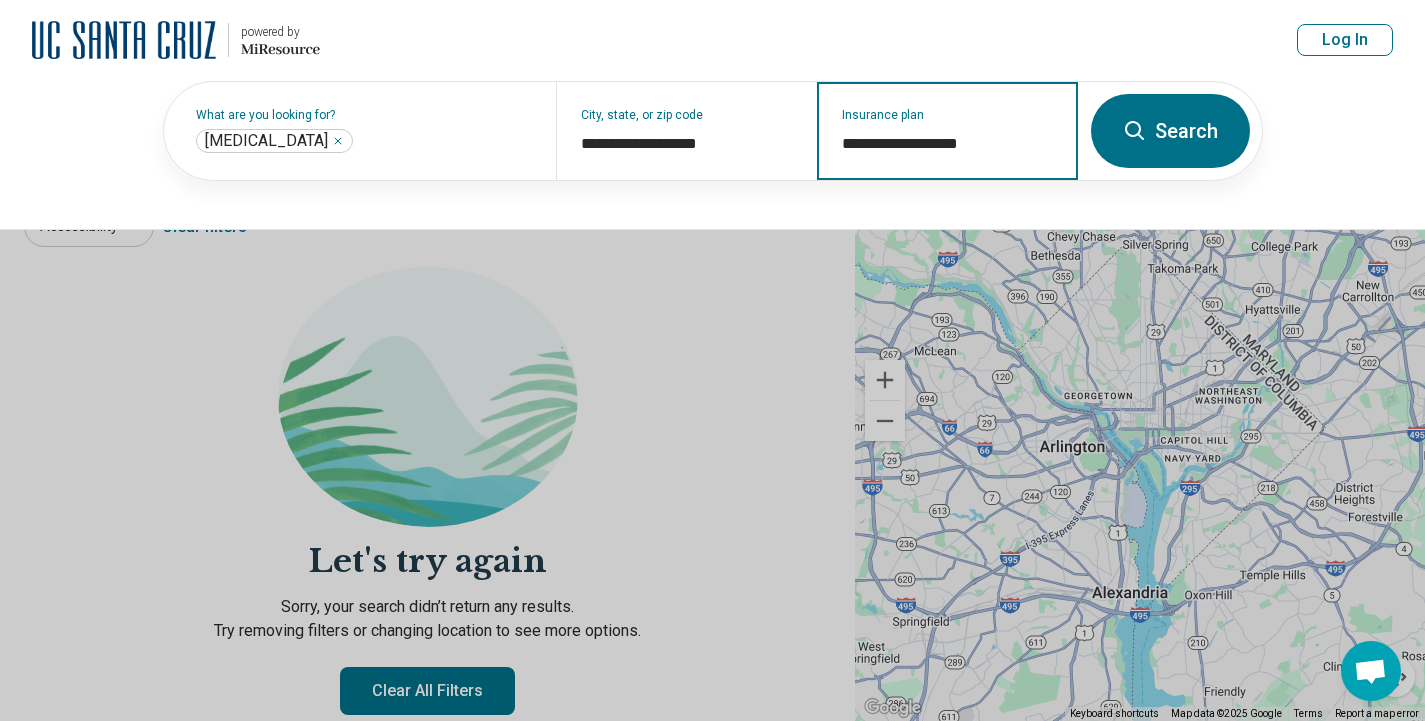 click on "**********" at bounding box center [948, 144] 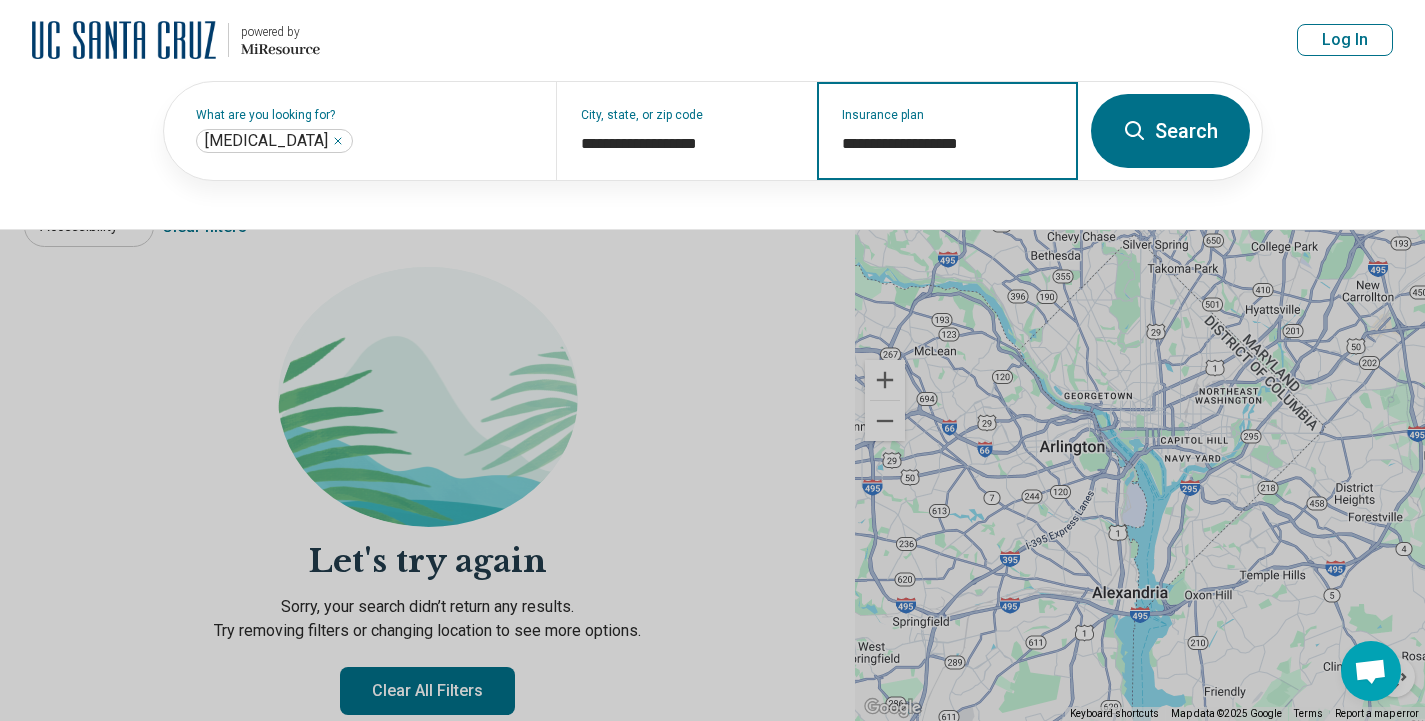 drag, startPoint x: 985, startPoint y: 142, endPoint x: 821, endPoint y: 142, distance: 164 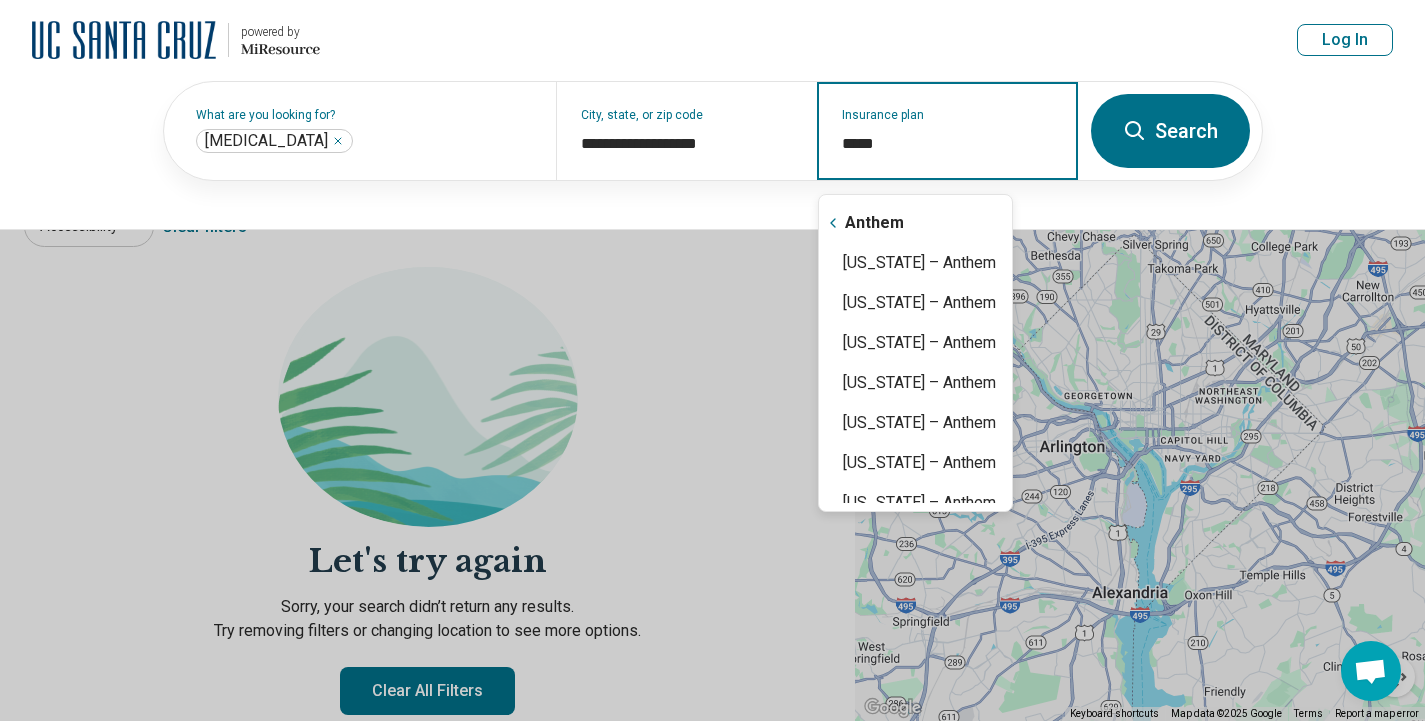type on "******" 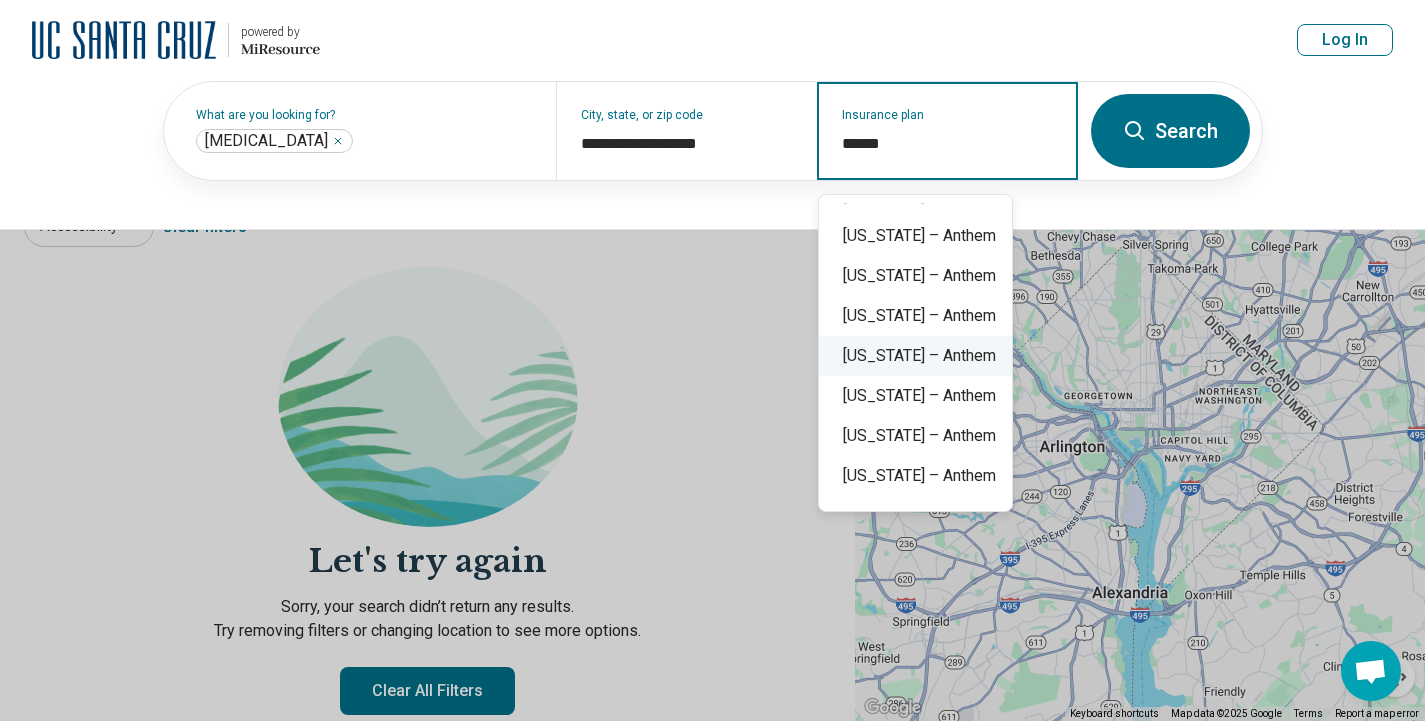 scroll, scrollTop: 0, scrollLeft: 0, axis: both 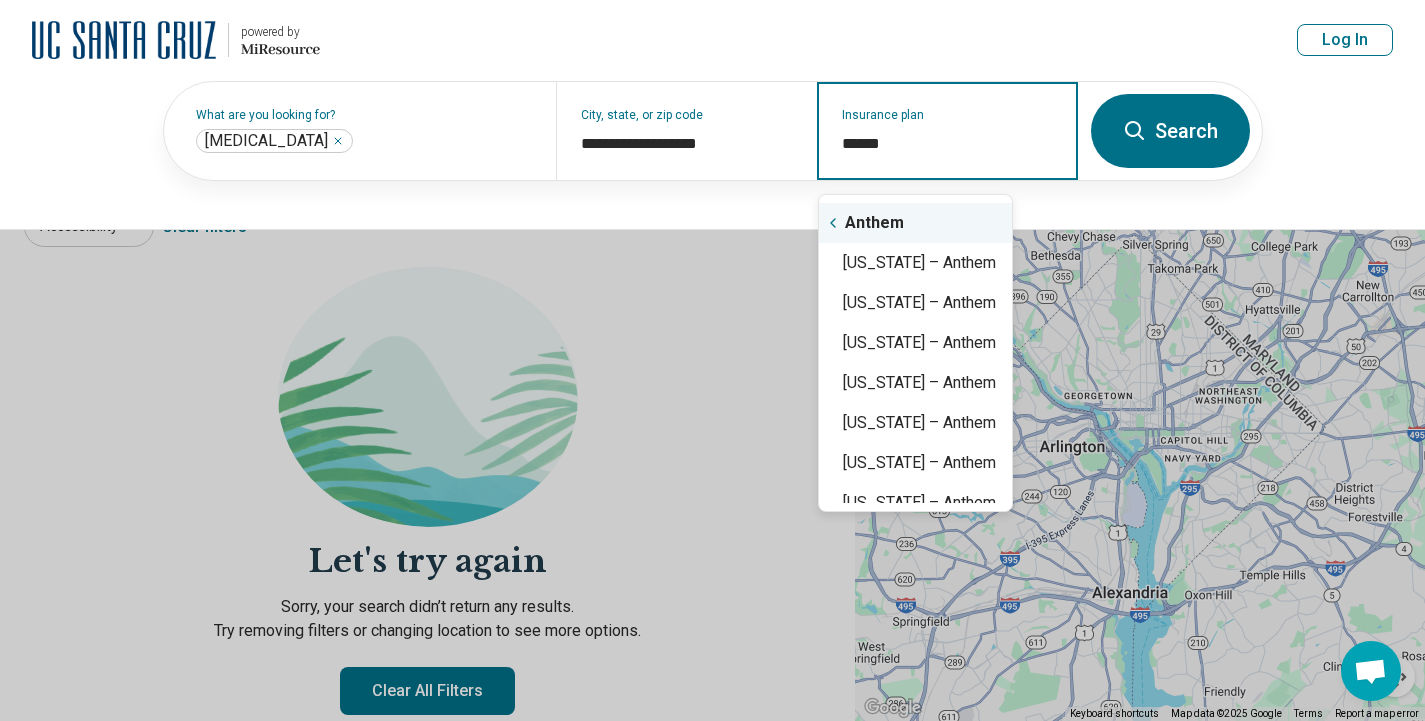click 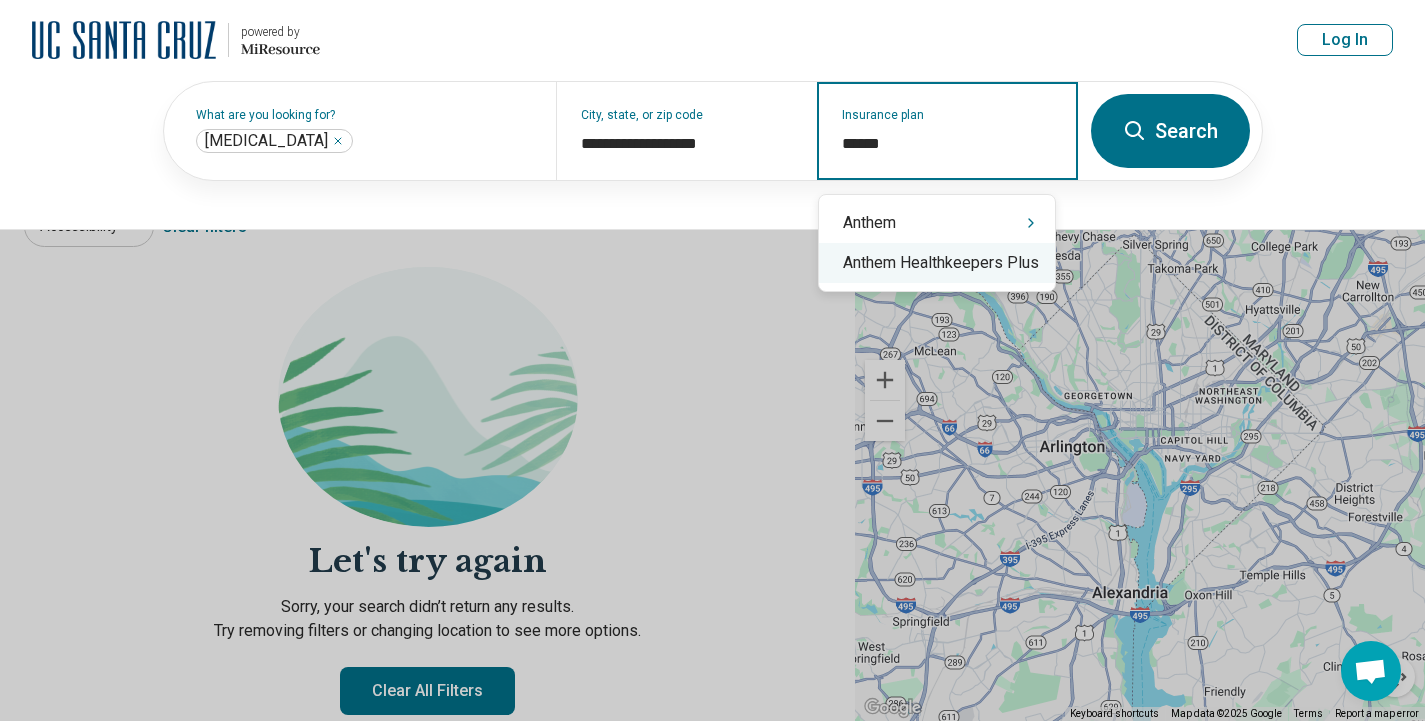 click on "Anthem Healthkeepers Plus" at bounding box center [937, 263] 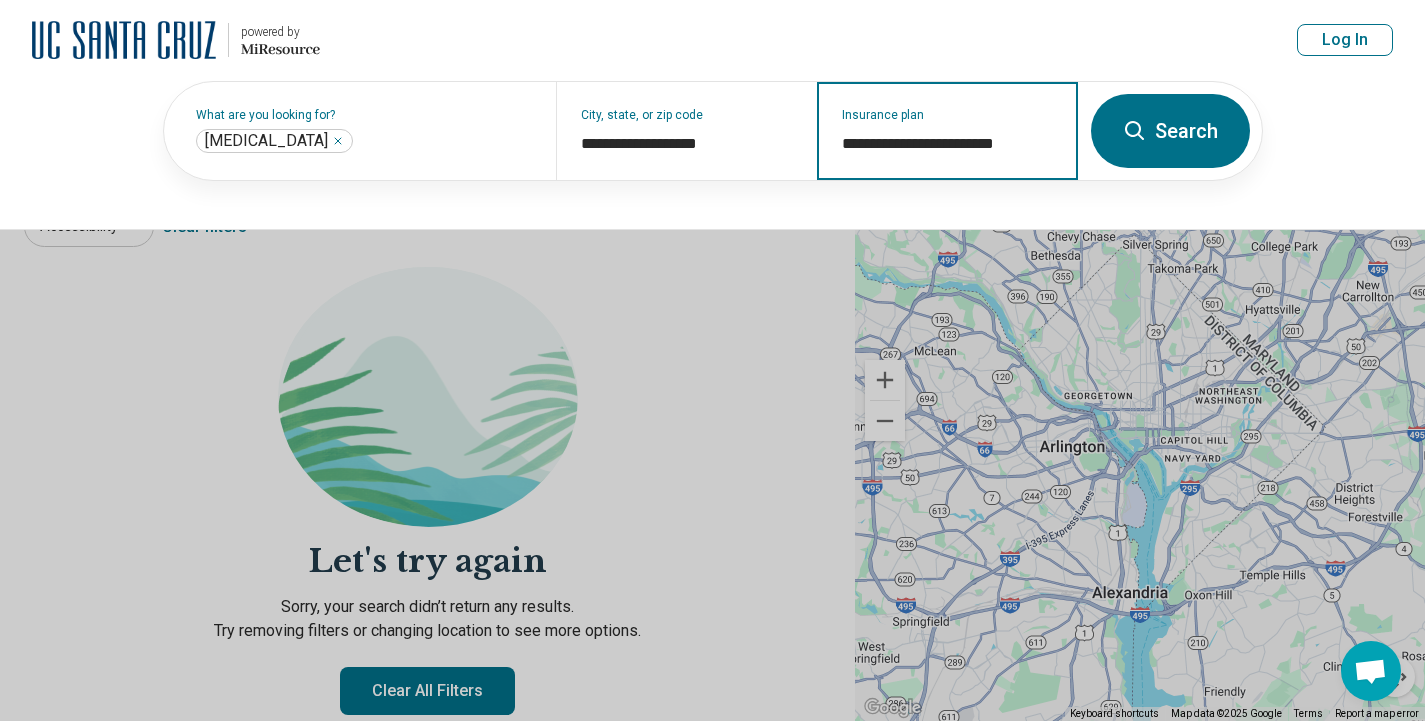 type on "**********" 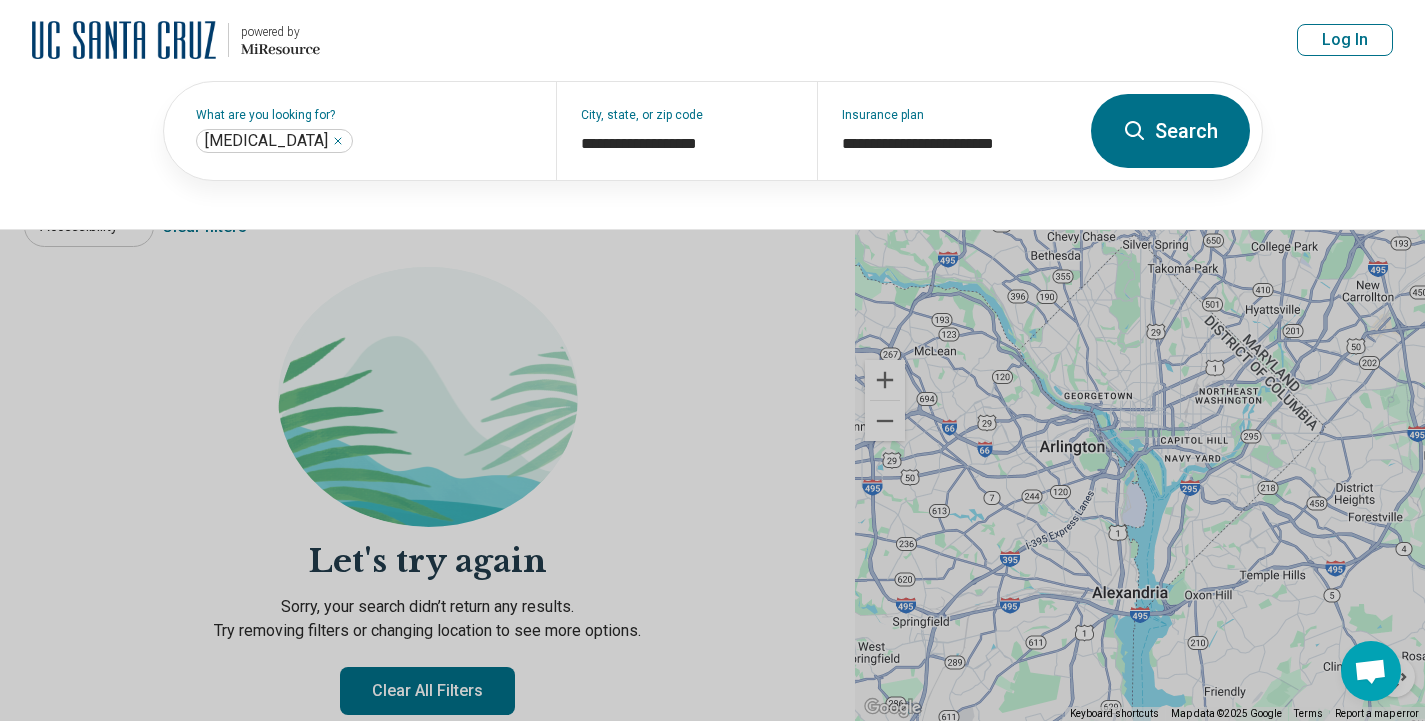 click on "Search" at bounding box center (1170, 131) 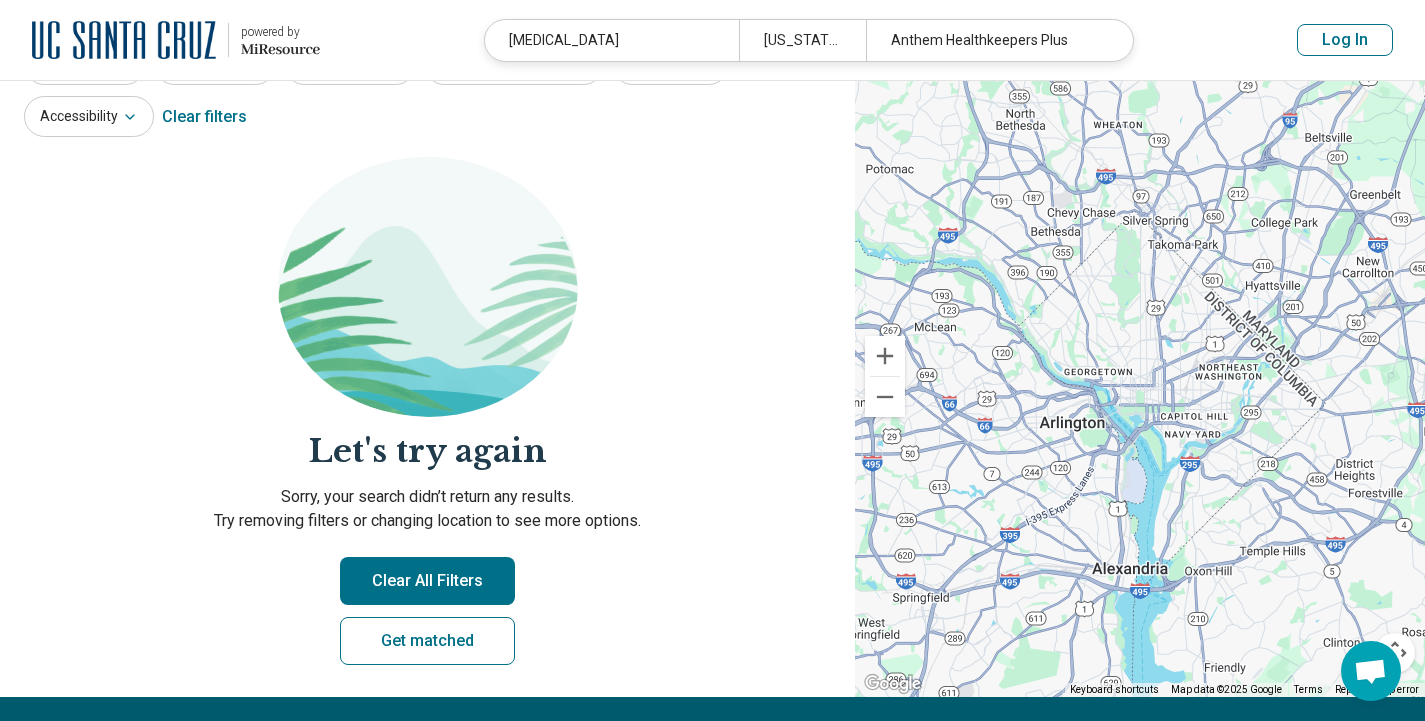 scroll, scrollTop: 0, scrollLeft: 0, axis: both 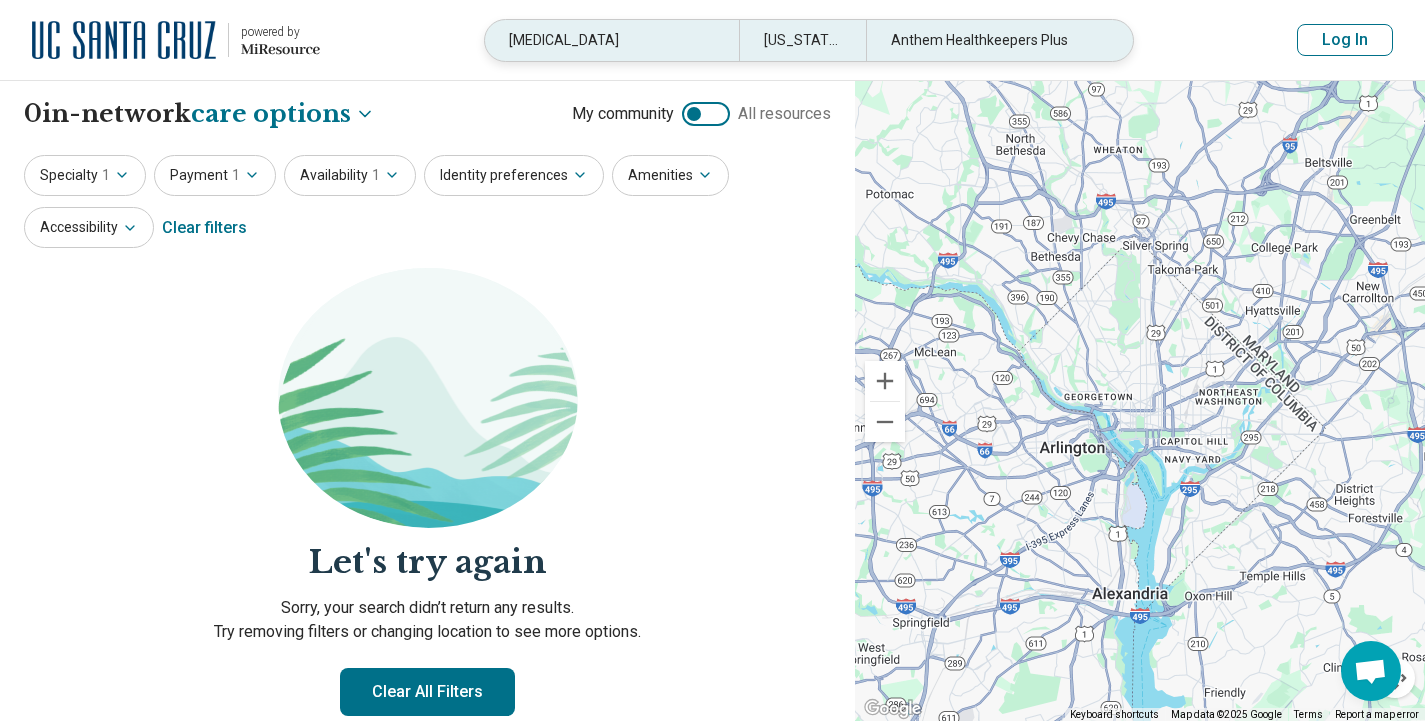 click on "Anthem Healthkeepers Plus" at bounding box center [993, 40] 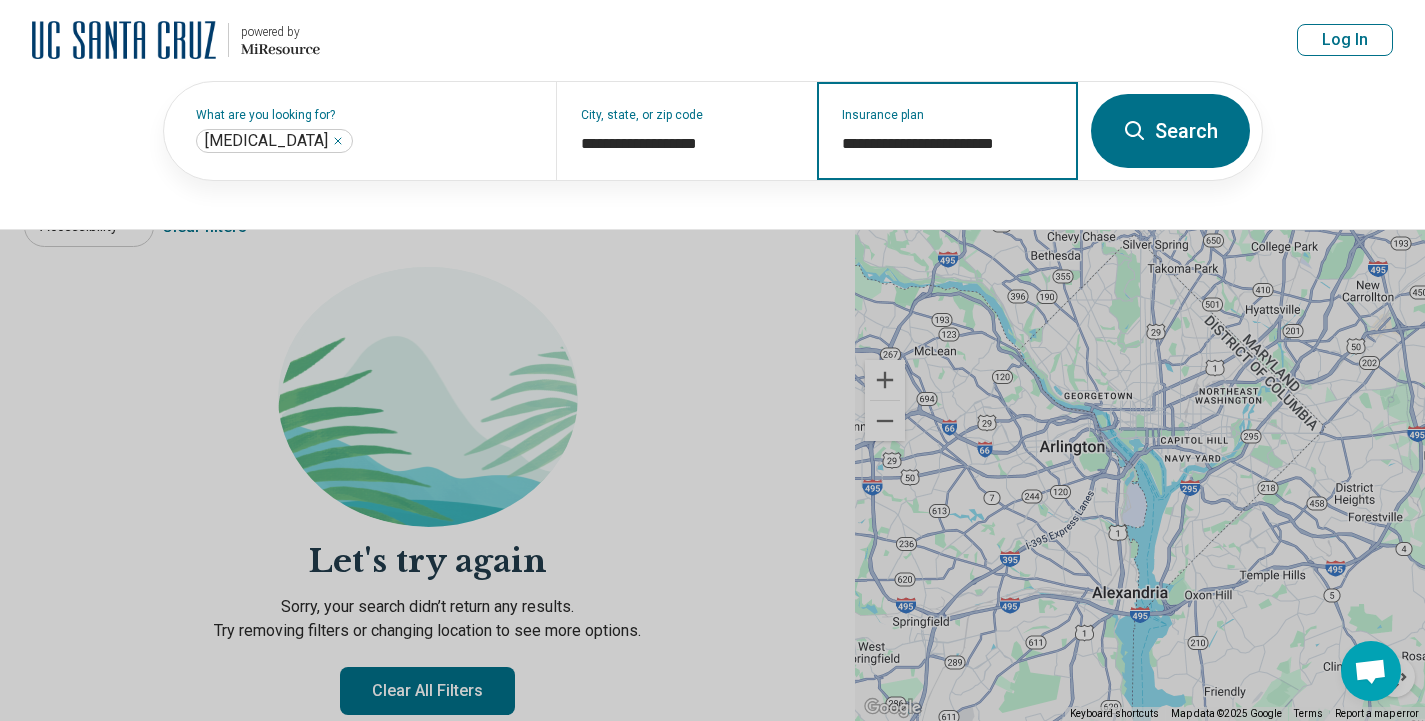 click on "**********" at bounding box center [948, 144] 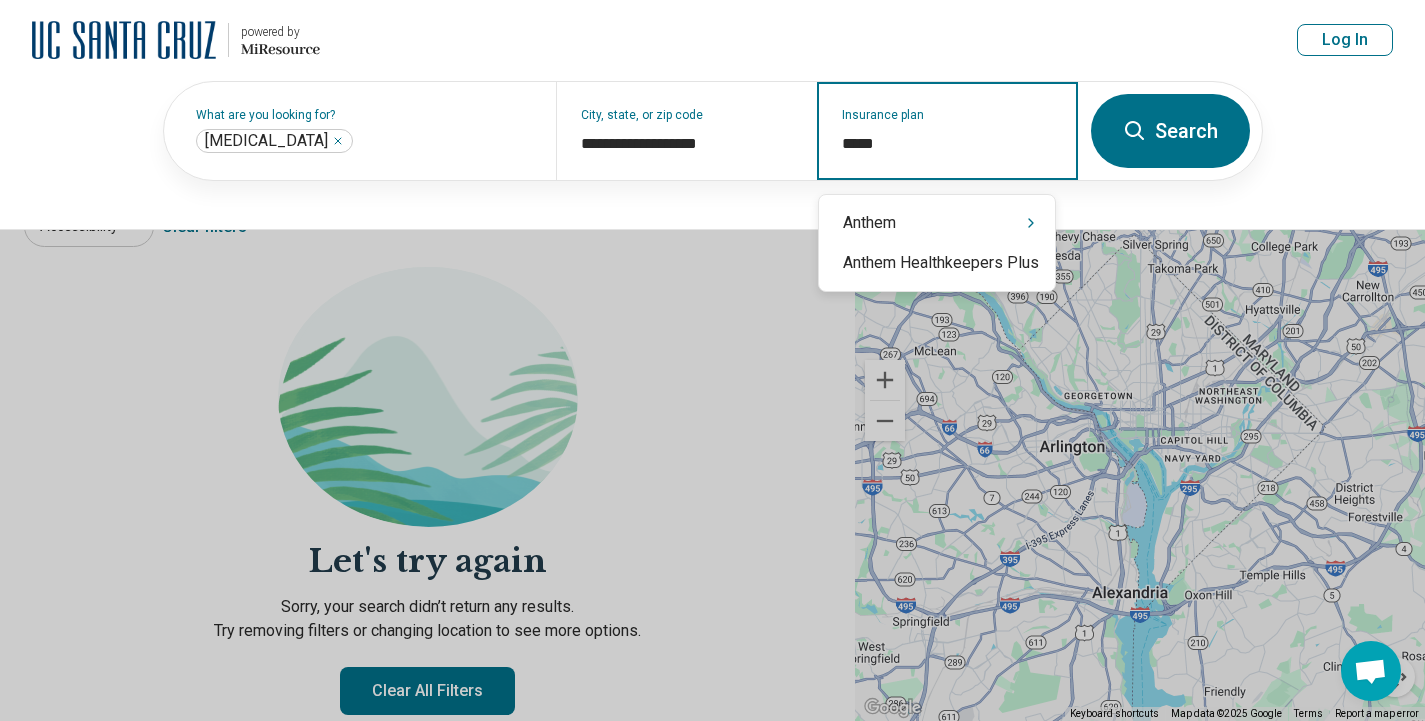 type on "******" 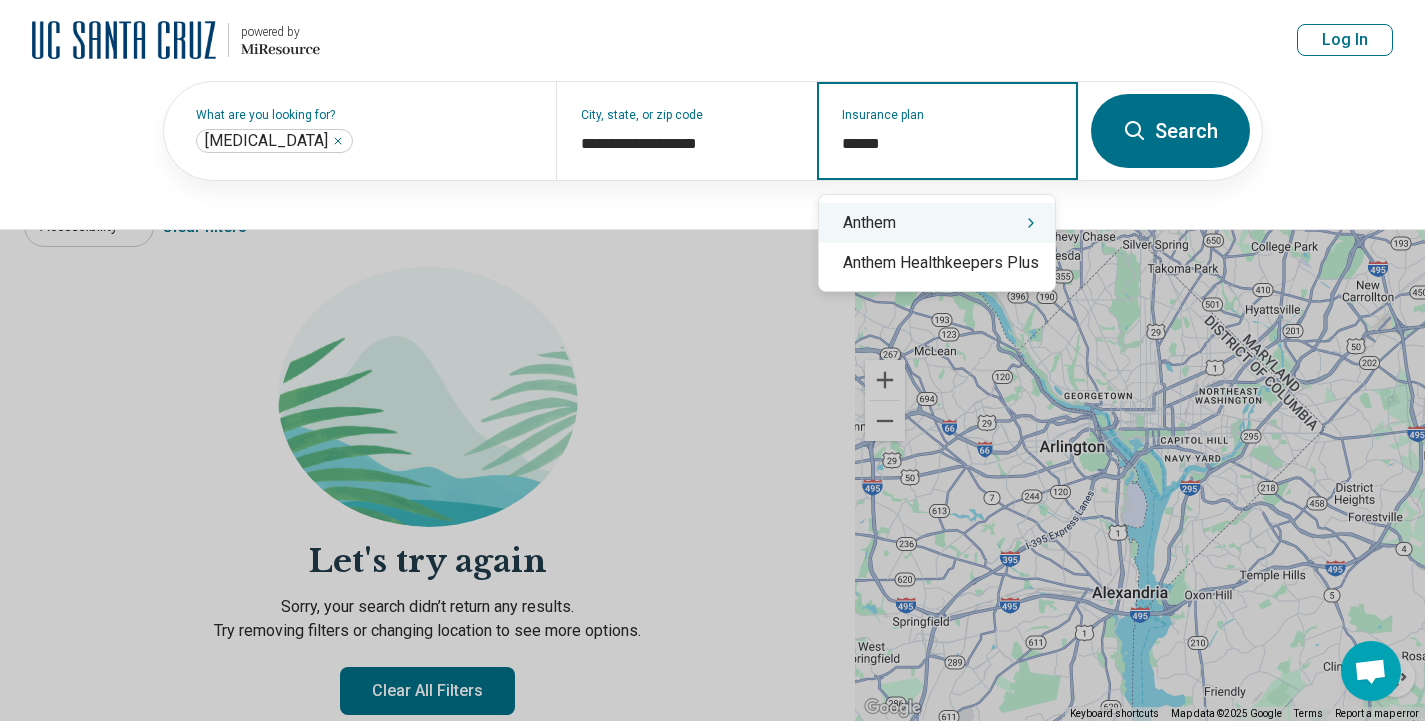 click on "Anthem" at bounding box center (937, 223) 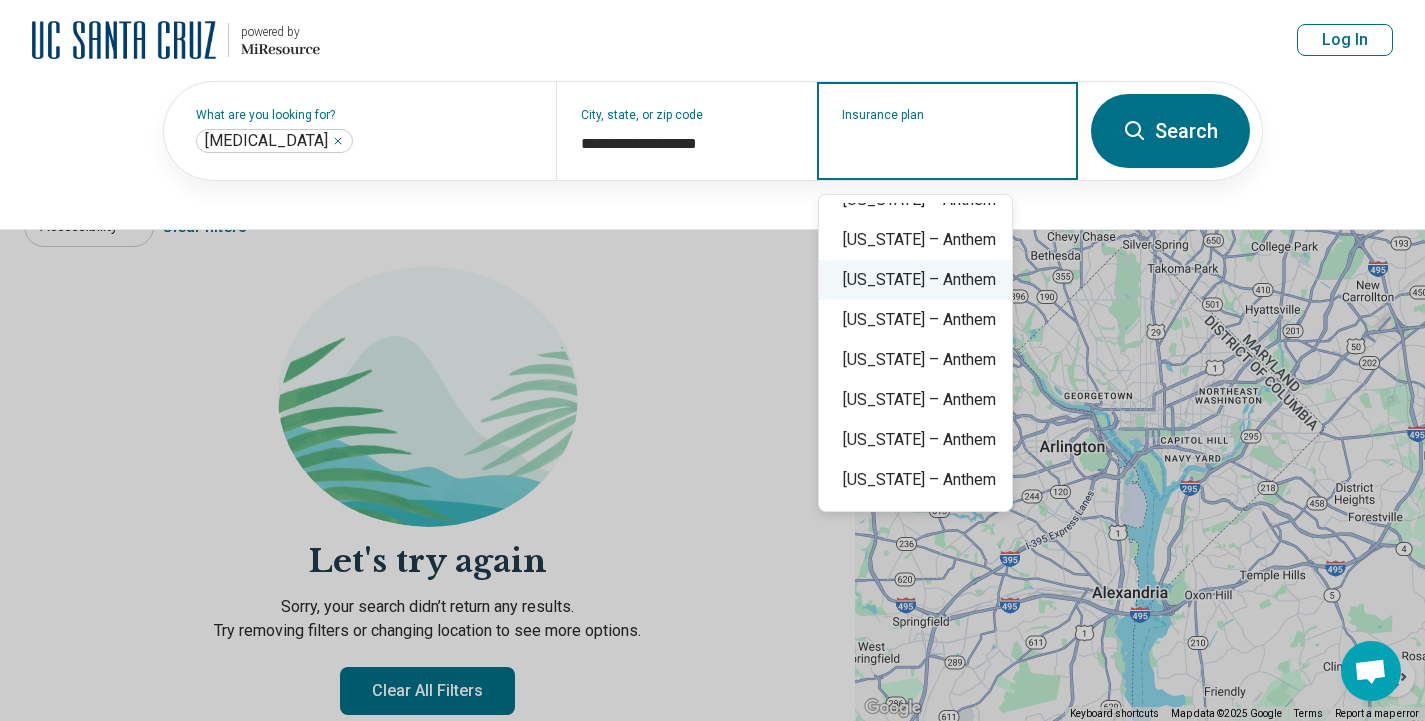 scroll, scrollTop: 540, scrollLeft: 0, axis: vertical 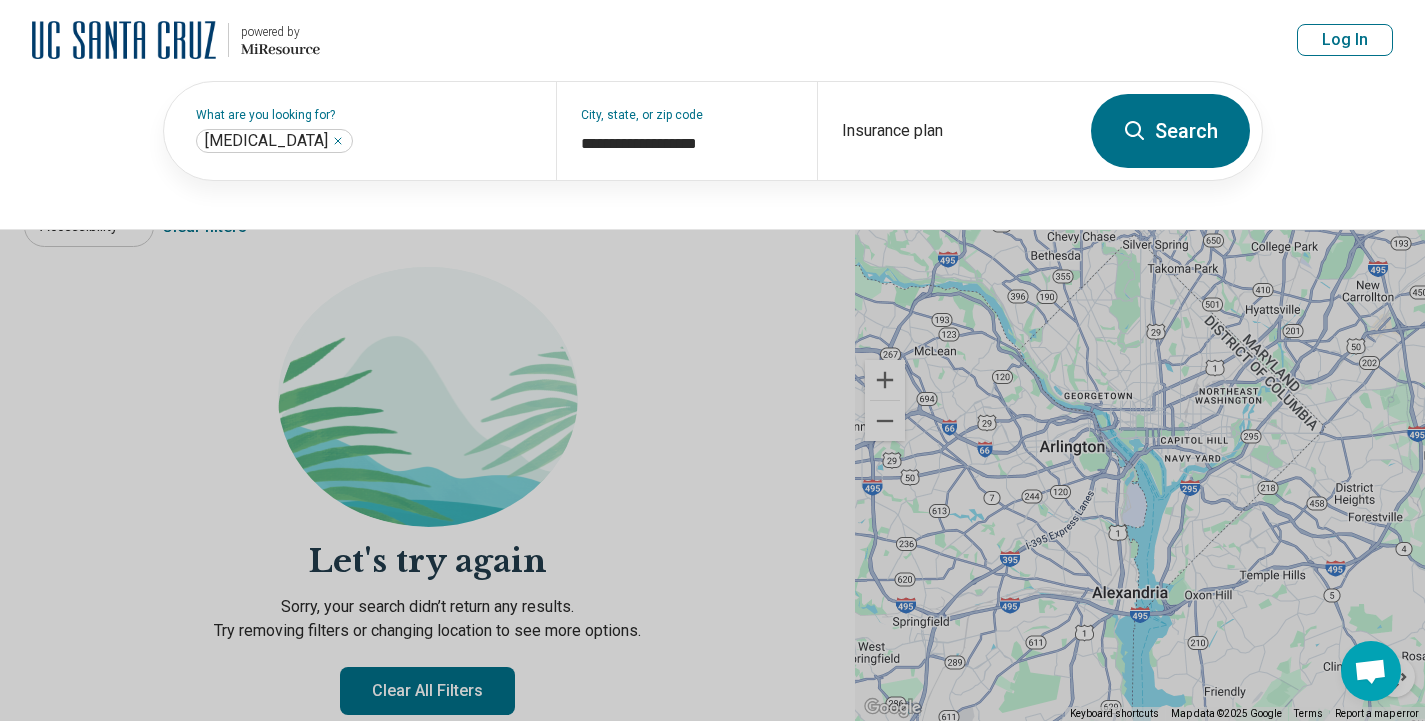 click on "powered by Miresource logo Trauma-Focused Cognitive Behavioral Therapy Washington D.C., DC Anthem Healthkeepers Plus Log In" at bounding box center [712, 40] 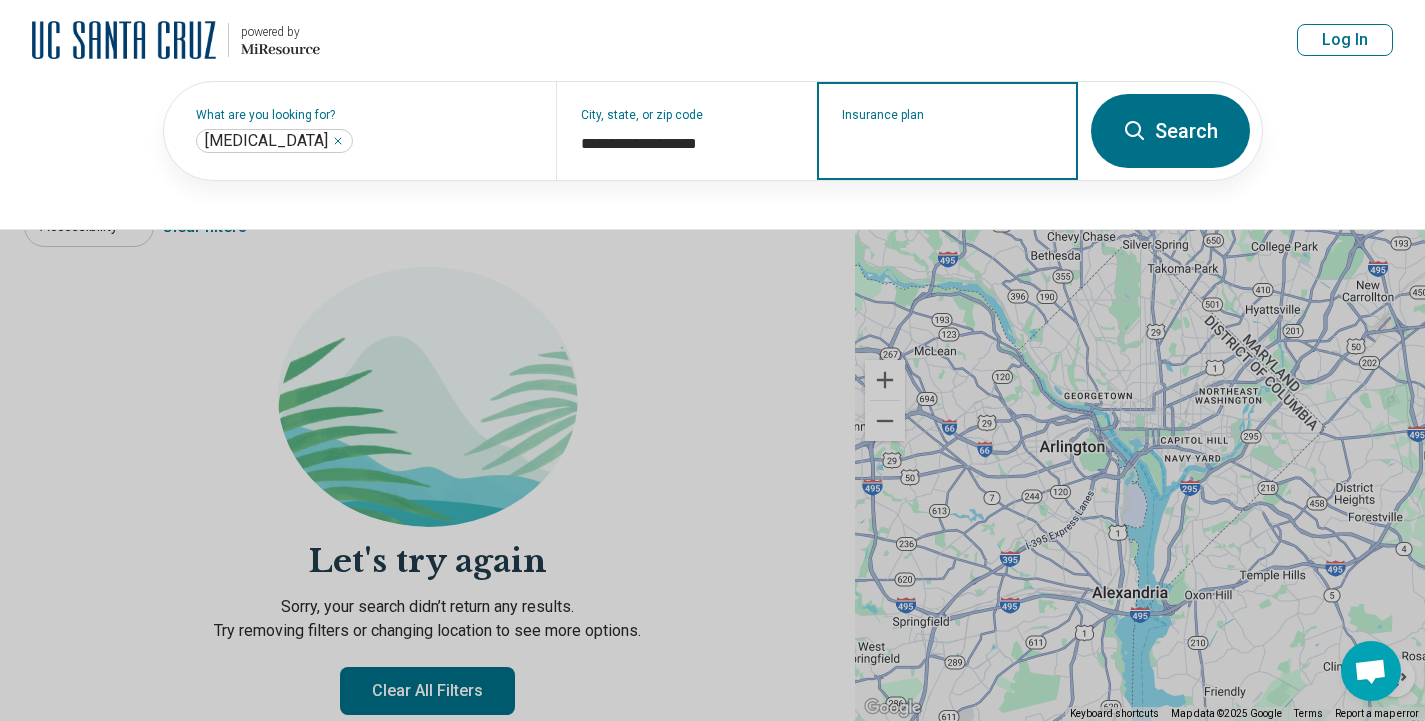 click on "Insurance plan" at bounding box center [948, 144] 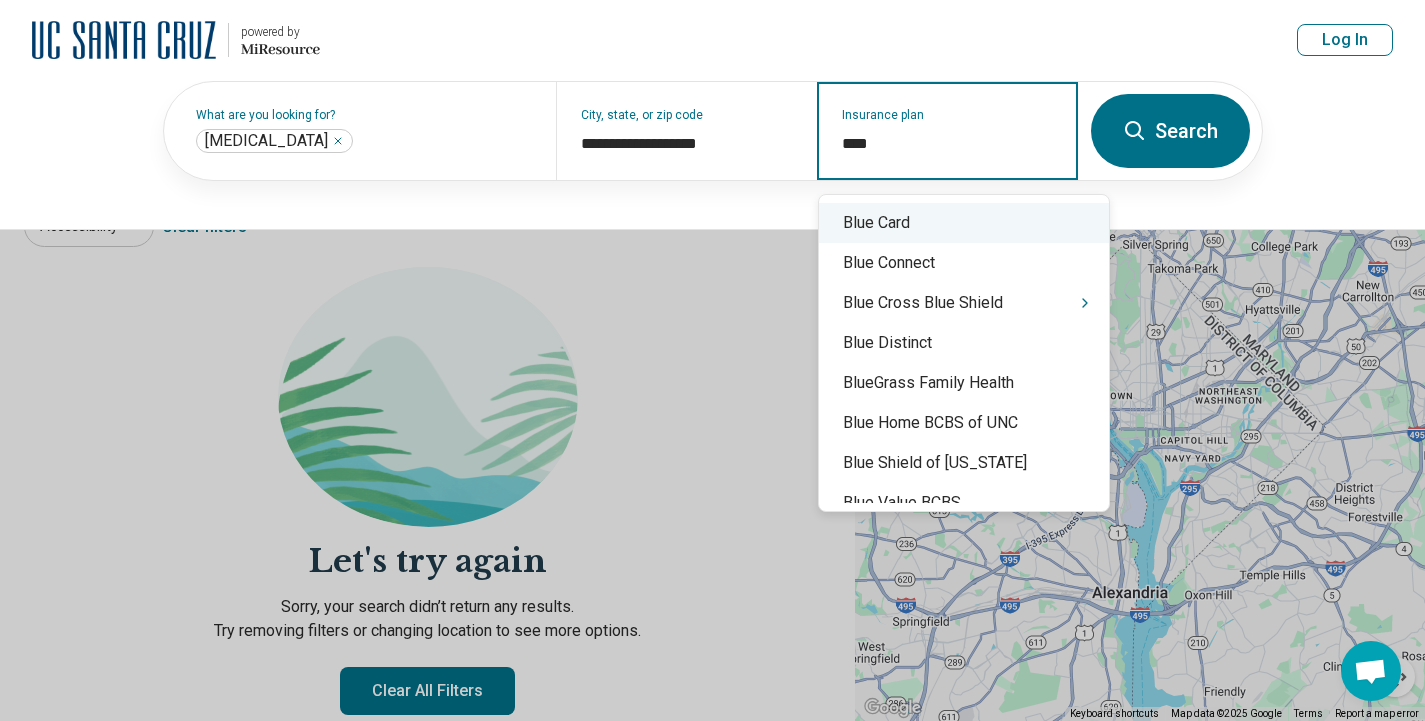 click on "Blue Card" at bounding box center [964, 223] 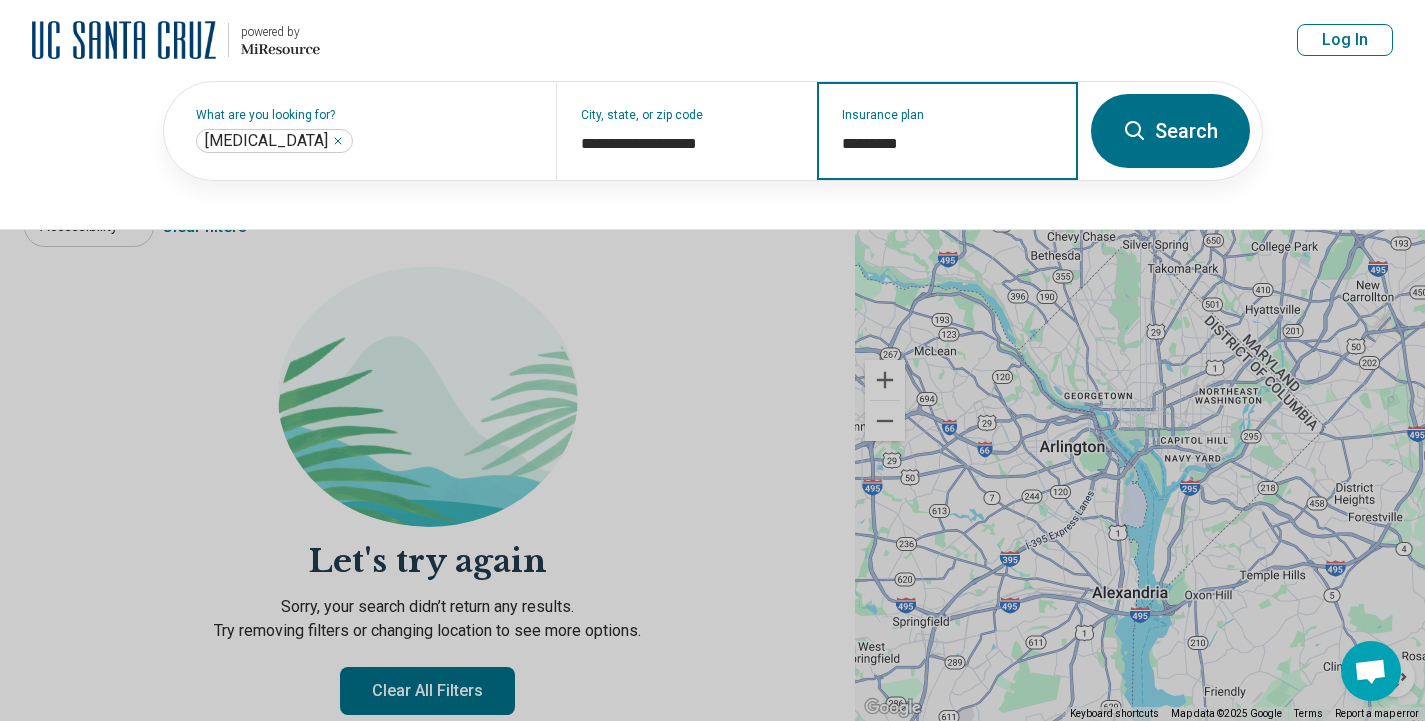 type on "*********" 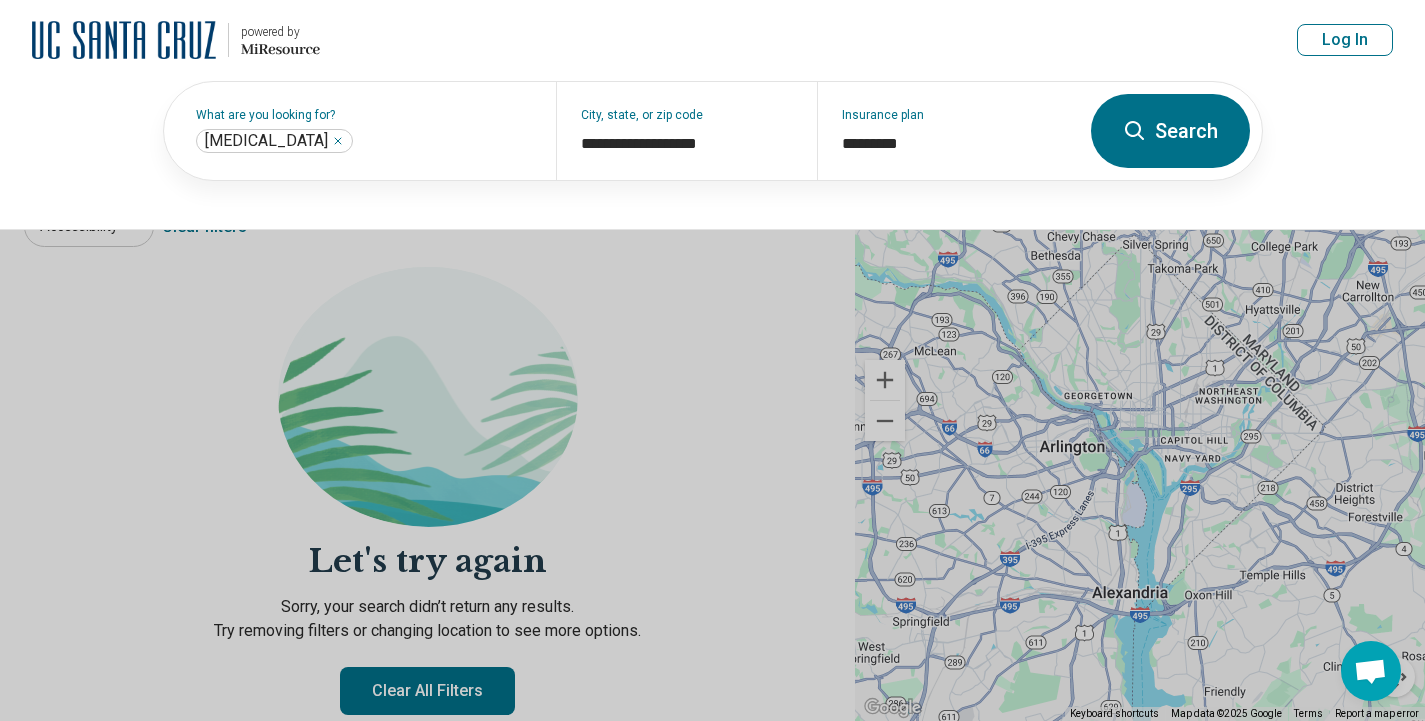 click on "Search" at bounding box center (1170, 131) 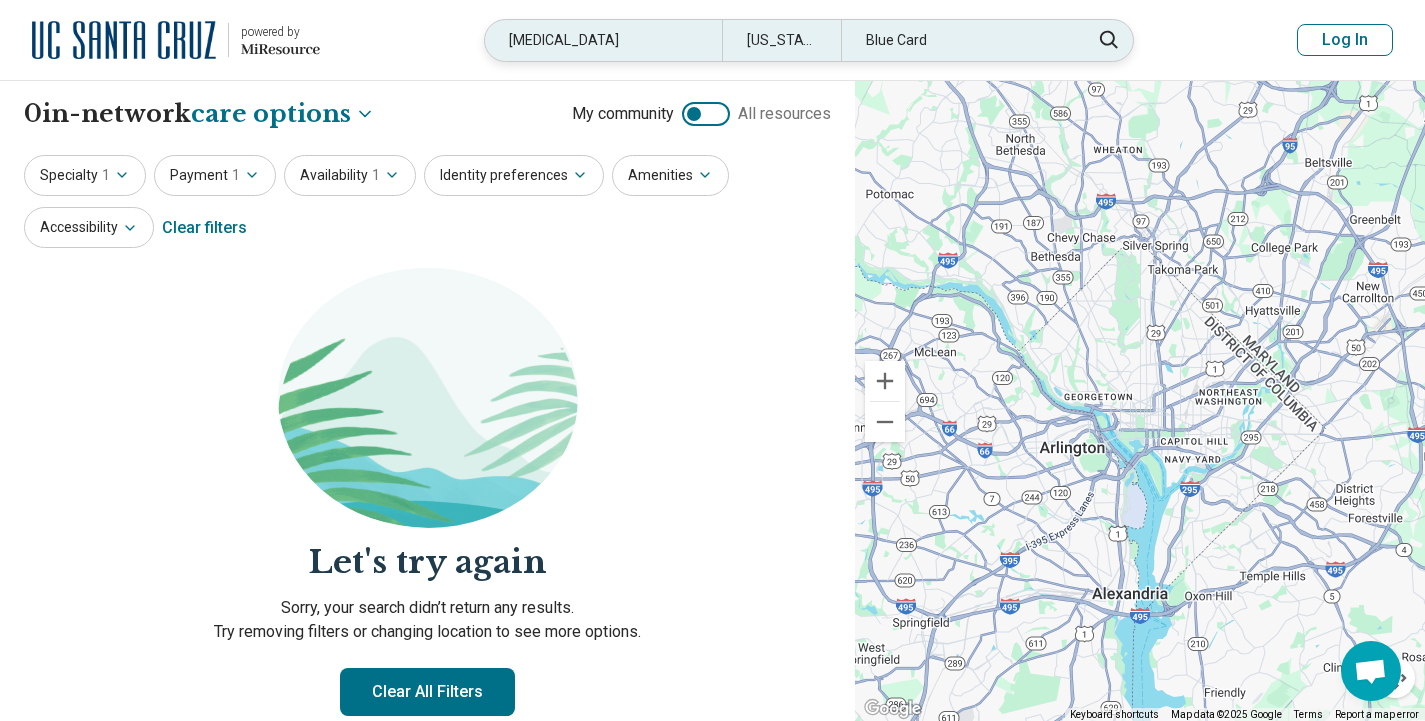 click on "Washington D.C., DC" at bounding box center [781, 40] 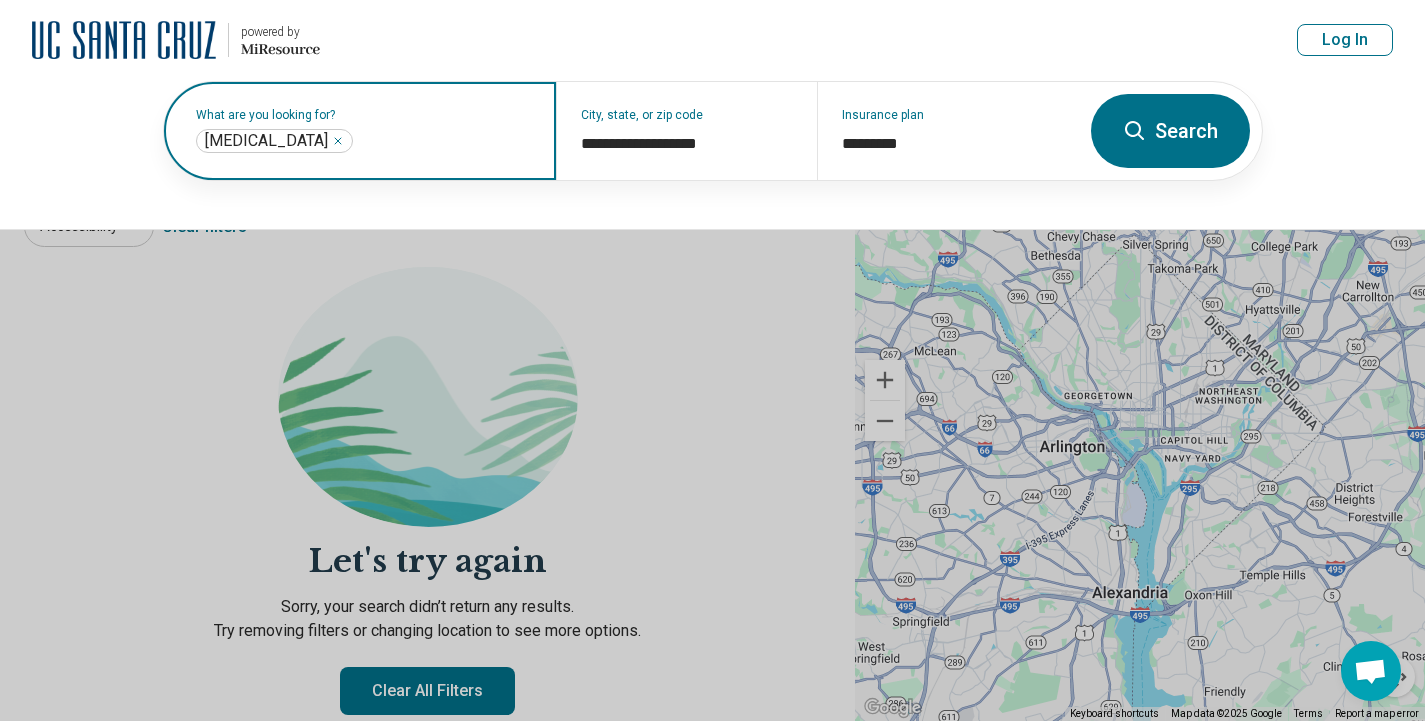 click 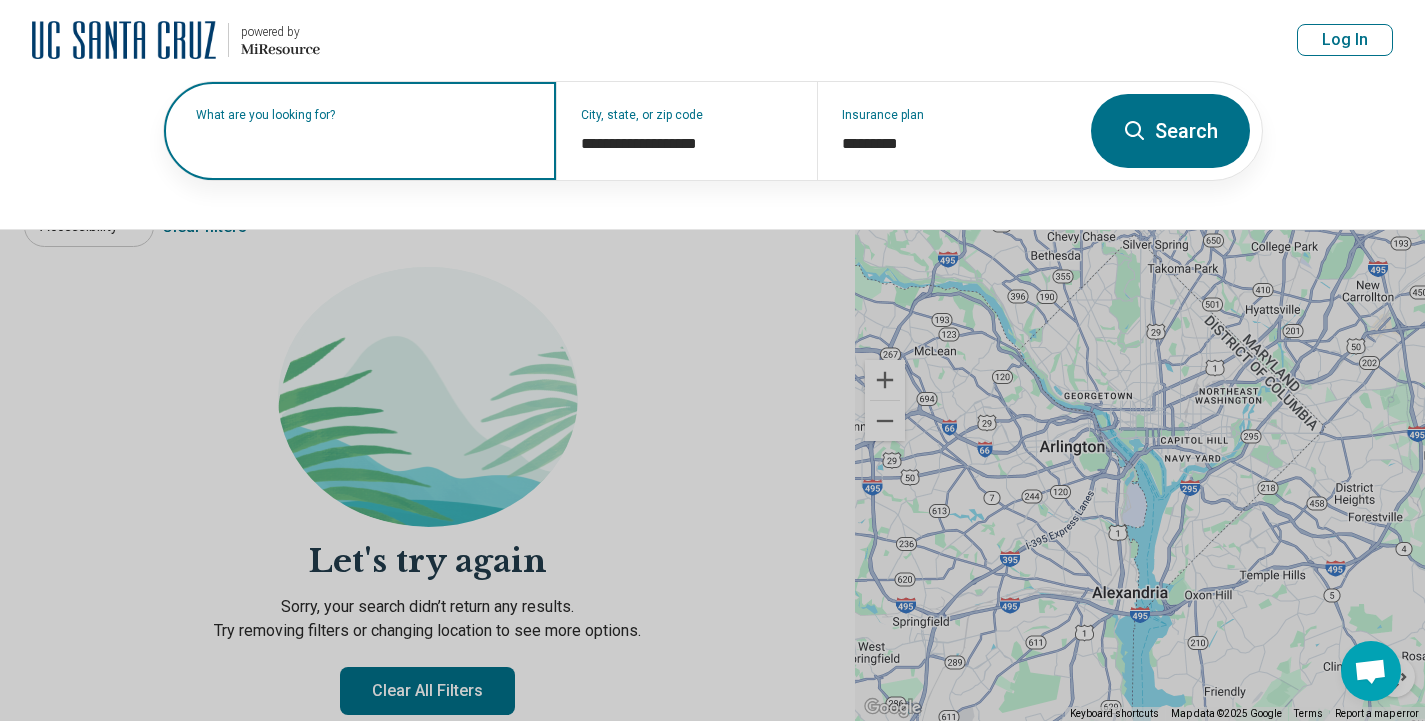 click on "Search" at bounding box center [1170, 131] 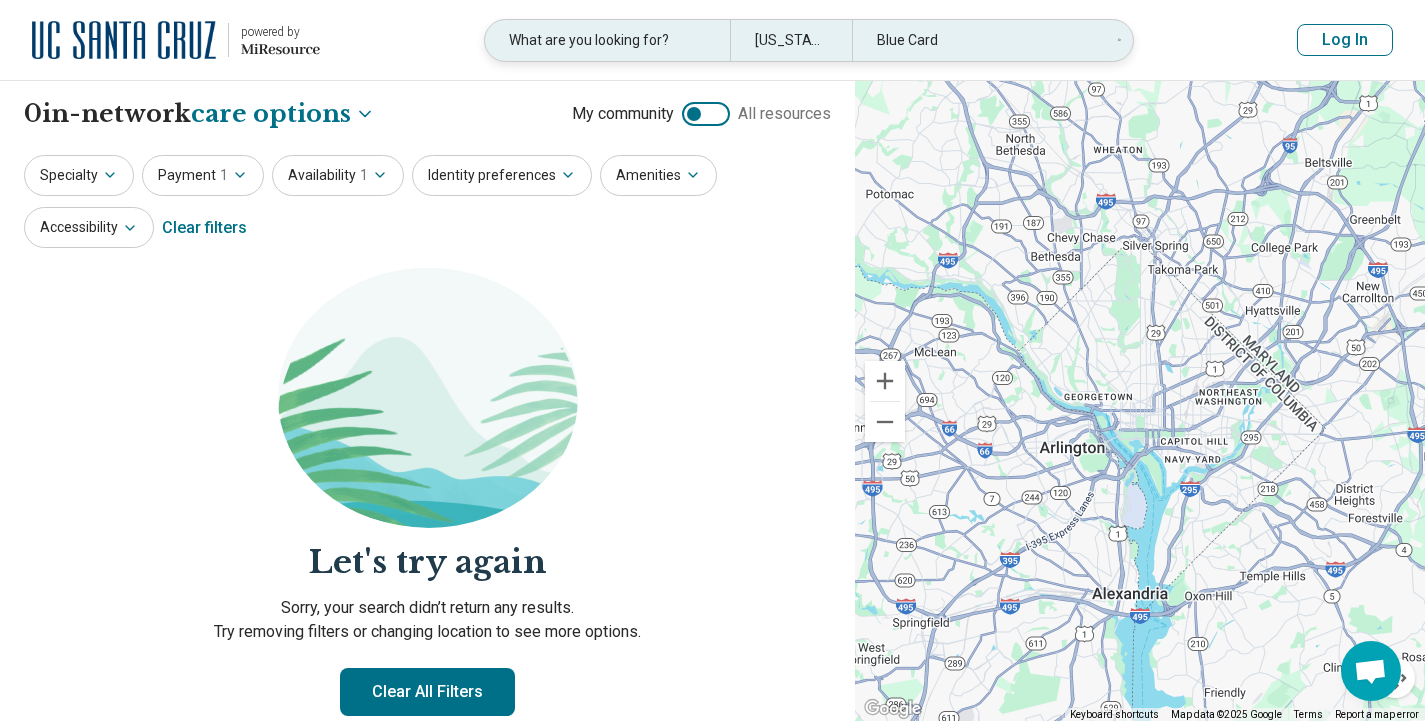 click on "Blue Card" at bounding box center [974, 40] 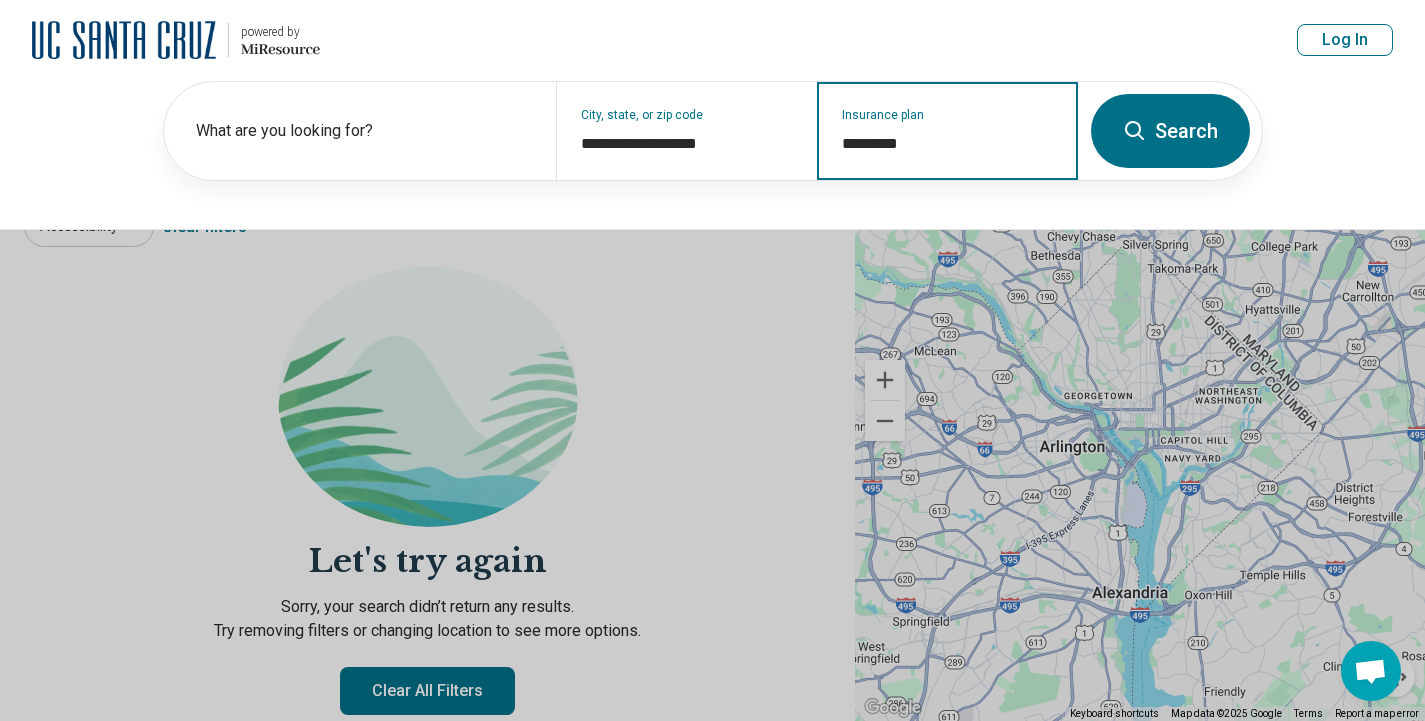 click on "*********" at bounding box center [948, 144] 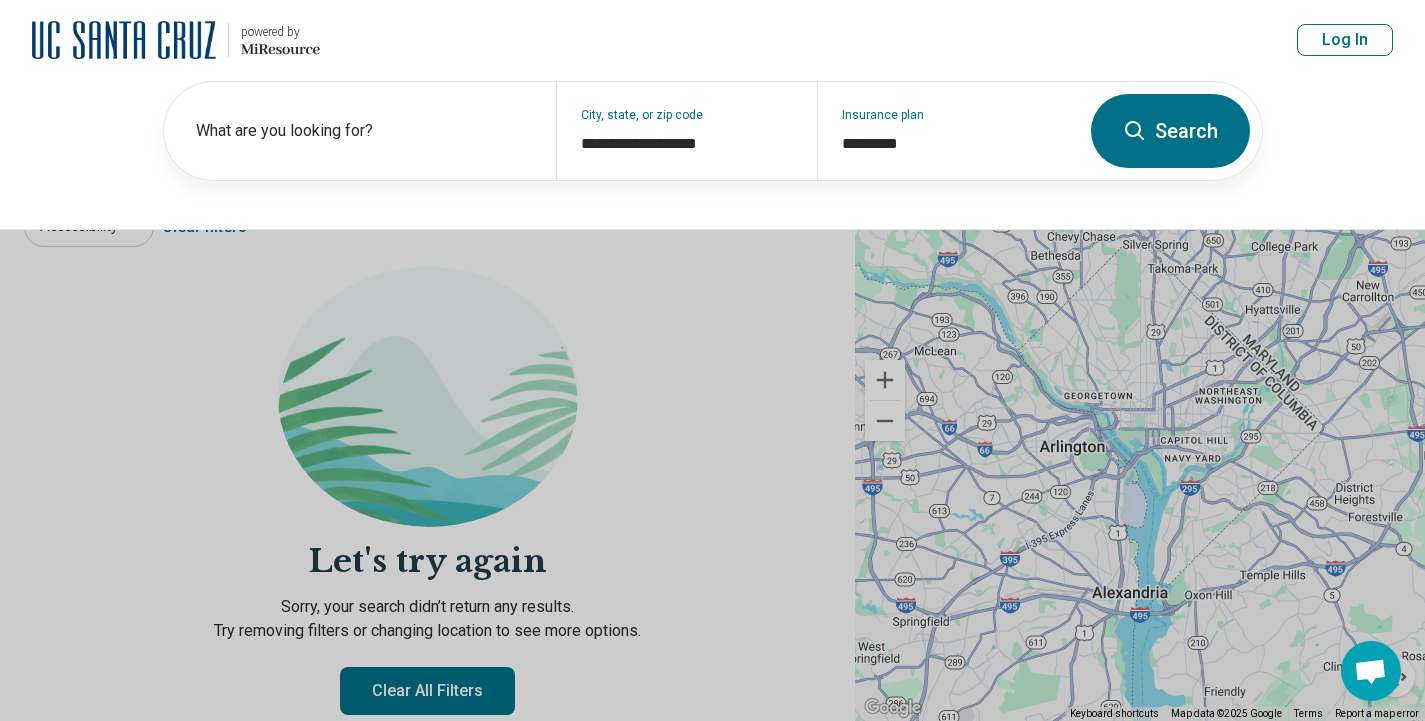 click at bounding box center (712, 360) 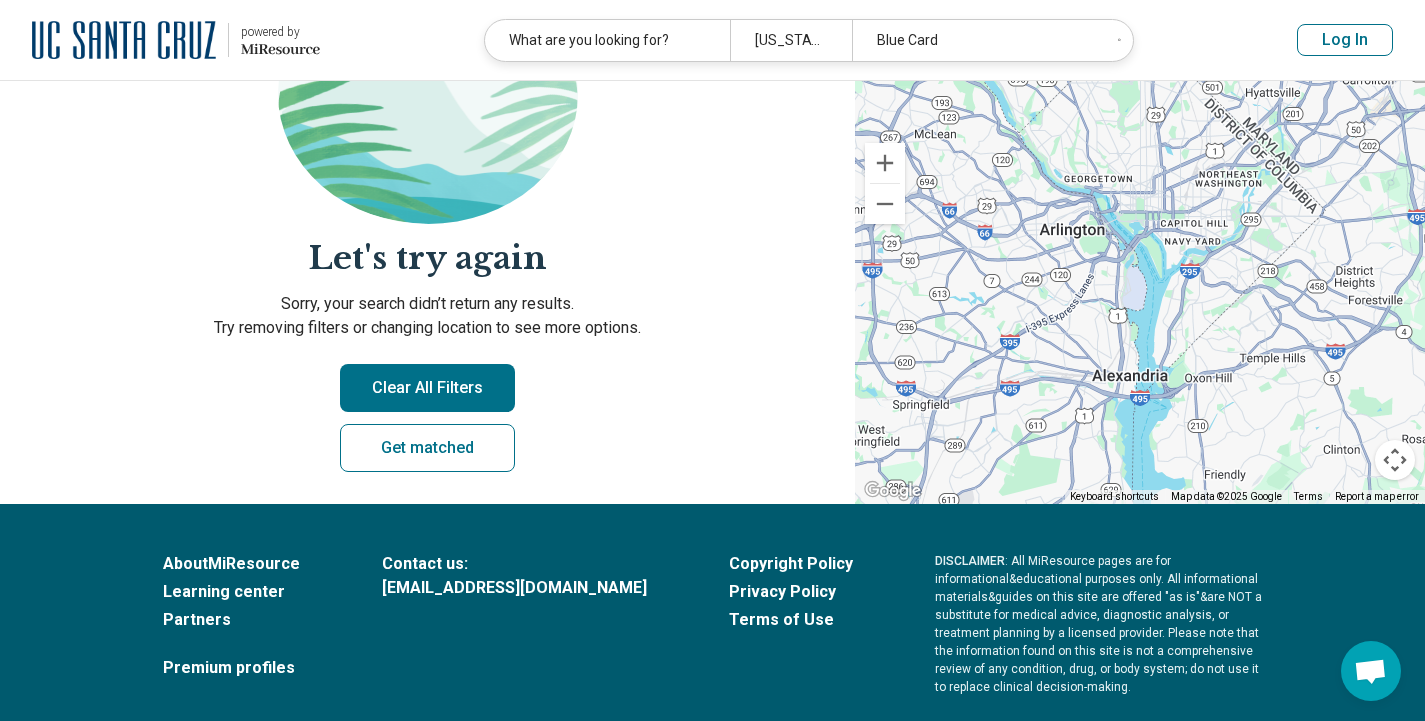 scroll, scrollTop: 396, scrollLeft: 0, axis: vertical 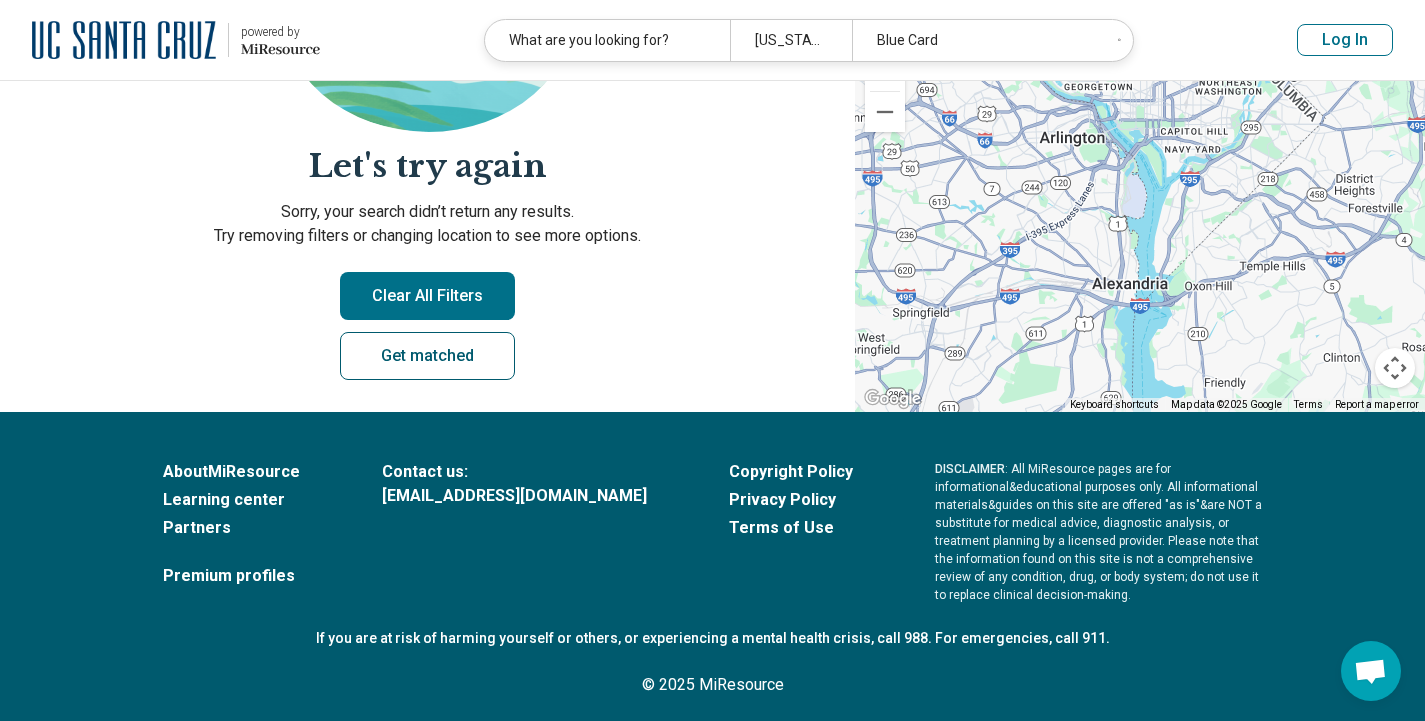 click on "Get matched" at bounding box center [427, 356] 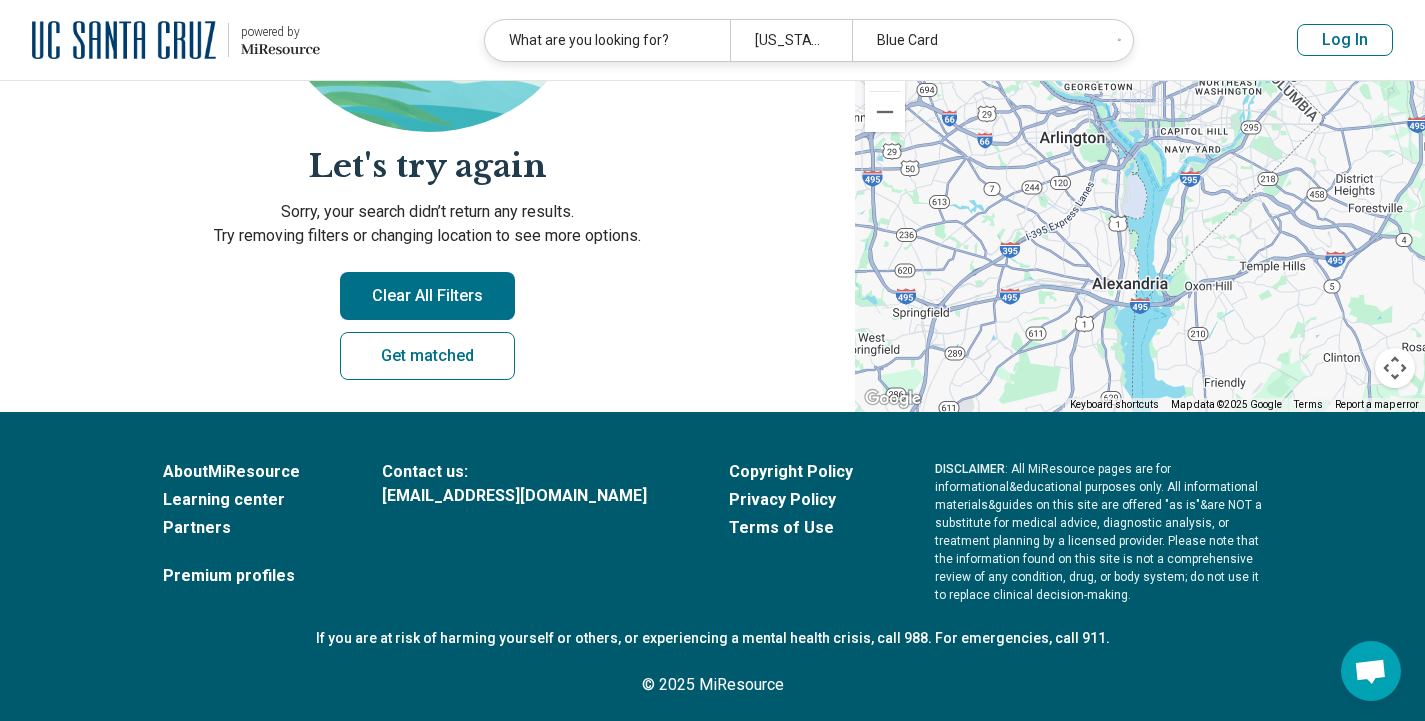 scroll, scrollTop: 0, scrollLeft: 0, axis: both 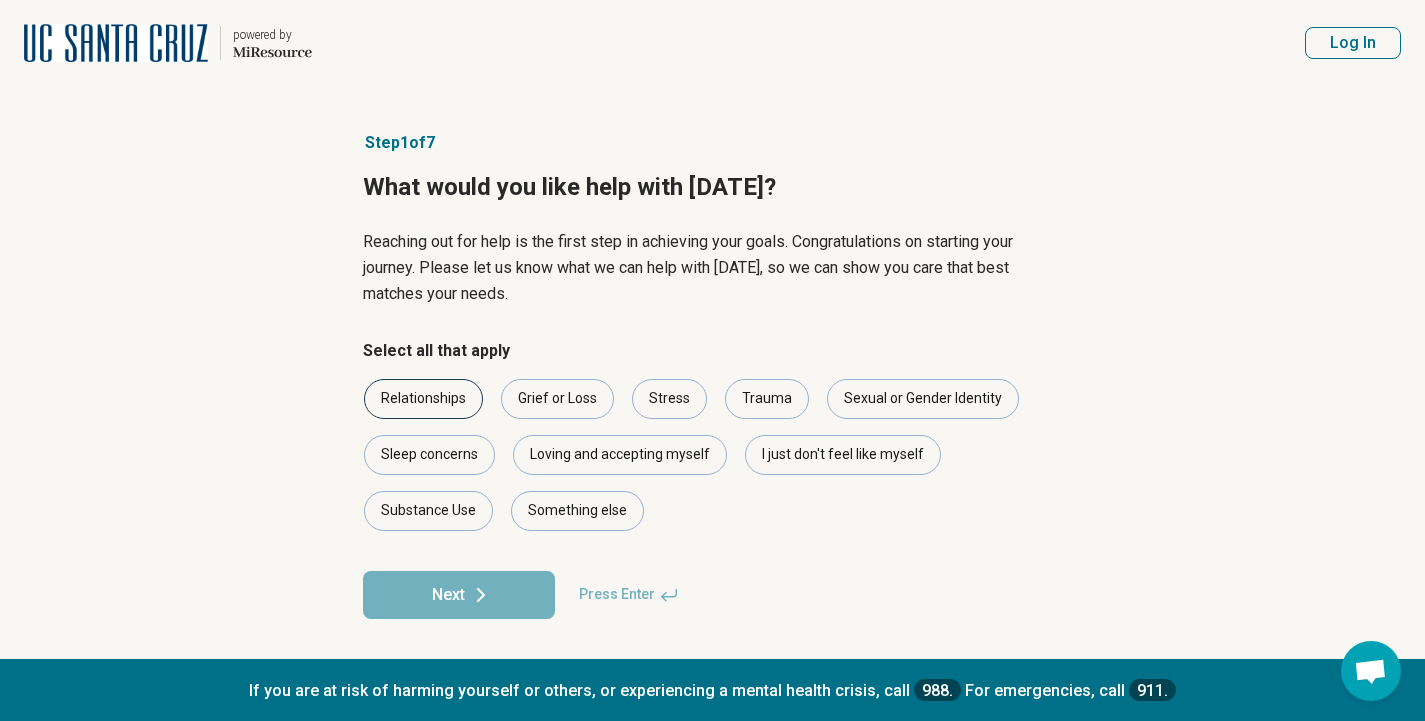click on "Relationships" at bounding box center (423, 399) 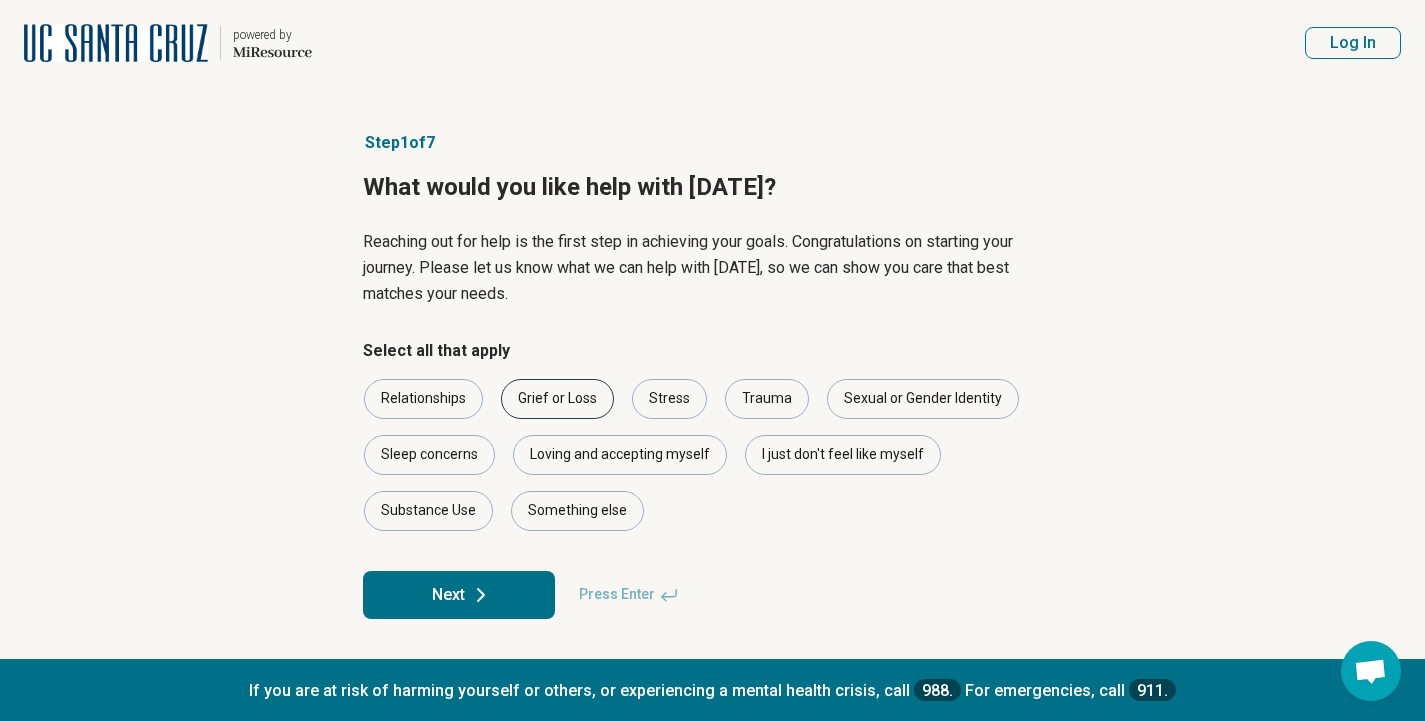 click on "Grief or Loss" at bounding box center (557, 399) 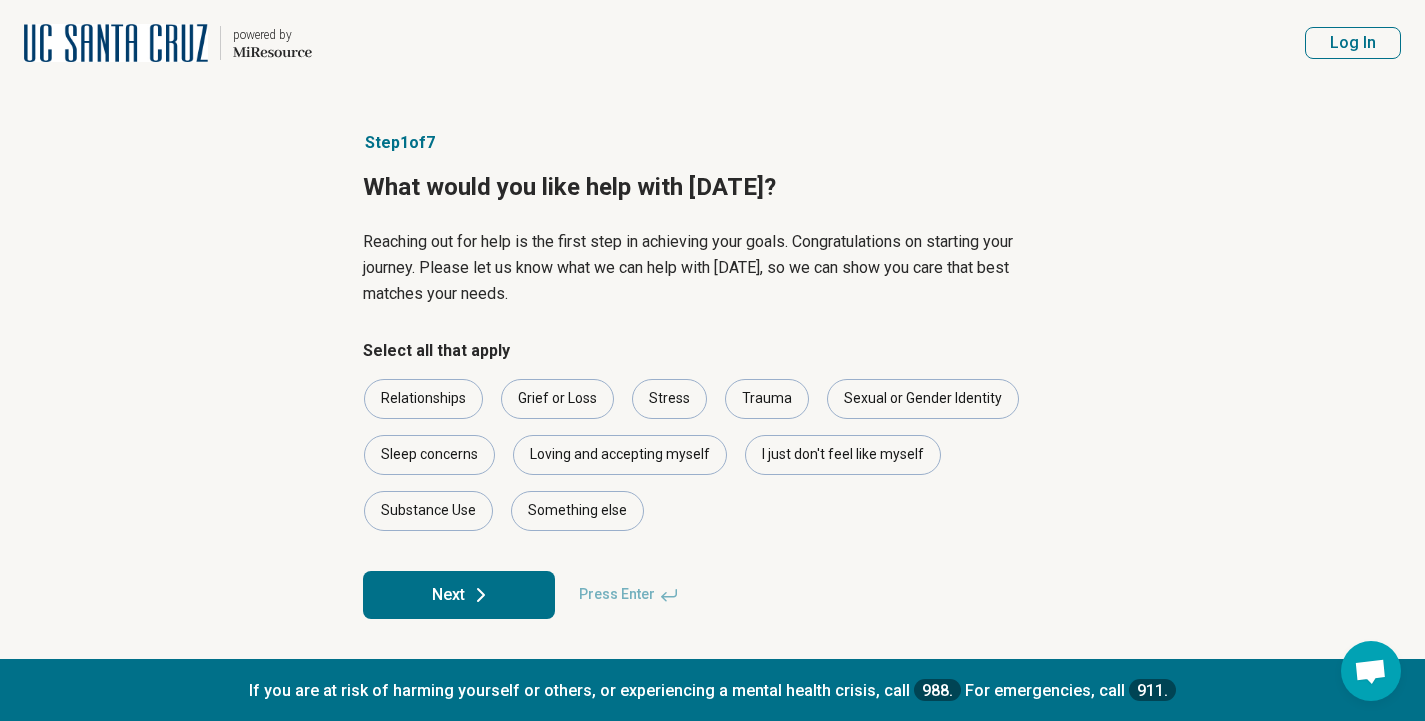 click on "Next" at bounding box center [459, 595] 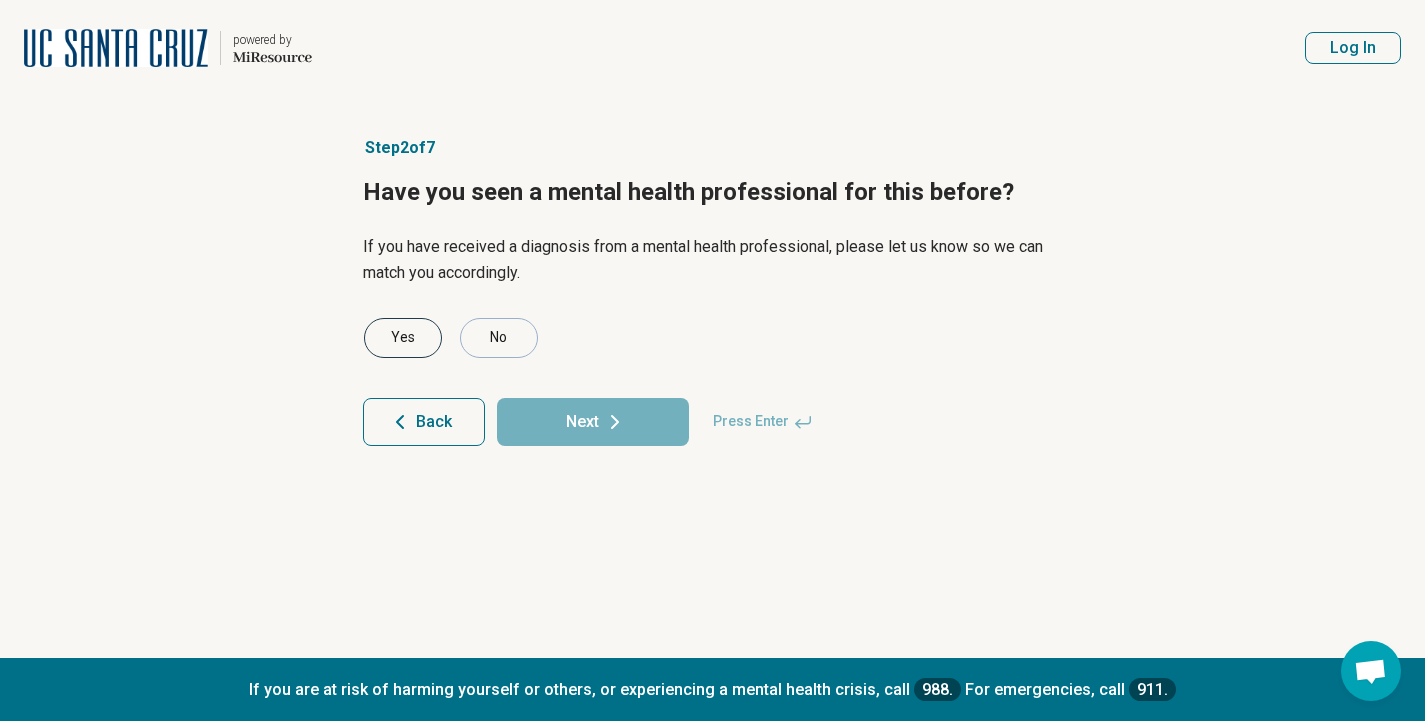 click on "Yes" at bounding box center [403, 338] 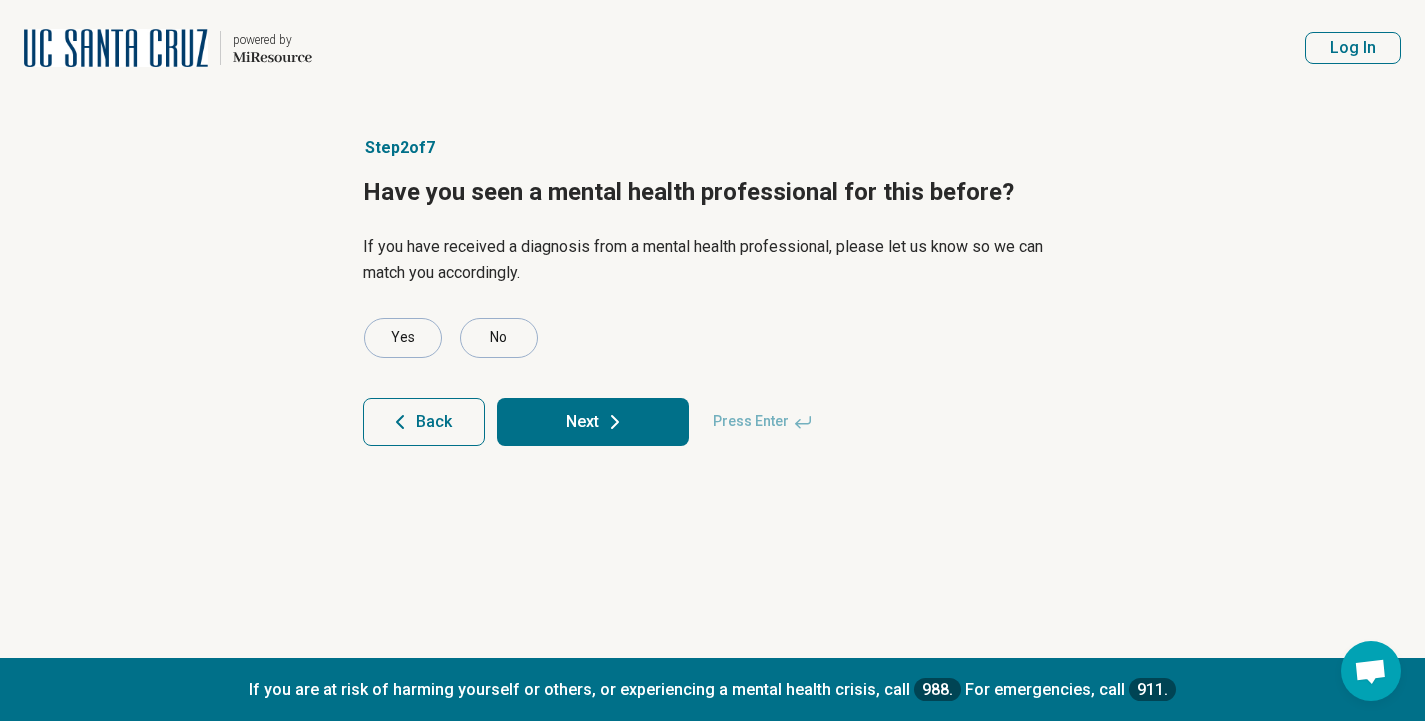 click on "Next" at bounding box center [593, 422] 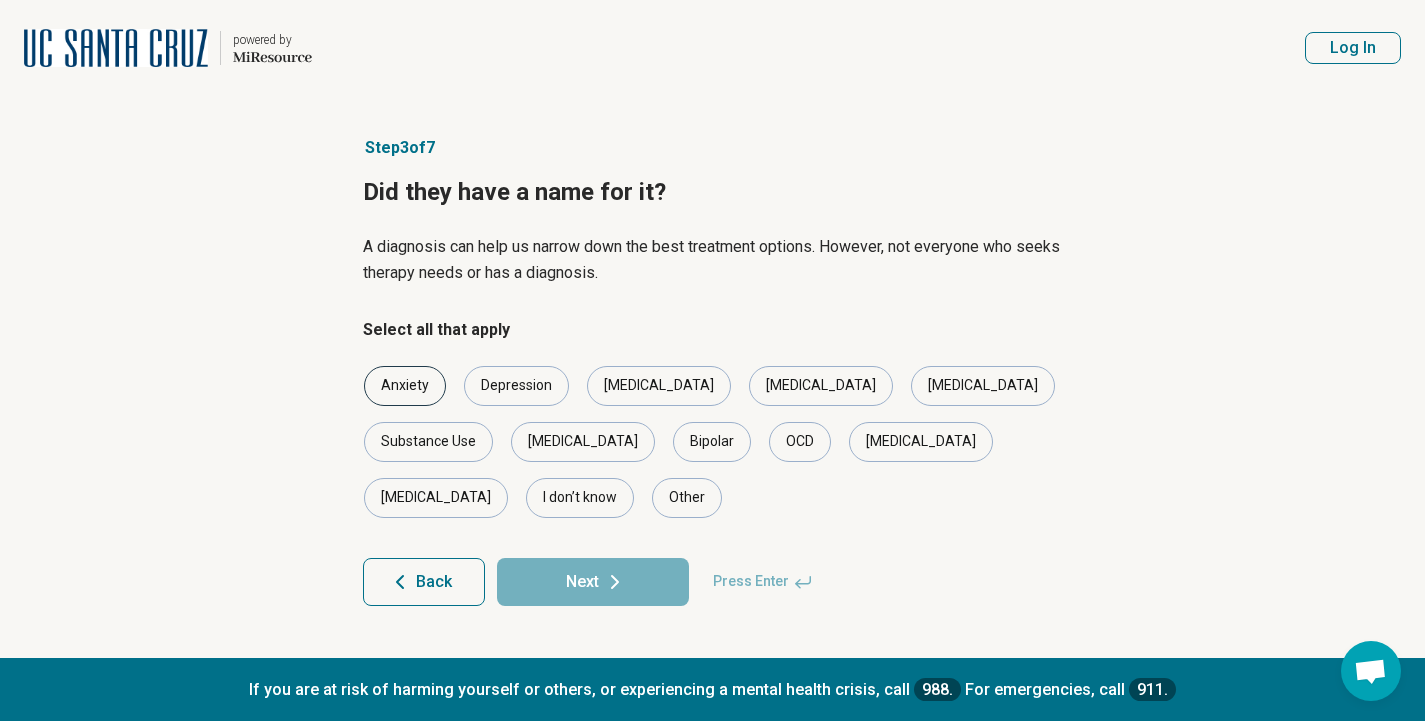 click on "Anxiety" at bounding box center [405, 386] 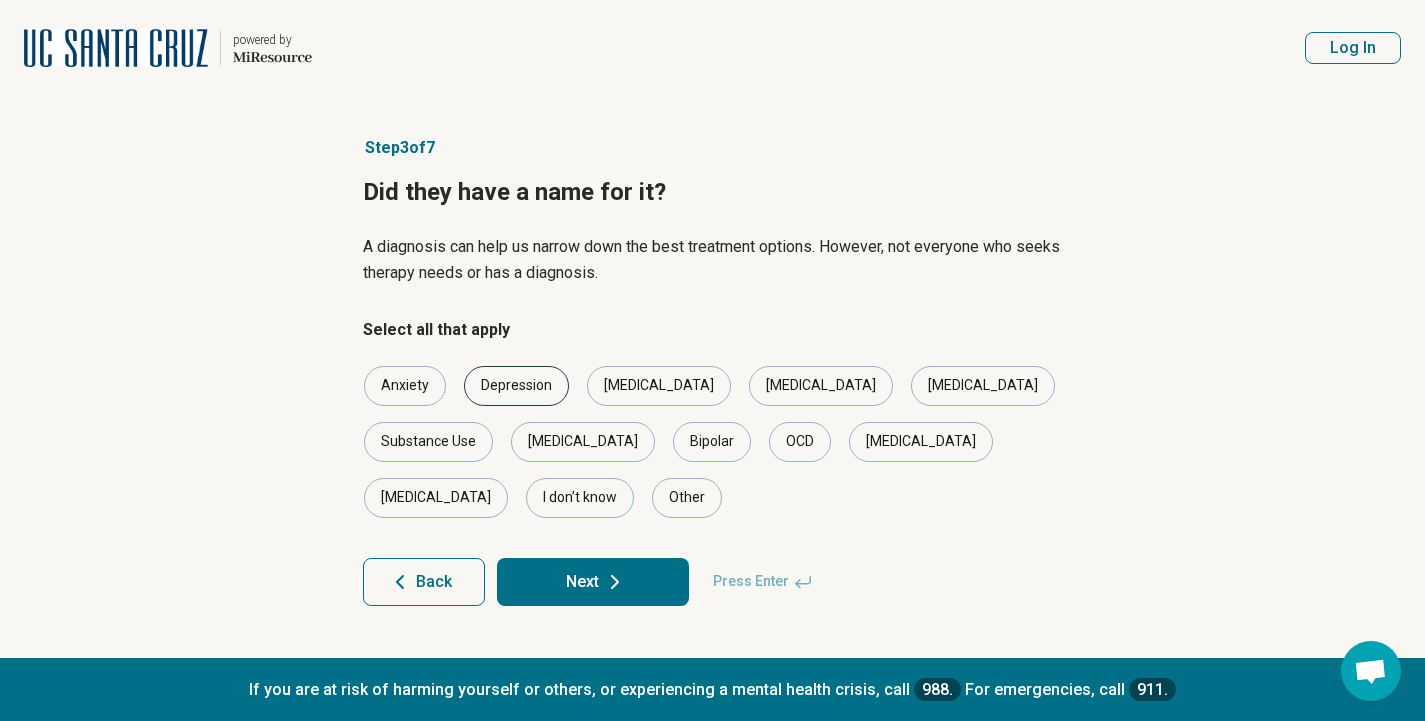 click on "Depression" at bounding box center (516, 386) 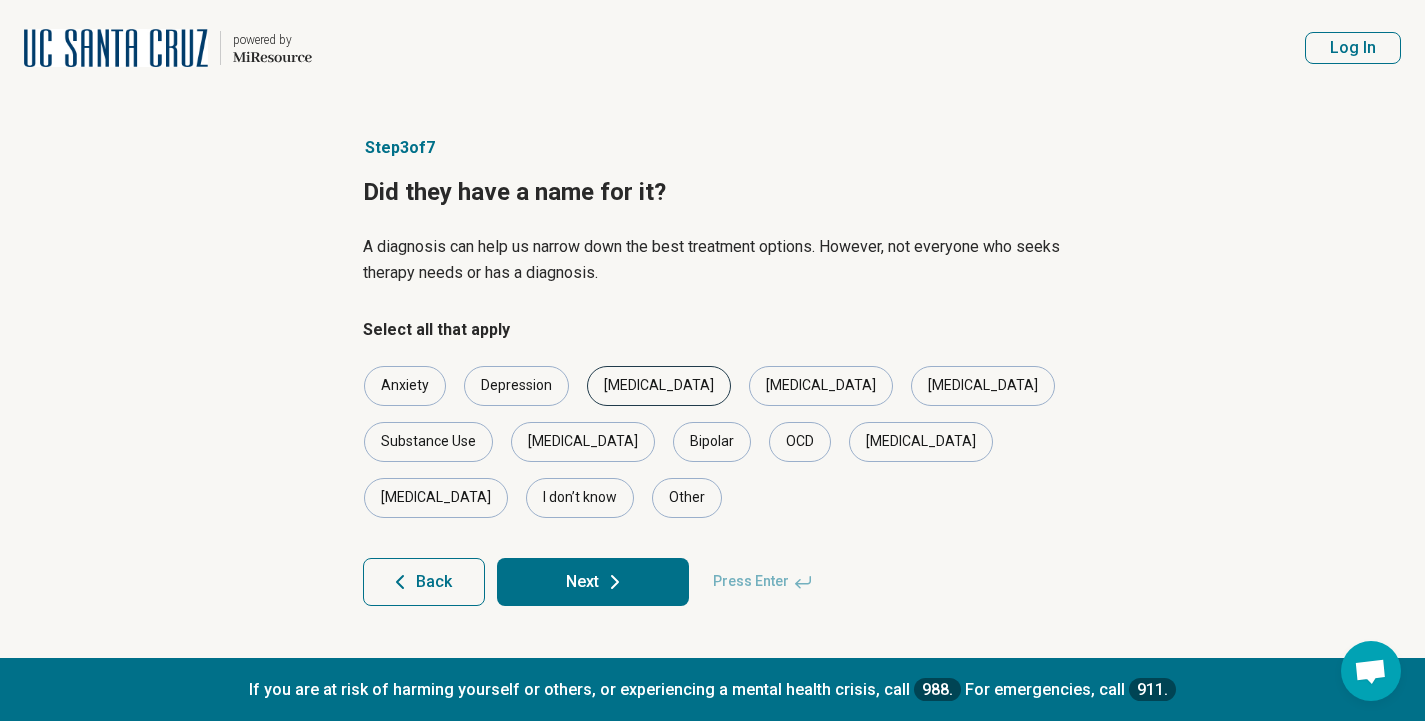 click on "[MEDICAL_DATA]" at bounding box center [659, 386] 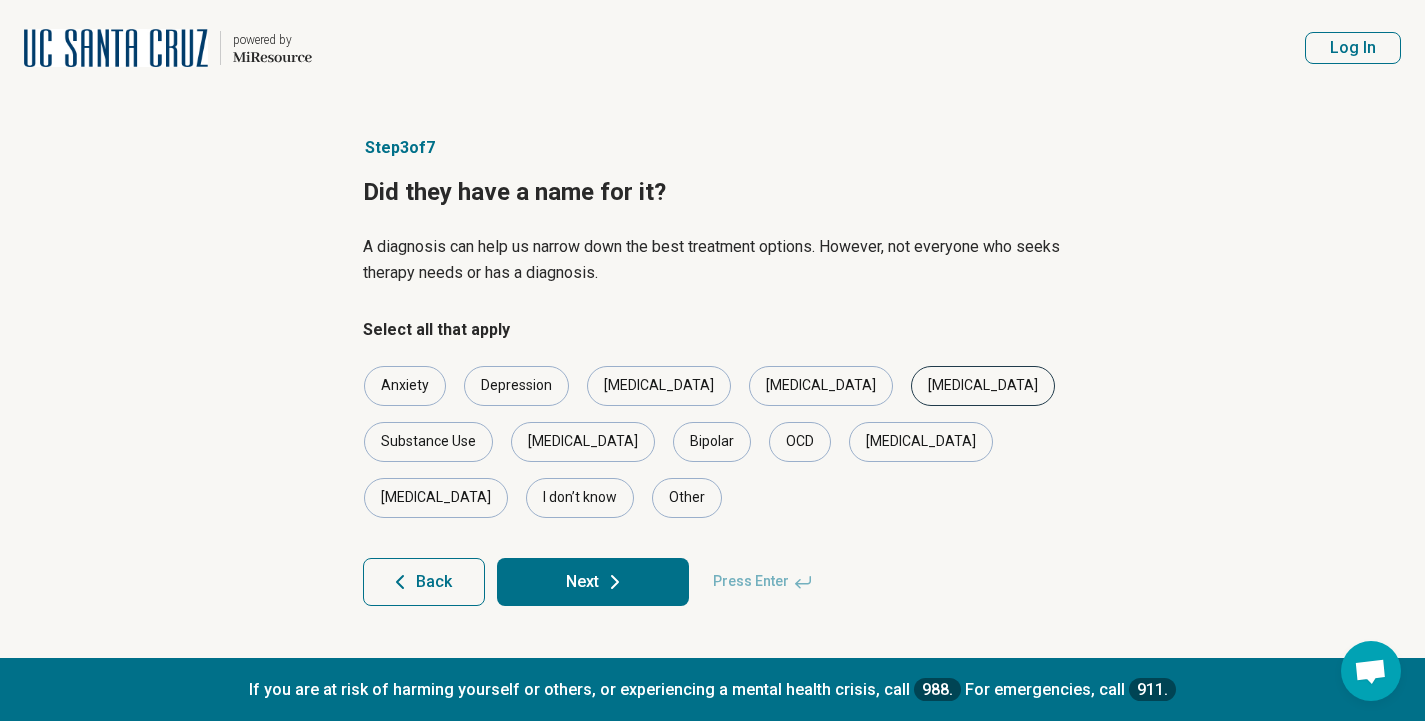 click on "[MEDICAL_DATA]" at bounding box center [983, 386] 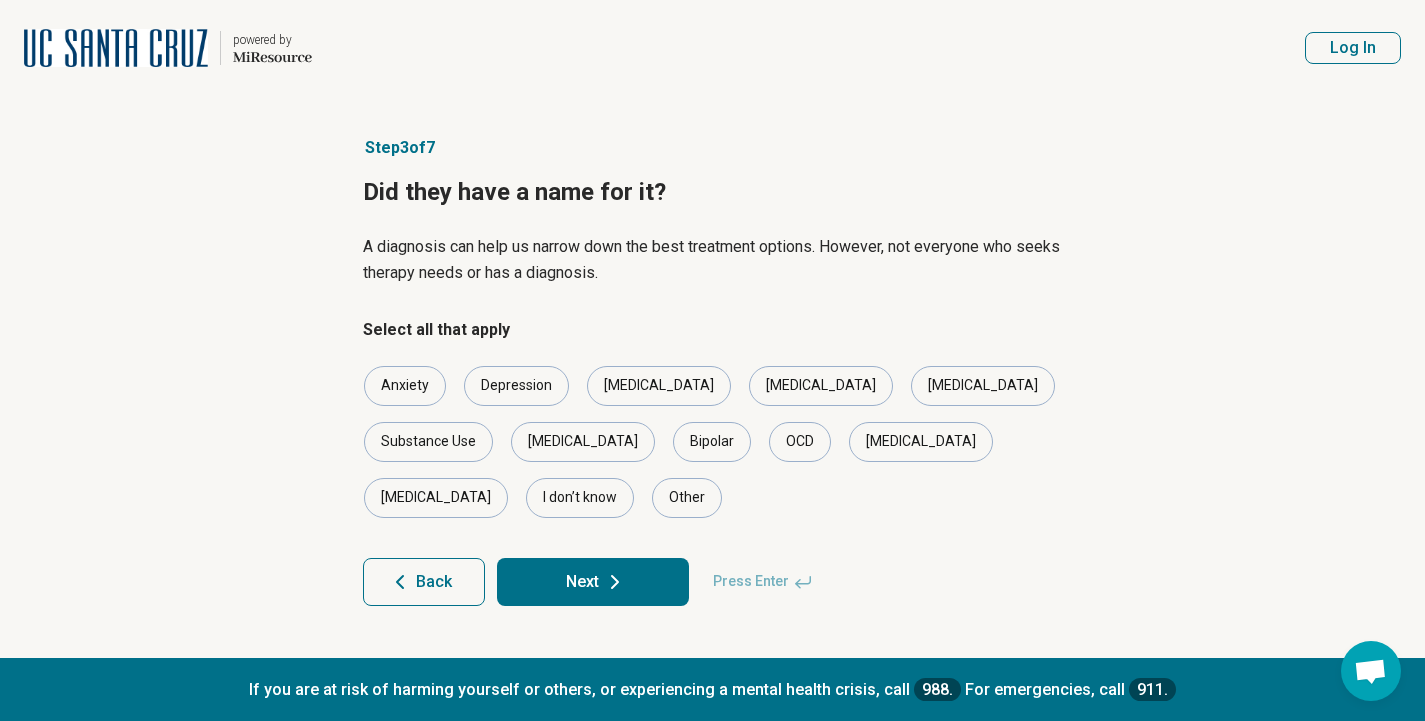 click 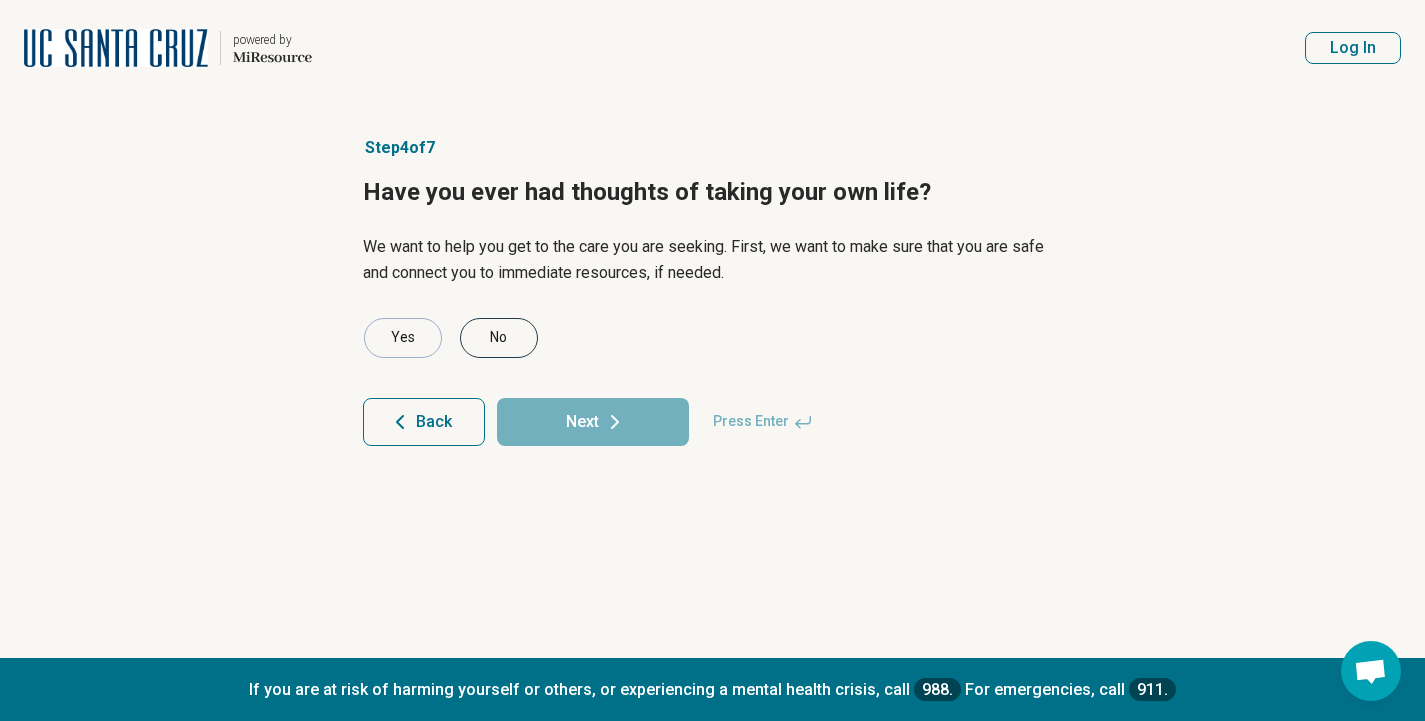 click on "No" at bounding box center [499, 338] 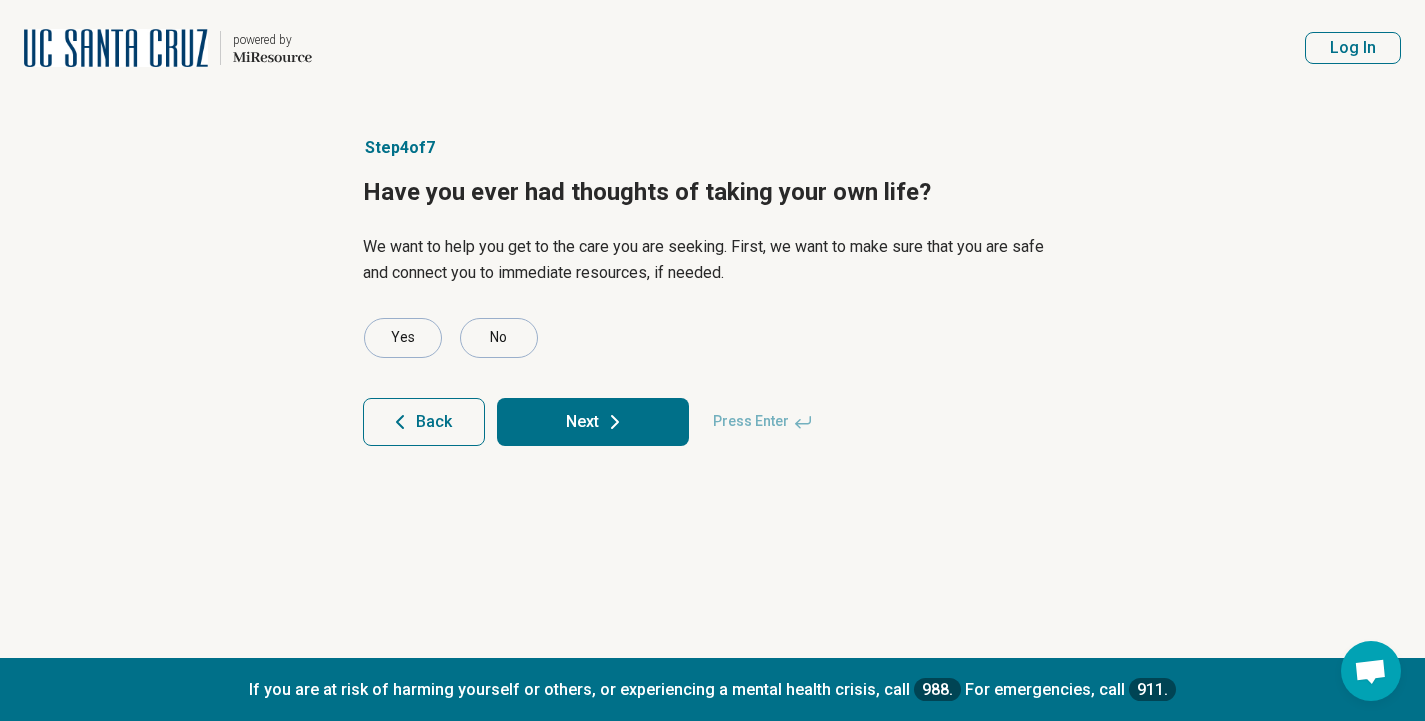 click on "Next" at bounding box center (593, 422) 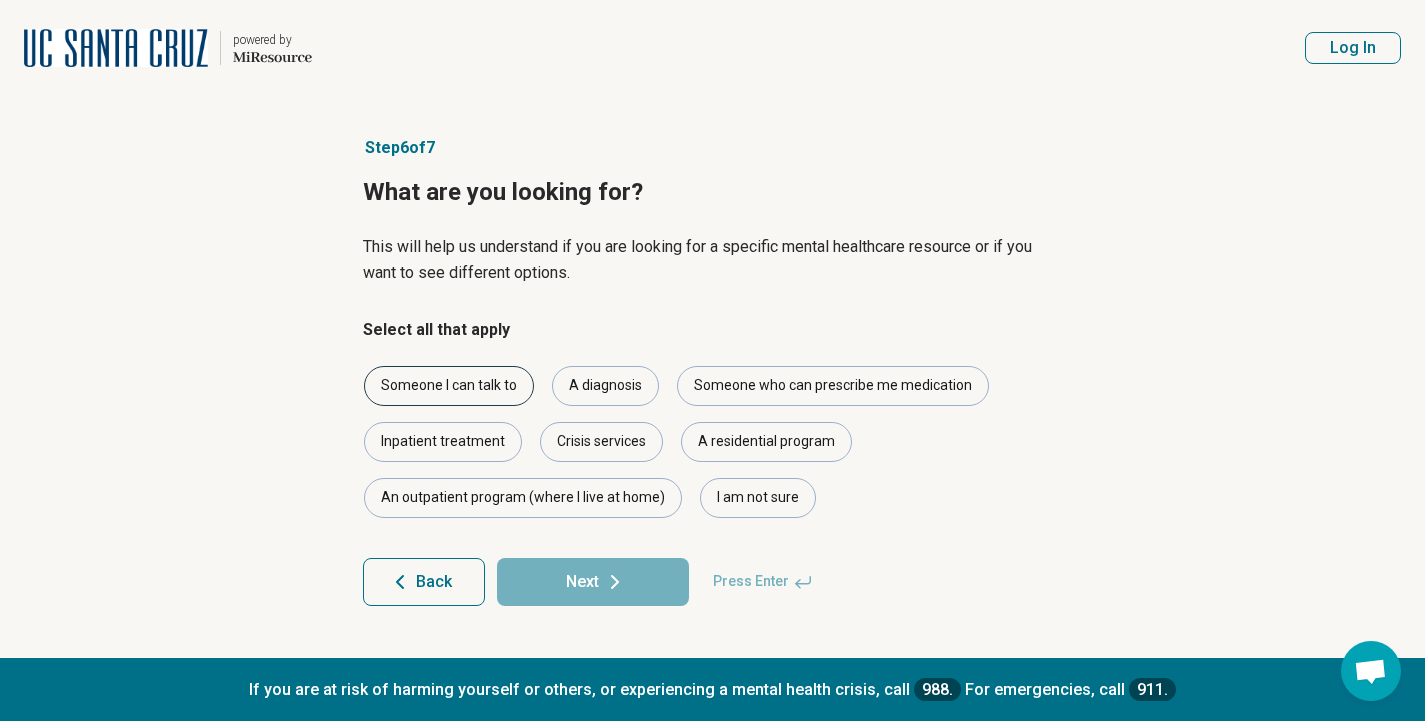 click on "Someone I can talk to" at bounding box center [449, 386] 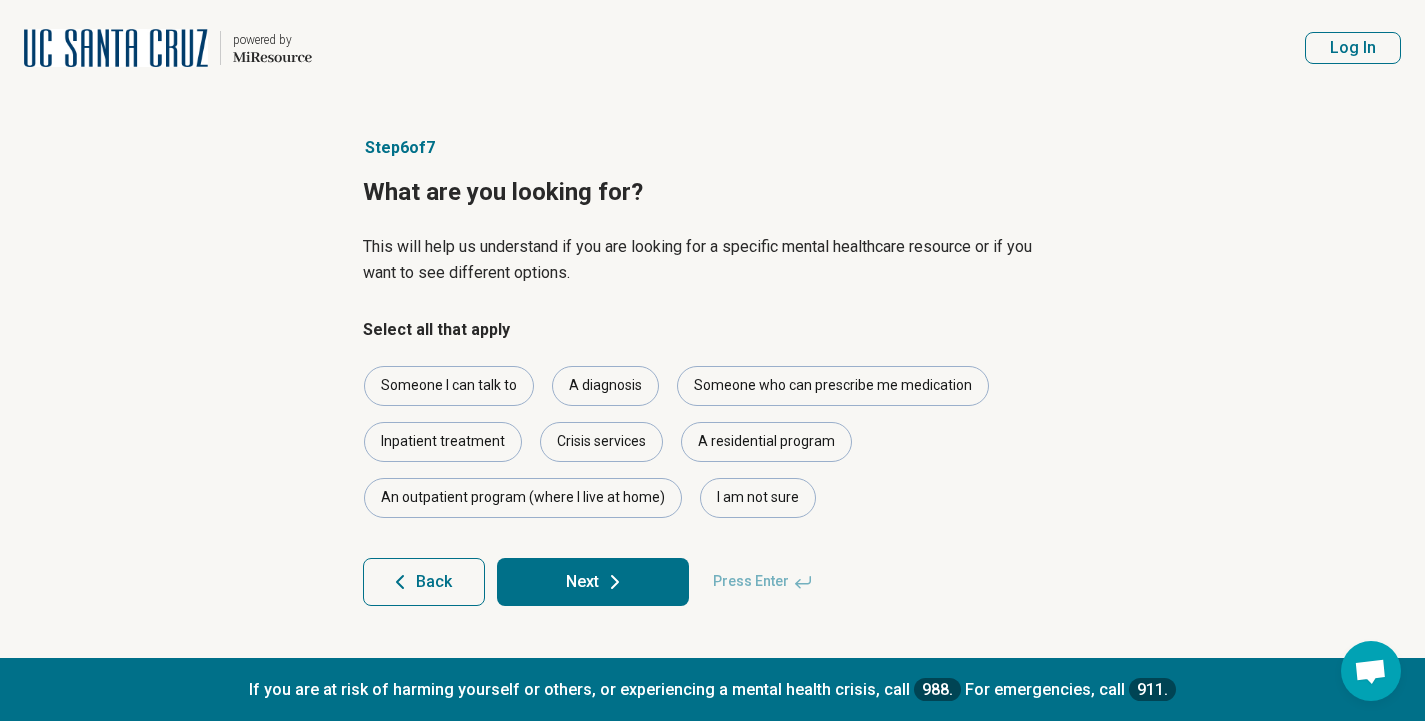 click on "Next" at bounding box center (593, 582) 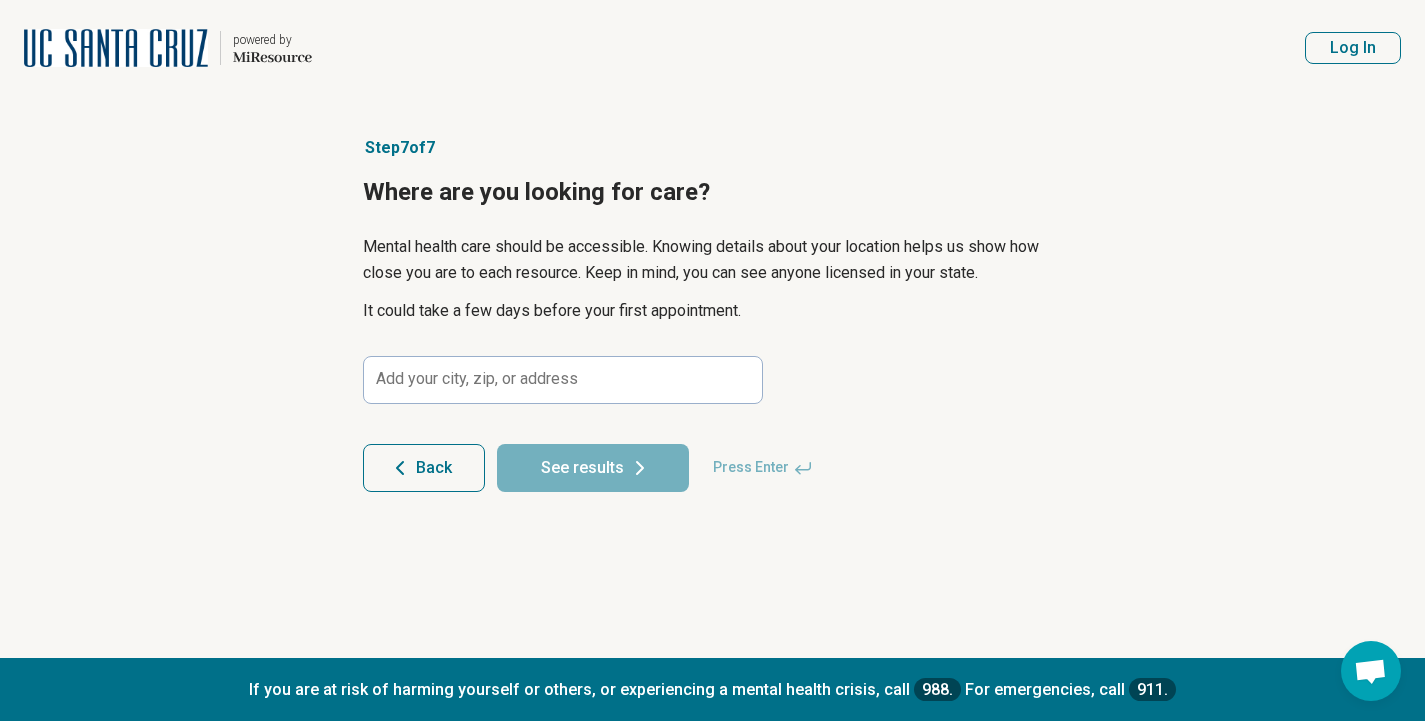 click on "Step  7  of  7 Where are you looking for care? Mental health care should be accessible. Knowing details about your location helps us show how close you are to each resource. Keep in mind, you can see anyone licensed in your state. It could take a few days before your first appointment. Add your city, zip, or address Back See results Press Enter" at bounding box center (713, 377) 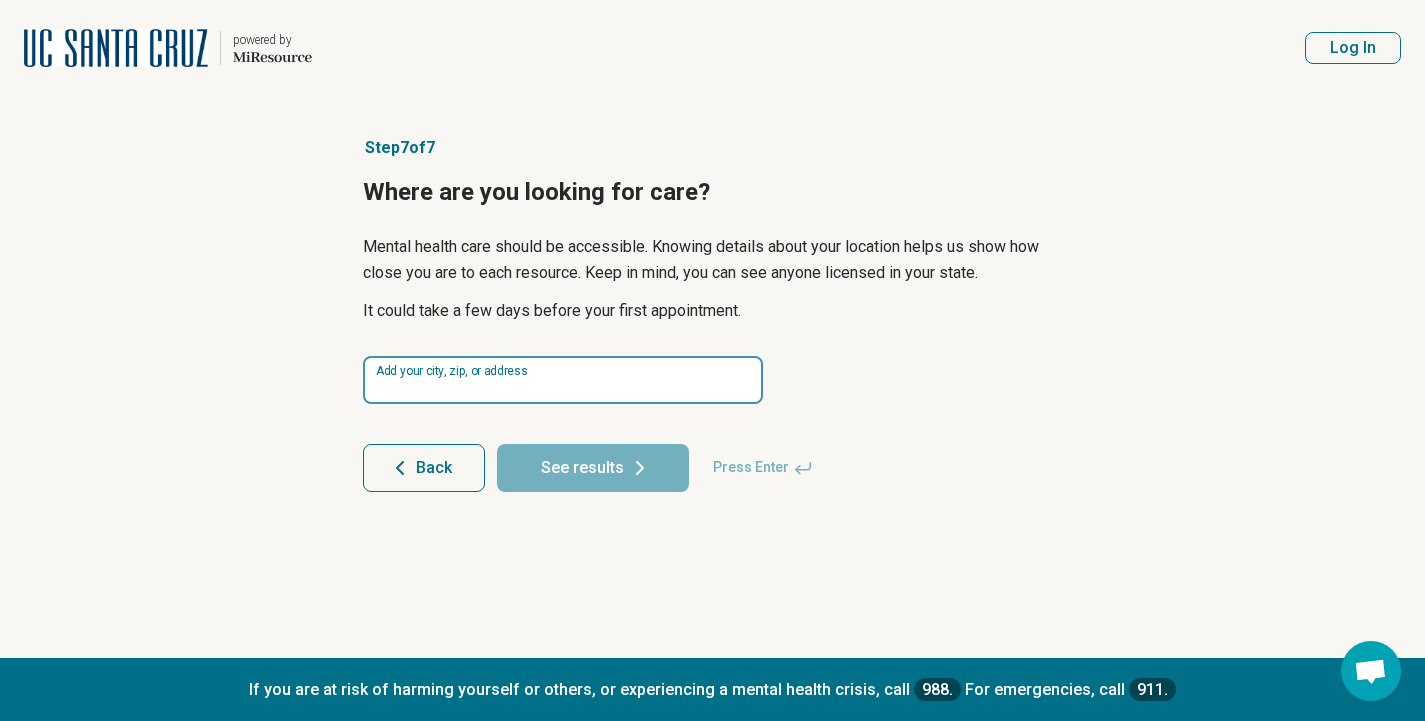 click at bounding box center (563, 380) 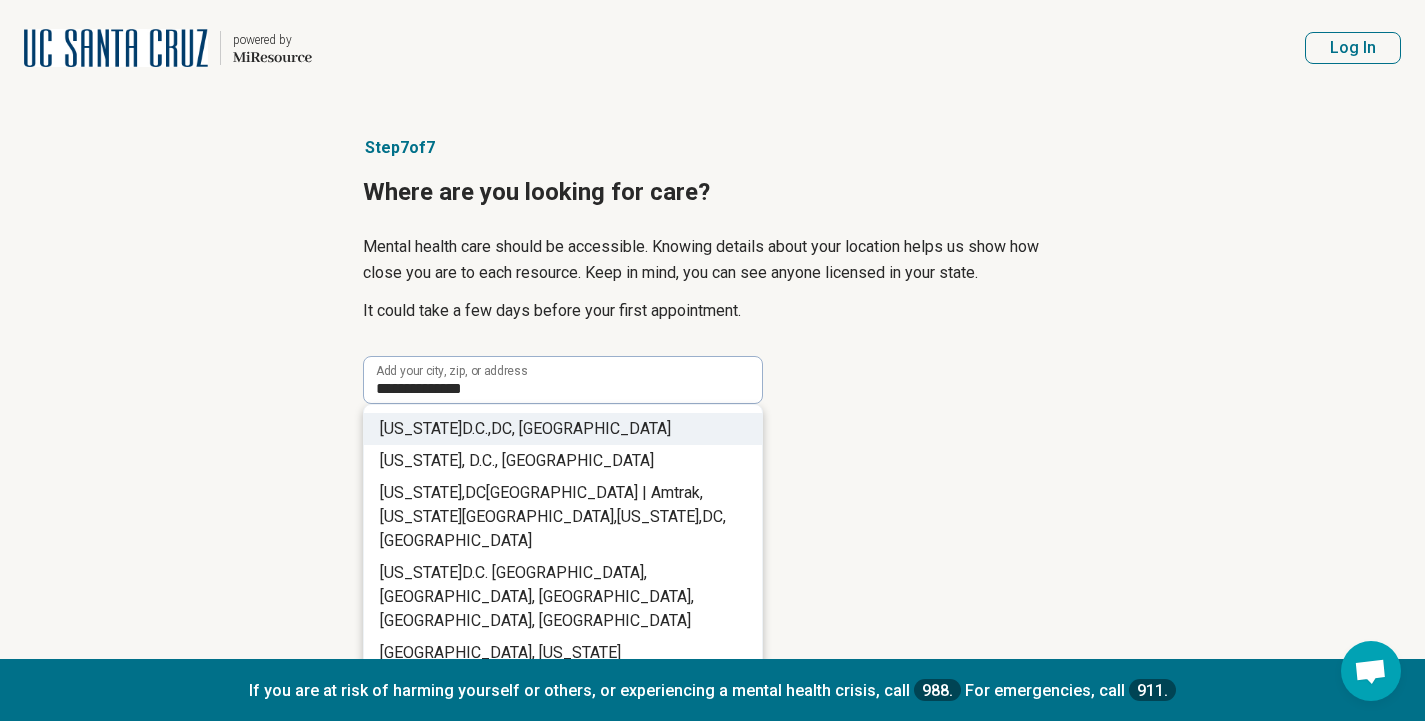 click on "Washington  D.C.,  DC , USA" at bounding box center (563, 429) 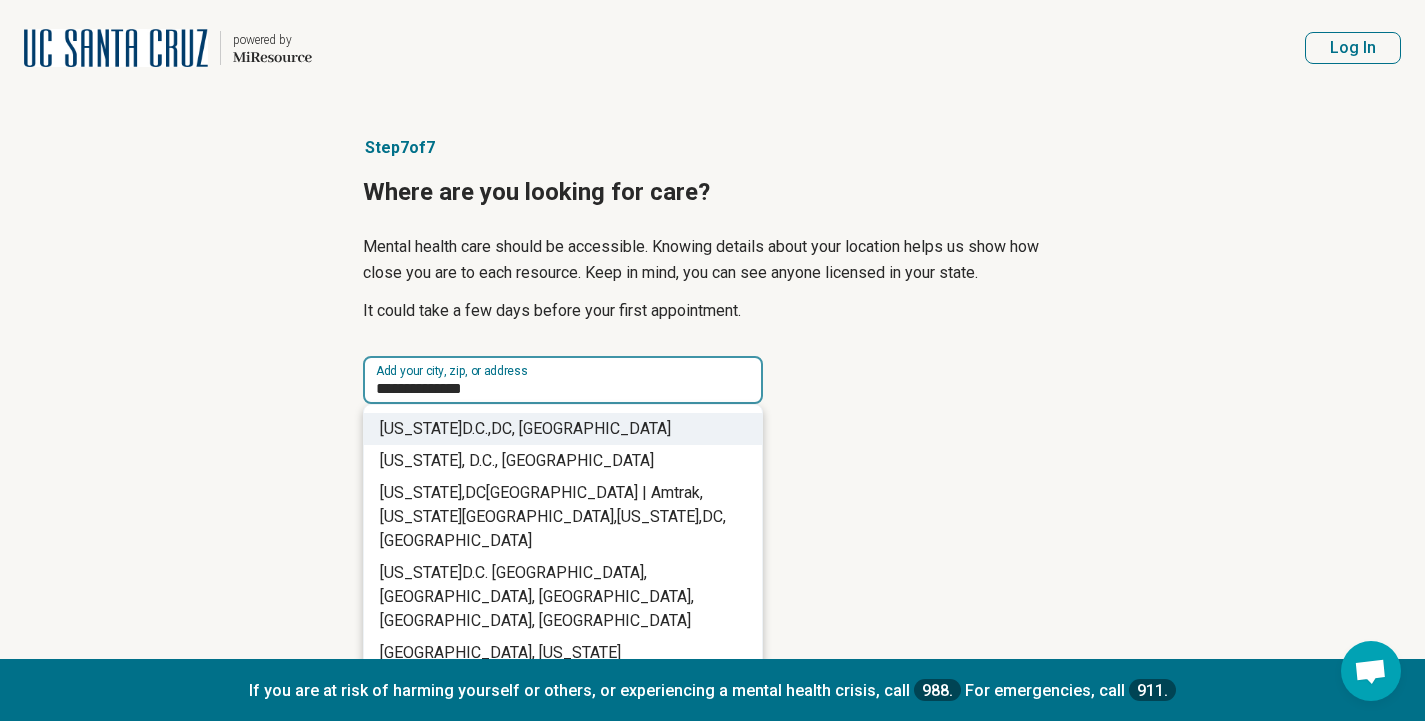 type on "**********" 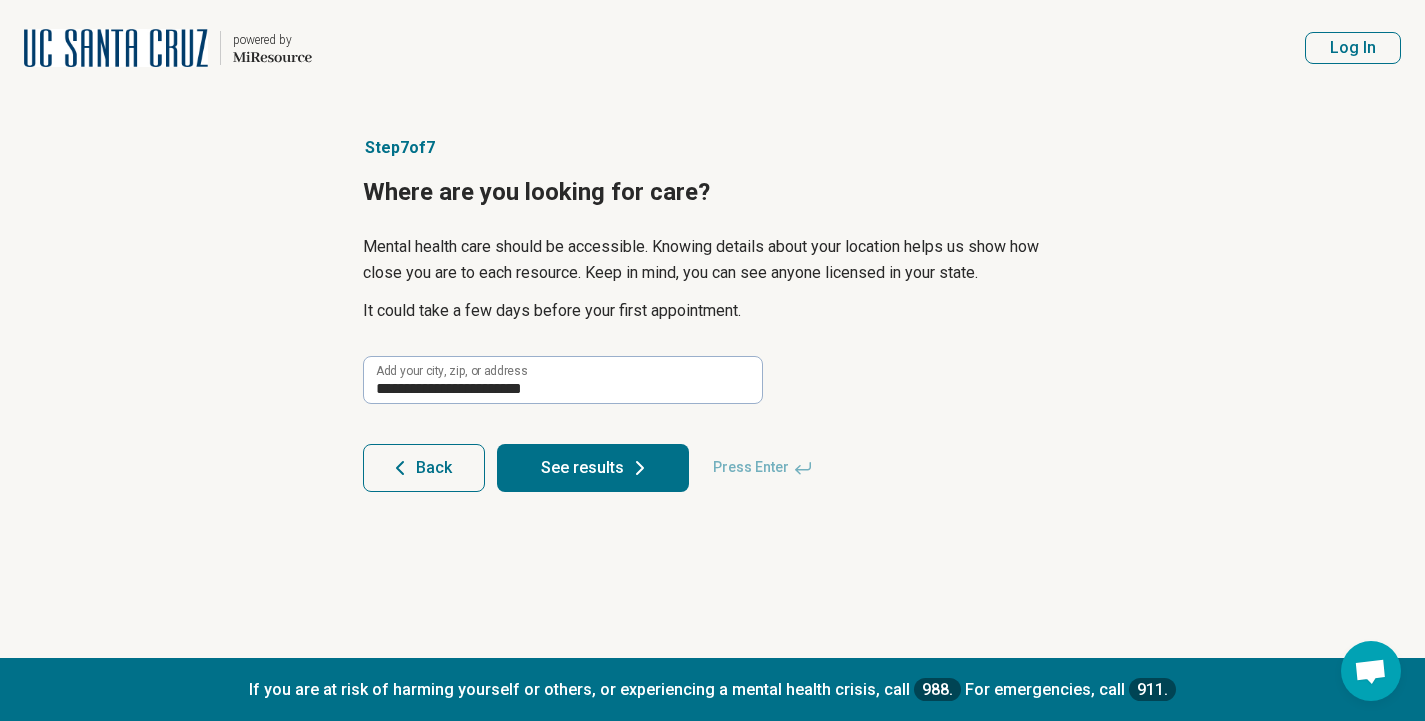 click on "See results" at bounding box center (593, 468) 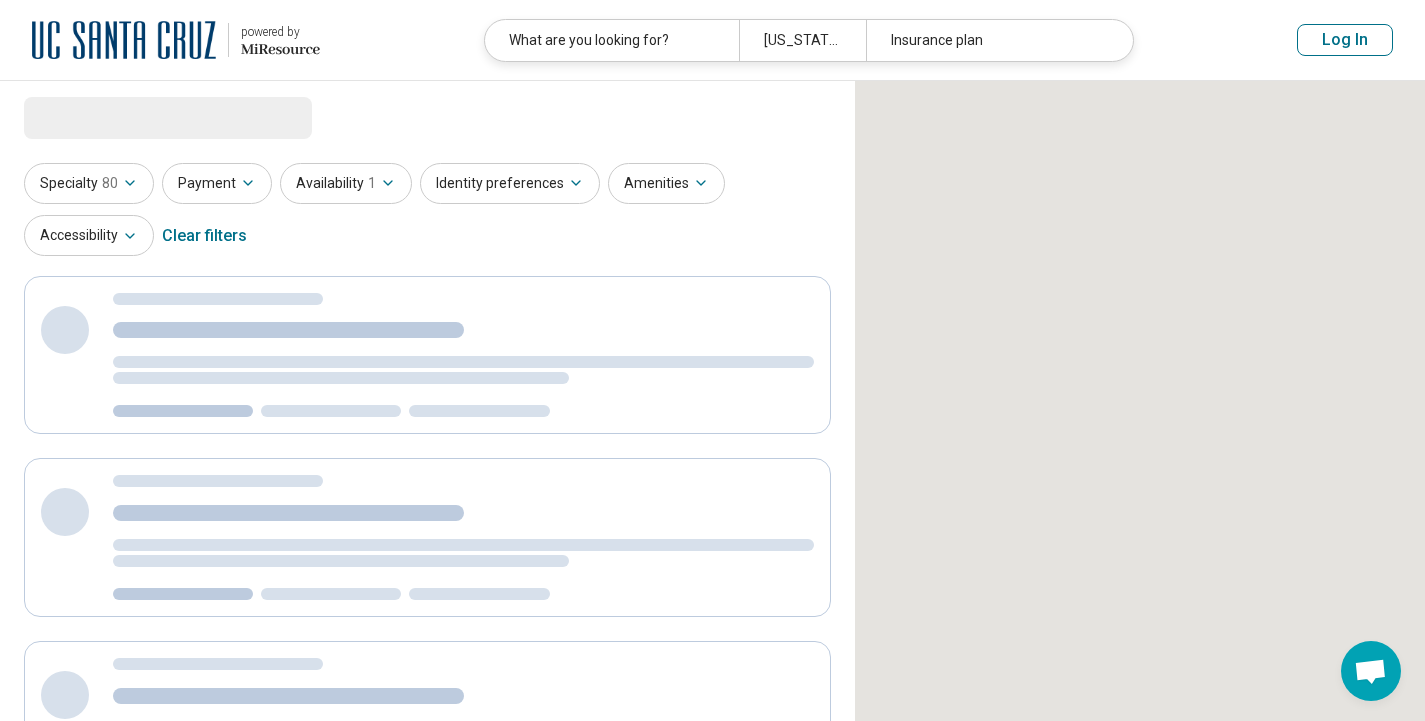select on "***" 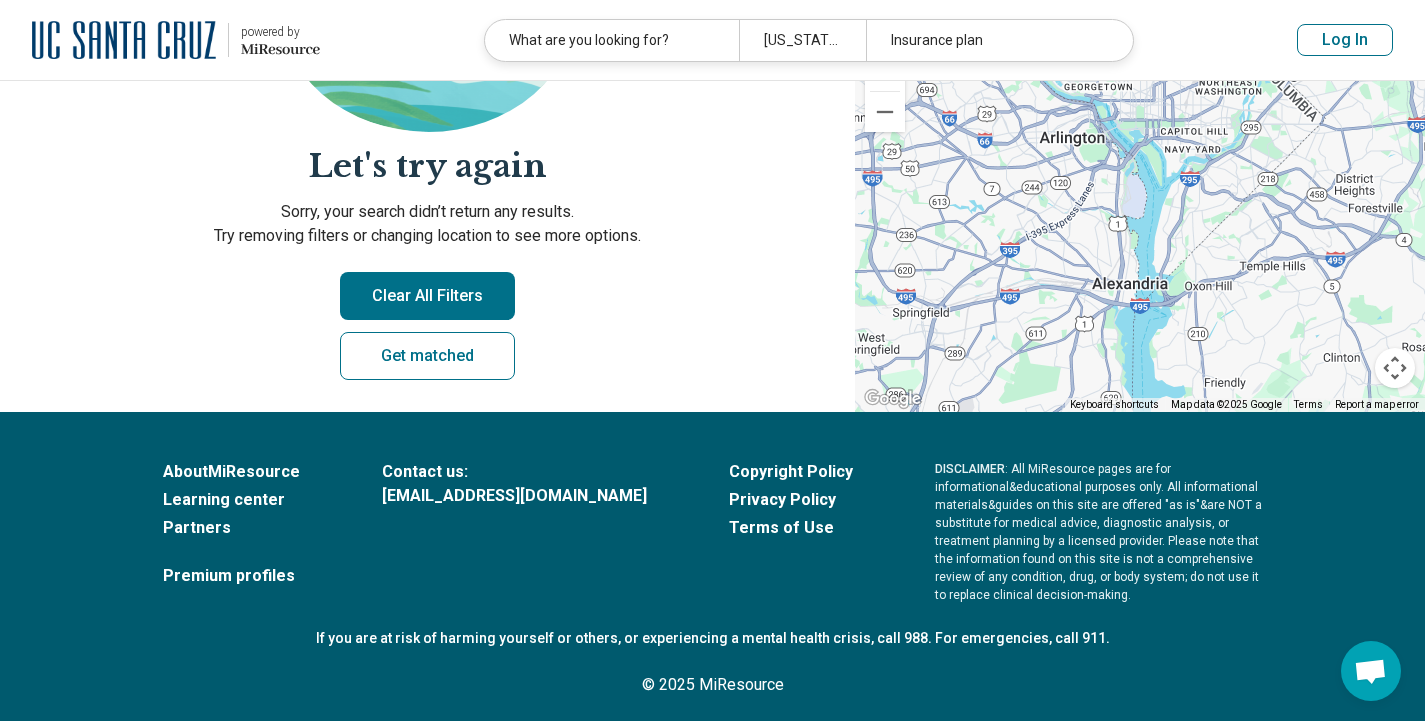 scroll, scrollTop: 0, scrollLeft: 0, axis: both 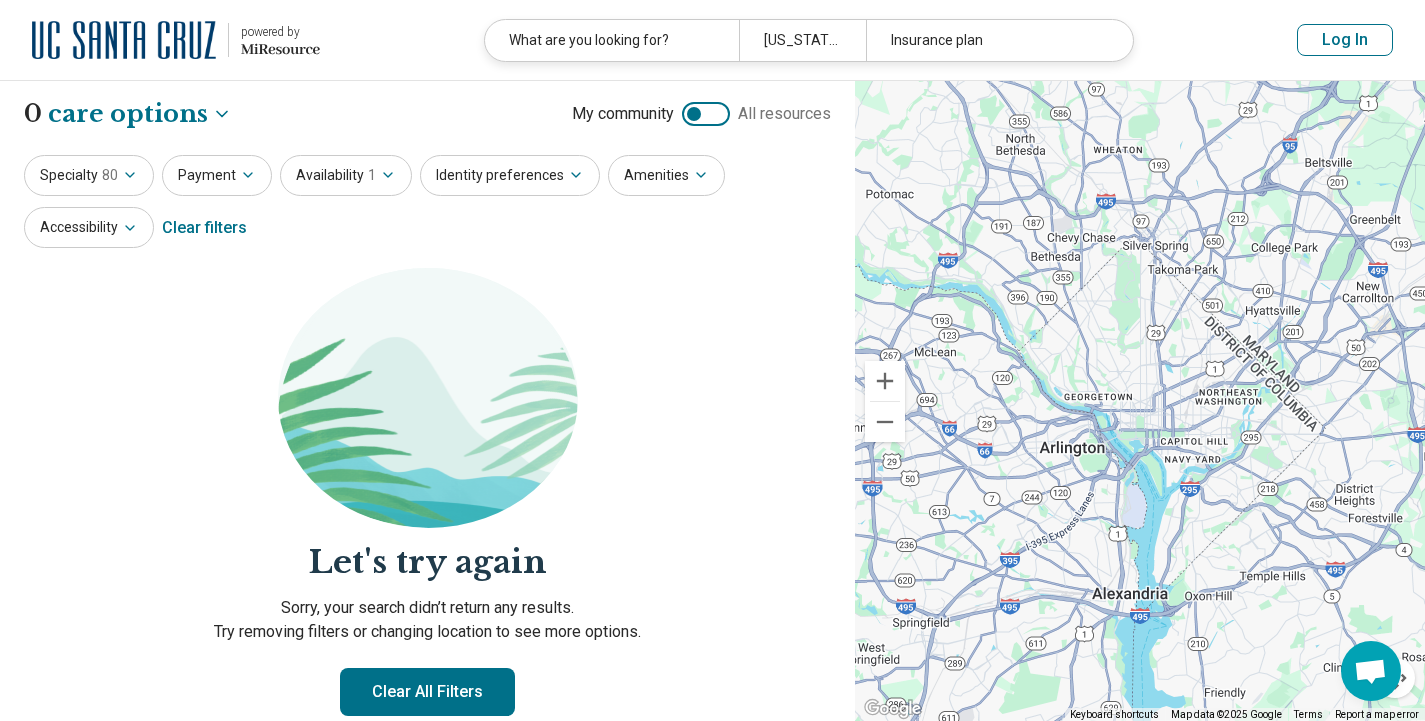 click at bounding box center [706, 114] 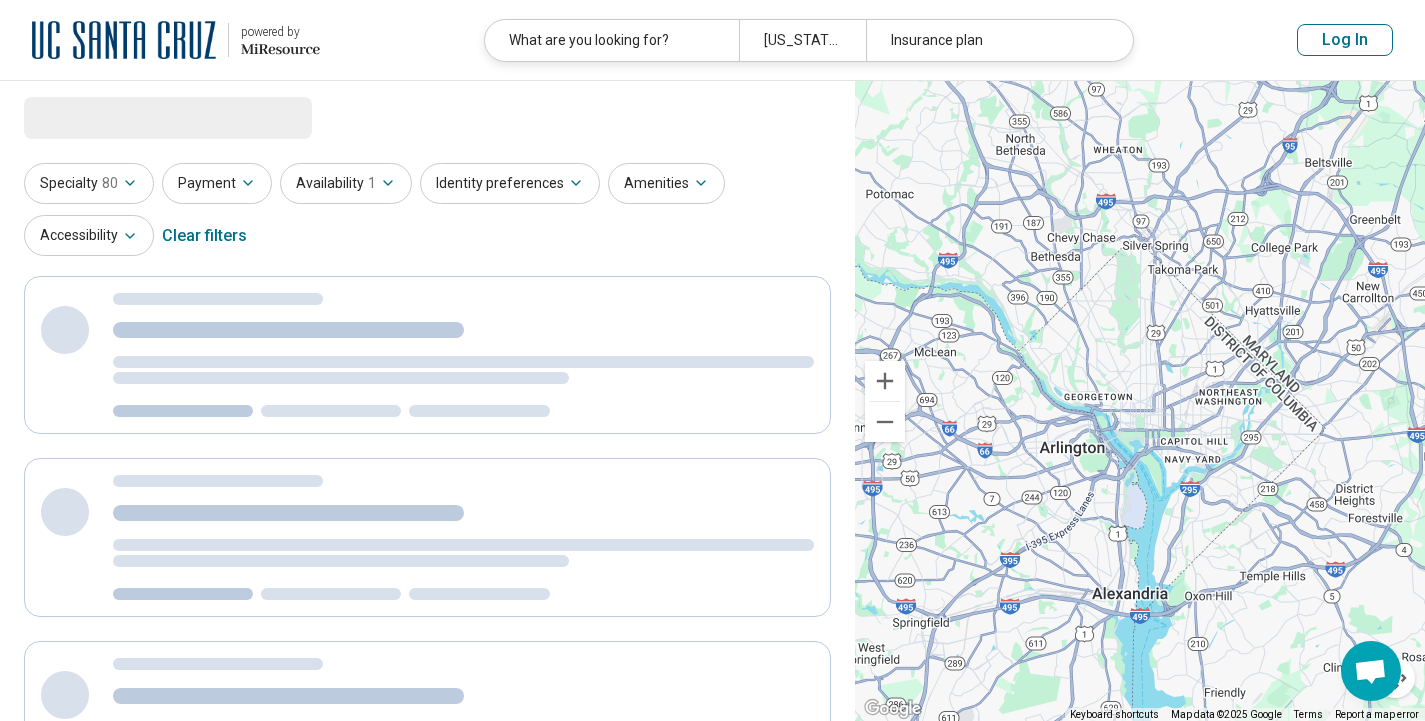 scroll, scrollTop: 0, scrollLeft: 0, axis: both 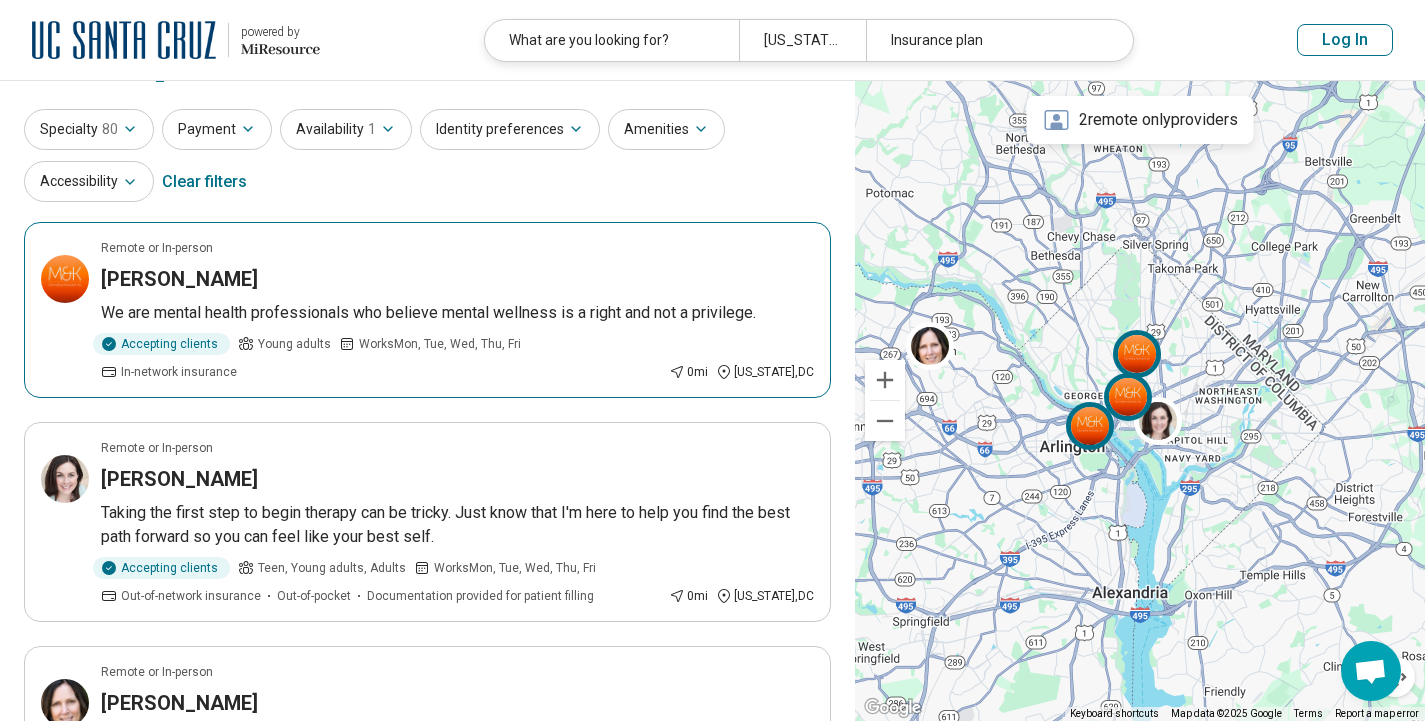 click 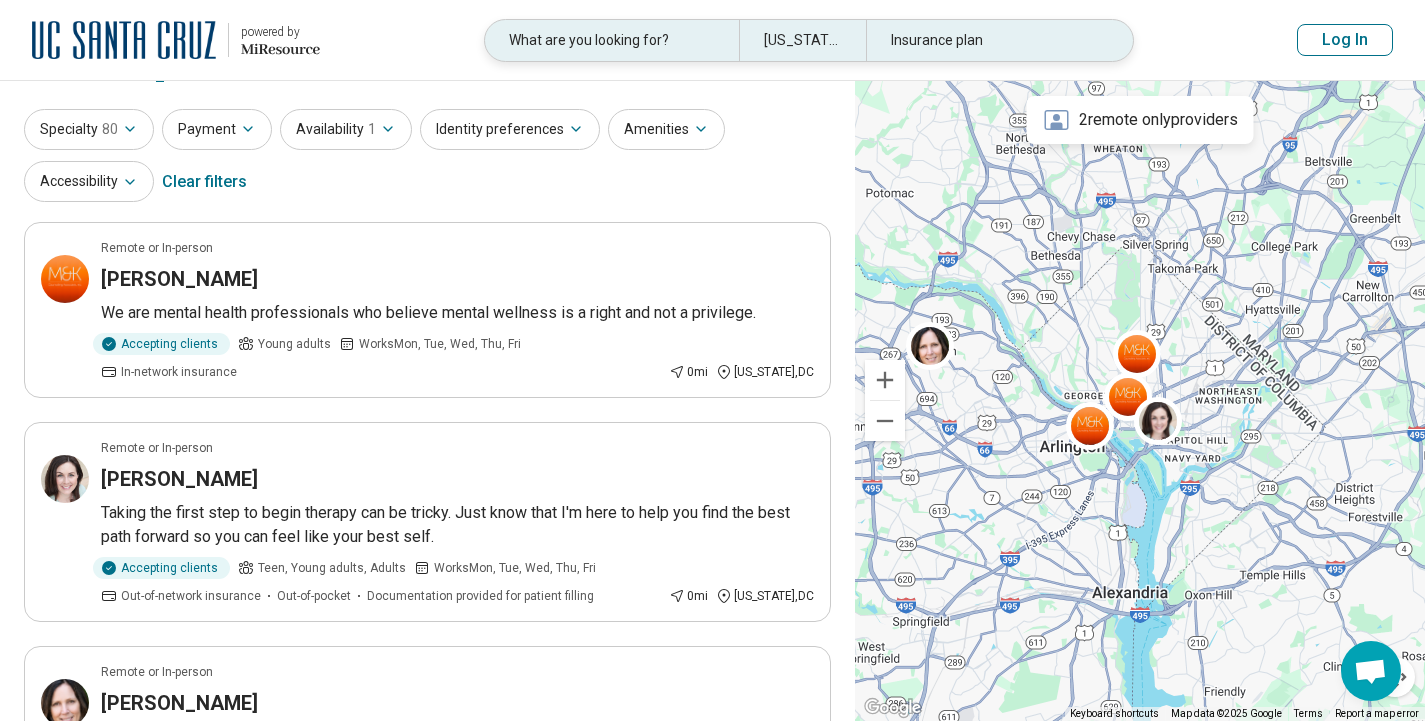 click on "Insurance plan" at bounding box center (993, 40) 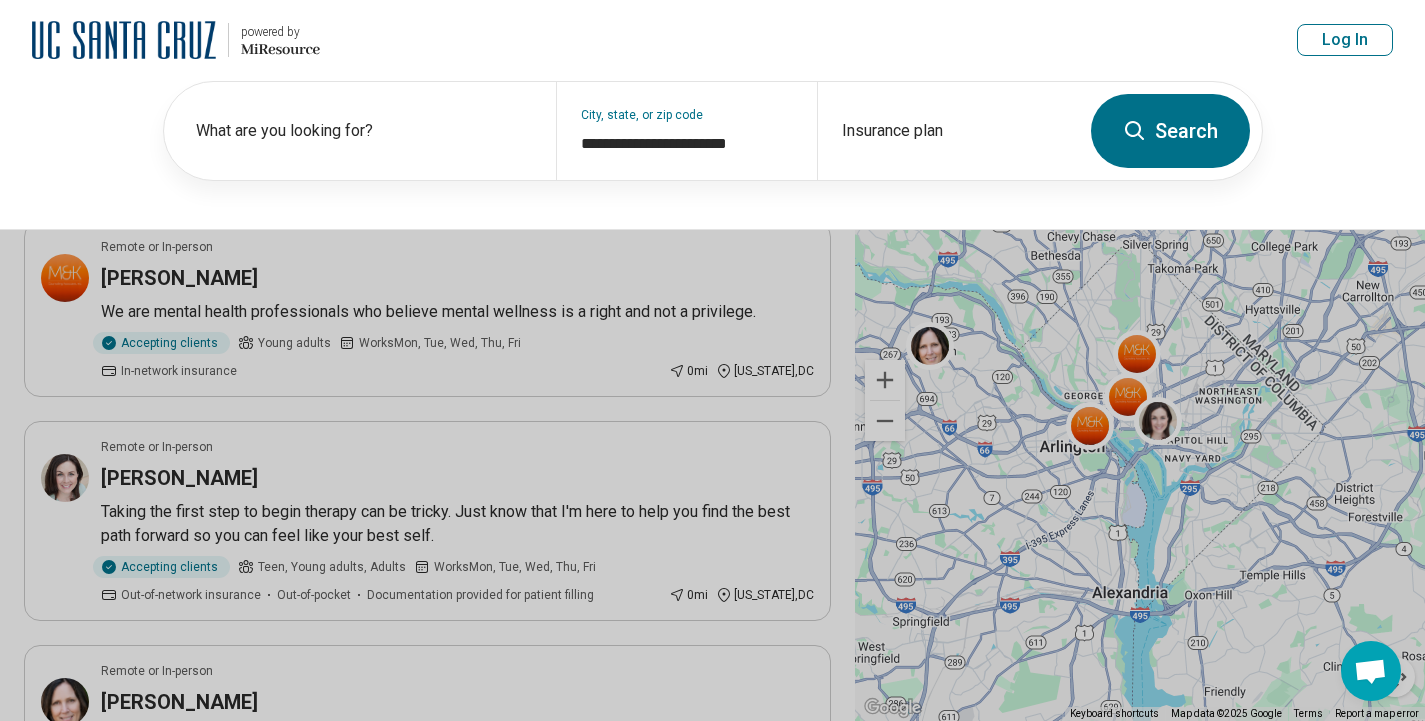 scroll, scrollTop: 45, scrollLeft: 0, axis: vertical 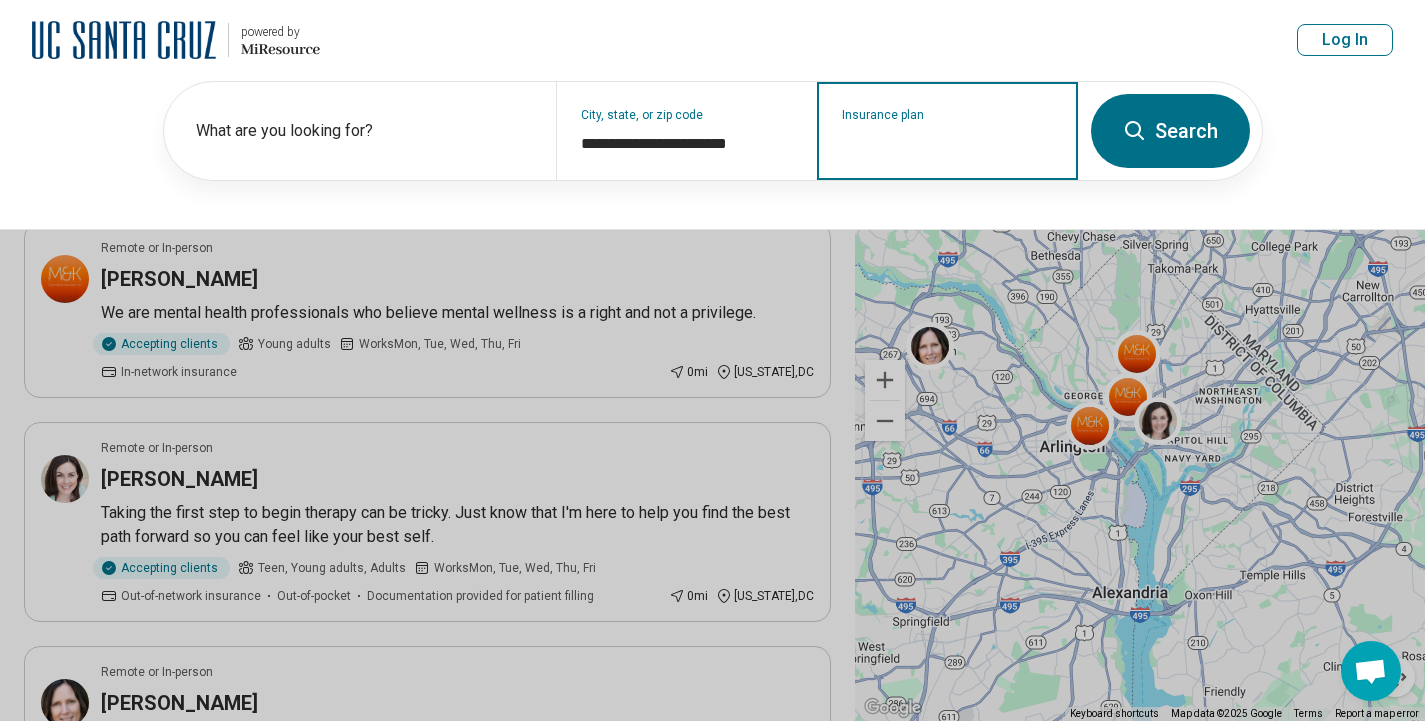 click on "Insurance plan" at bounding box center [948, 144] 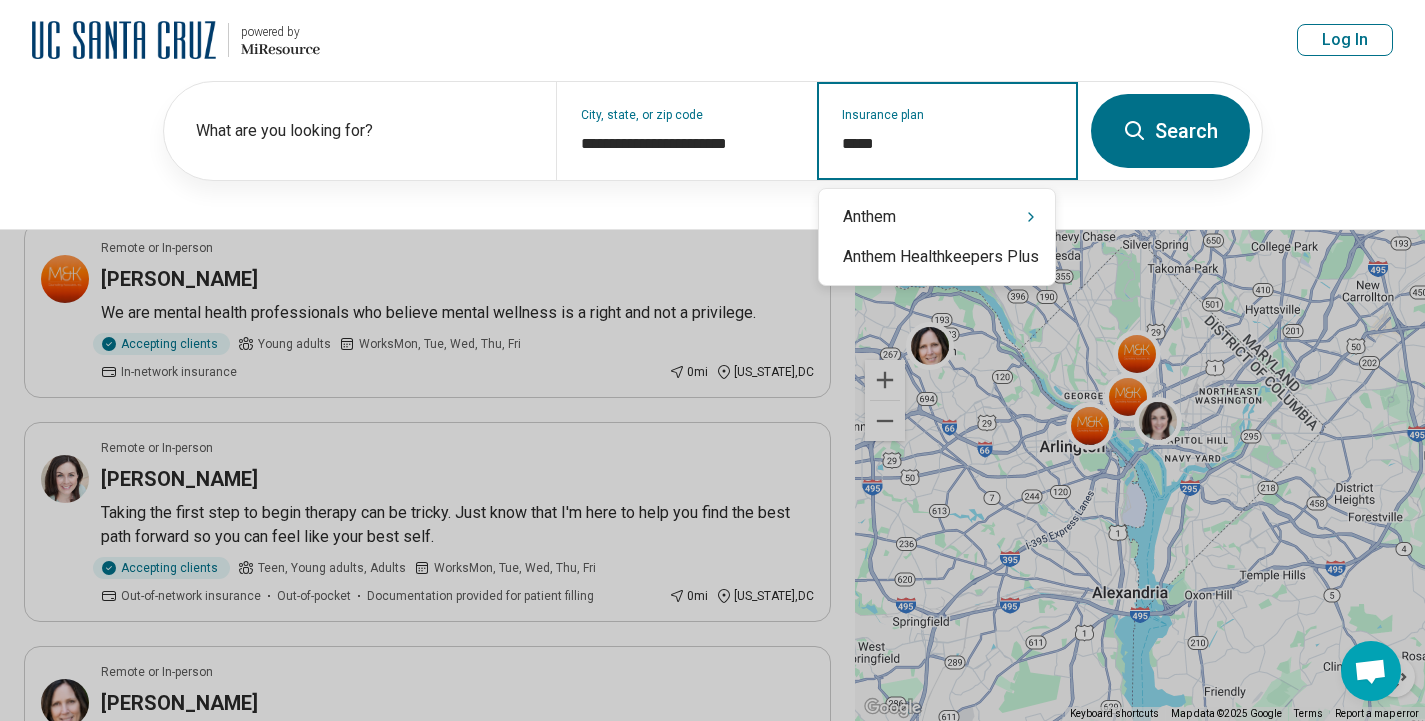 type on "******" 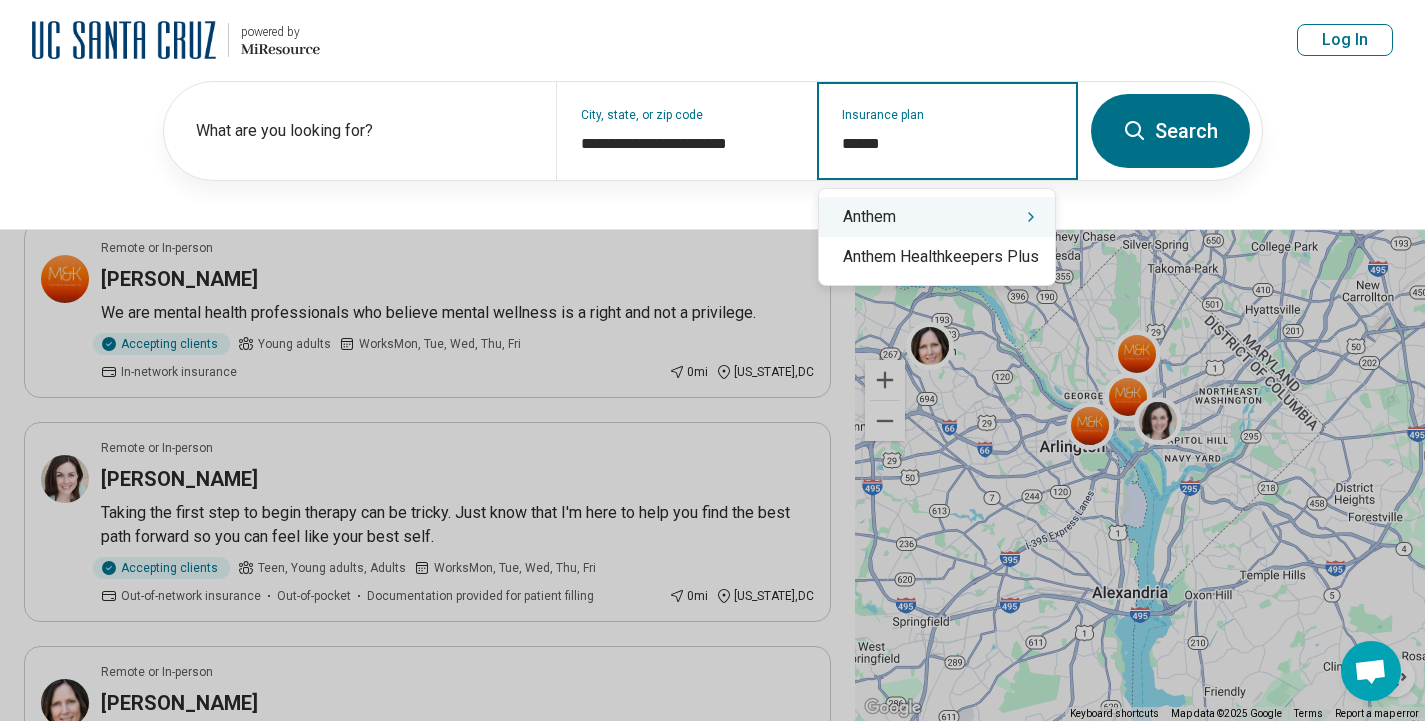 click on "Anthem" at bounding box center (937, 217) 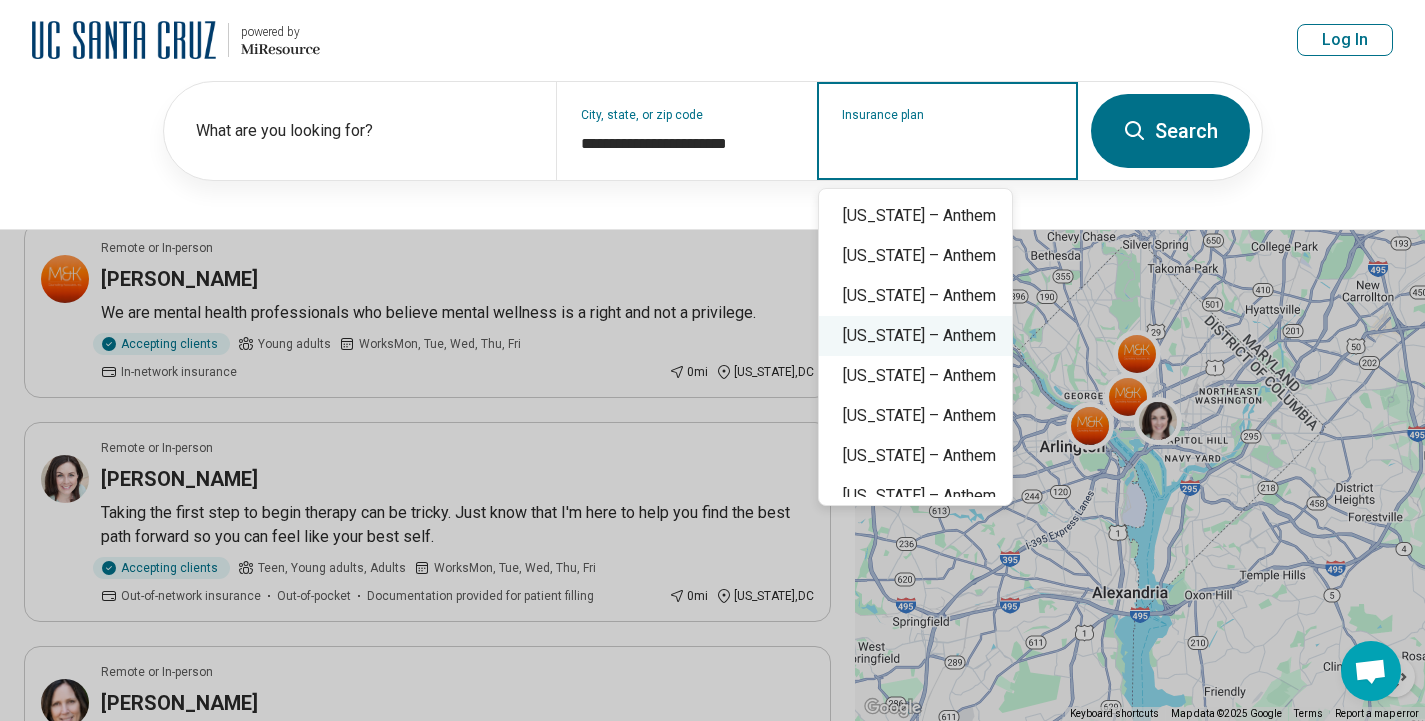 scroll, scrollTop: 526, scrollLeft: 0, axis: vertical 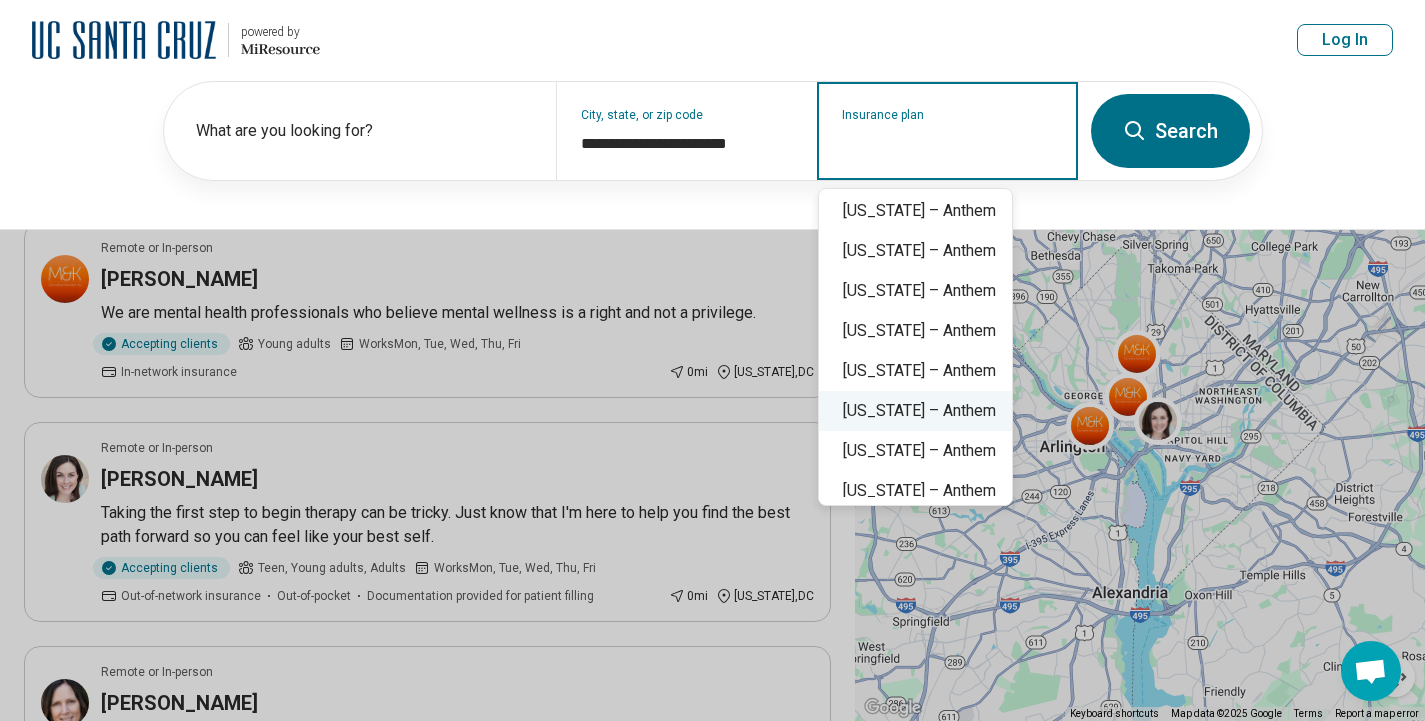 click on "Virginia – Anthem" at bounding box center [915, 411] 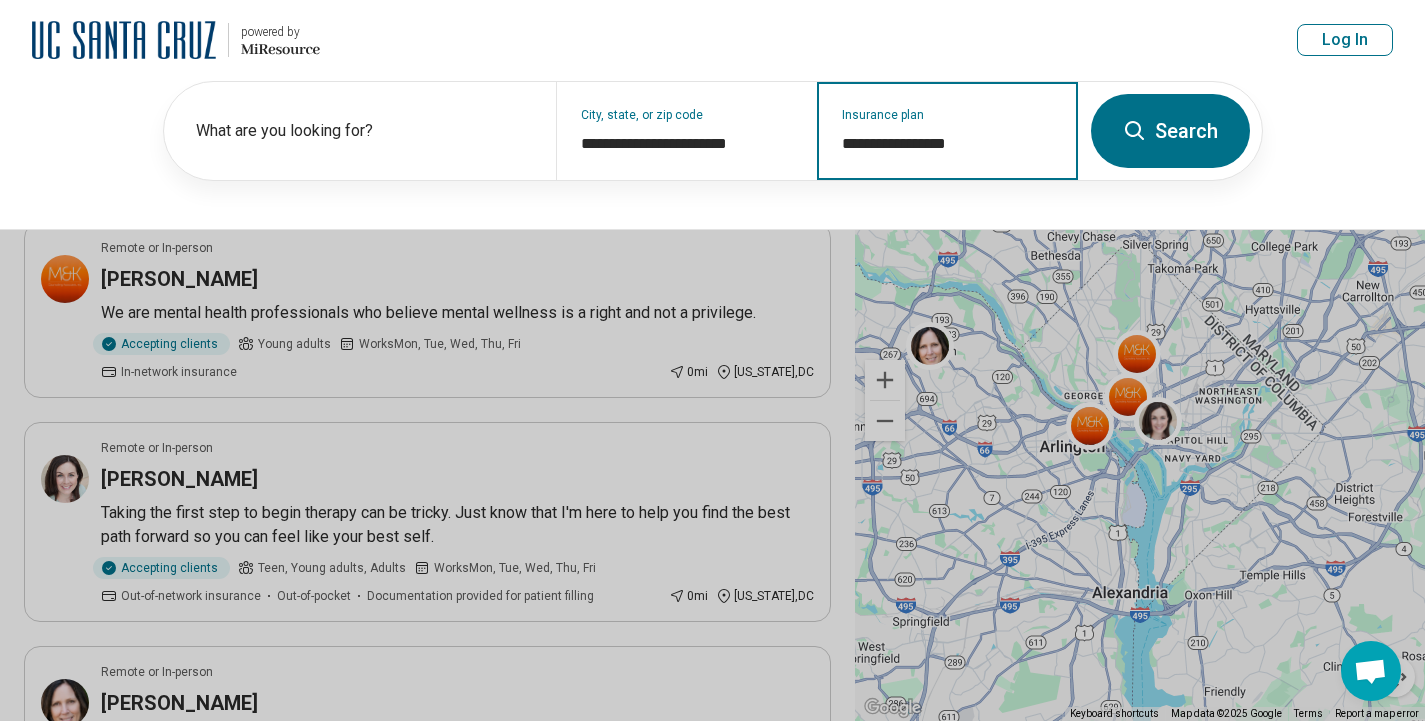 type on "**********" 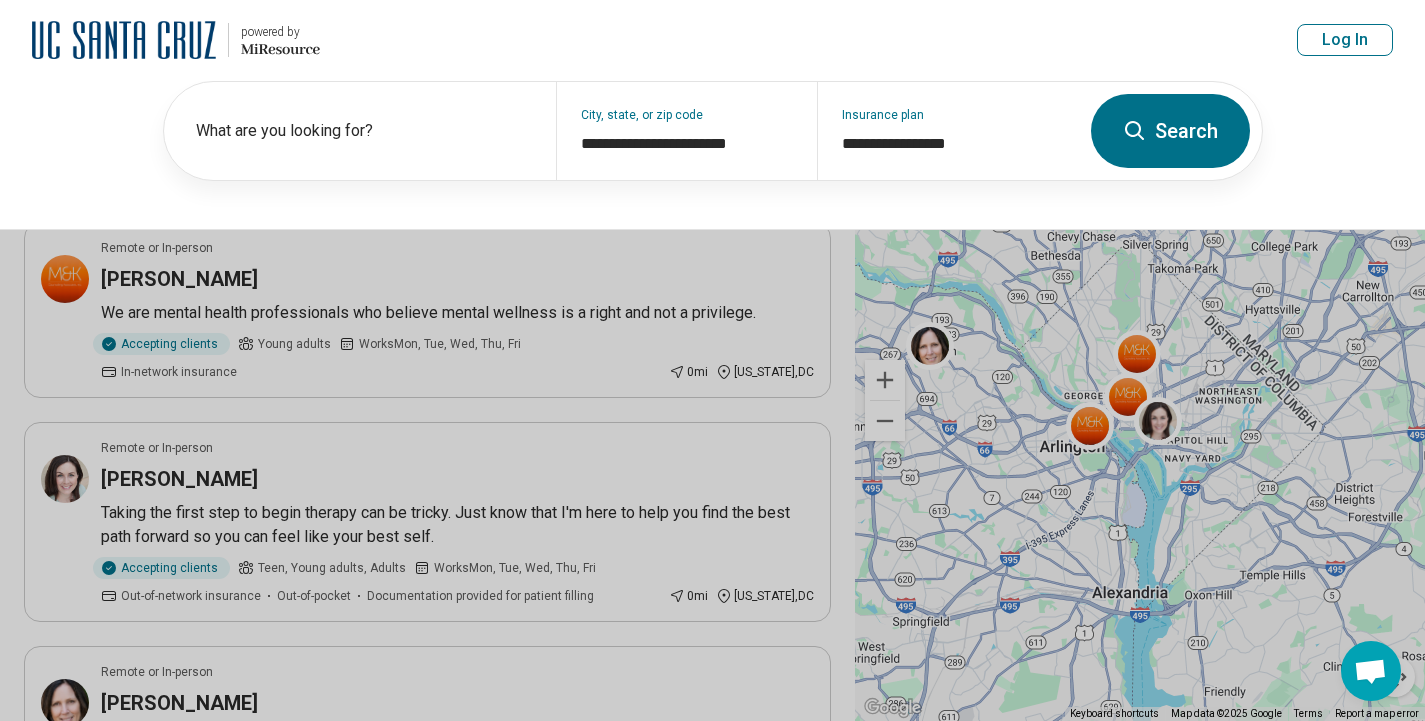 click on "Search" at bounding box center (1170, 131) 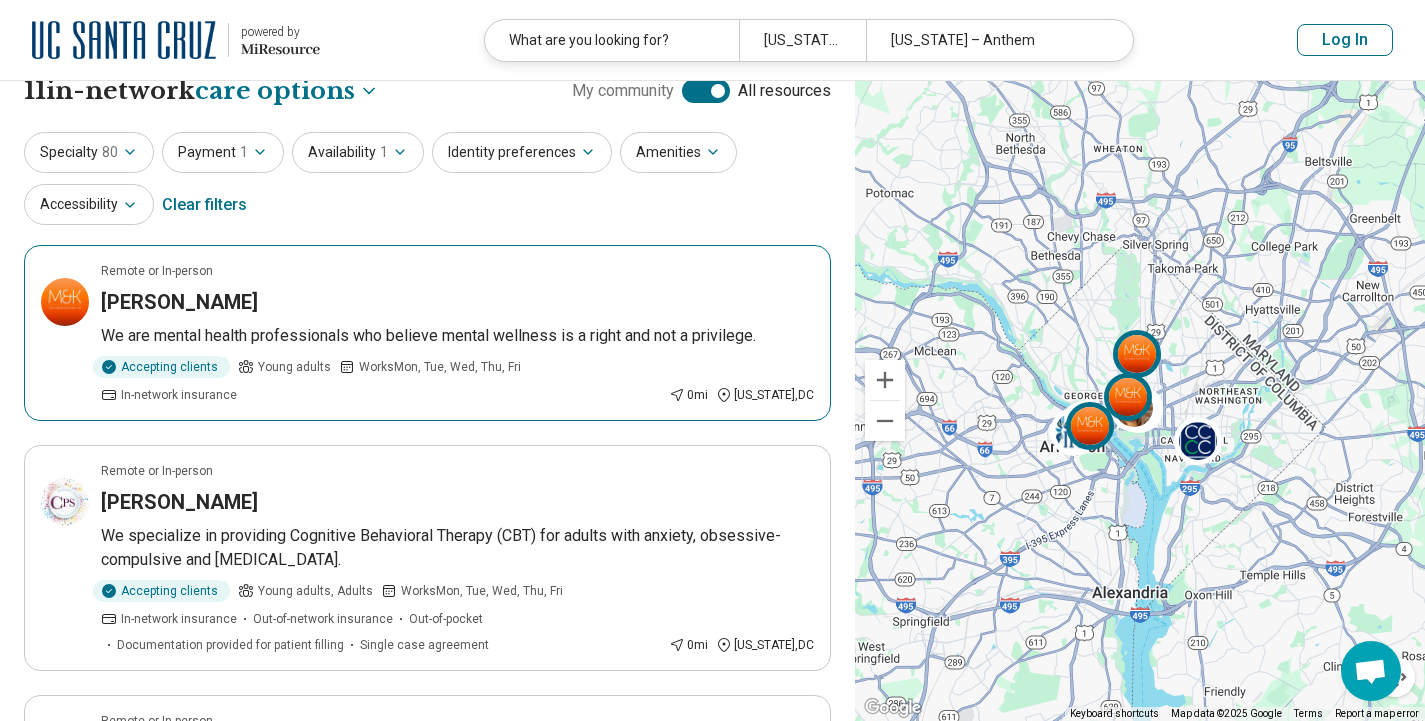 scroll, scrollTop: 0, scrollLeft: 0, axis: both 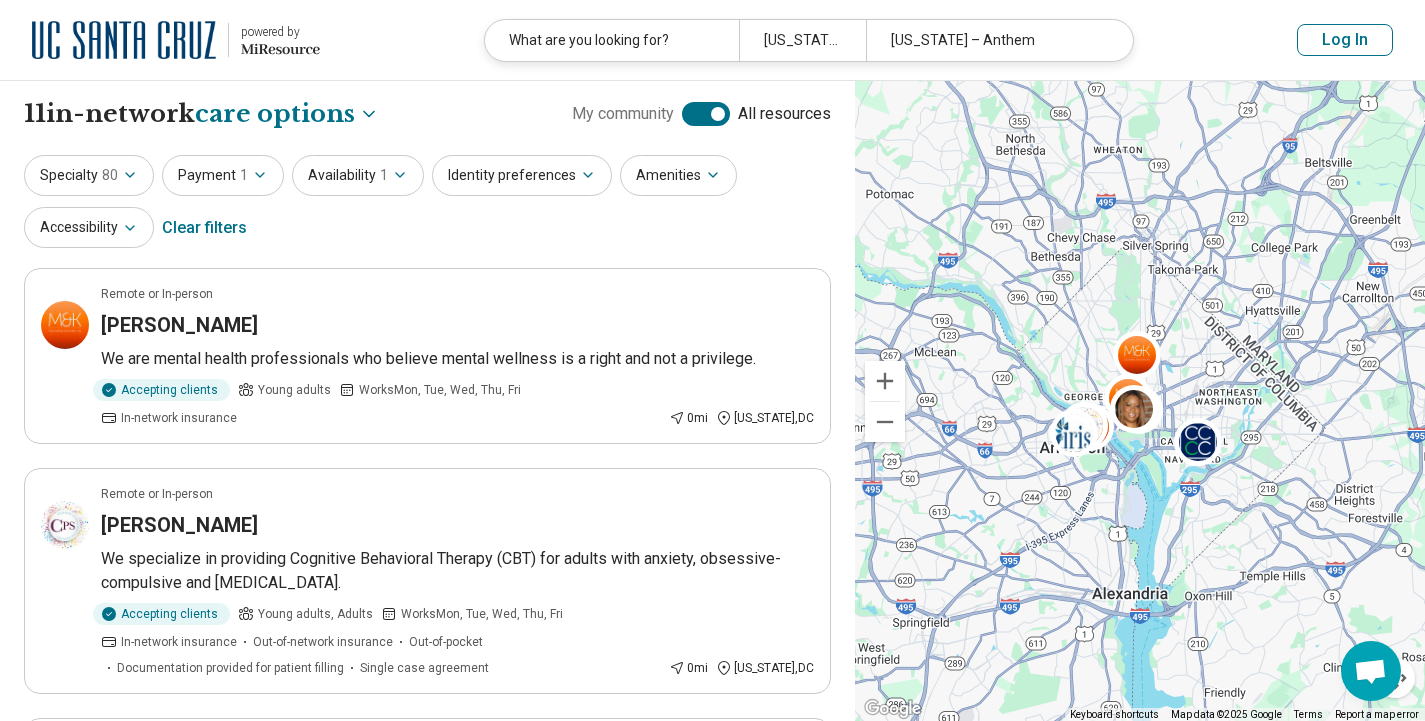 click 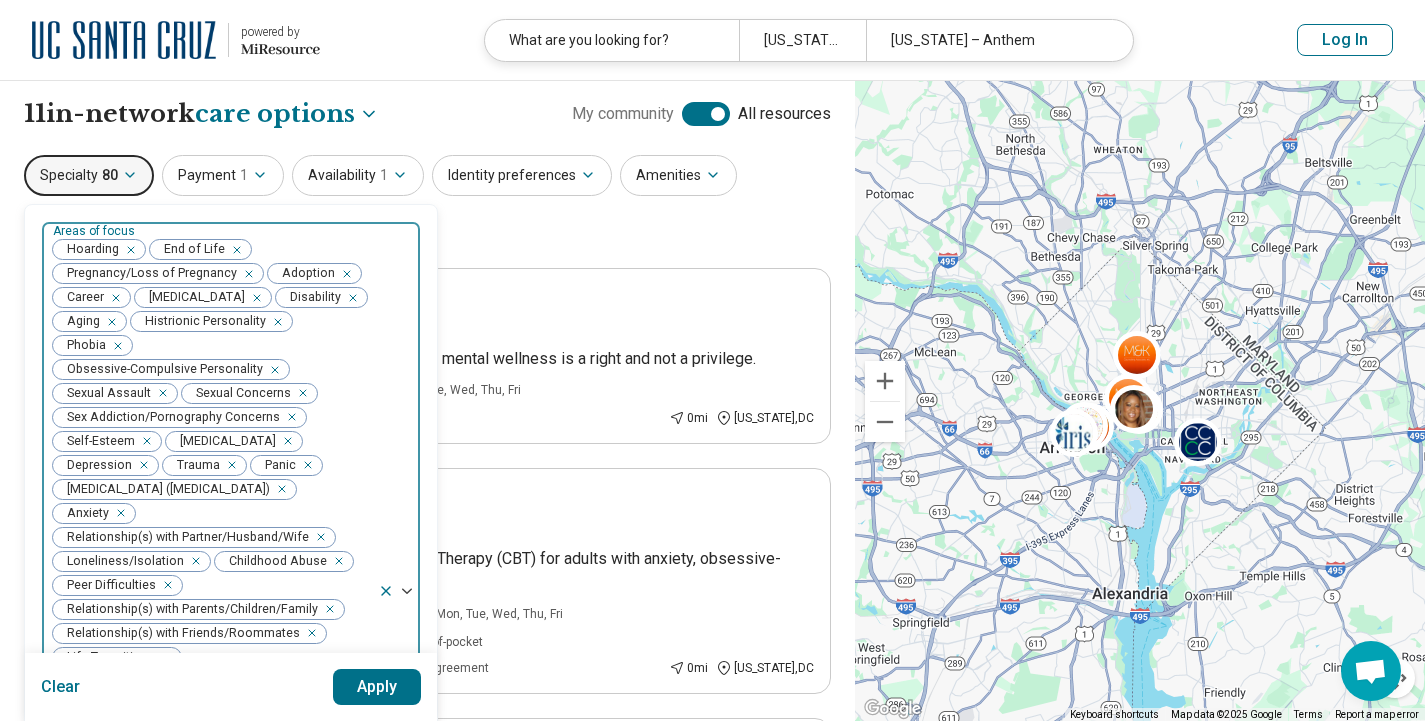 click 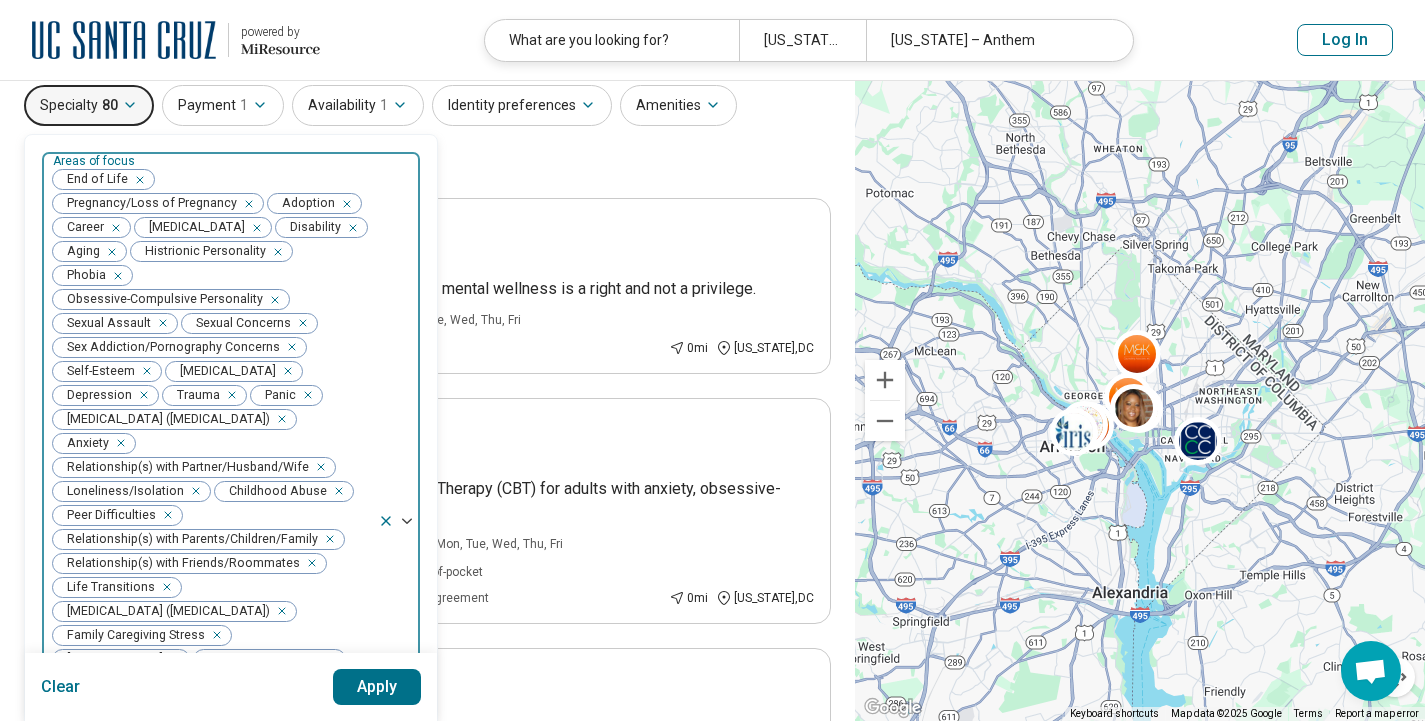scroll, scrollTop: 58, scrollLeft: 0, axis: vertical 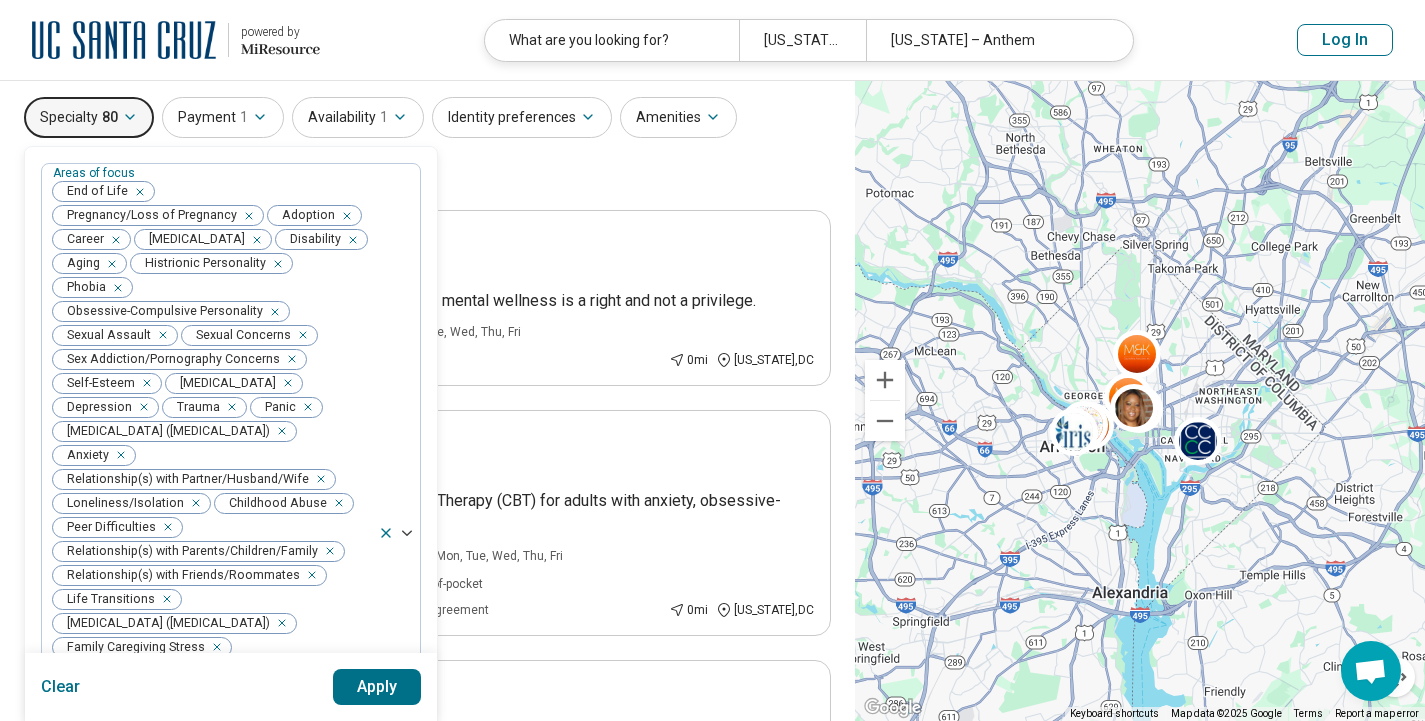 click on "Clear" at bounding box center (61, 687) 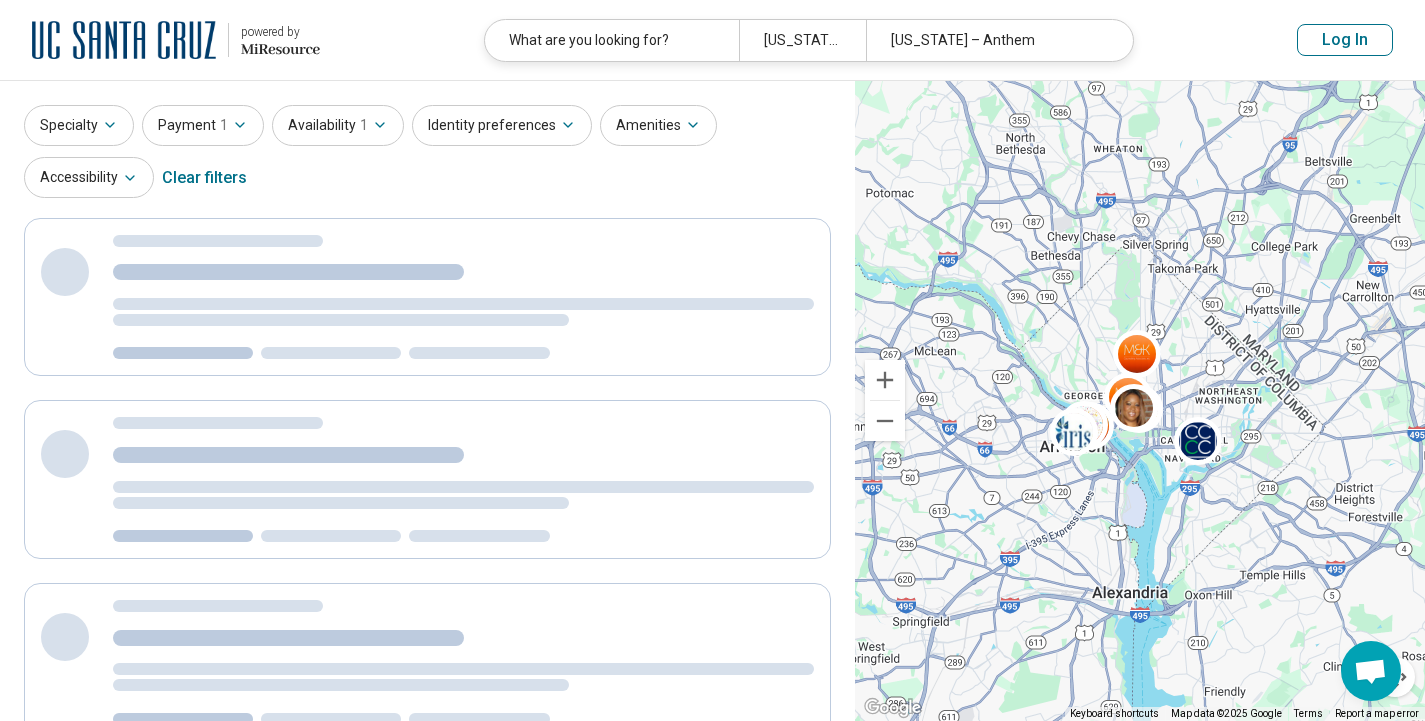 scroll, scrollTop: 30, scrollLeft: 0, axis: vertical 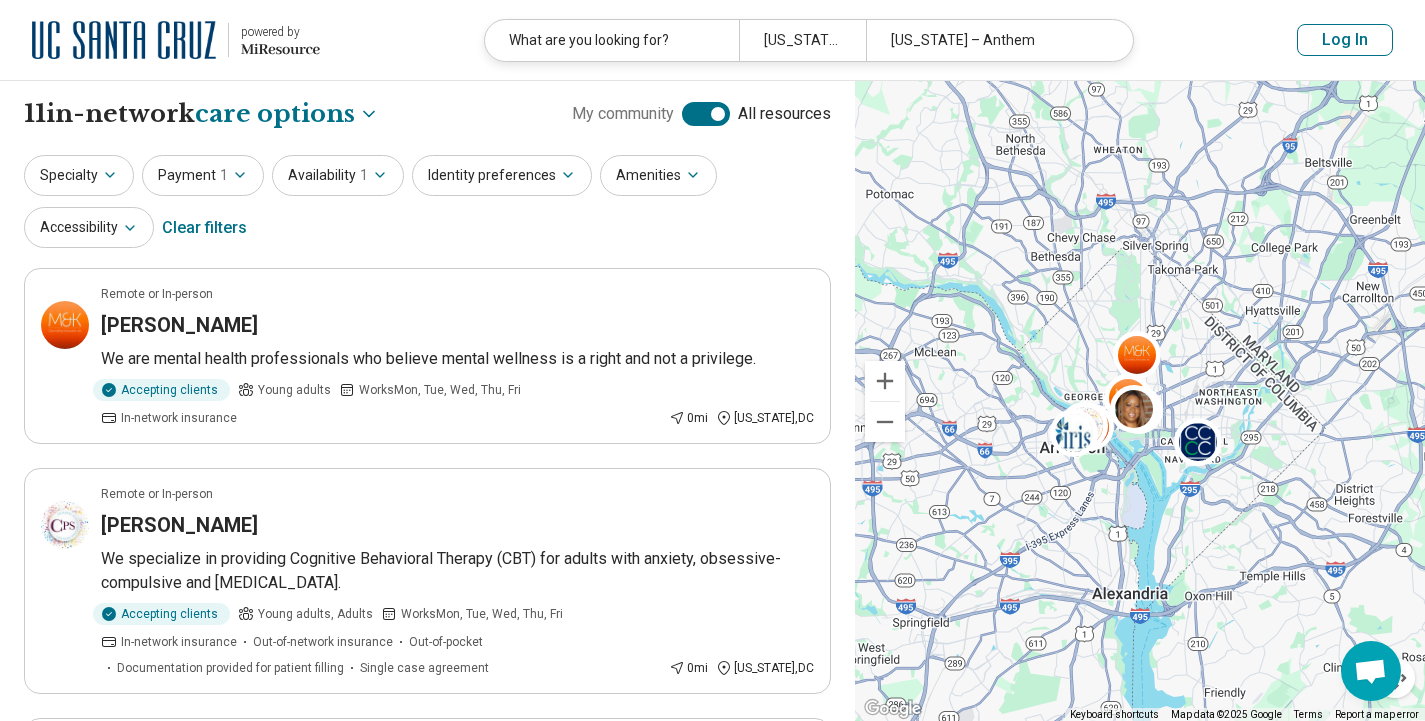 click 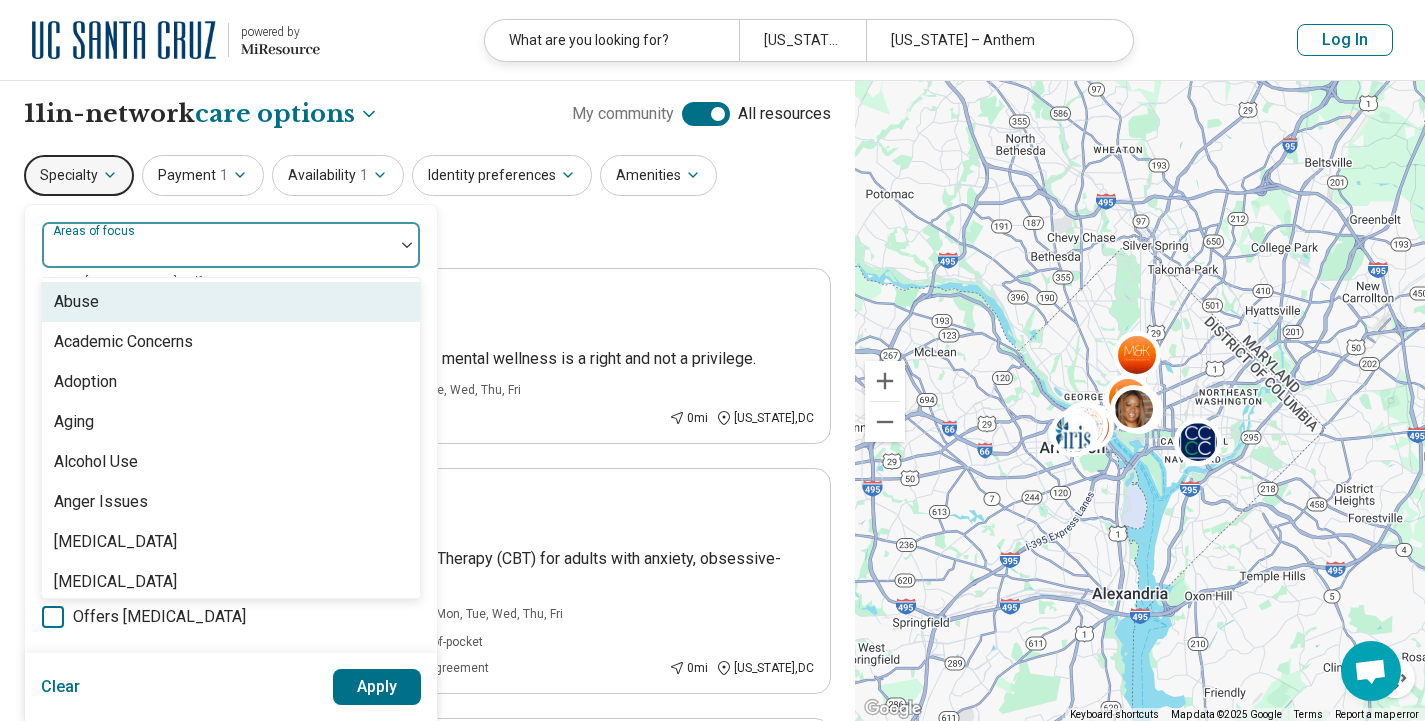 click on "Areas of focus" at bounding box center [231, 245] 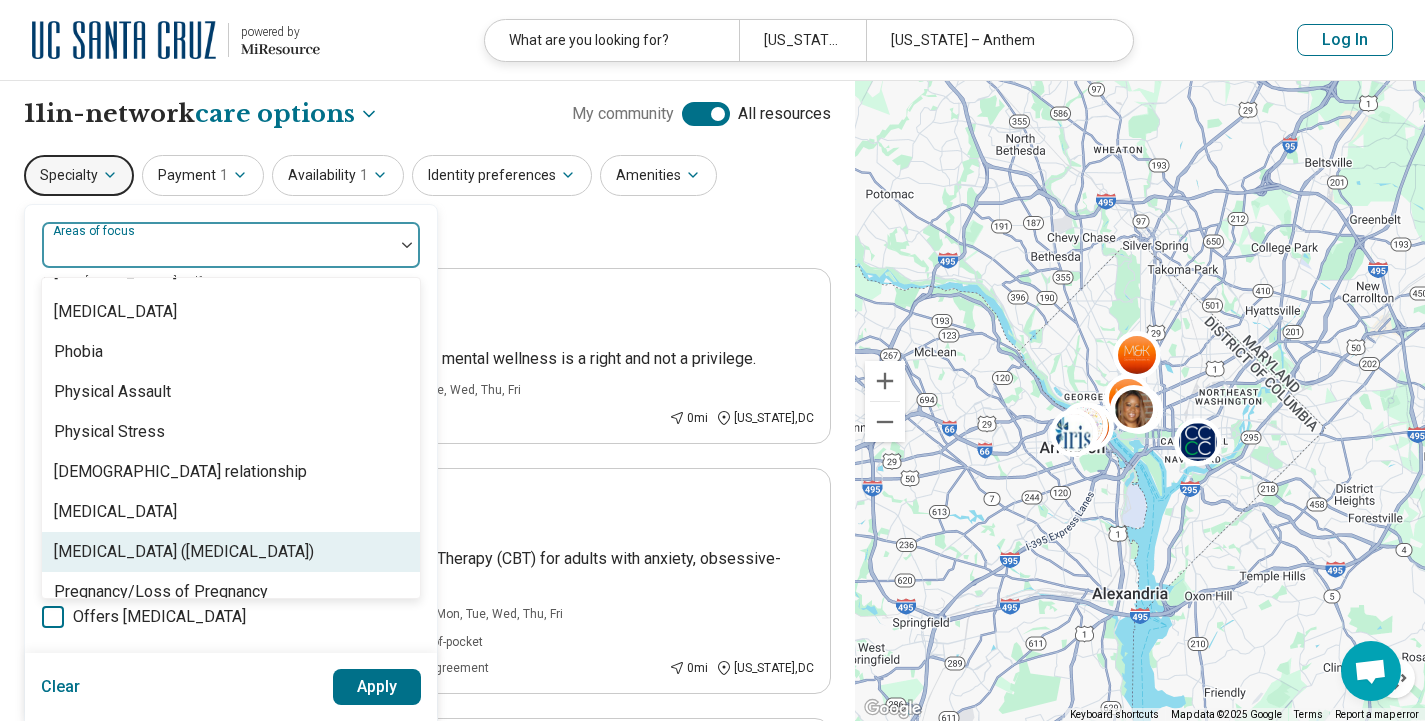 scroll, scrollTop: 2764, scrollLeft: 0, axis: vertical 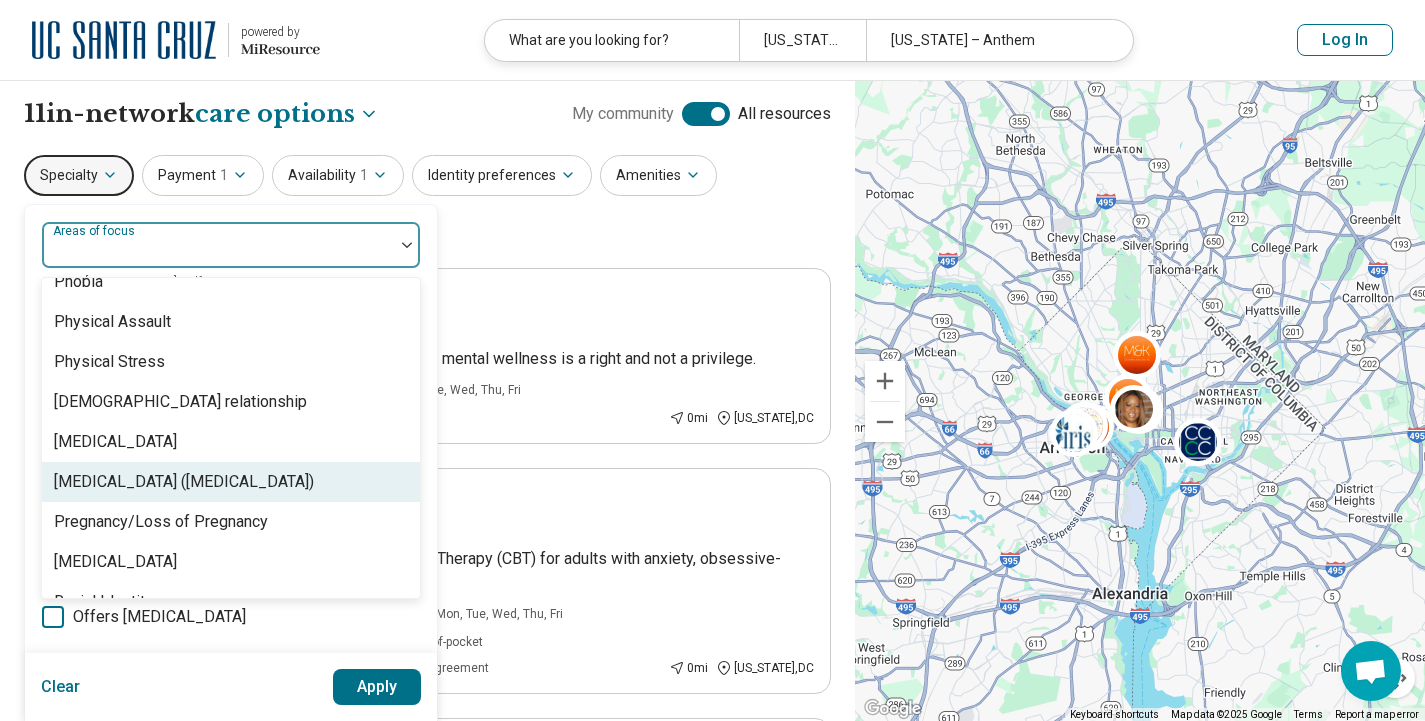 click on "Posttraumatic Stress Disorder (PTSD)" at bounding box center [184, 482] 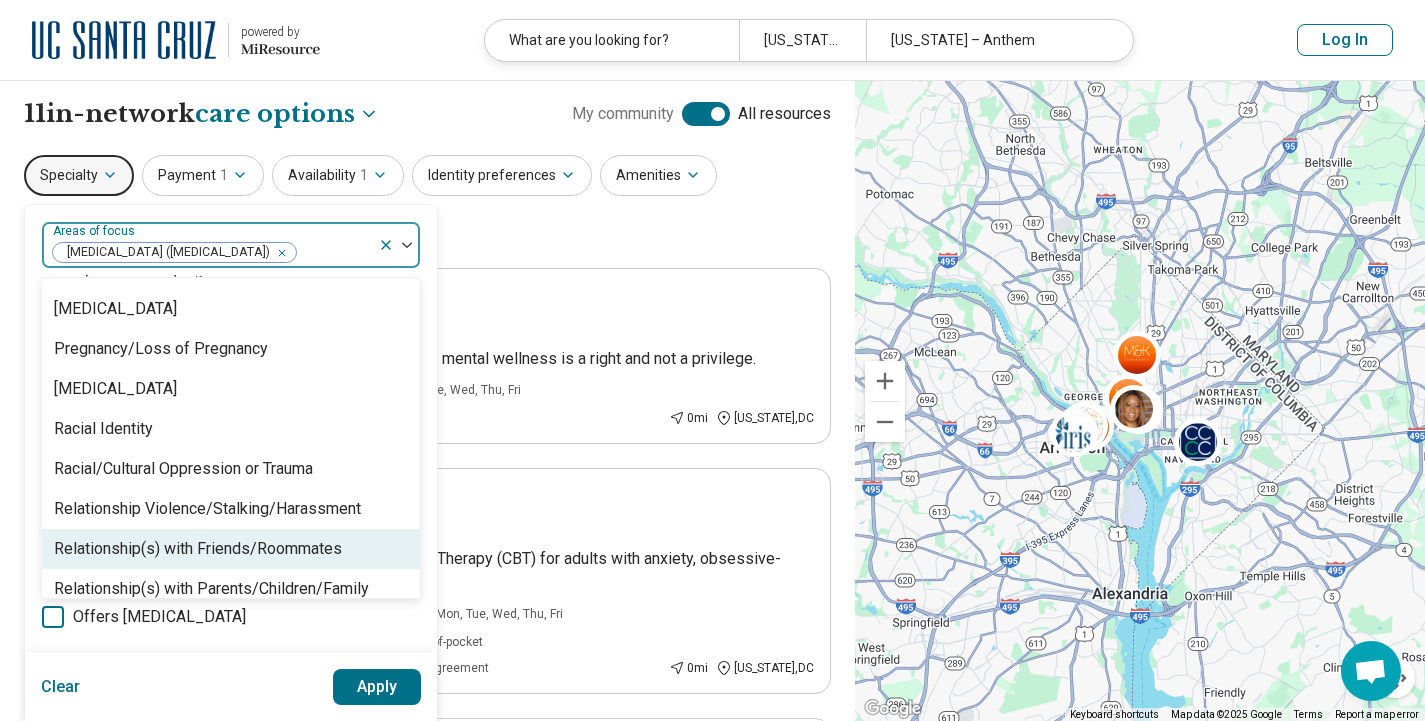 scroll, scrollTop: 2895, scrollLeft: 0, axis: vertical 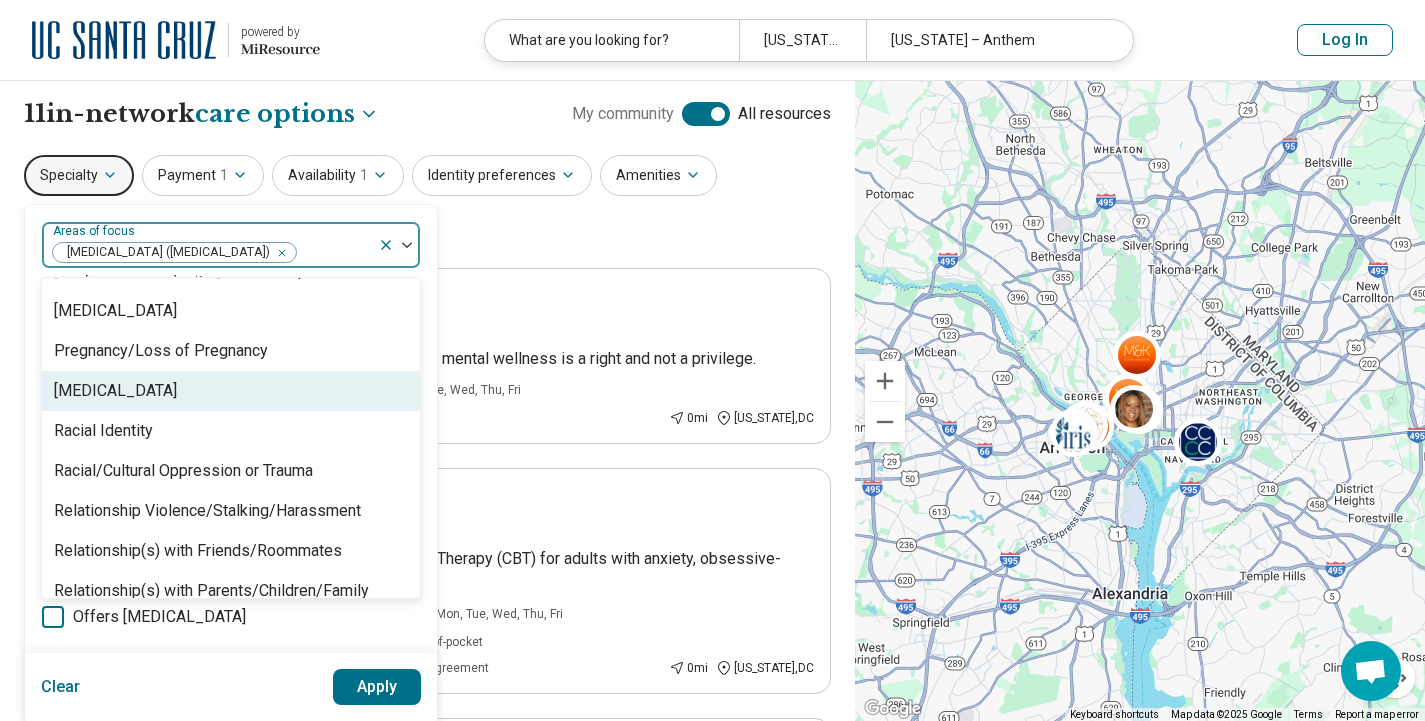 click on "Psychosis" at bounding box center (231, 391) 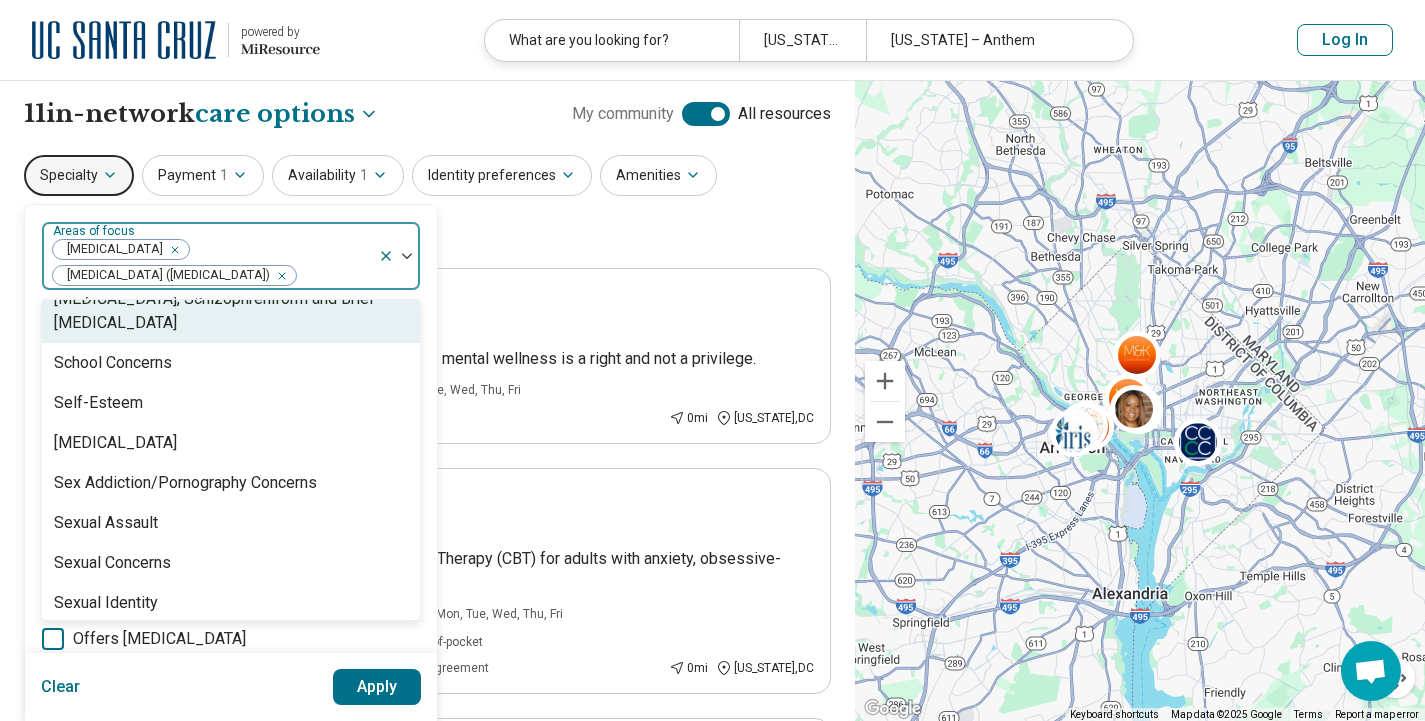 scroll, scrollTop: 3346, scrollLeft: 0, axis: vertical 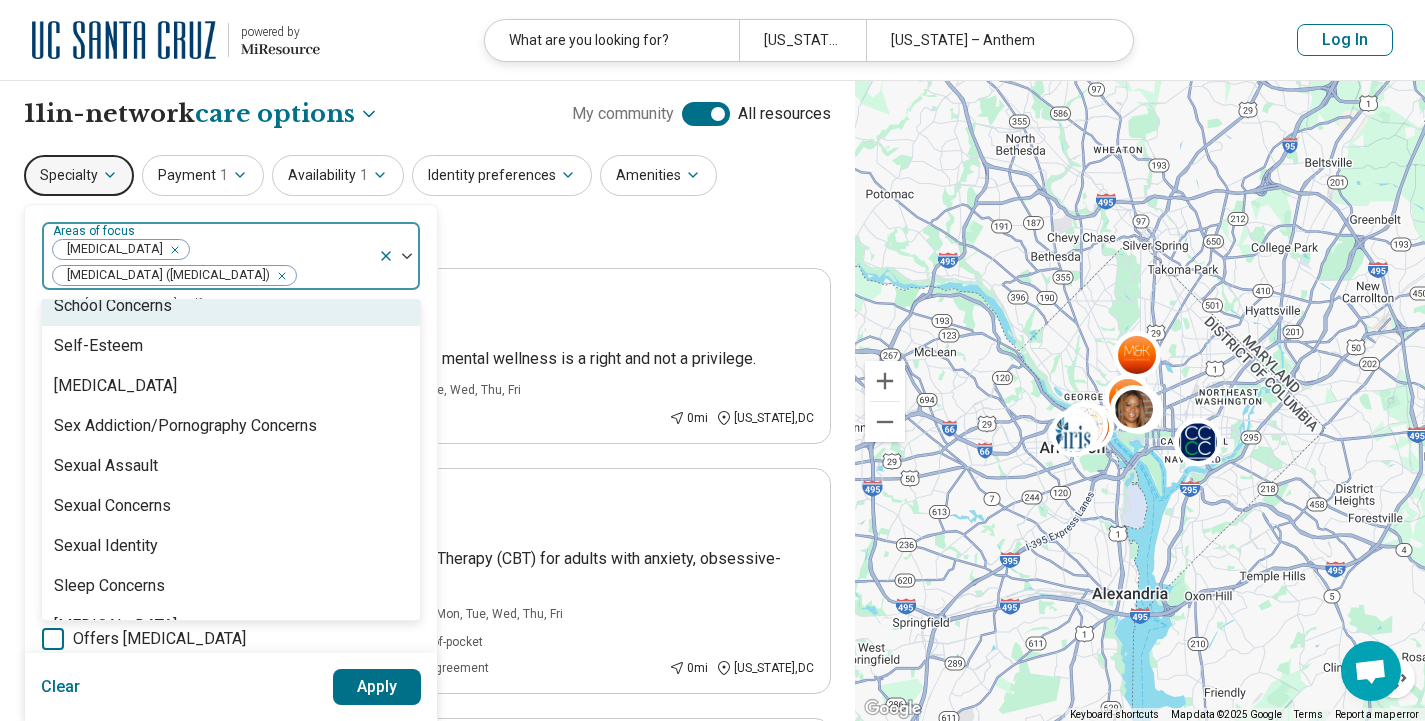 click 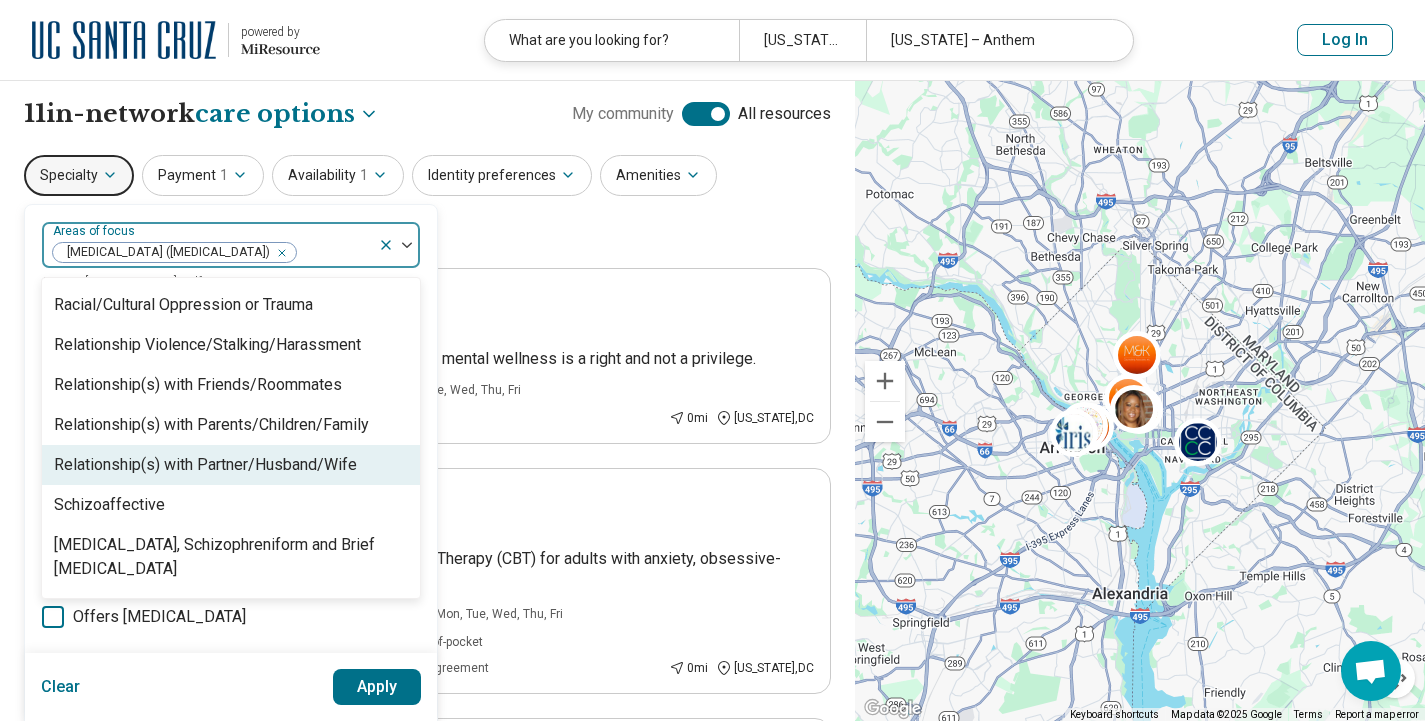 scroll, scrollTop: 3060, scrollLeft: 0, axis: vertical 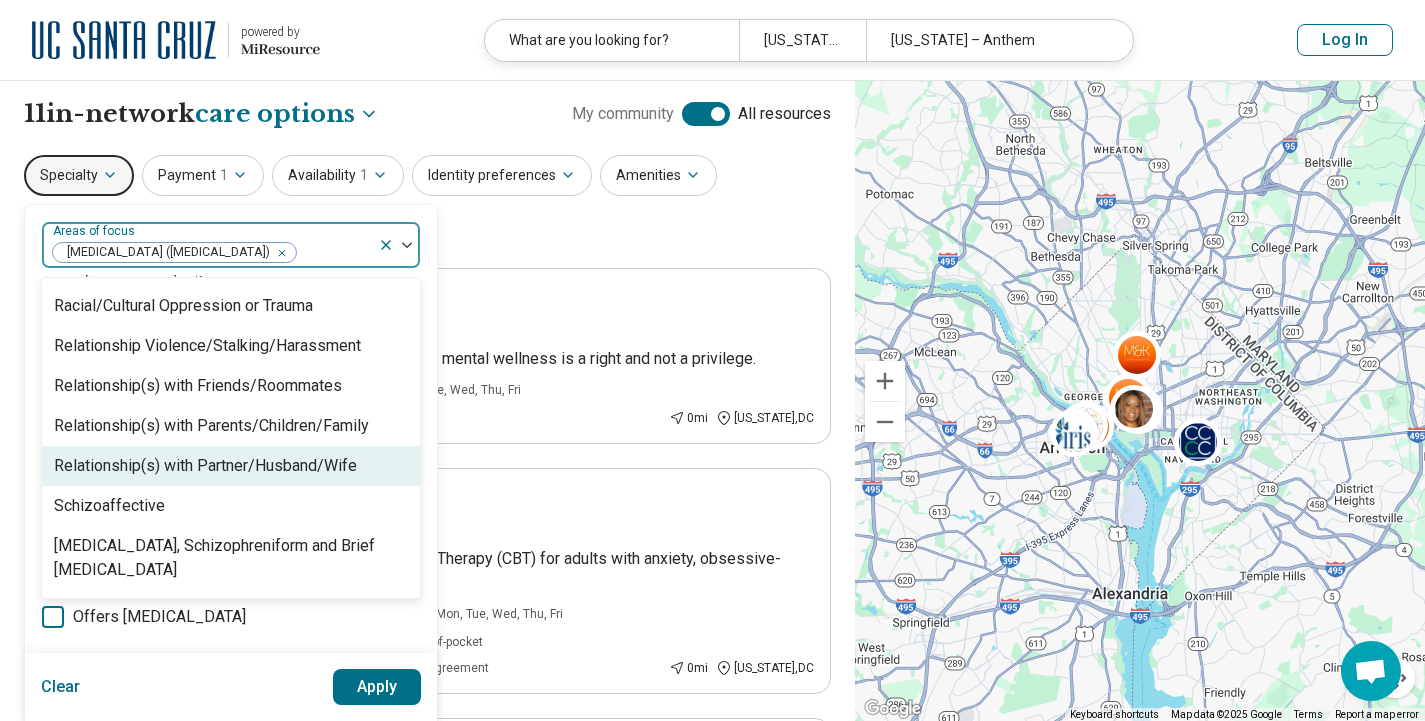 click on "Relationship(s) with Partner/Husband/Wife" at bounding box center [205, 466] 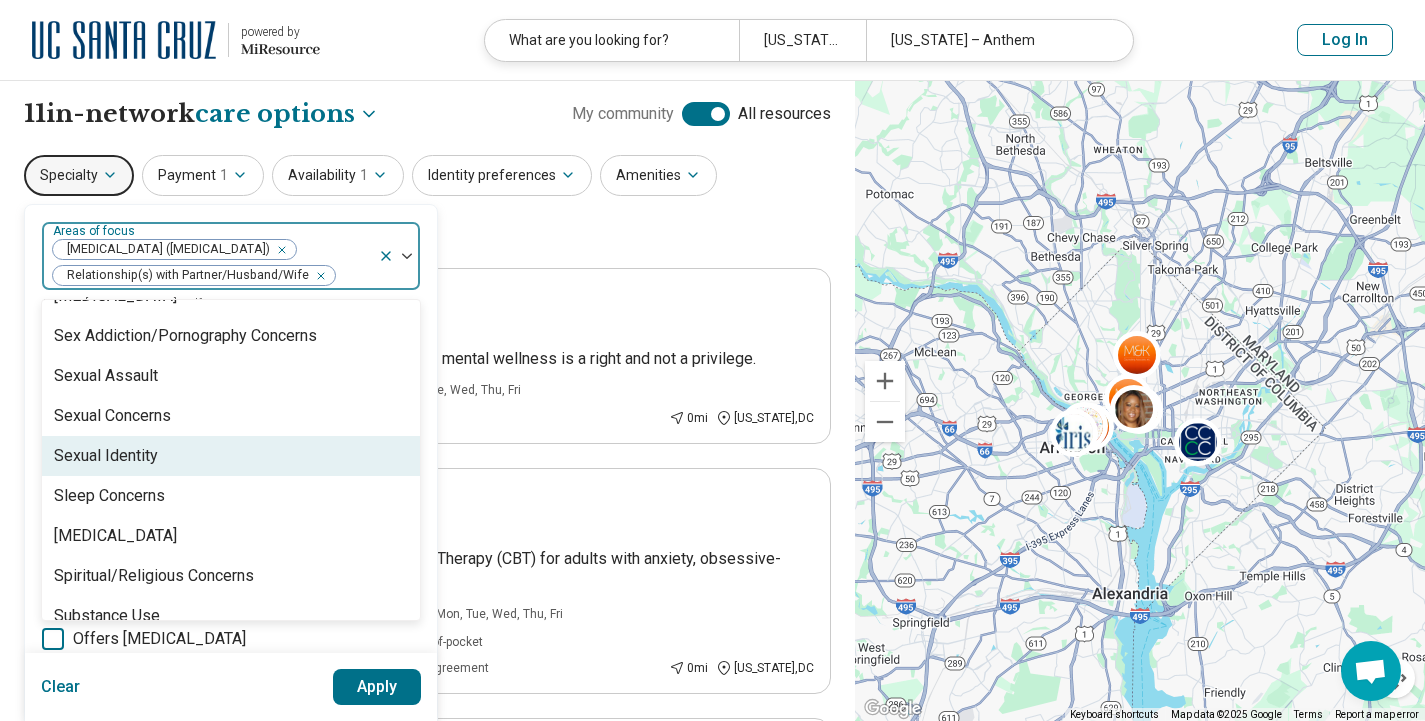 scroll, scrollTop: 3428, scrollLeft: 0, axis: vertical 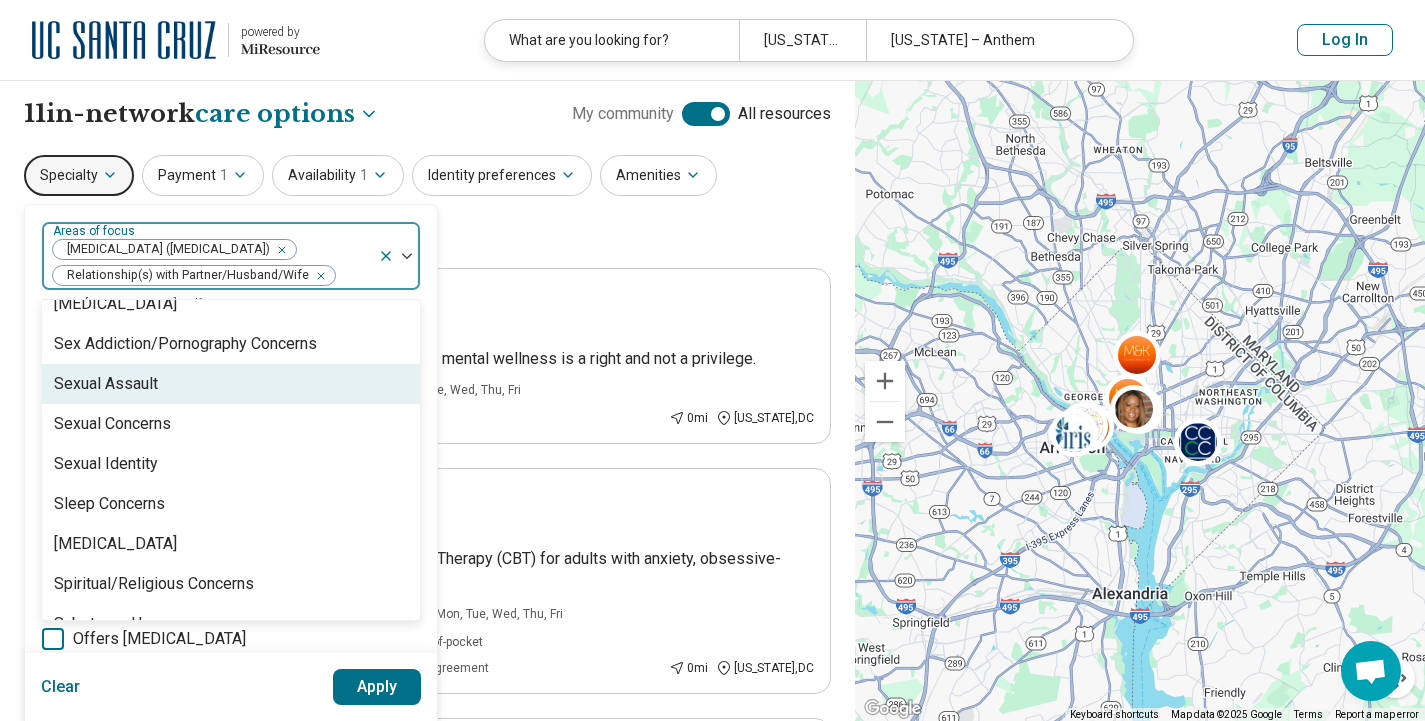 click on "Sexual Assault" at bounding box center (231, 384) 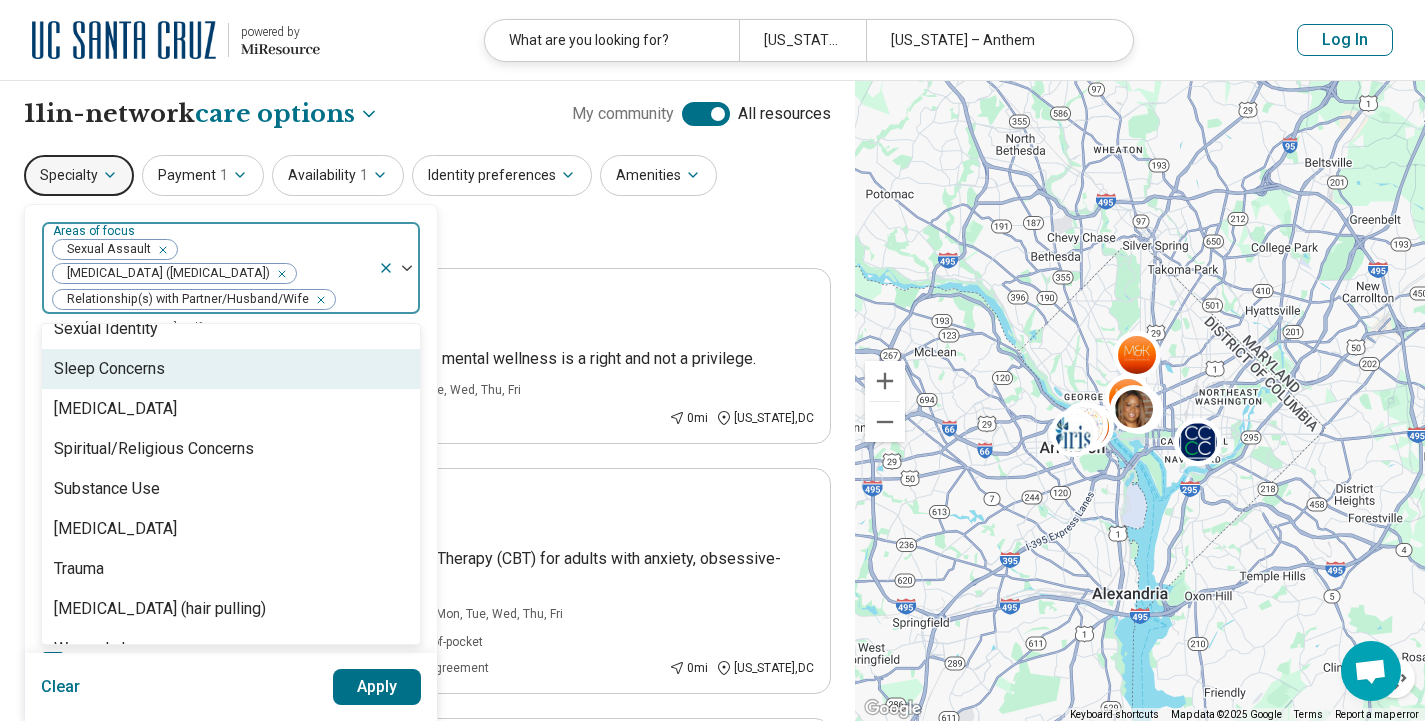 scroll, scrollTop: 3616, scrollLeft: 0, axis: vertical 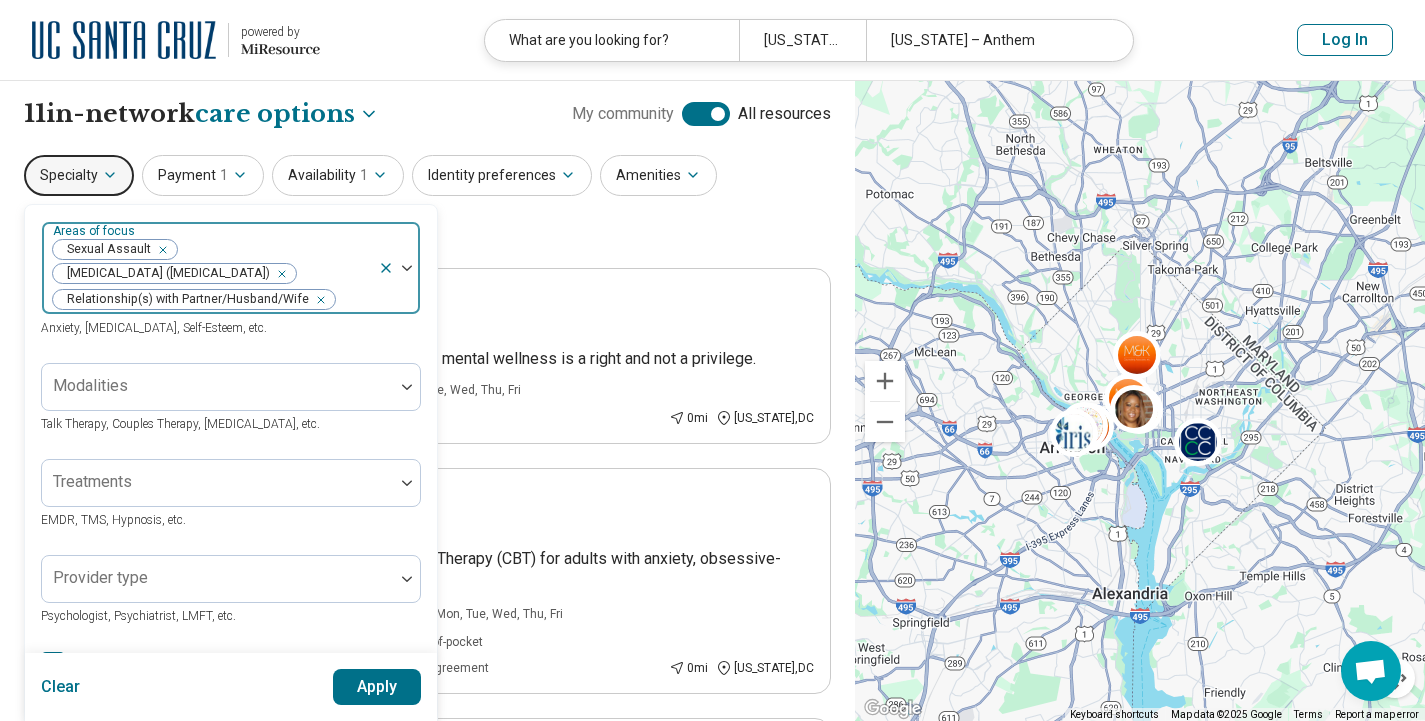 click on "Apply" at bounding box center [377, 687] 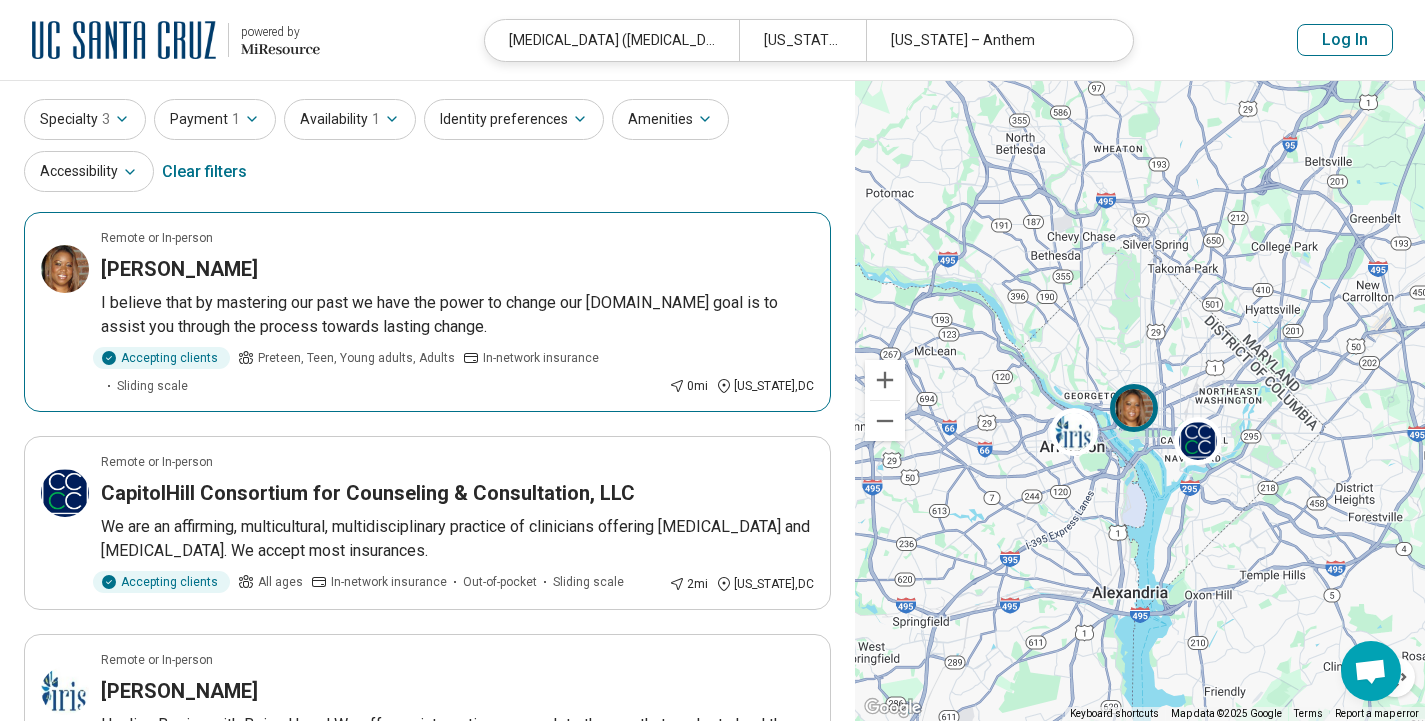 scroll, scrollTop: 0, scrollLeft: 0, axis: both 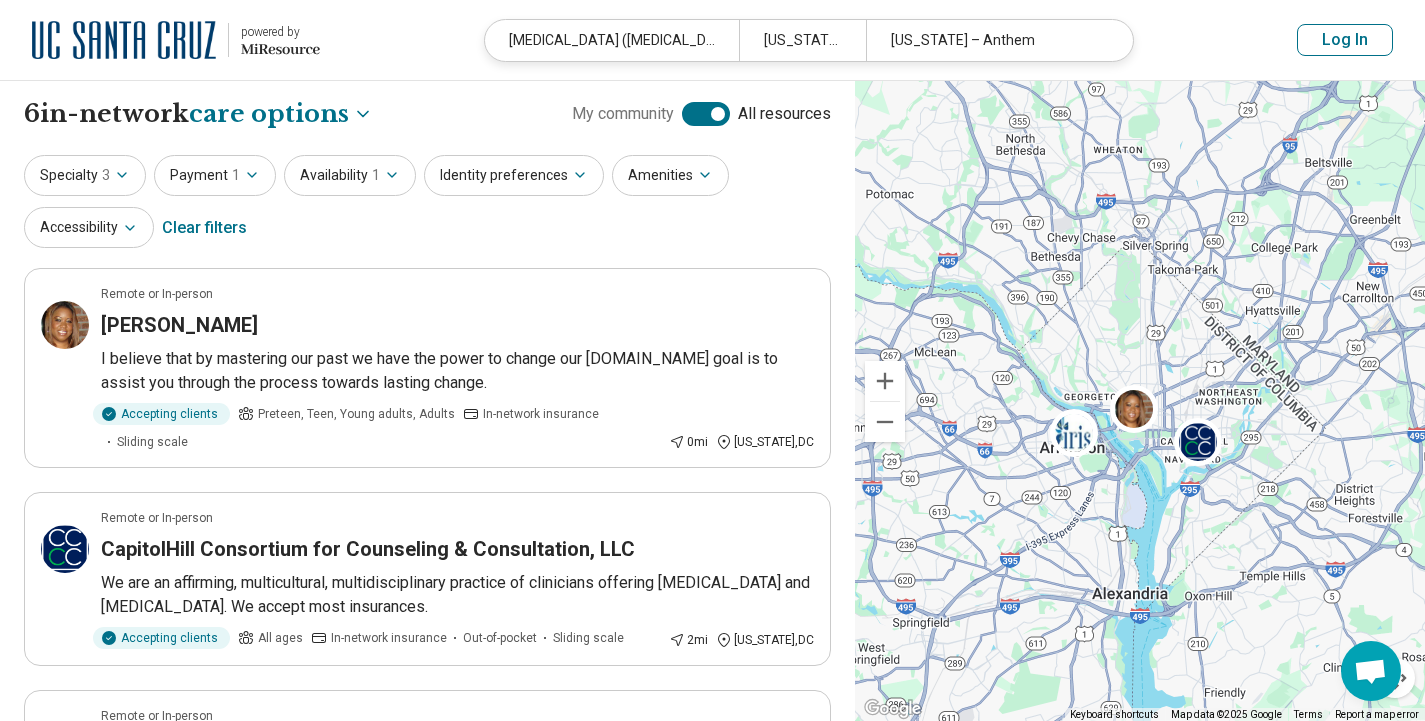 click 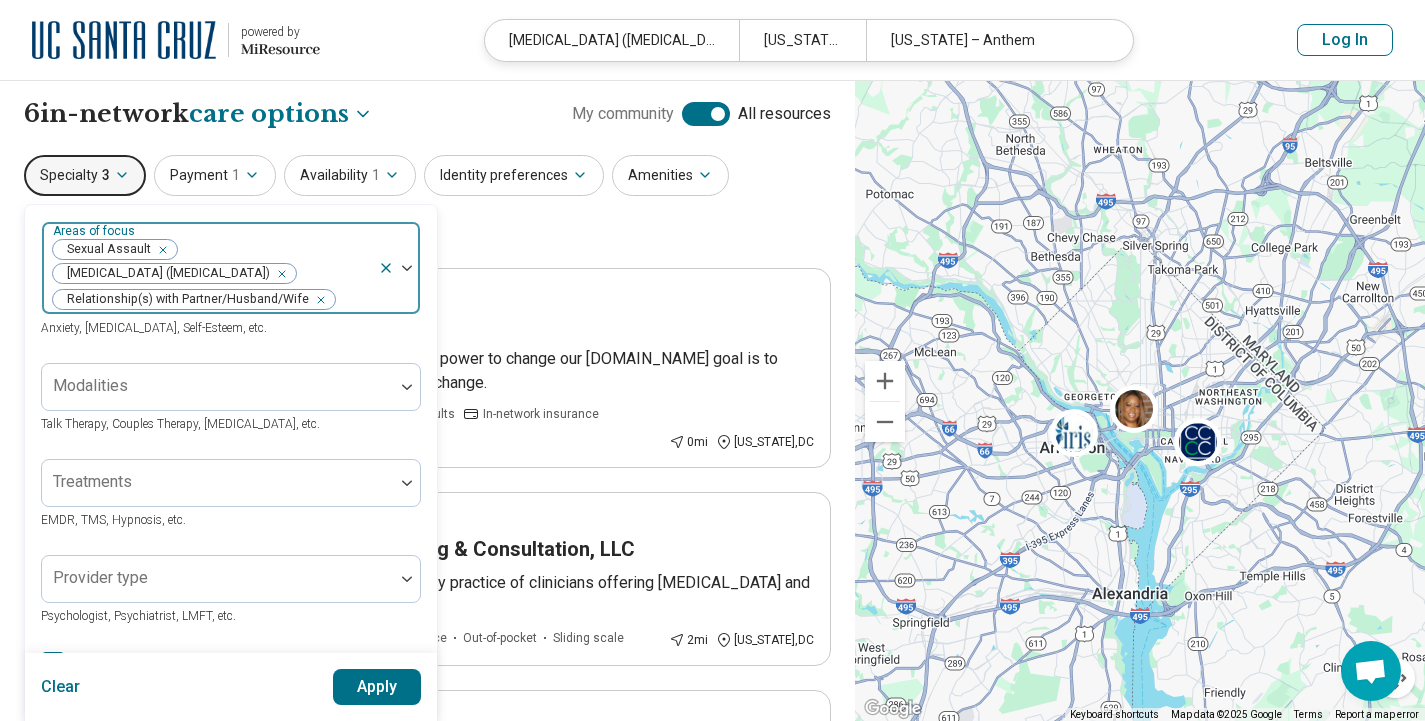 click 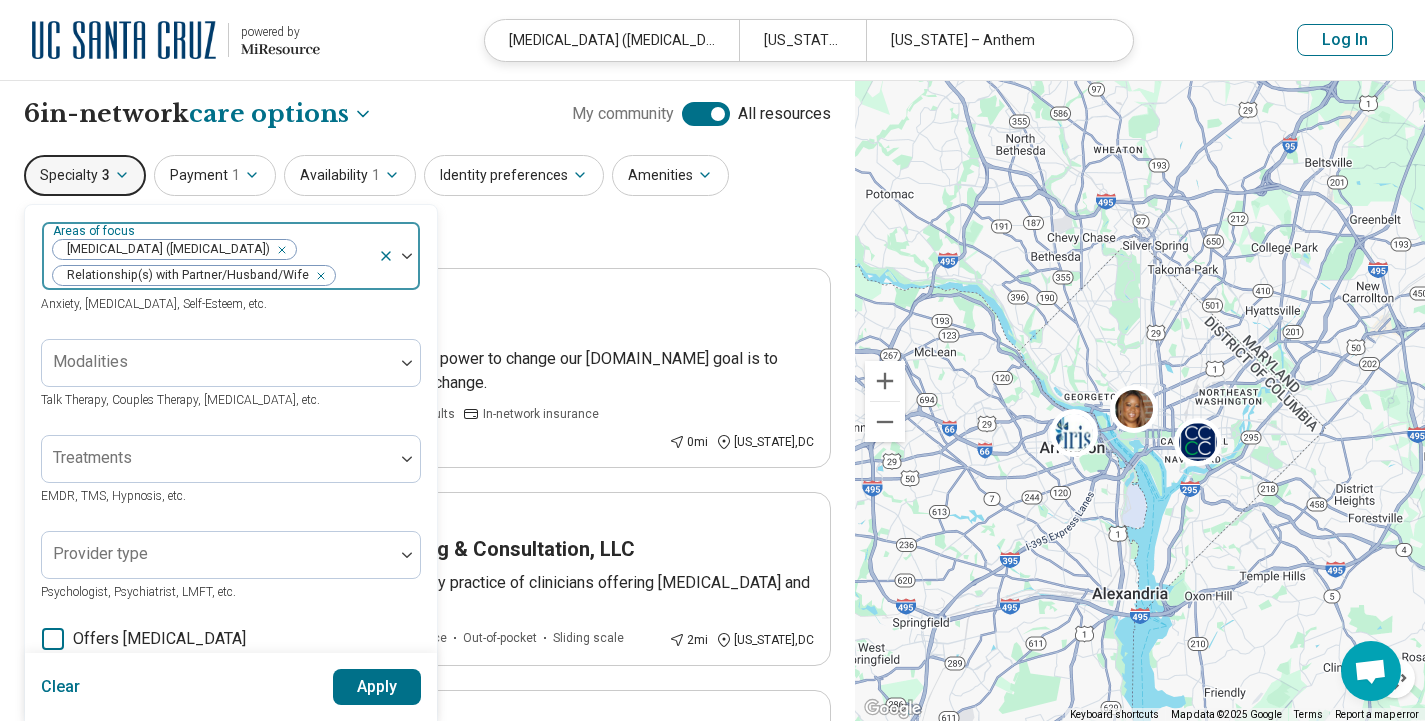 click 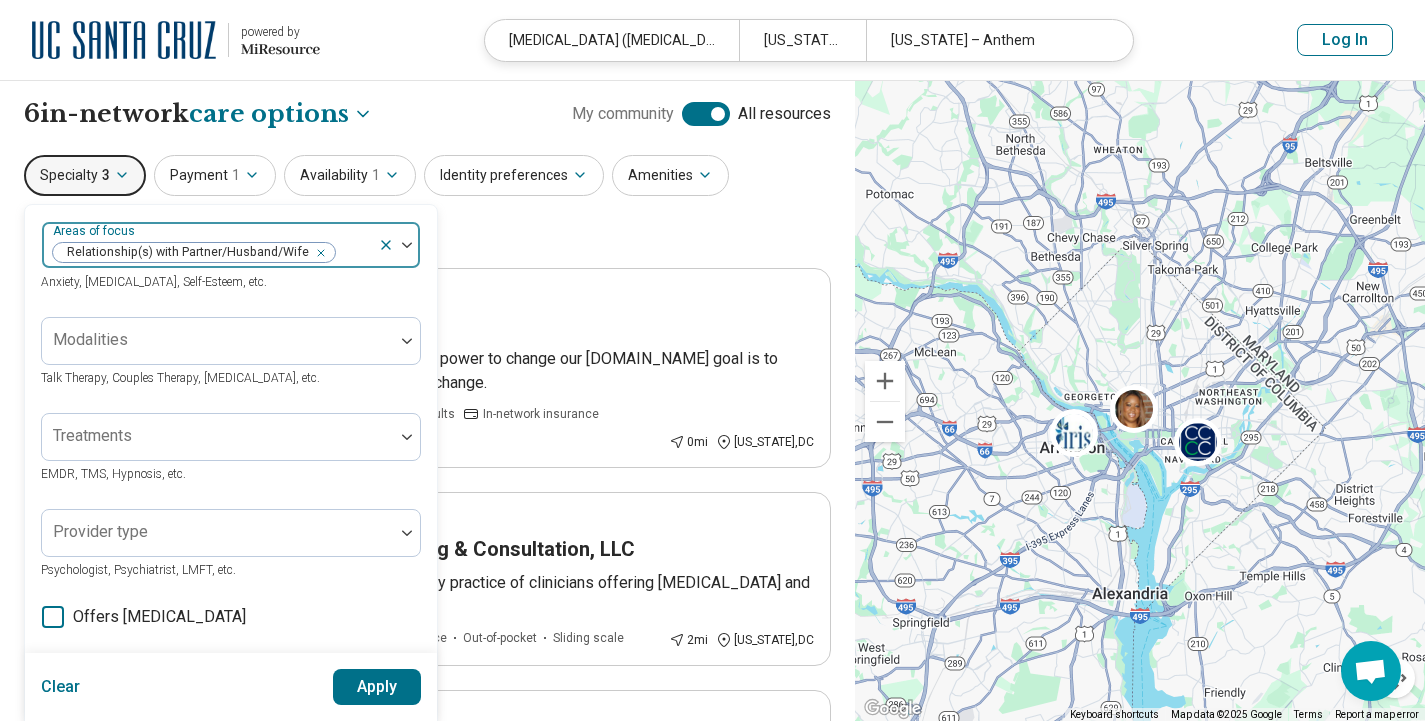 click on "Relationship(s) with Partner/Husband/Wife" at bounding box center [184, 252] 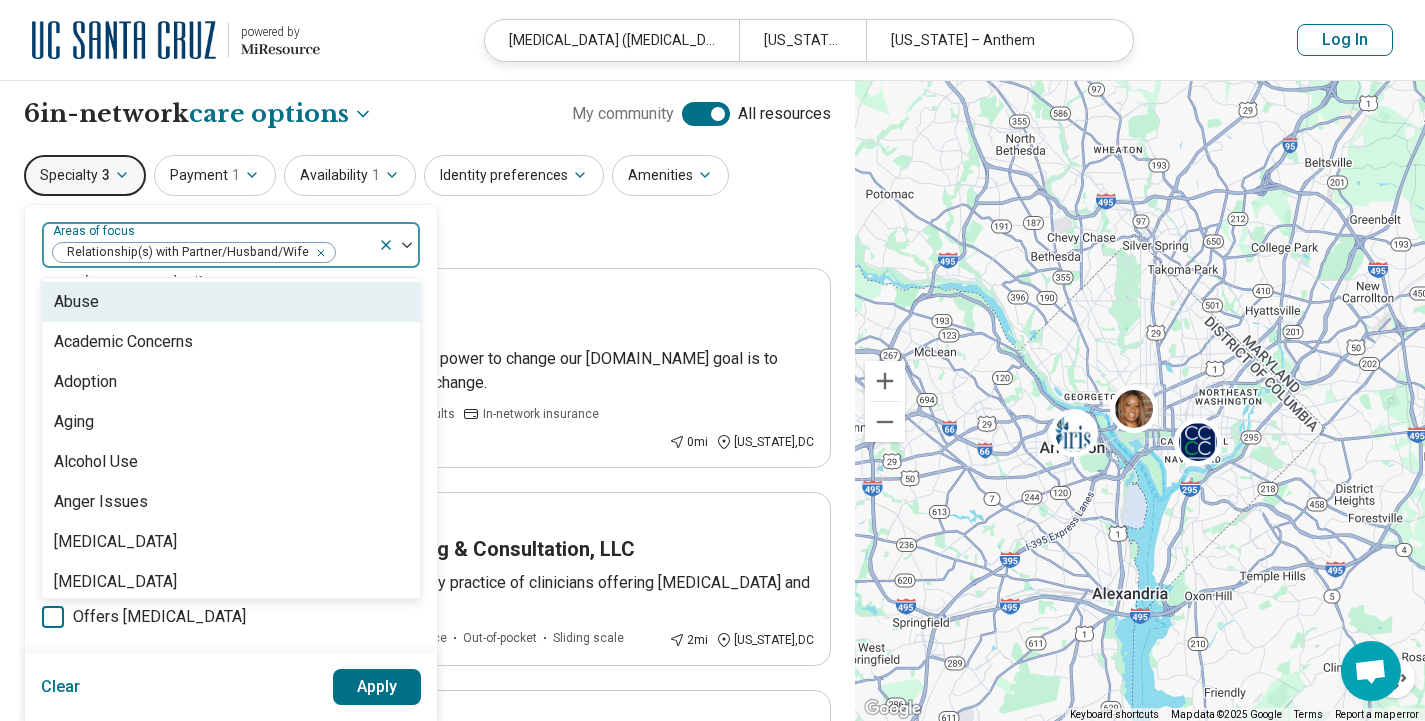 click 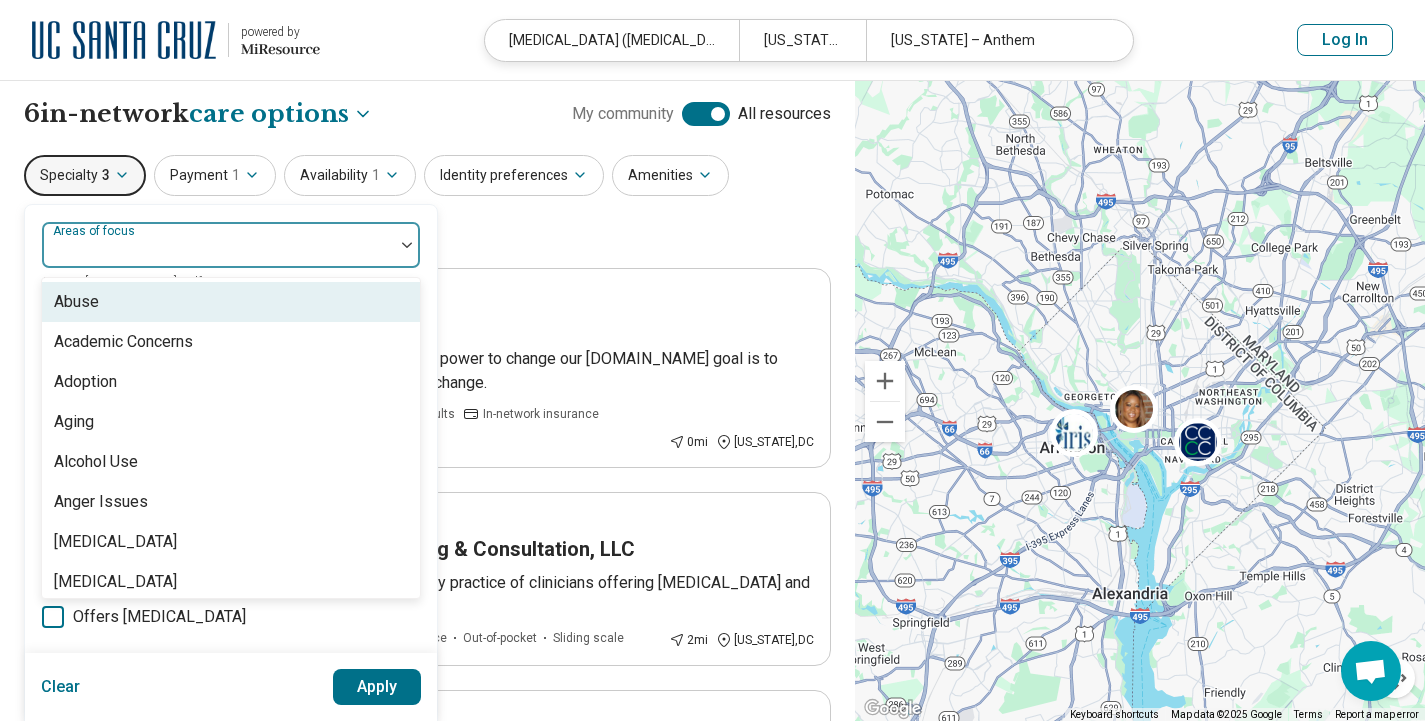 click on "Specialty 3 option Relationship(s) with Partner/Husband/Wife, deselected. Abuse, 1 of 100. 100 results available. Use Up and Down to choose options, press Enter to select the currently focused option, press Escape to exit the menu, press Tab to select the option and exit the menu. Areas of focus Abuse Academic Concerns Adoption Aging Alcohol Use Anger Issues Anorexia Nervosa Antisocial Personality Anxiety Athletic Performance Athletic/Sports performance Attention Deficit Hyperactivity Disorder (ADHD) Autism Avoidant Personality Avoidant/Restrictive Food Intake Disorder Binge-Eating Disorder Bipolar Disorder Body Image Borderline Personality Bulimia Nervosa Bullying Burnout Career Childhood Abuse Chronic Illness/Pain Cognitive Functioning College and School Placement Compulsive Exercise Conflict Resolution Dependent Personality Depression Disability Divorce Drug Use Eating Concerns End of Life Excoriation Disorder (skin picking) Family Caregiving Stress Financial Concerns Gambling Concerns Gender Identity 1 1" at bounding box center (427, 203) 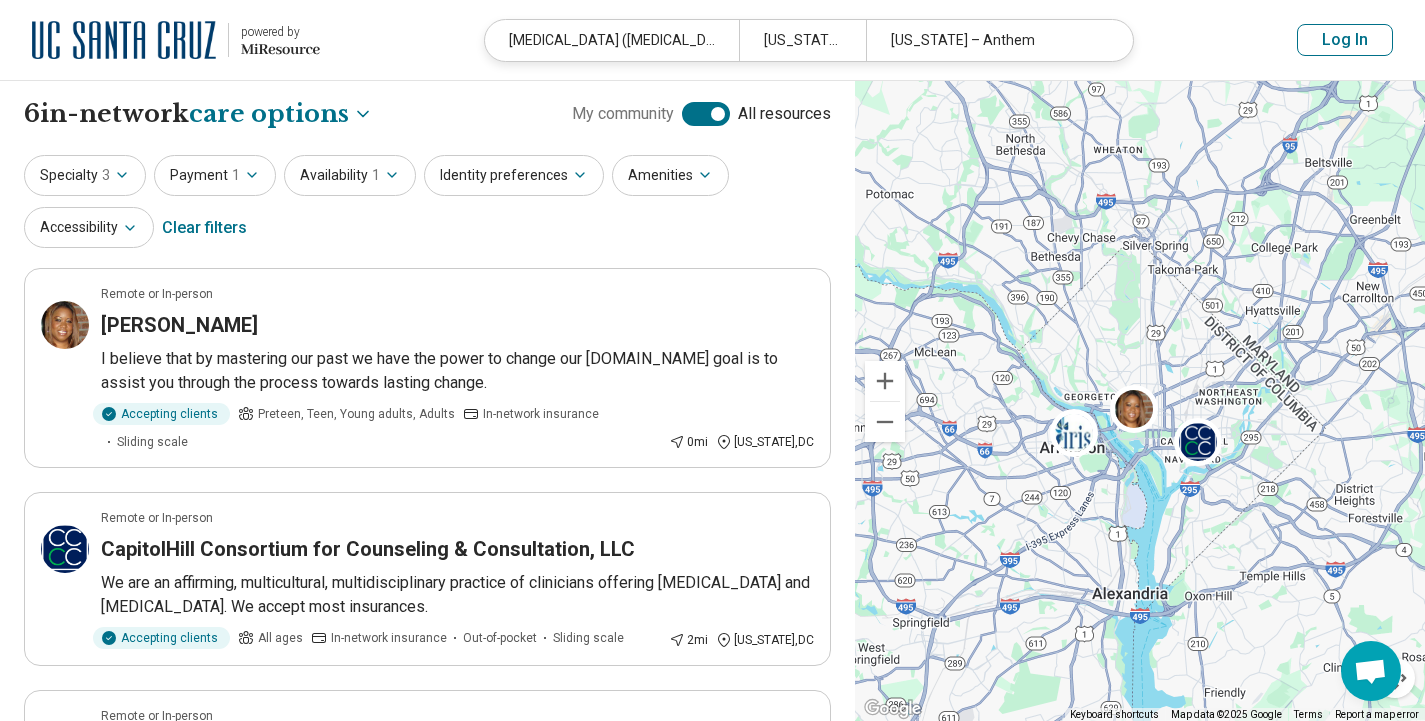 click on "Specialty 3" at bounding box center [85, 175] 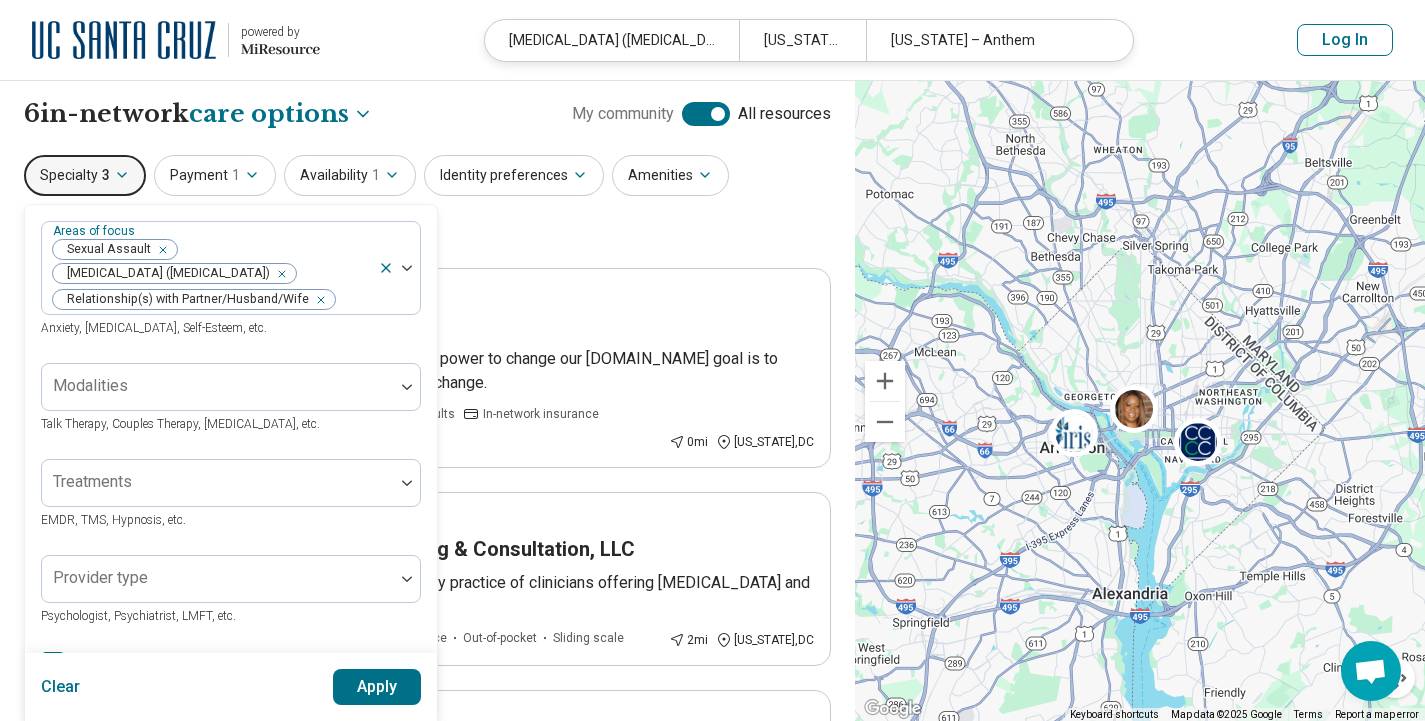 click on "Clear" at bounding box center (61, 687) 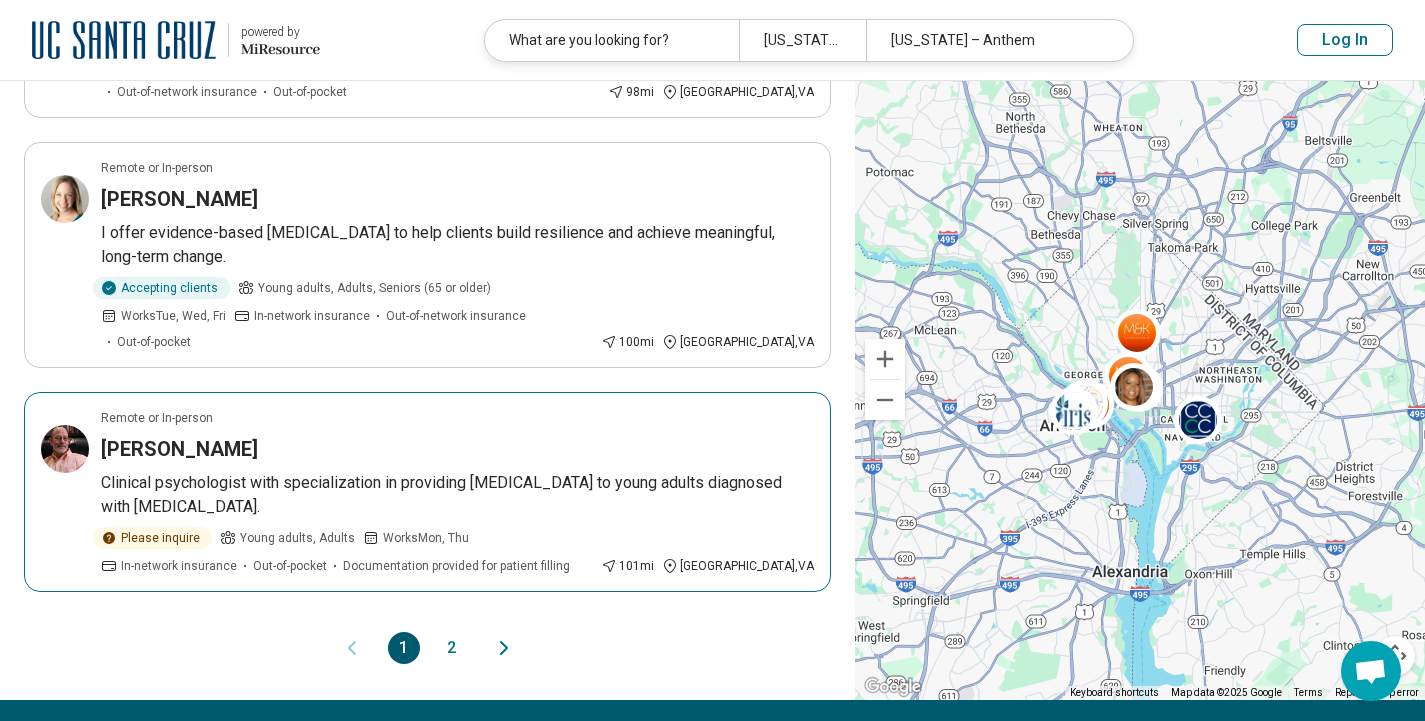 scroll, scrollTop: 1951, scrollLeft: 0, axis: vertical 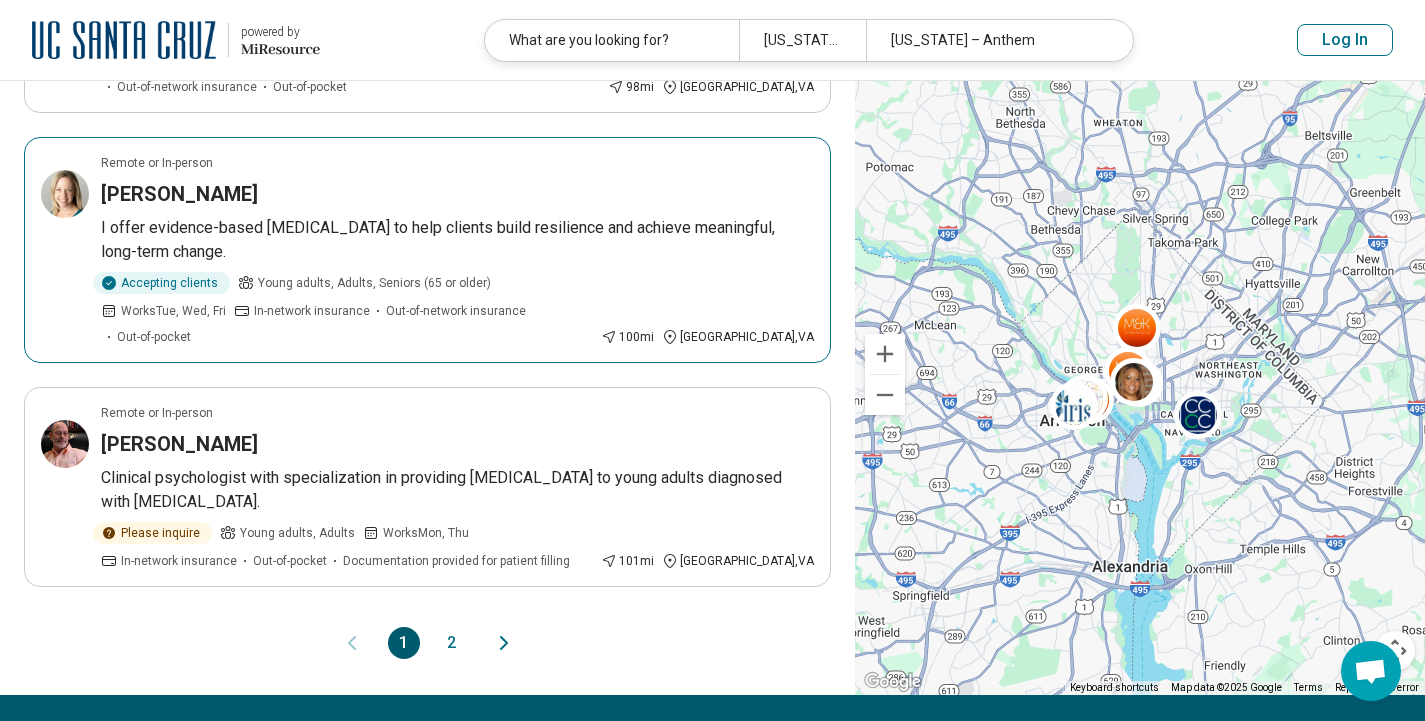 click on "Remote or In-person Erica Peters Finan I offer evidence-based psychotherapy to help clients build resilience and achieve meaningful, long-term change. Accepting clients Young adults, Adults, Seniors (65 or older) Works  Tue, Wed, Fri In-network insurance Out-of-network insurance Out-of-pocket 100  mi Charlottesville ,  VA" at bounding box center [427, 250] 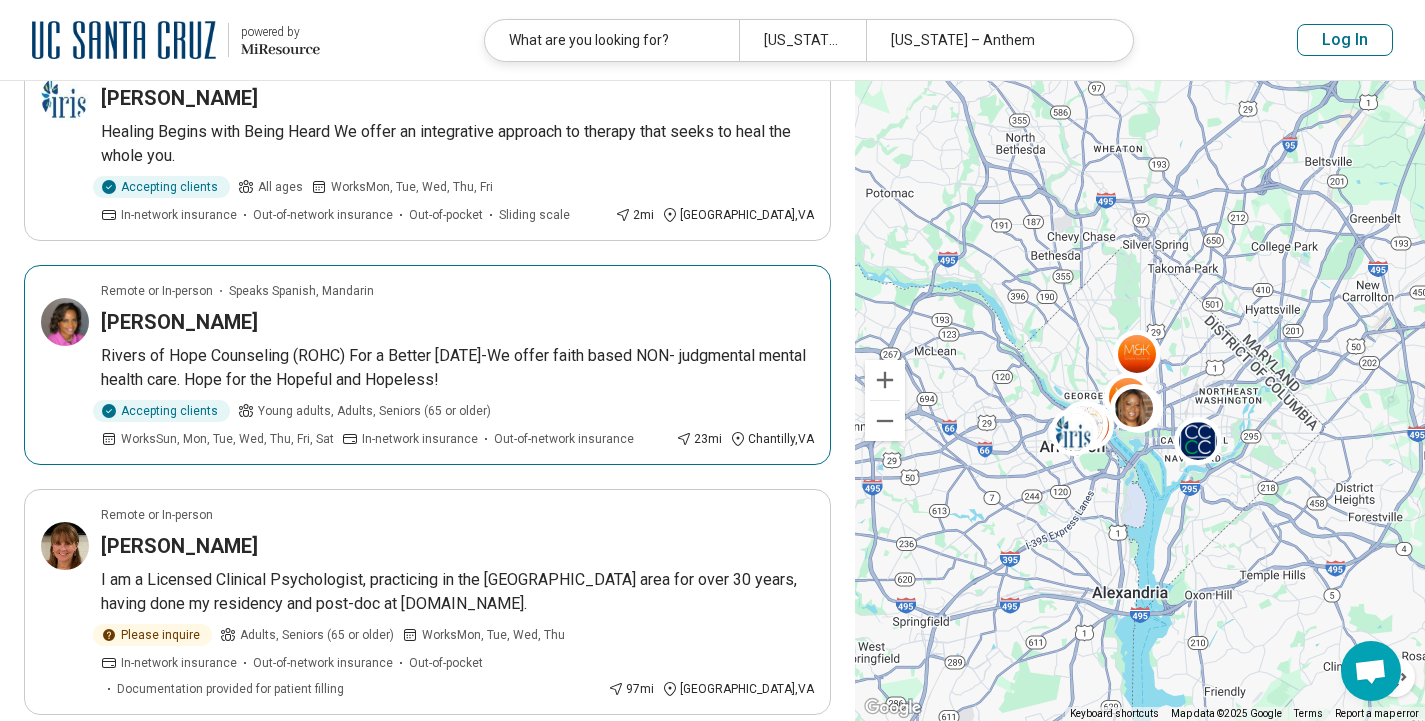 scroll, scrollTop: 1015, scrollLeft: 0, axis: vertical 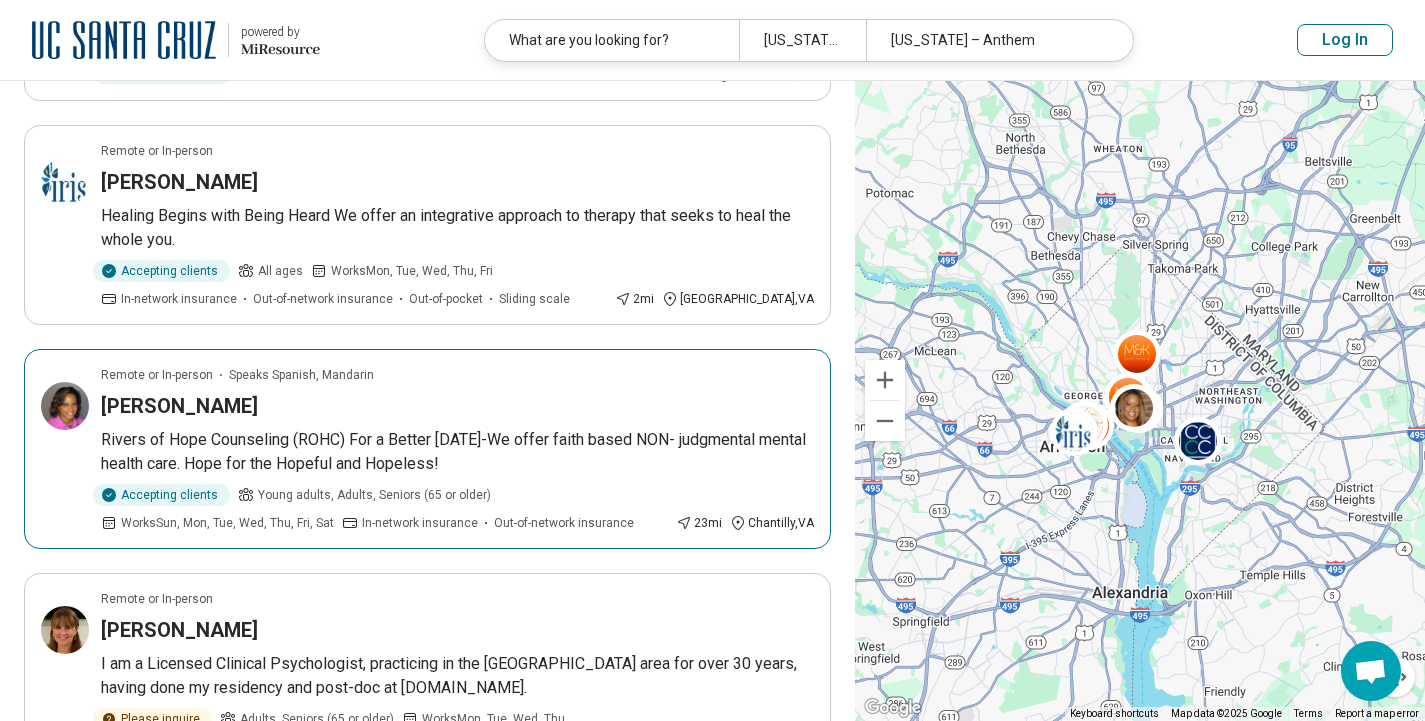 click on "Remote or In-person Speaks Spanish, Mandarin Charmaine Dockett Rivers of Hope Counseling (ROHC) For a Better Tomorrow-We offer faith based NON- judgmental mental health care. Hope for the Hopeful and Hopeless! Accepting clients Young adults, Adults, Seniors (65 or older) Works  Sun, Mon, Tue, Wed, Thu, Fri, Sat In-network insurance Out-of-network insurance 23  mi Chantilly ,  VA" at bounding box center (427, 449) 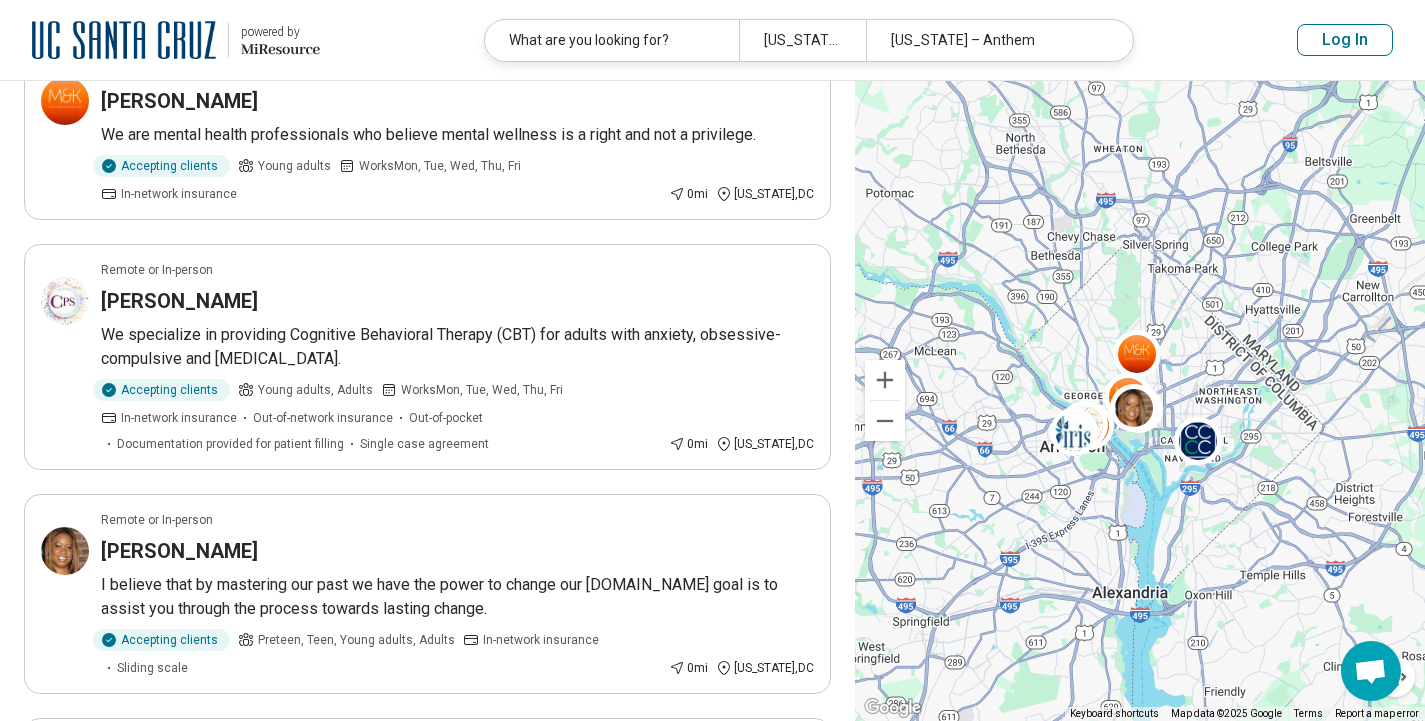 scroll, scrollTop: 222, scrollLeft: 0, axis: vertical 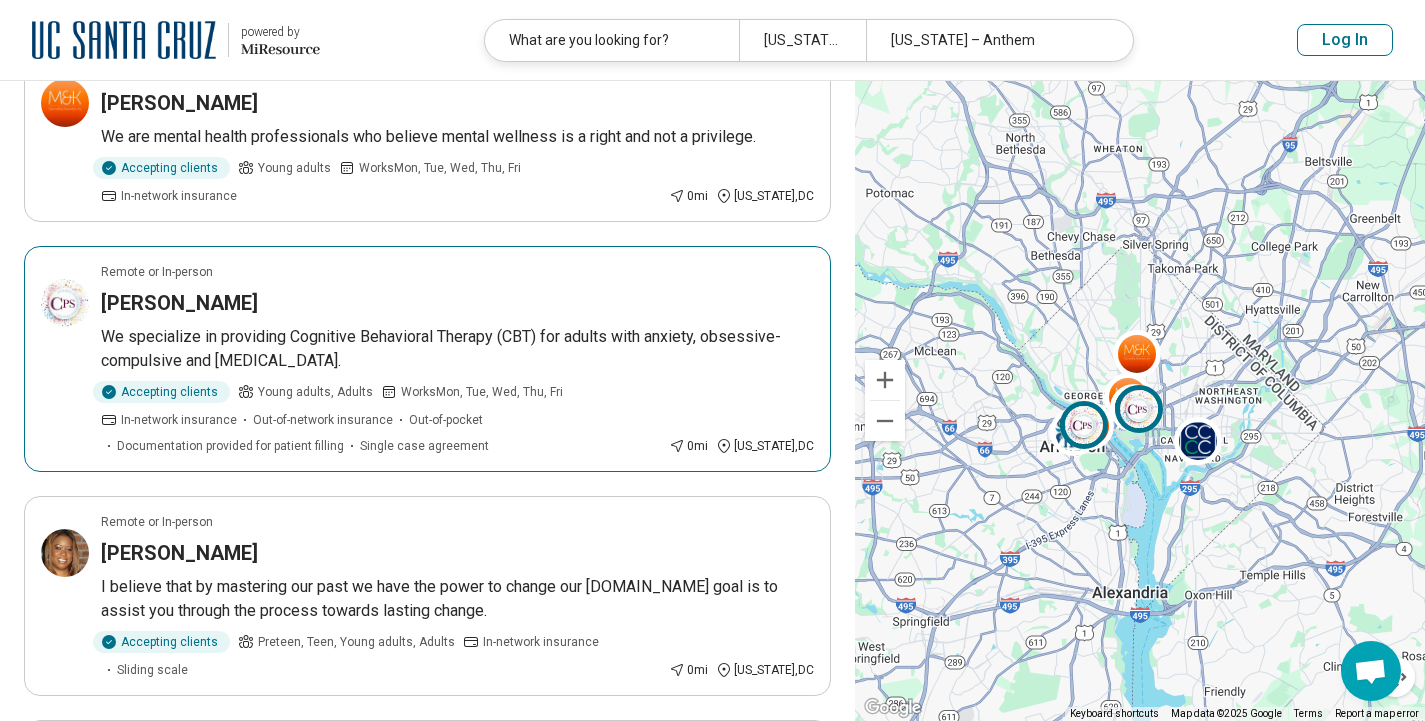 click on "Remote or In-person Dr. Kirsten McNelis We specialize in providing Cognitive Behavioral Therapy (CBT) for adults with anxiety, obsessive-compulsive and mood disorders. Accepting clients Young adults, Adults Works  Mon, Tue, Wed, Thu, Fri In-network insurance Out-of-network insurance Out-of-pocket Documentation provided for patient filling Single case agreement 0  mi Washington ,  DC" at bounding box center (427, 359) 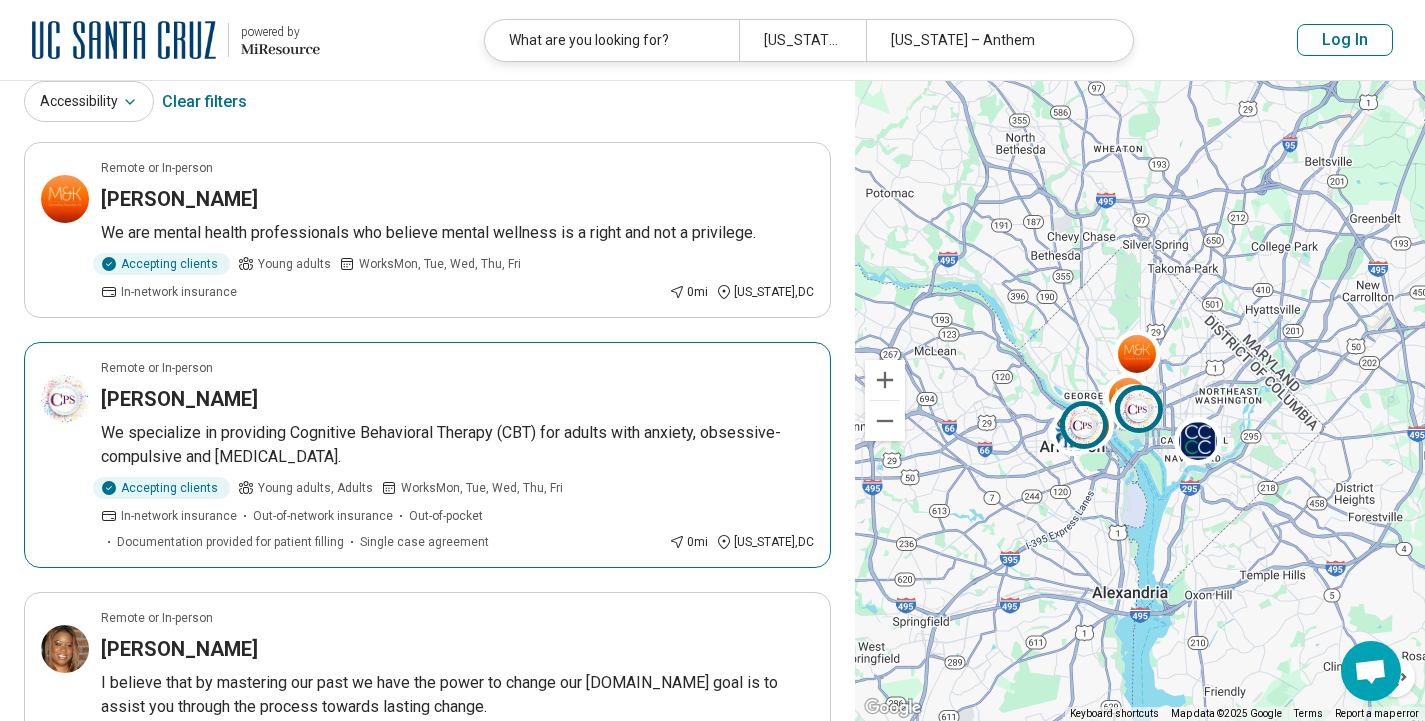 scroll, scrollTop: 124, scrollLeft: 0, axis: vertical 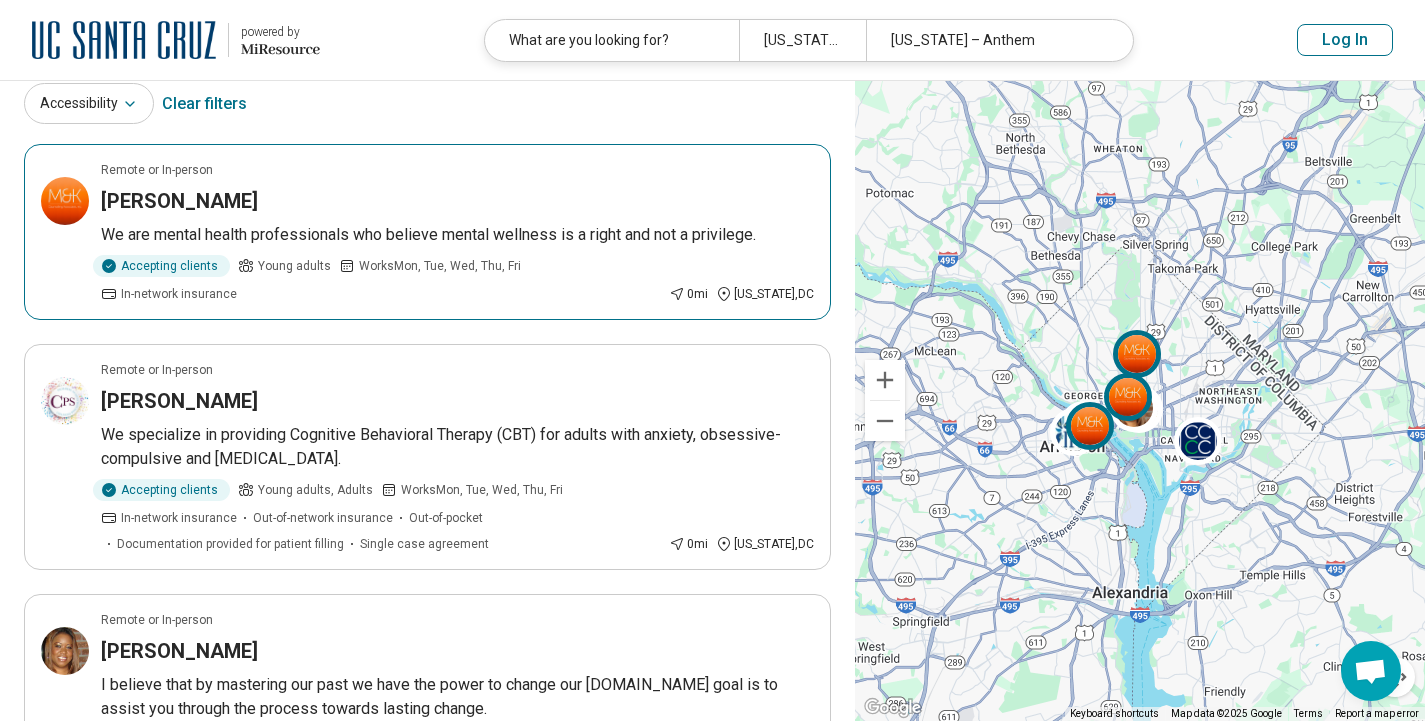 click on "Joanne Kim" at bounding box center (457, 201) 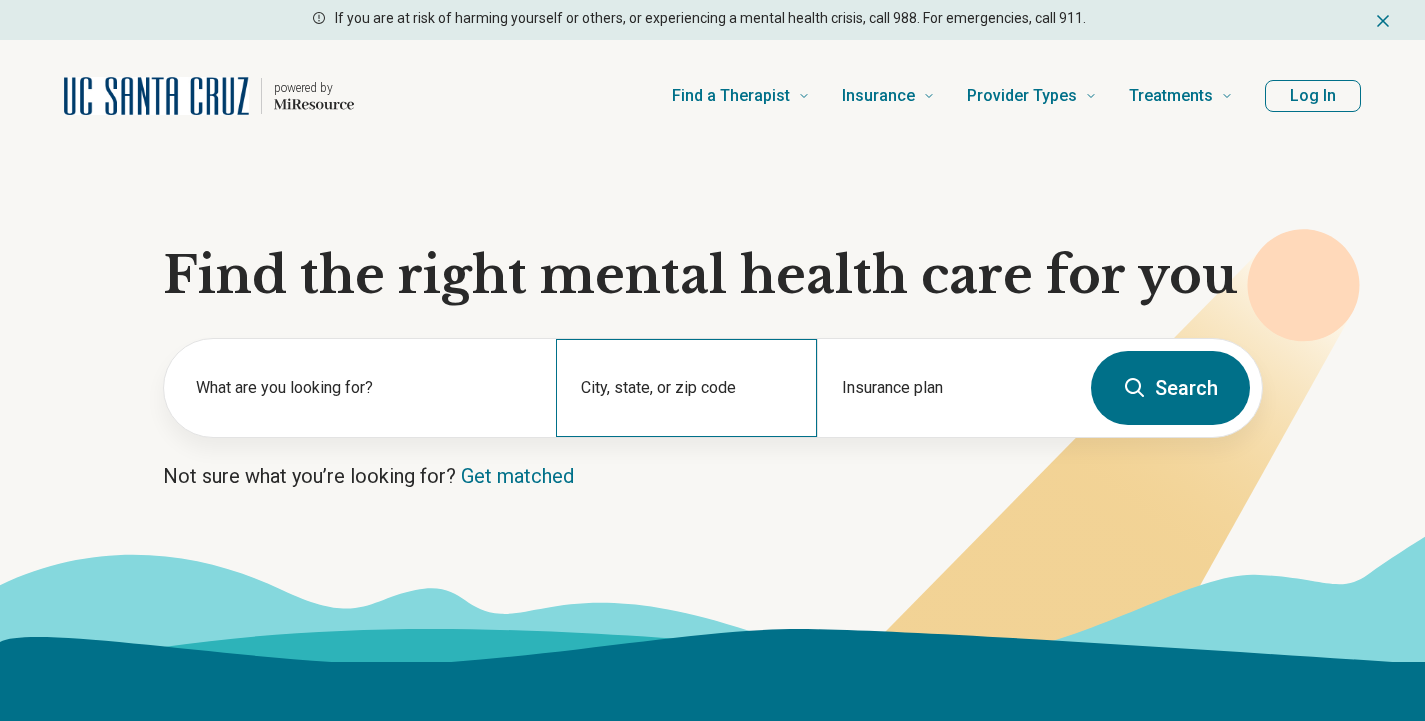 scroll, scrollTop: 0, scrollLeft: 0, axis: both 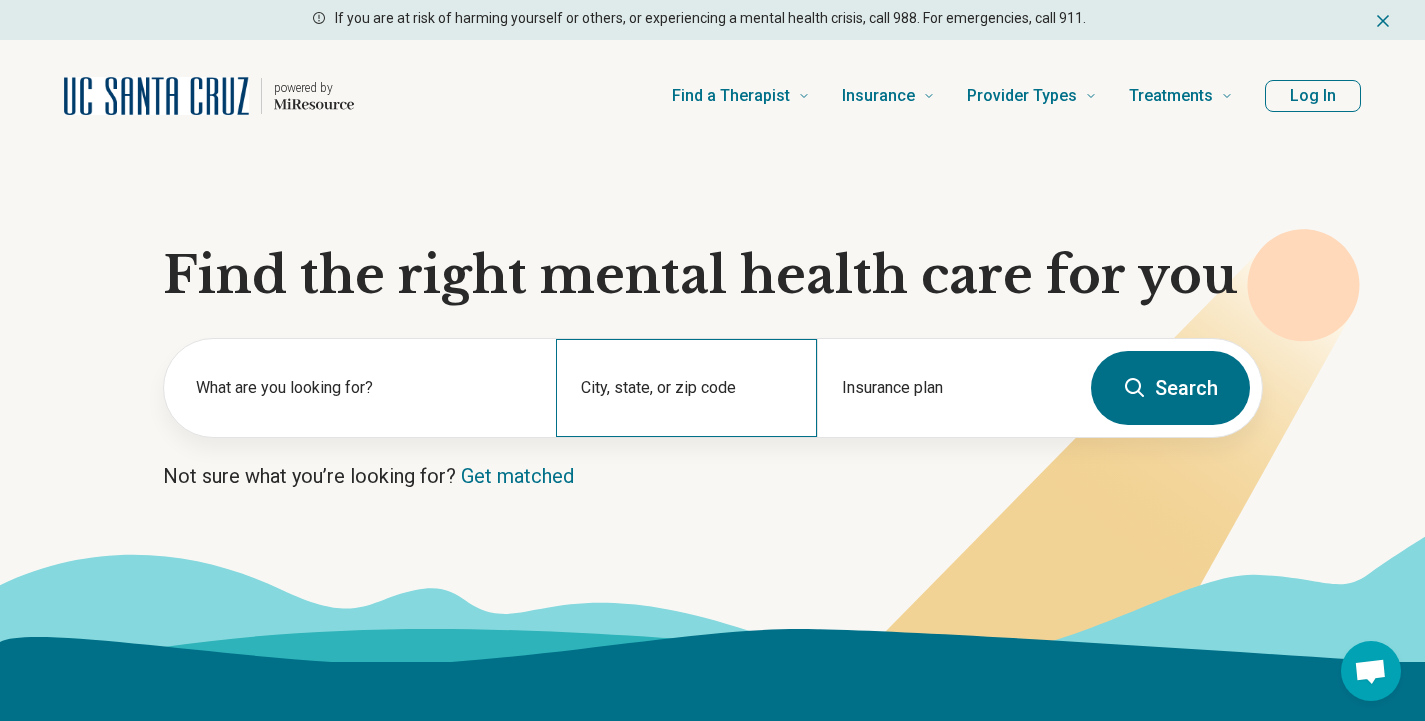 click on "City, state, or zip code" at bounding box center (686, 388) 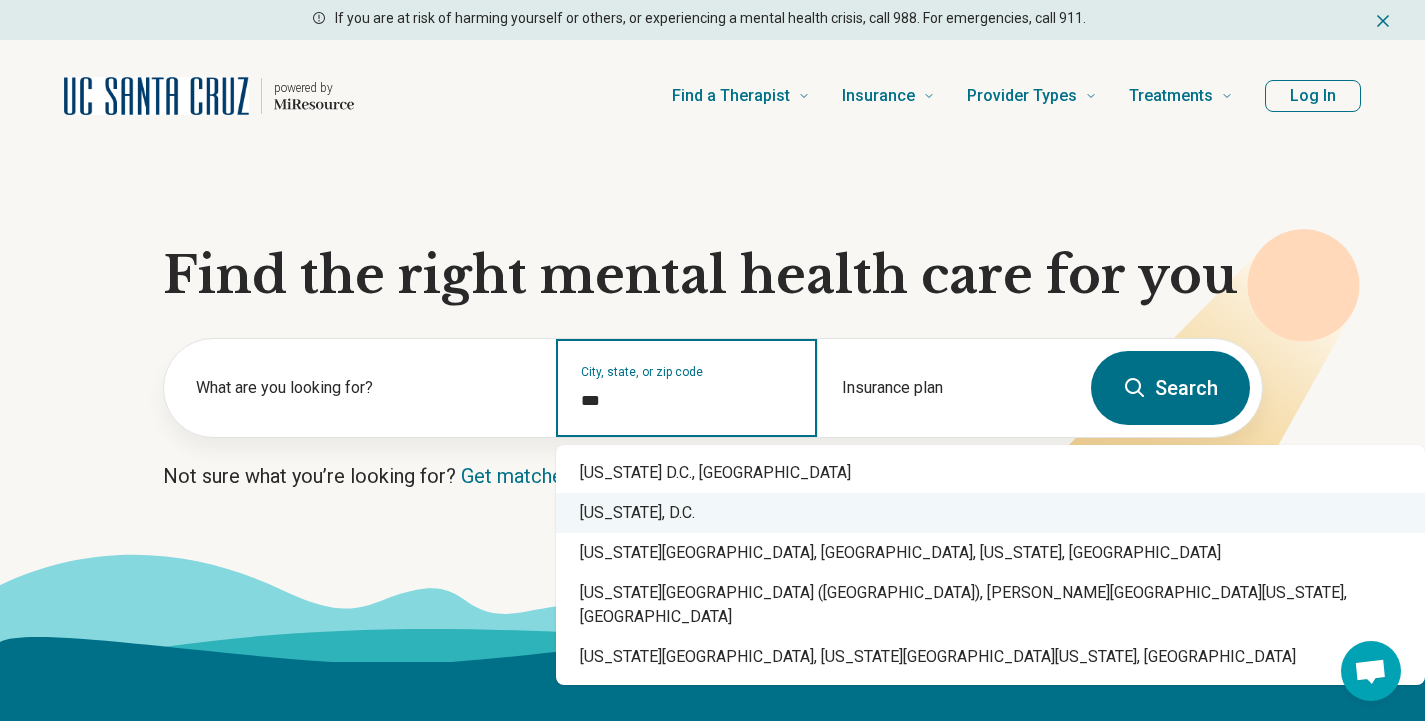 click on "Washington, D.C." at bounding box center [990, 513] 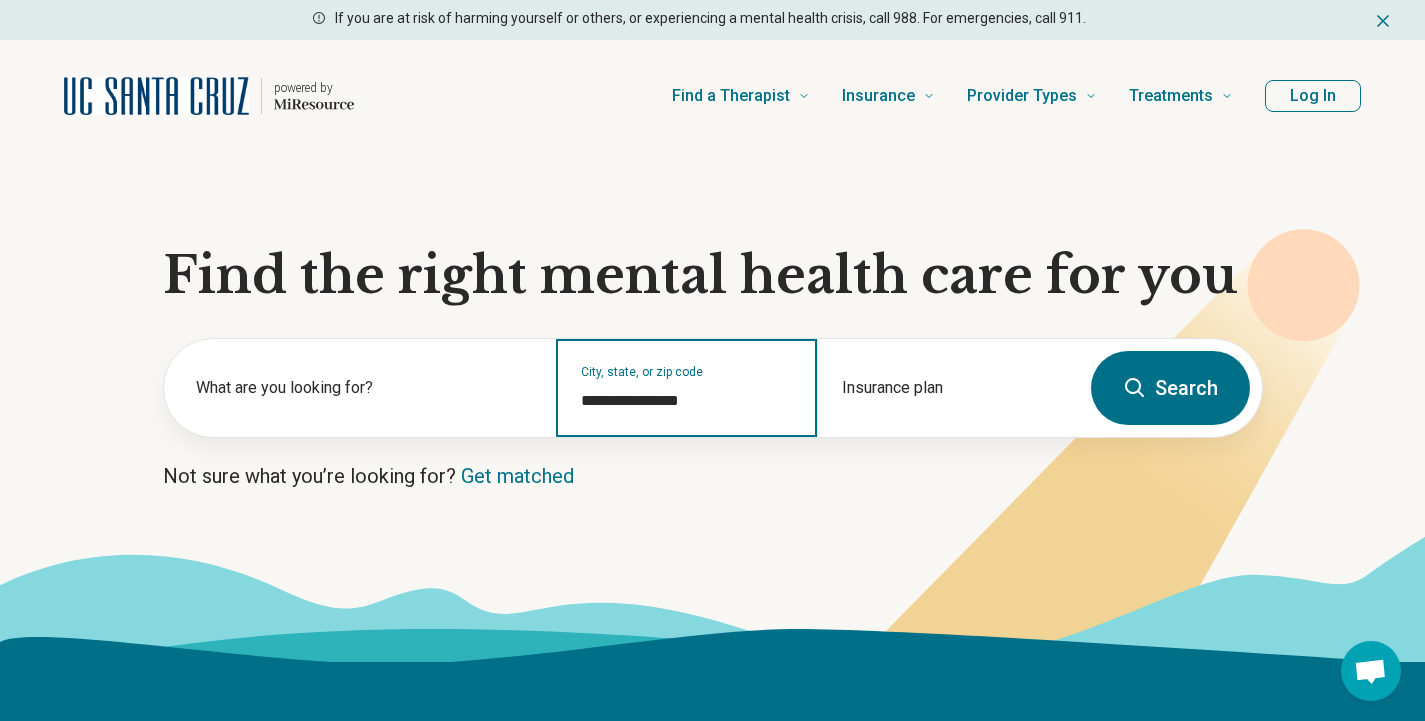 type on "**********" 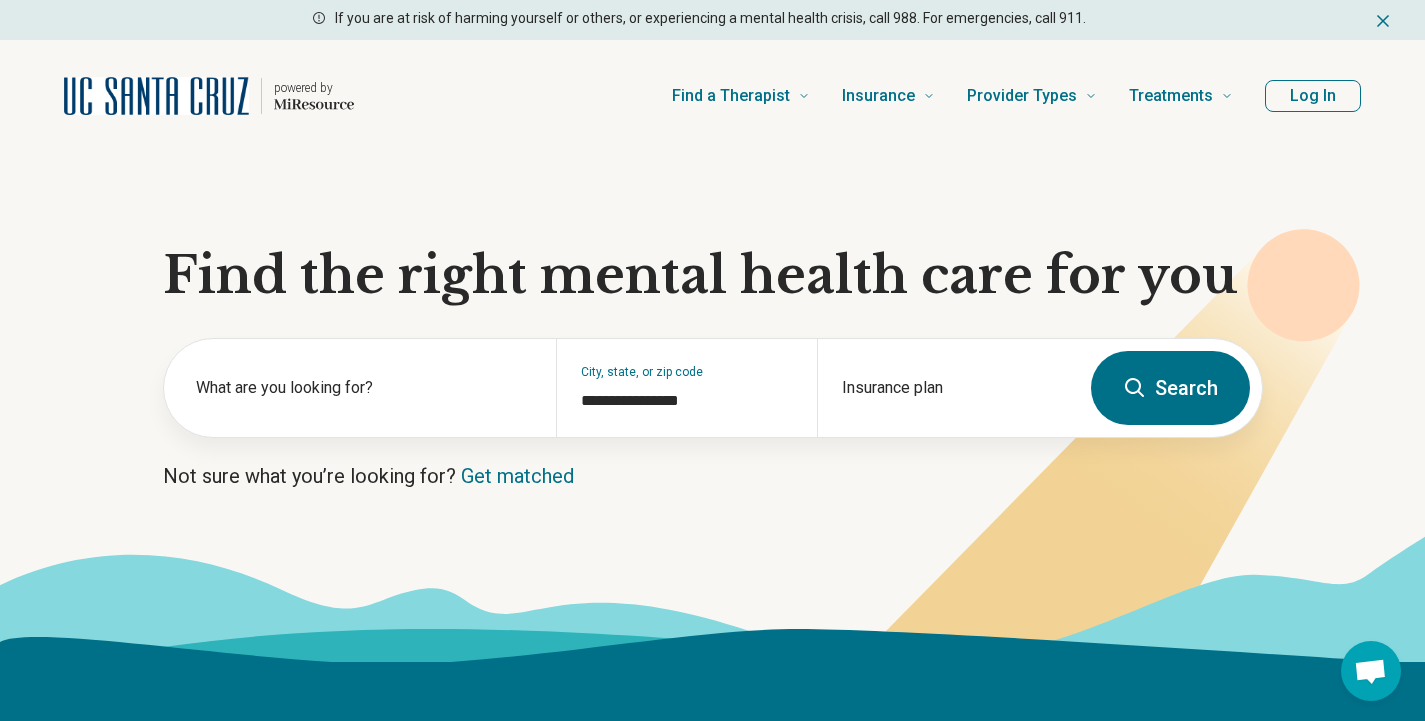 click on "Search" at bounding box center [1170, 388] 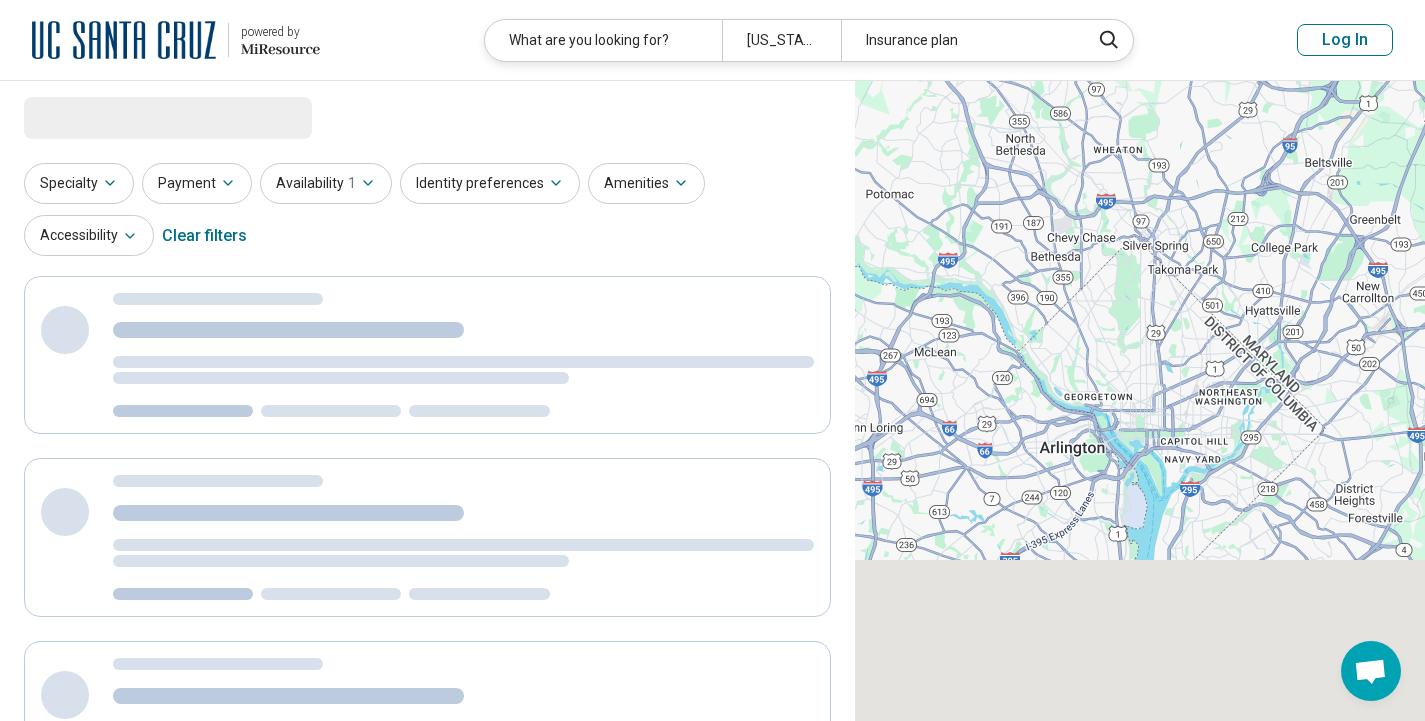 select on "***" 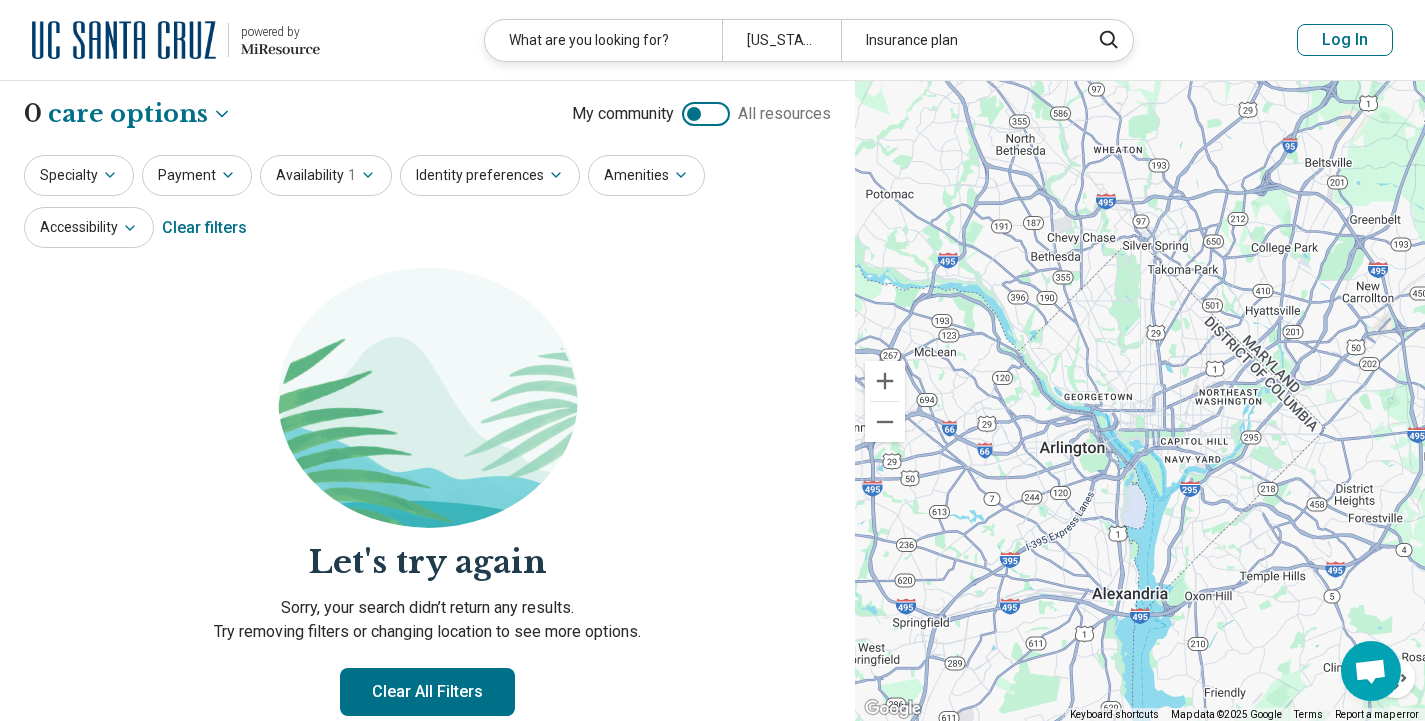 click at bounding box center [706, 114] 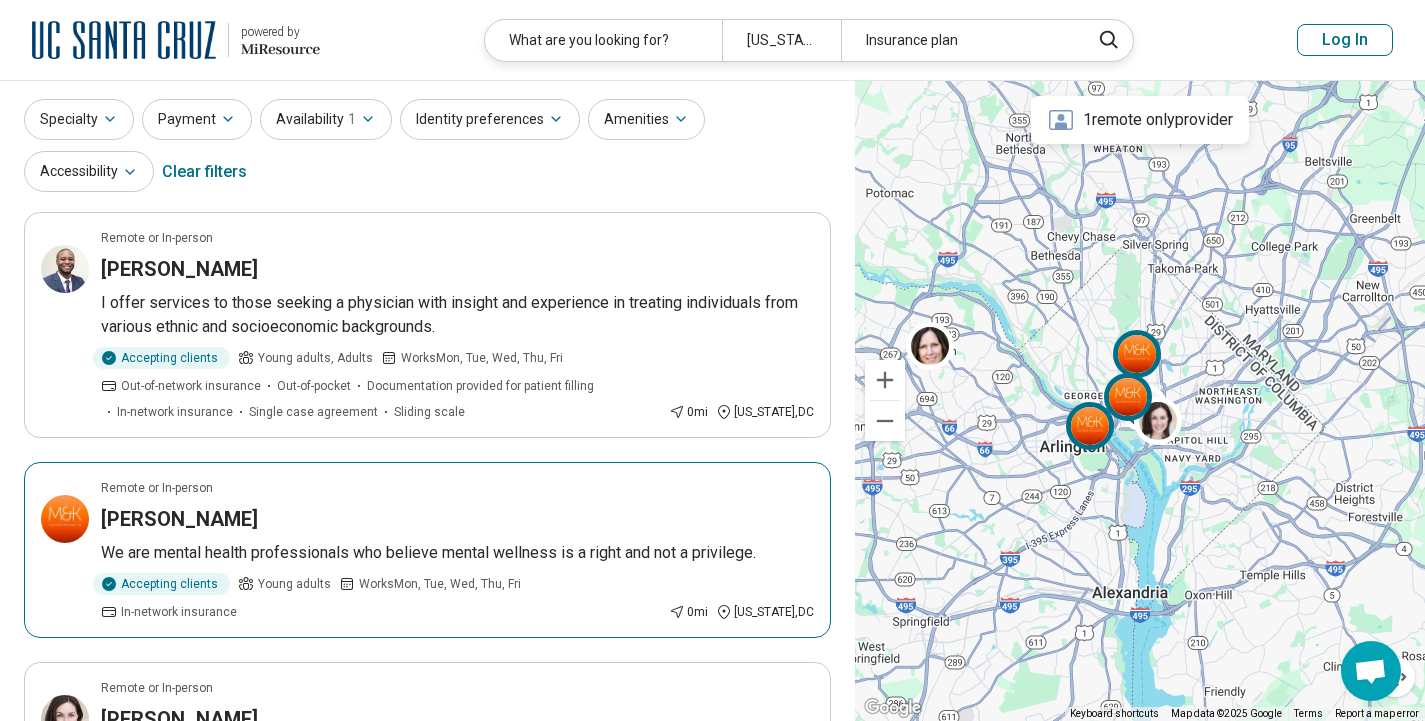 scroll, scrollTop: 59, scrollLeft: 0, axis: vertical 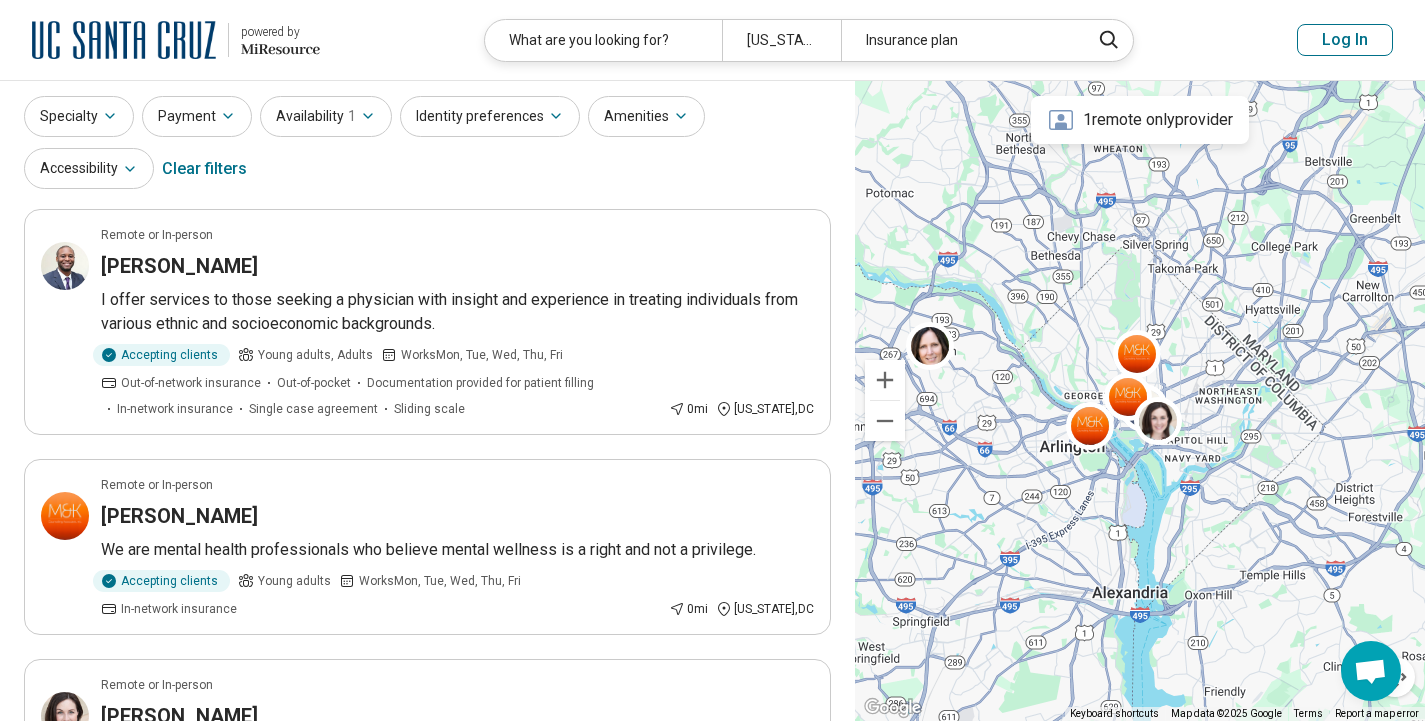 click 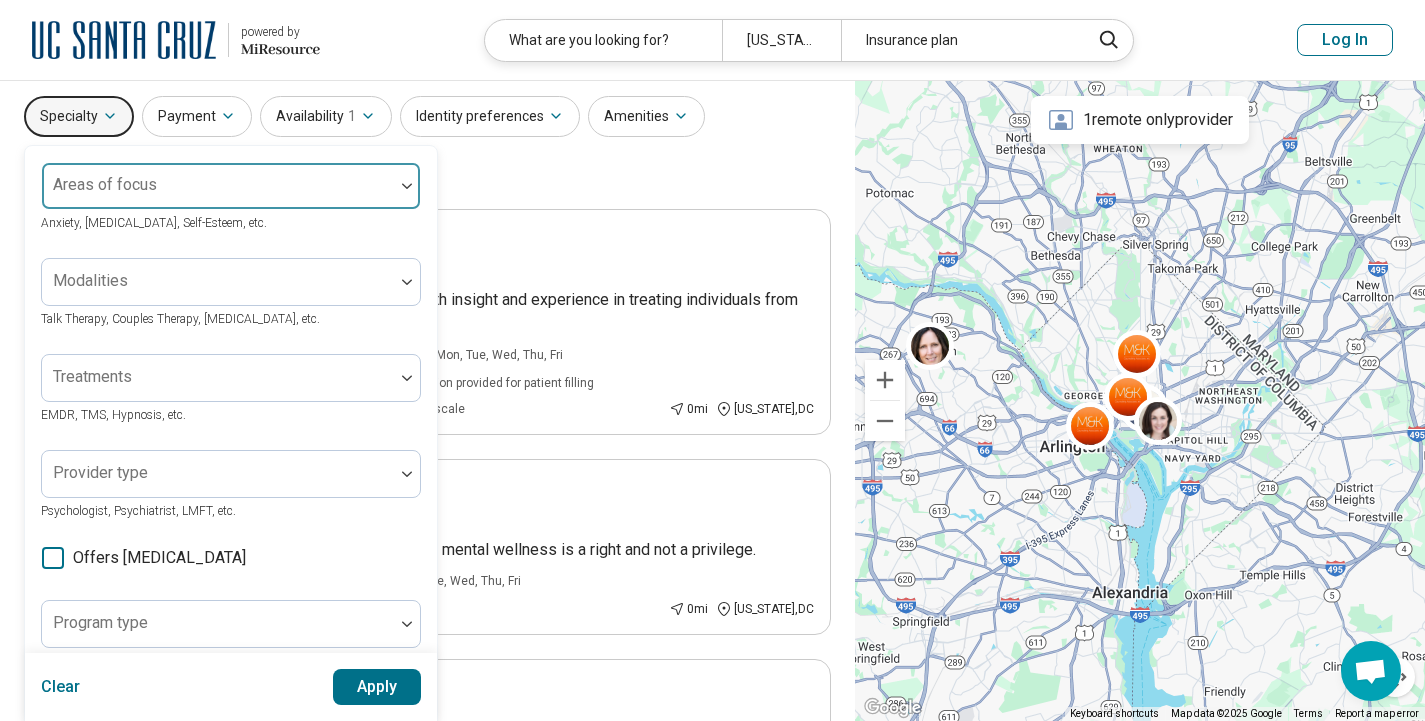 click on "Areas of focus" at bounding box center (231, 186) 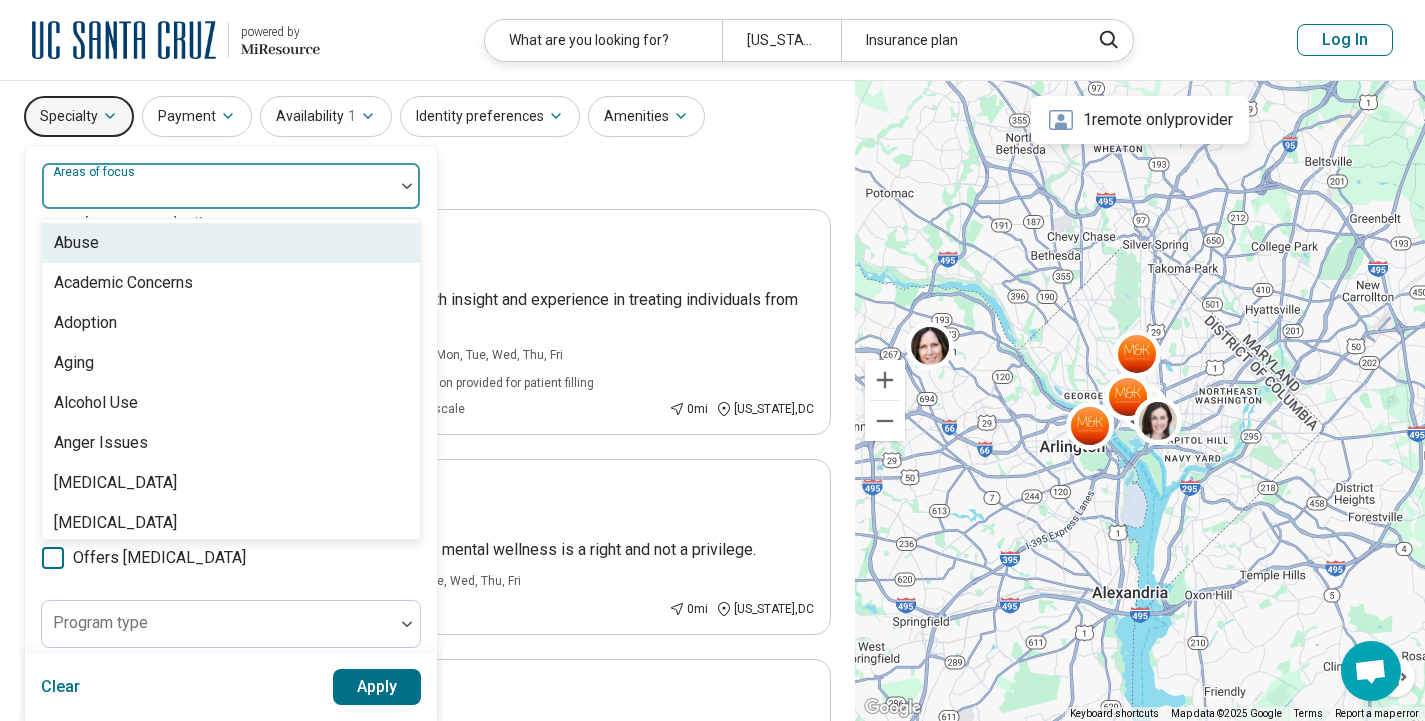 click on "Specialty Abuse, 1 of 100. 100 results available. Use Up and Down to choose options, press Enter to select the currently focused option, press Escape to exit the menu, press Tab to select the option and exit the menu. Areas of focus Abuse Academic Concerns Adoption Aging Alcohol Use Anger Issues Anorexia Nervosa Antisocial Personality Anxiety Athletic Performance Athletic/Sports performance Attention Deficit Hyperactivity Disorder (ADHD) Autism Avoidant Personality Avoidant/Restrictive Food Intake Disorder Binge-Eating Disorder Bipolar Disorder Body Image Borderline Personality Bulimia Nervosa Bullying Burnout Career Childhood Abuse Chronic Illness/Pain Cognitive Functioning College and School Placement Compulsive Exercise Conflict Resolution Dependent Personality Depression Disability Divorce Drug Use Eating Concerns End of Life Excoriation Disorder (skin picking) Family Caregiving Stress Financial Concerns Gambling Concerns Gaming/Internet Concerns Gender Identity Grief and Loss Histrionic Personality Panic" at bounding box center [427, 144] 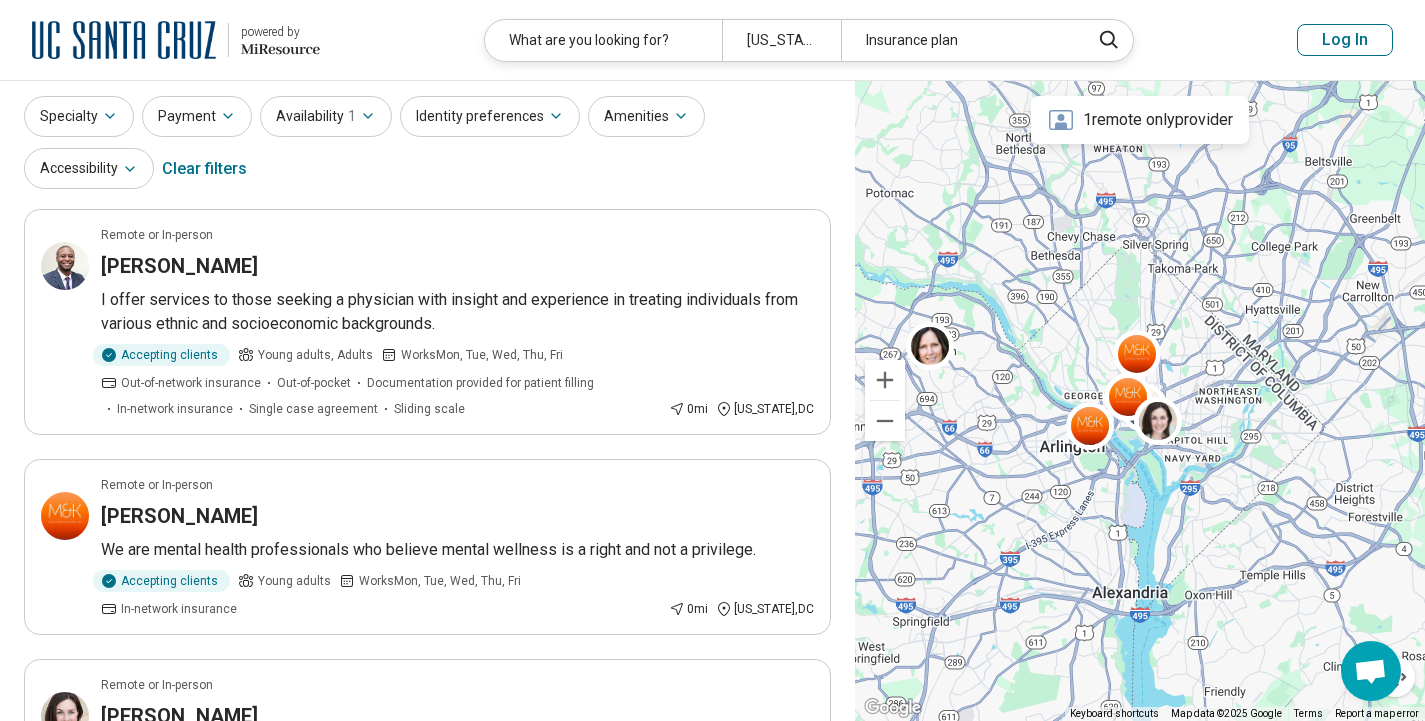 click on "Identity preferences" at bounding box center [490, 116] 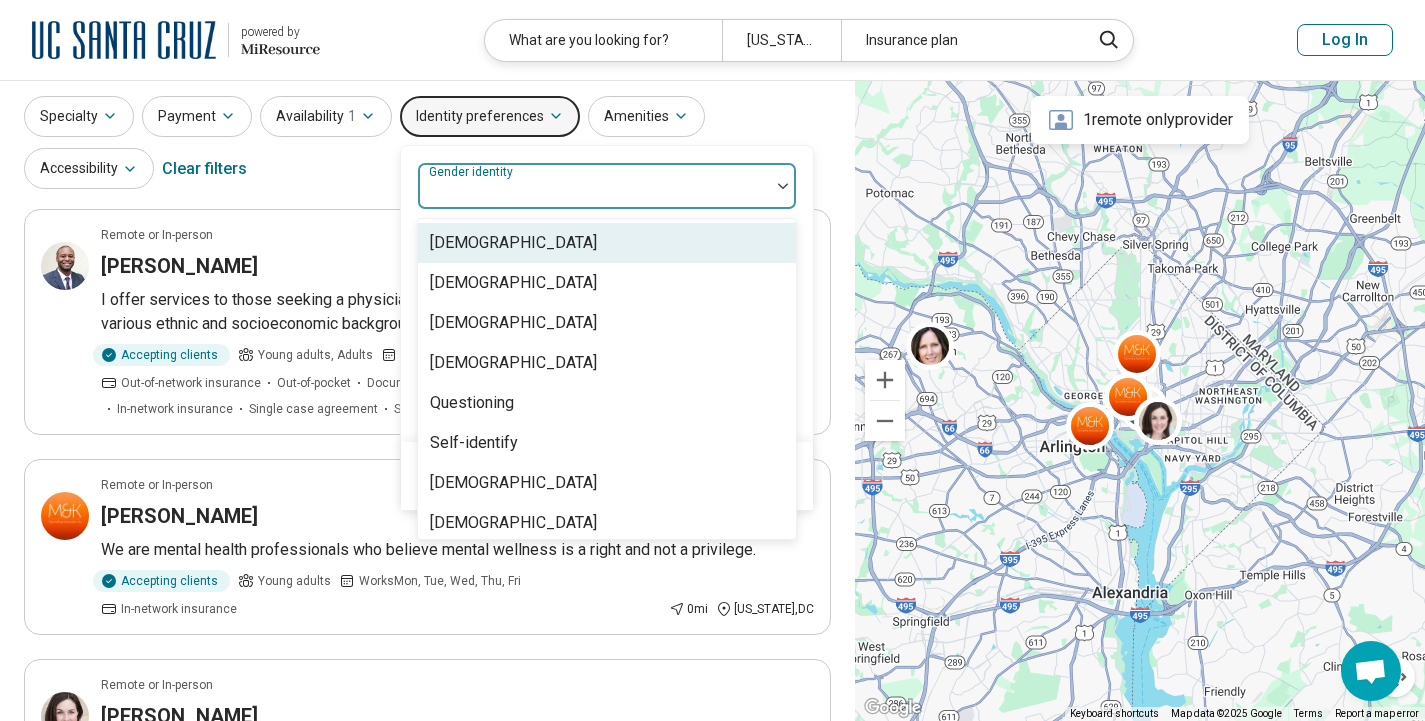 click on "Gender identity" at bounding box center (607, 186) 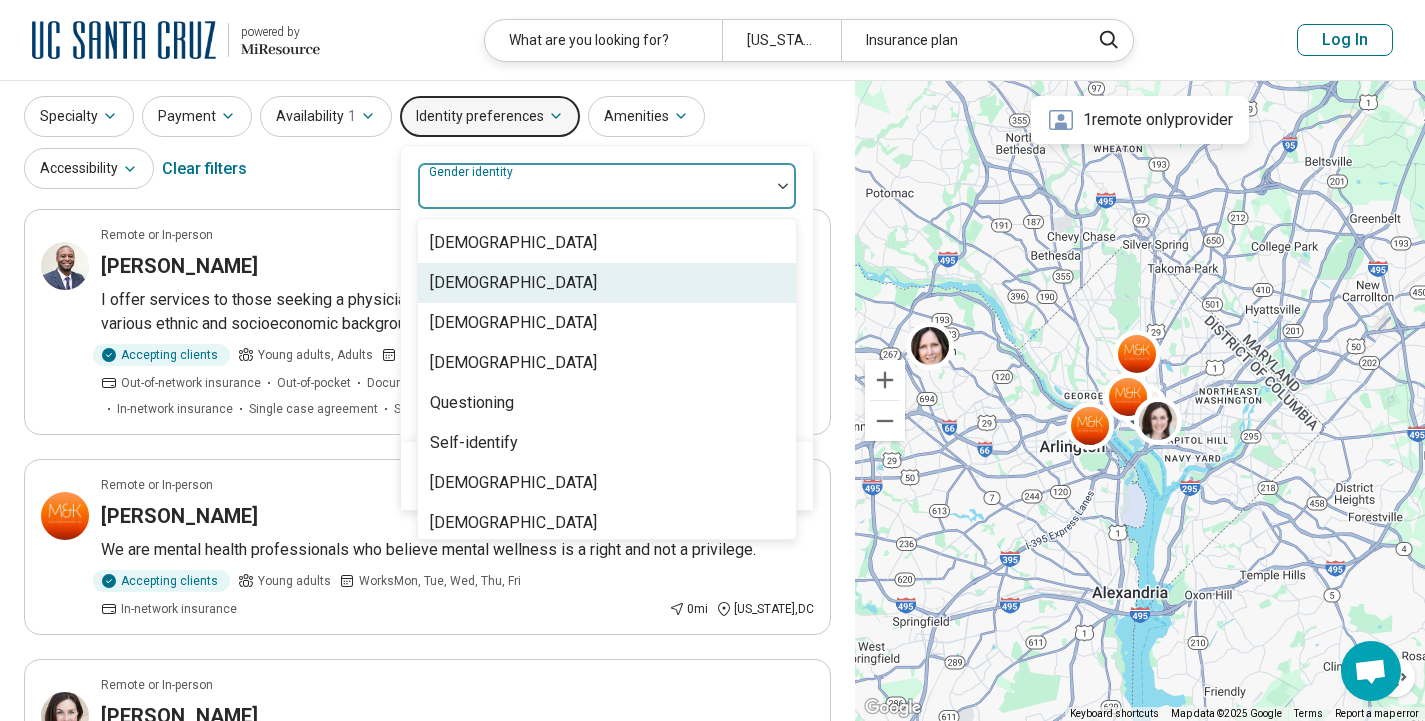 scroll, scrollTop: 8, scrollLeft: 0, axis: vertical 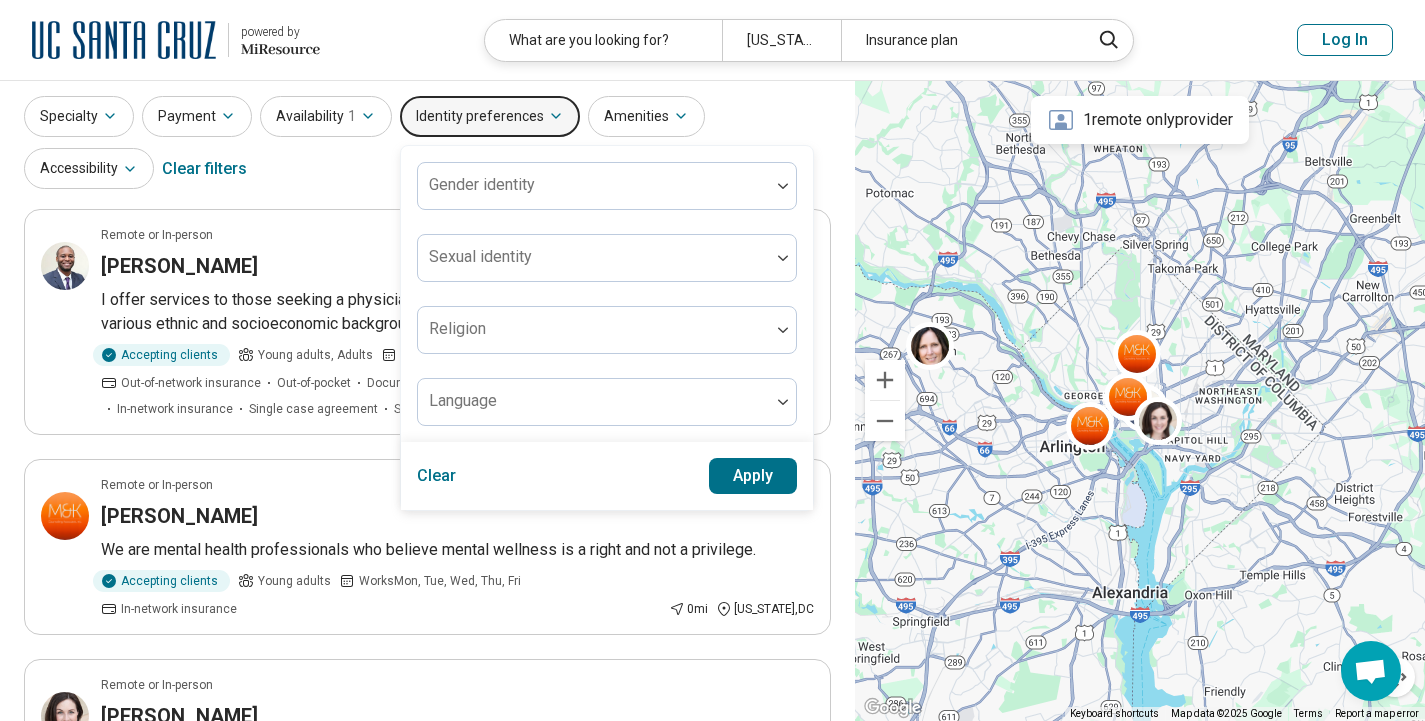 click on "Specialty Payment Availability 1 Identity preferences Gender identity Sexual identity Religion Language Clear Apply Amenities Accessibility Clear filters" at bounding box center (427, 144) 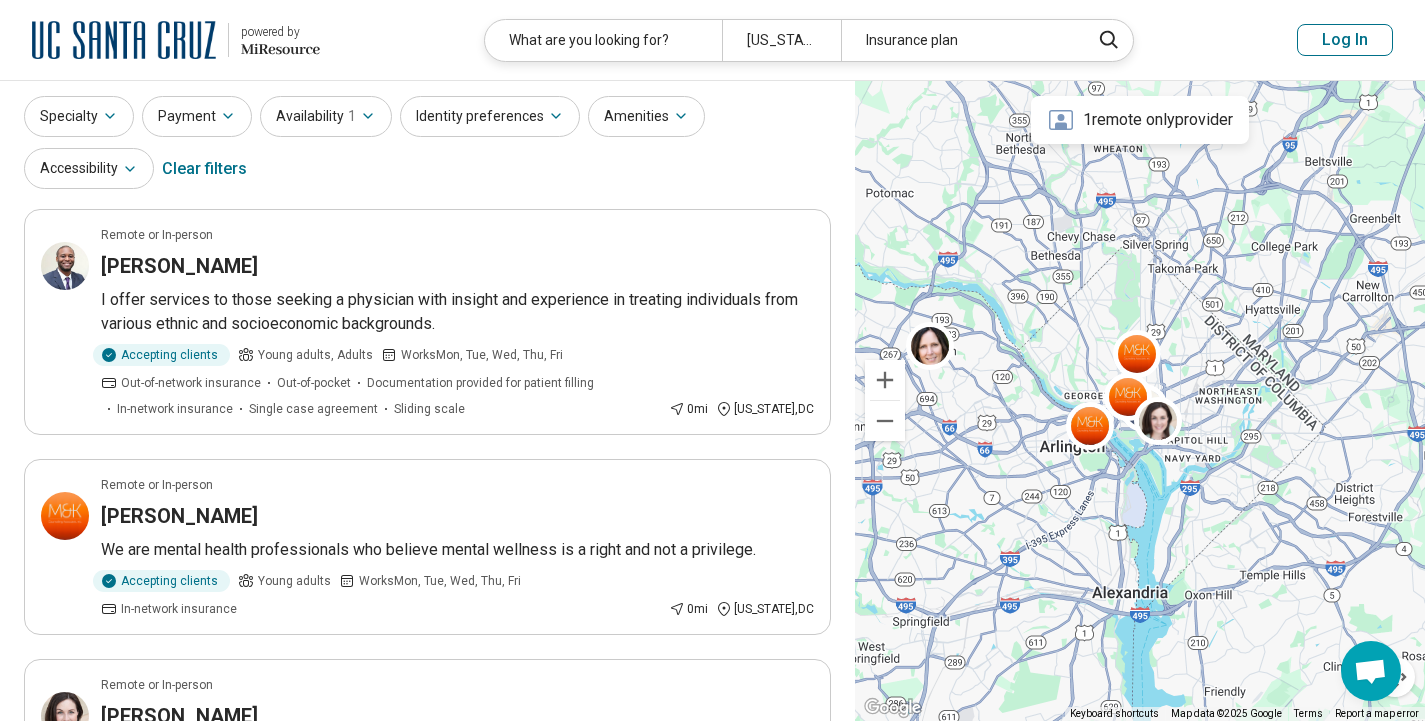 click on "Accessibility" at bounding box center [89, 168] 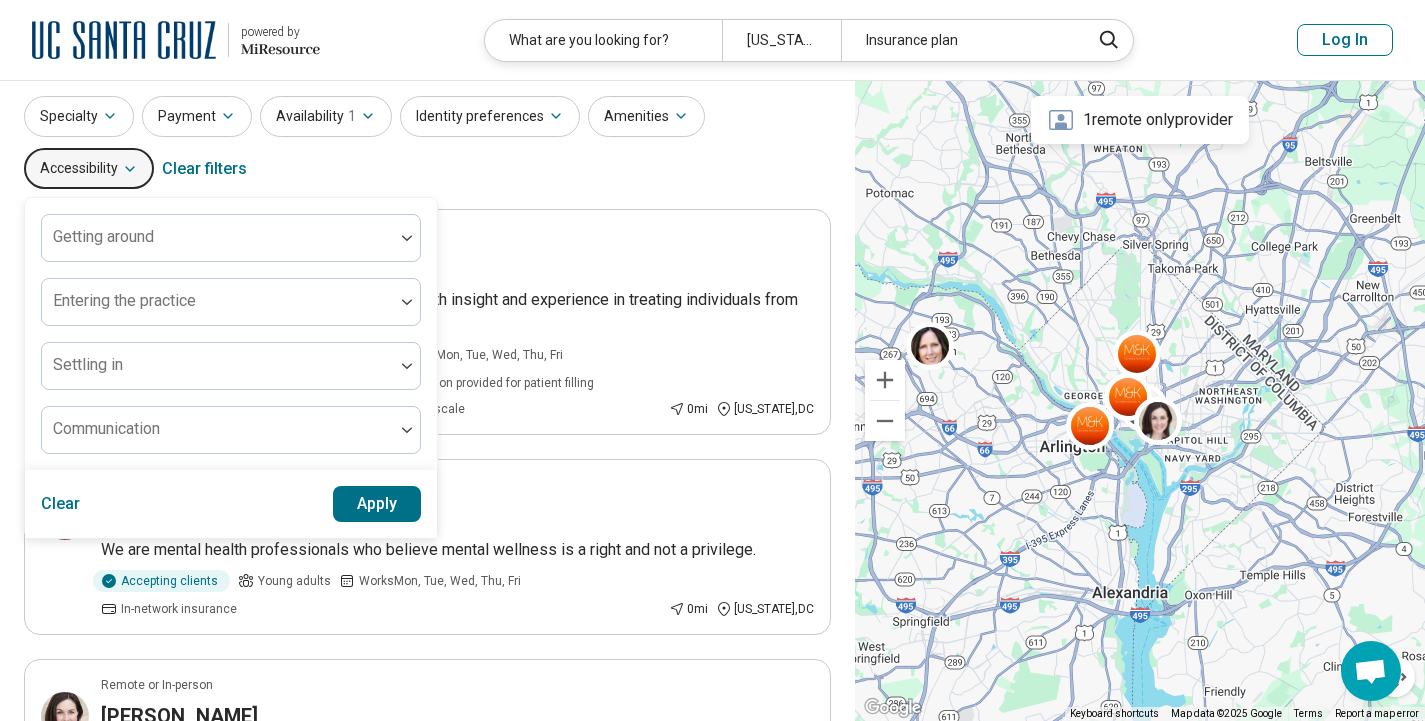 click on "Specialty Payment Availability 1 Identity preferences Amenities Accessibility Getting around Entering the practice Settling in Communication Clear Apply Clear filters" at bounding box center (427, 144) 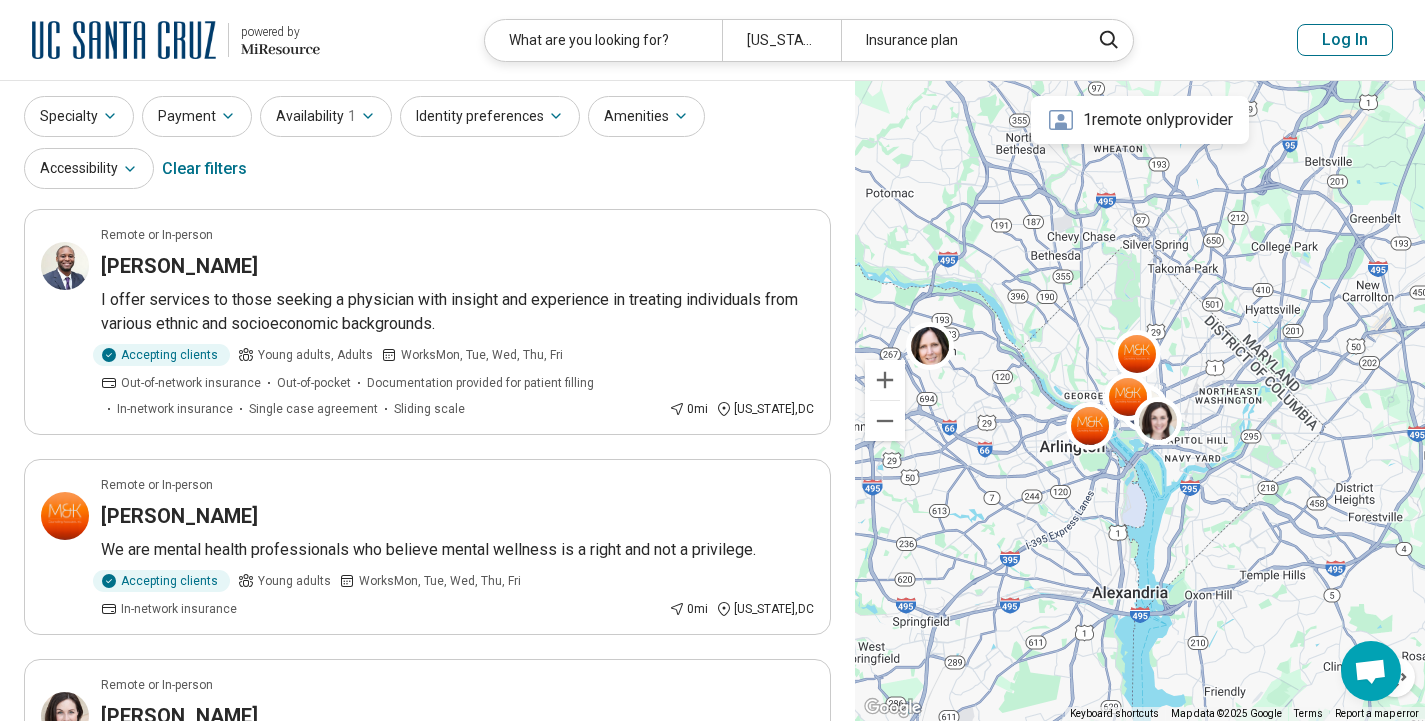 click on "Payment" at bounding box center (197, 116) 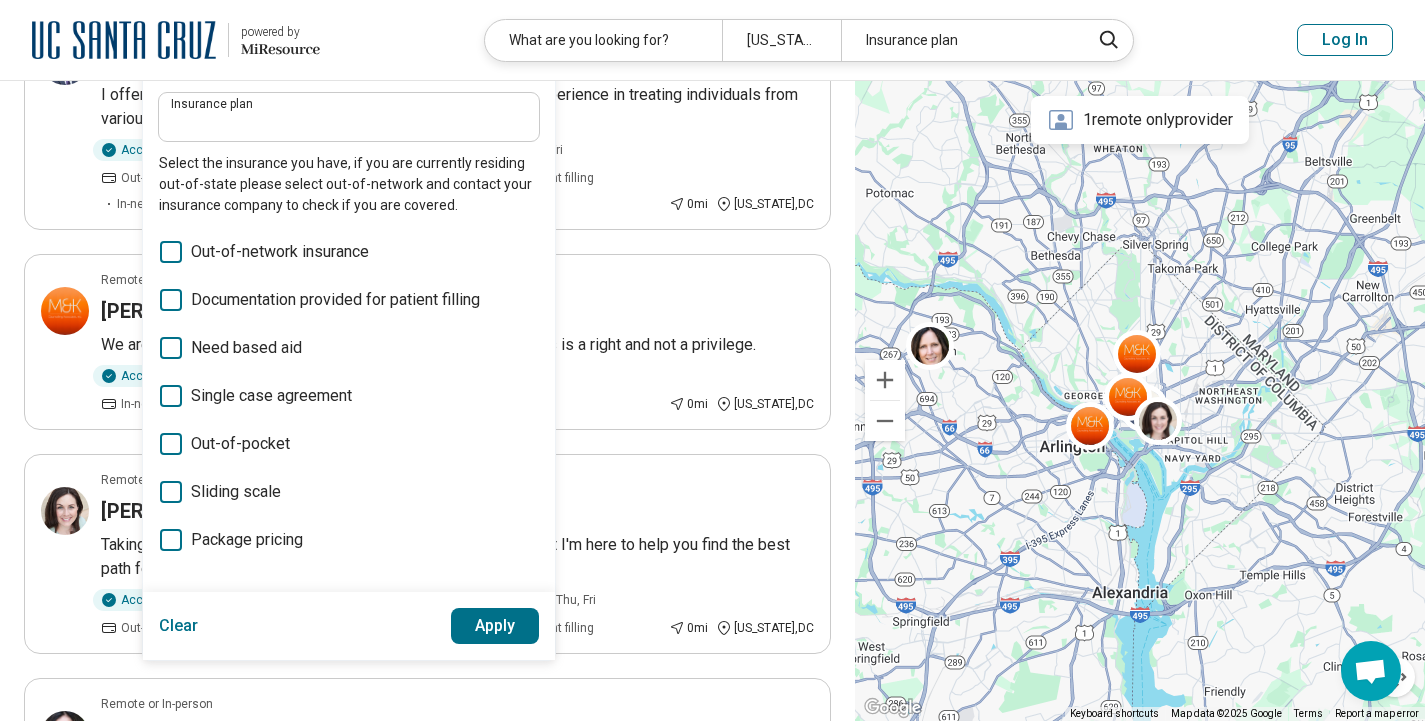 scroll, scrollTop: 272, scrollLeft: 0, axis: vertical 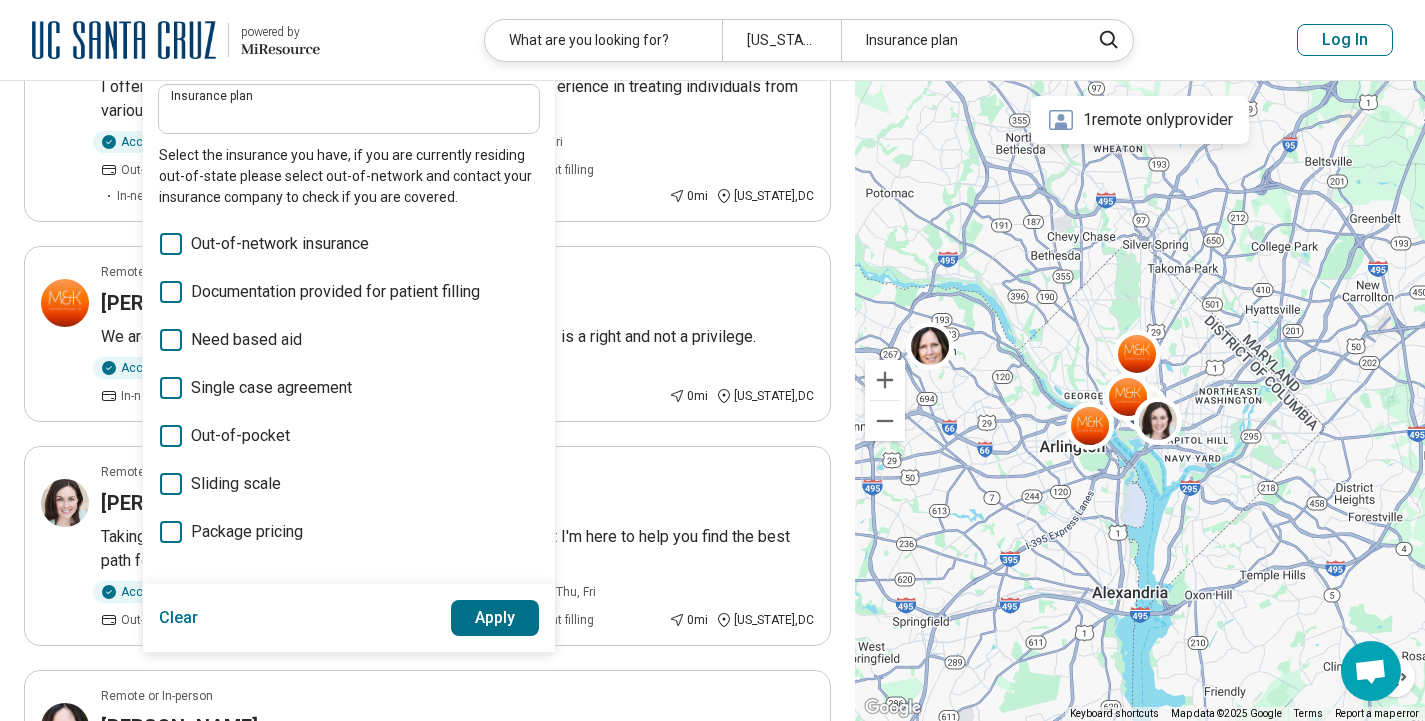 click on "Remote or In-person Derrick Brooks I offer services to those seeking a physician with insight and experience in treating individuals from various ethnic and socioeconomic backgrounds. Accepting clients Young adults, Adults Works  Mon, Tue, Wed, Thu, Fri Out-of-network insurance Out-of-pocket Documentation provided for patient filling In-network insurance Single case agreement Sliding scale 0  mi Washington ,  DC Remote or In-person Joanne Kim We are mental health professionals who believe mental wellness is a right and not a privilege. Accepting clients Young adults Works  Mon, Tue, Wed, Thu, Fri In-network insurance 0  mi Washington ,  DC Remote or In-person Julie McCarter Taking the first step to begin therapy can be tricky. Just know that I'm here to help you find the best path forward so you can feel like your best self. Accepting clients Teen, Young adults, Adults Works  Mon, Tue, Wed, Thu, Fri Out-of-network insurance Out-of-pocket Documentation provided for patient filling 0  mi Washington ,  DC Works" at bounding box center [427, 1132] 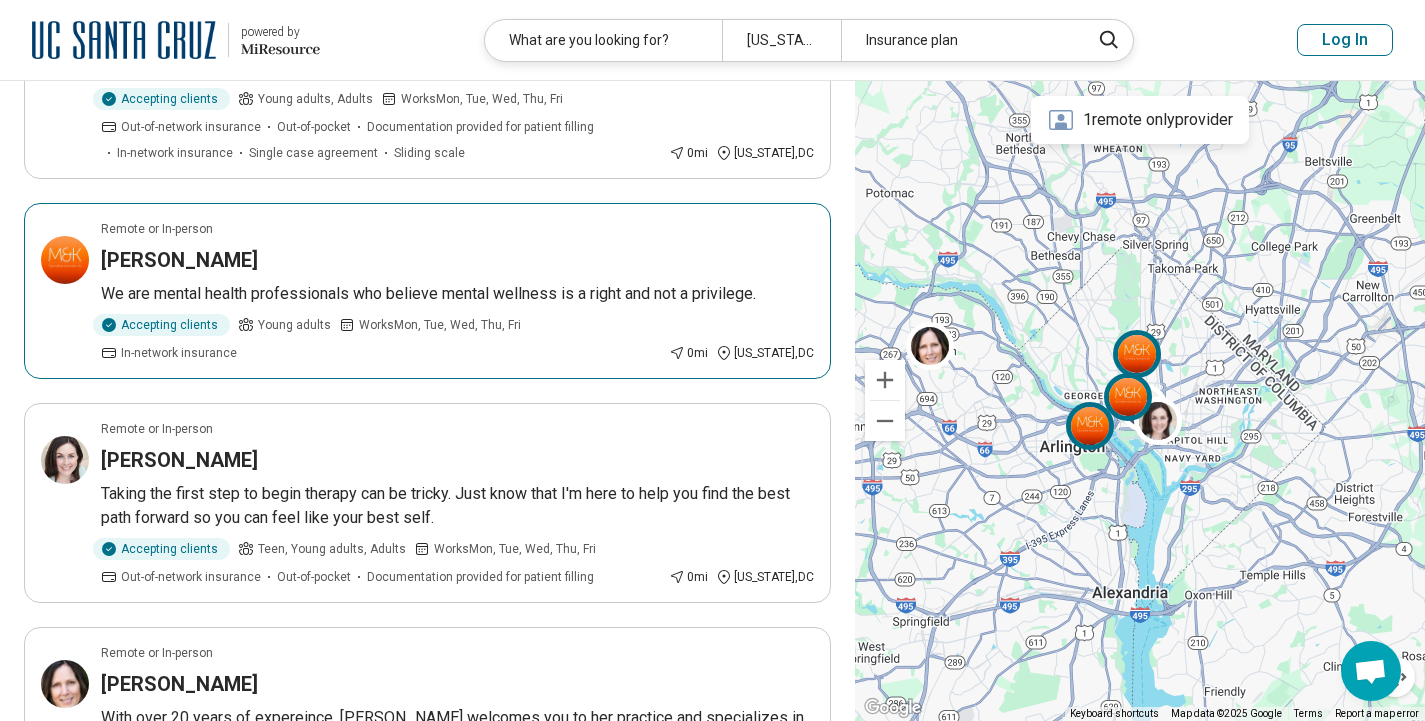 scroll, scrollTop: 0, scrollLeft: 0, axis: both 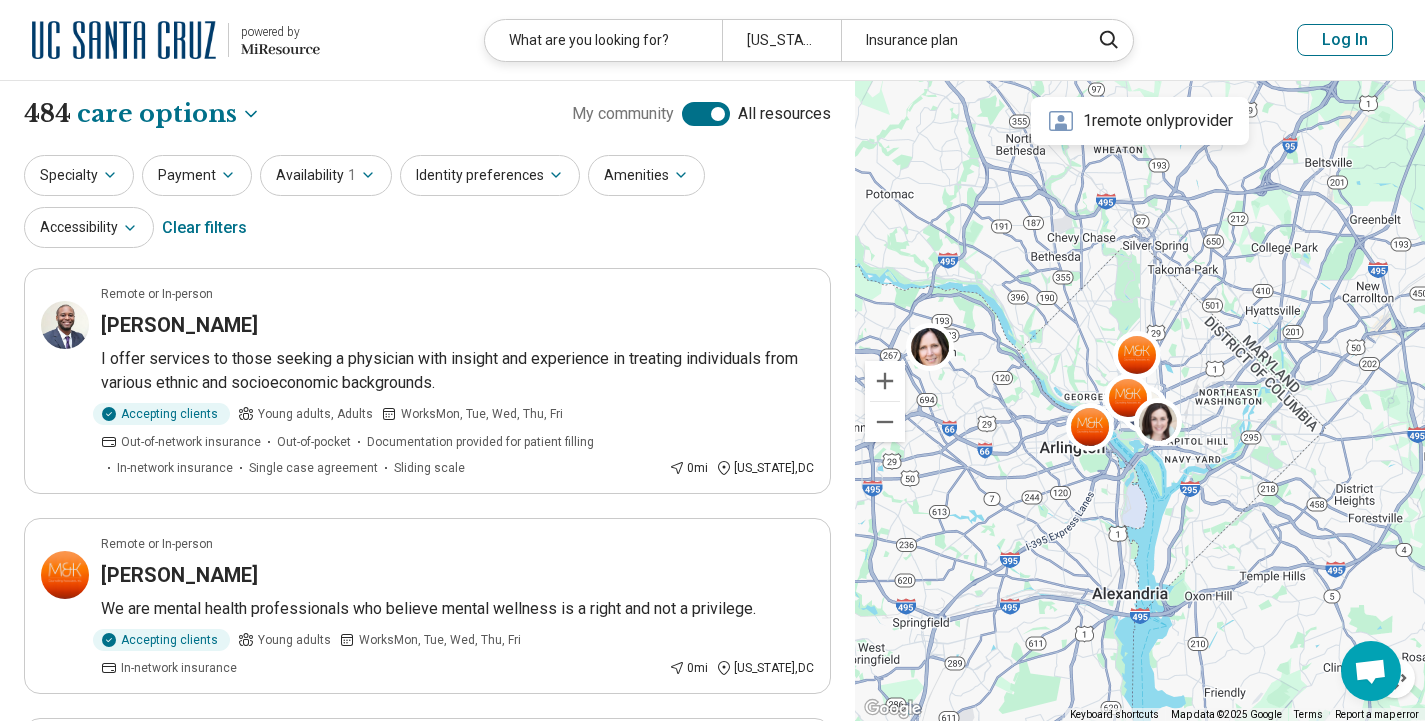 click on "Payment" at bounding box center [197, 175] 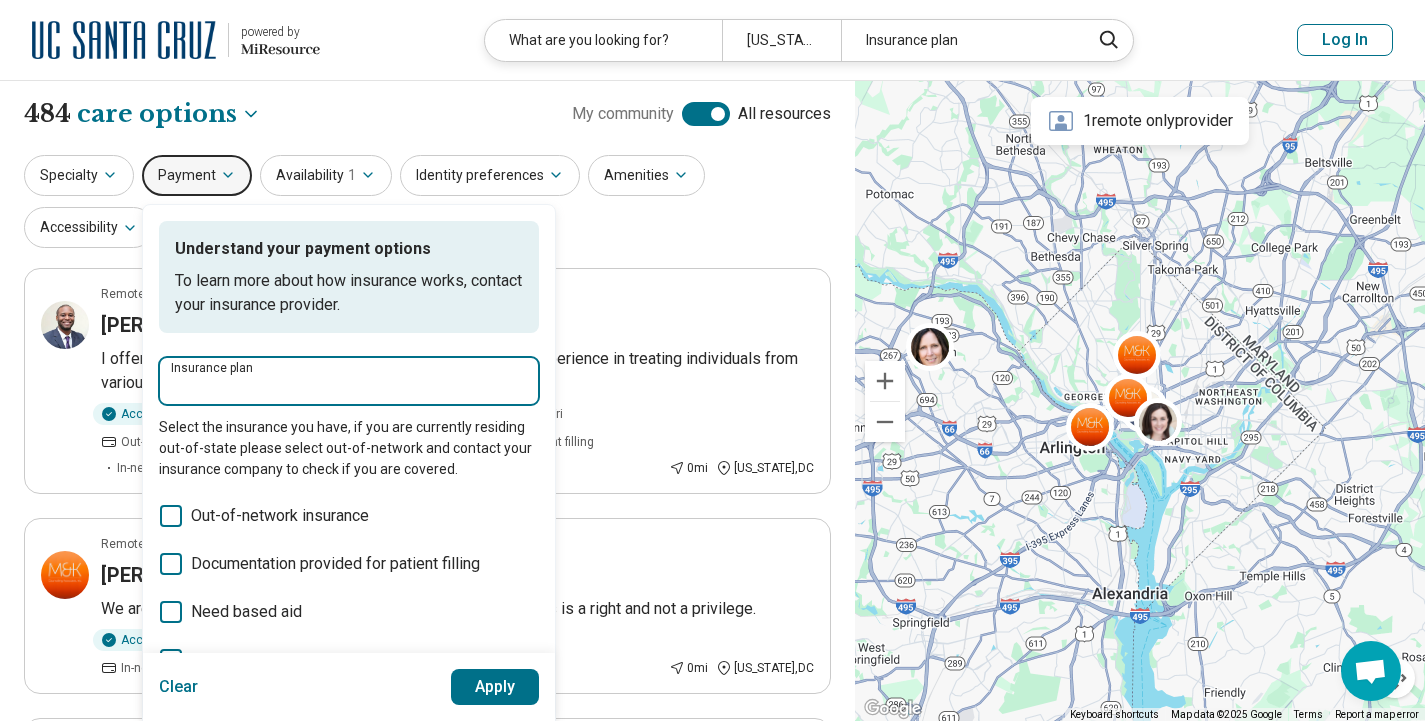 click on "Insurance plan" at bounding box center [349, 387] 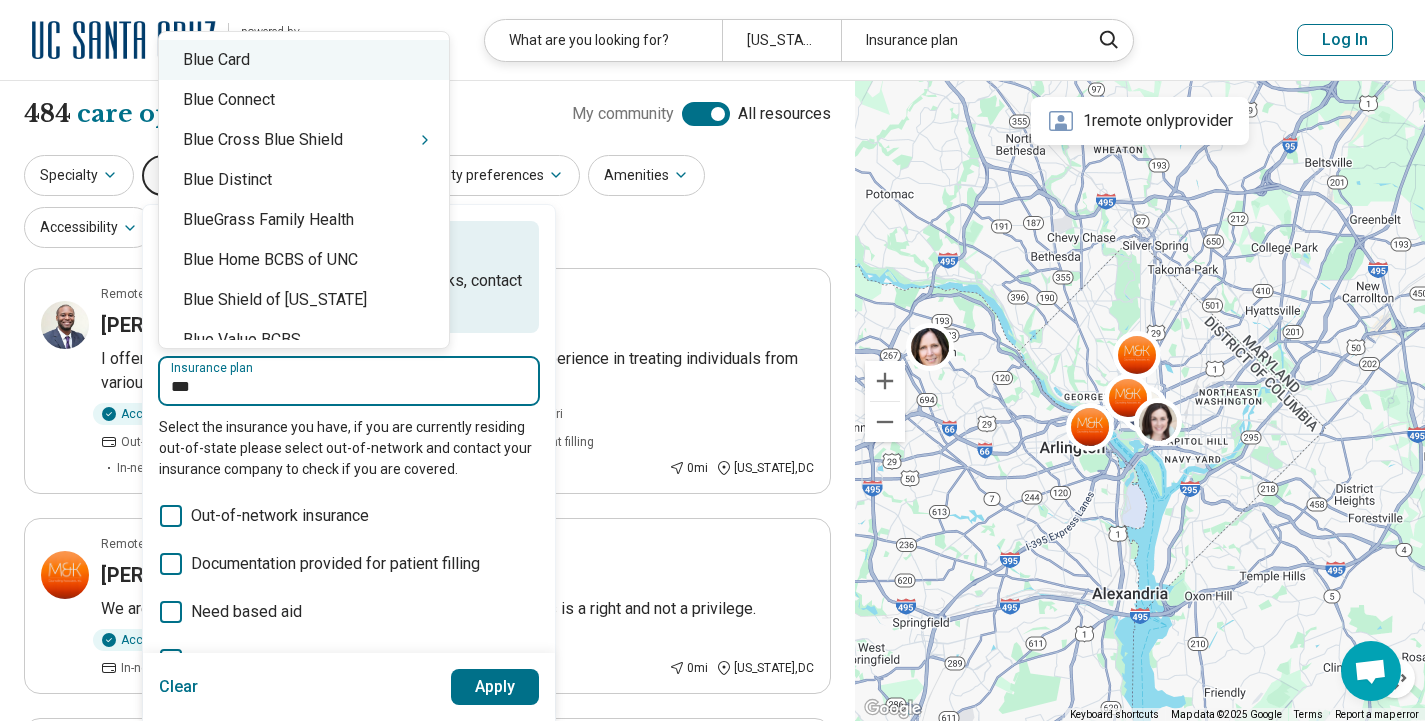 click on "Blue Card" at bounding box center (304, 60) 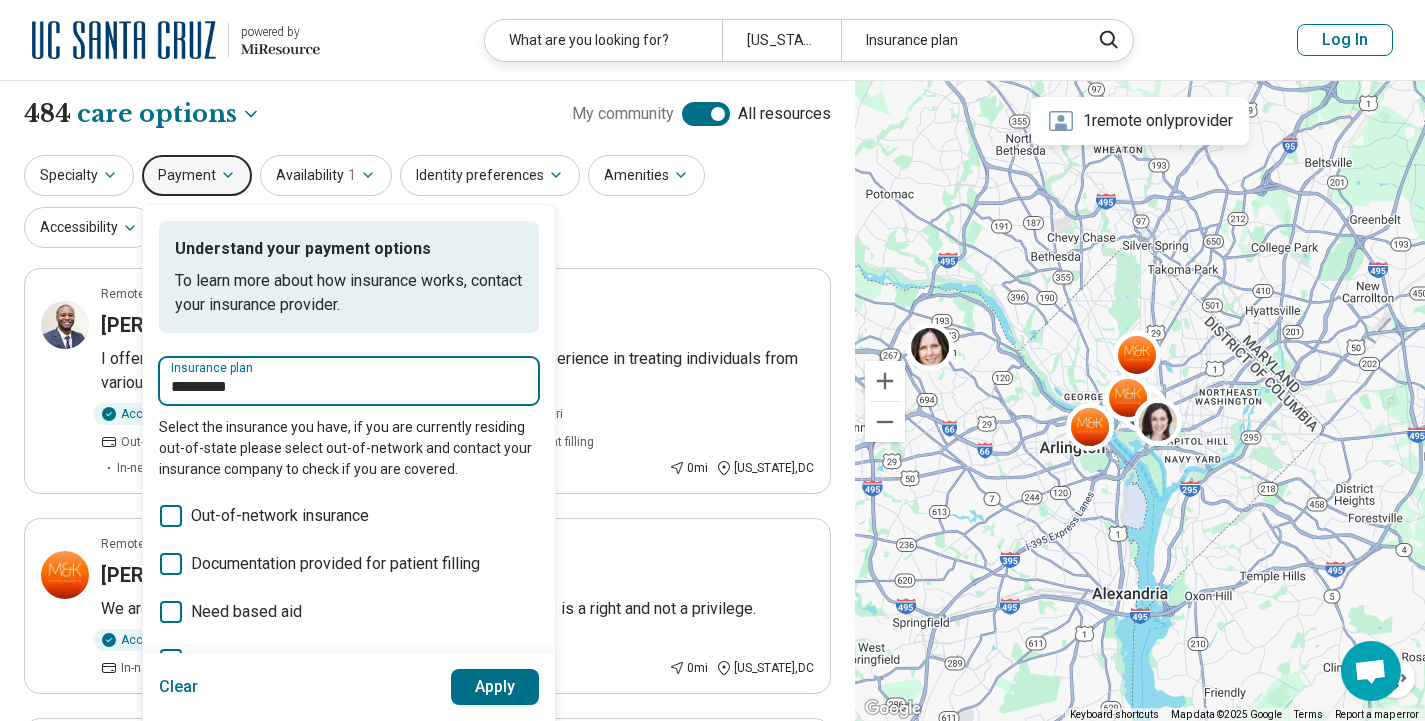 type on "*********" 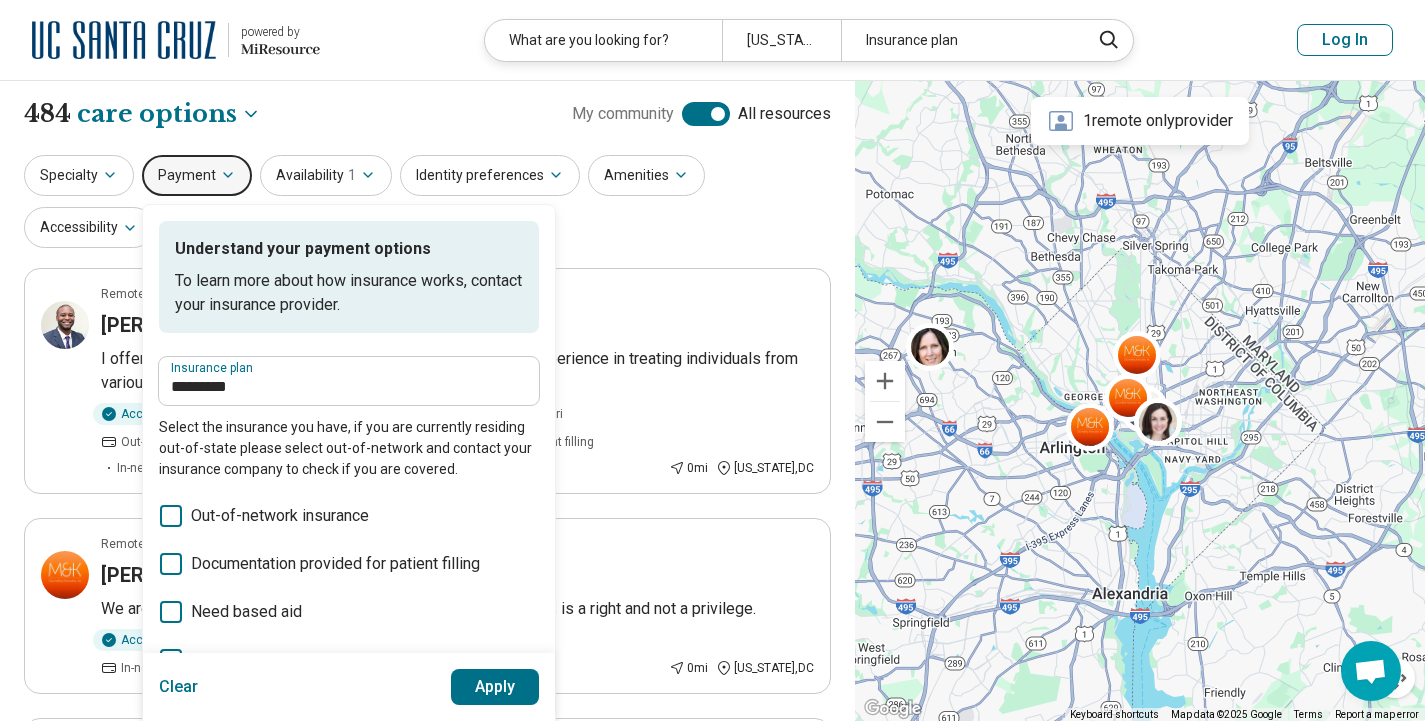 click on "Apply" at bounding box center [495, 687] 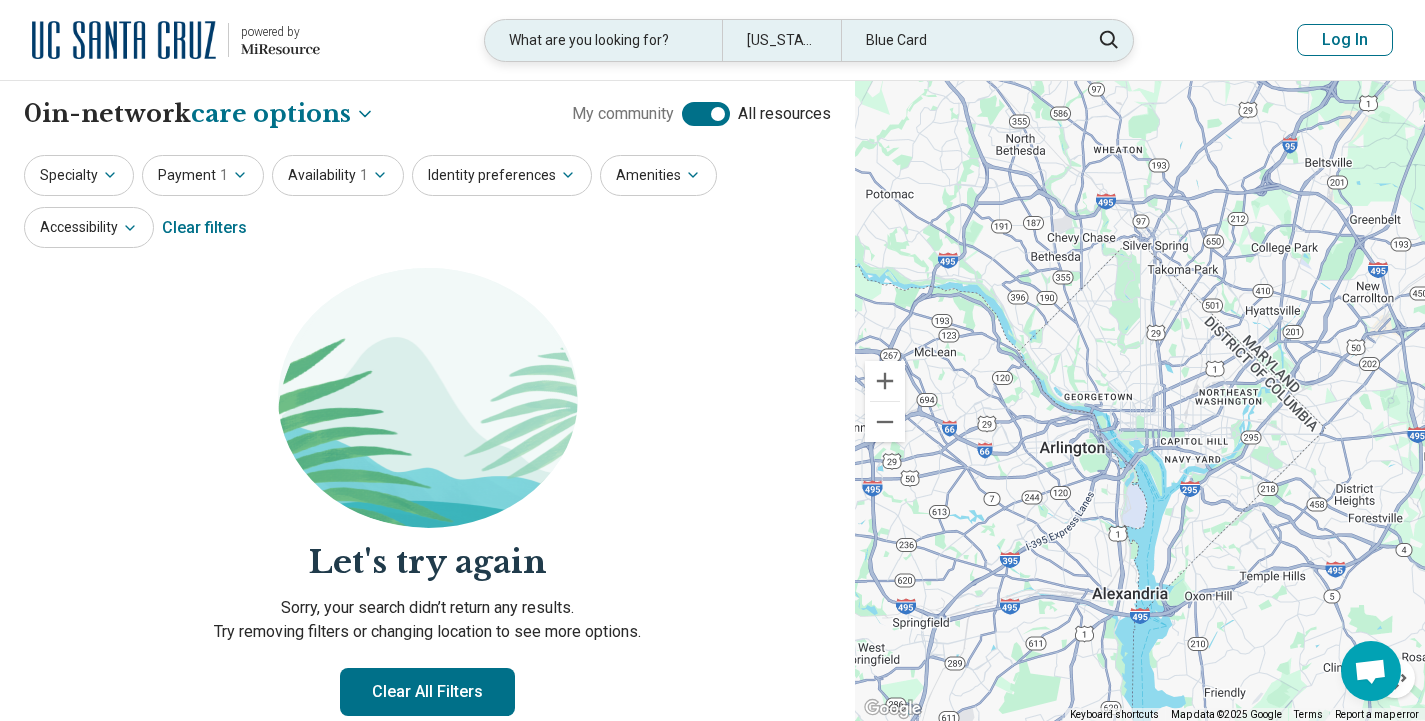 click on "Blue Card" at bounding box center [959, 40] 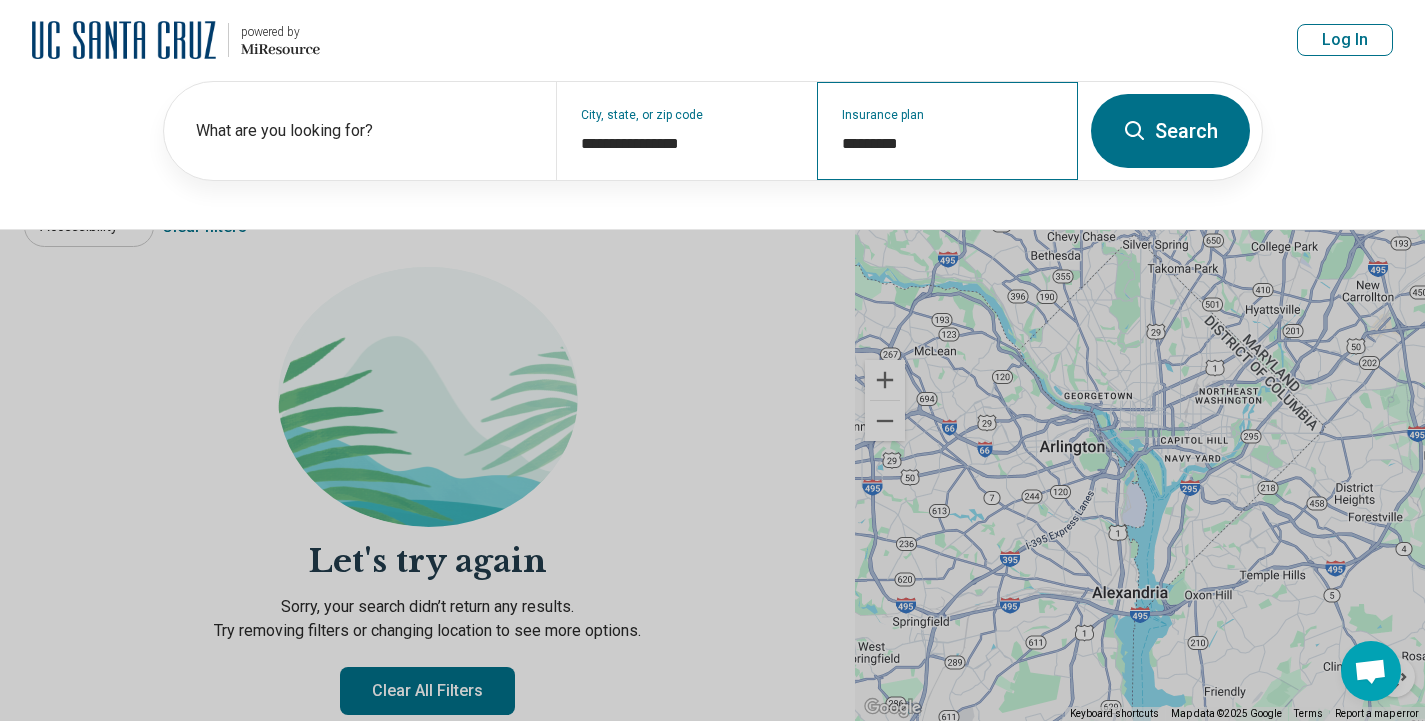 click on "Insurance plan *********" at bounding box center (947, 131) 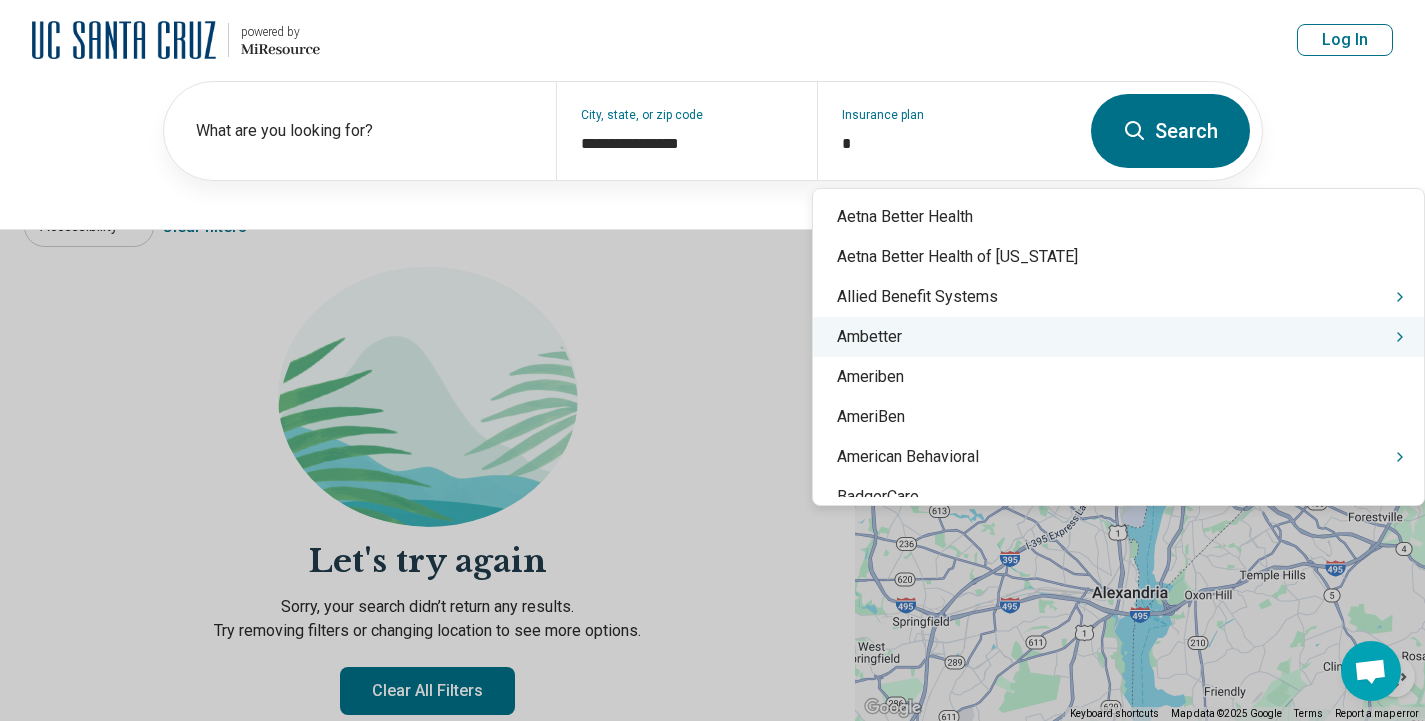 type on "*********" 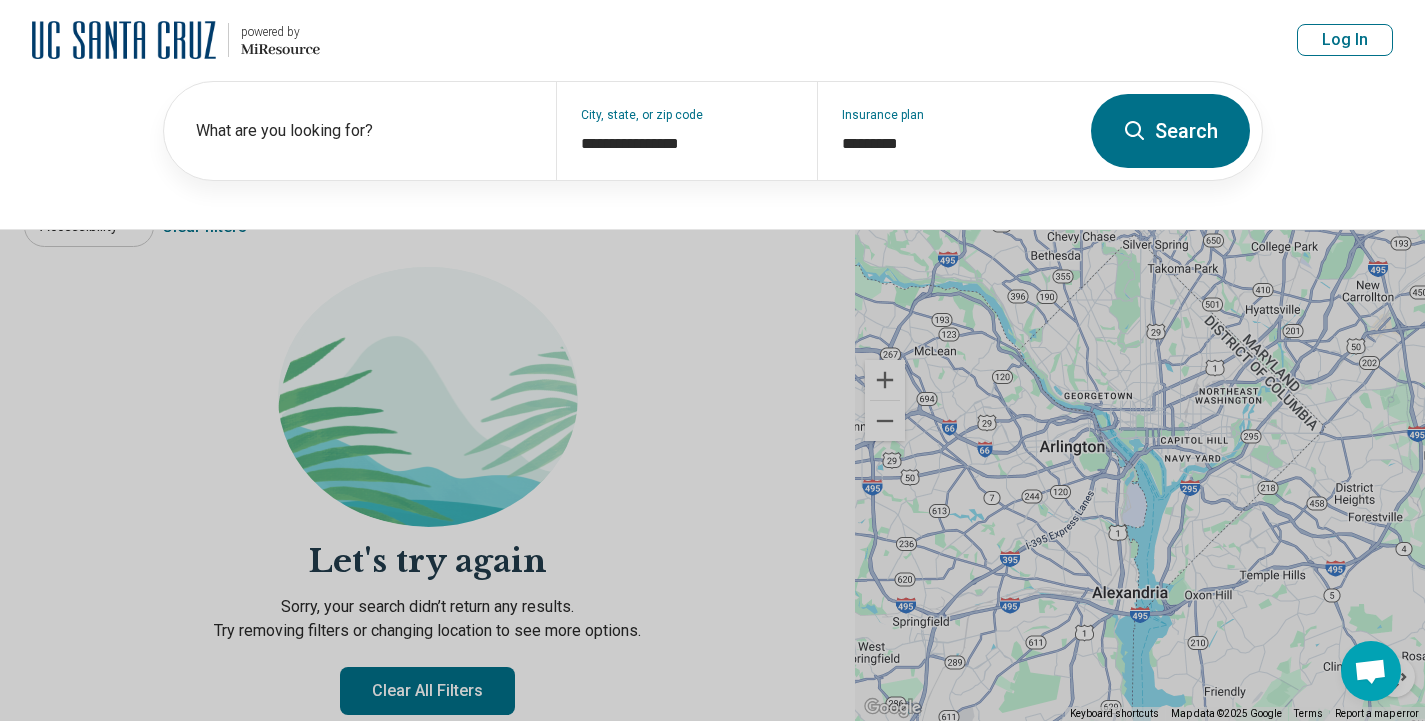 click at bounding box center [712, 360] 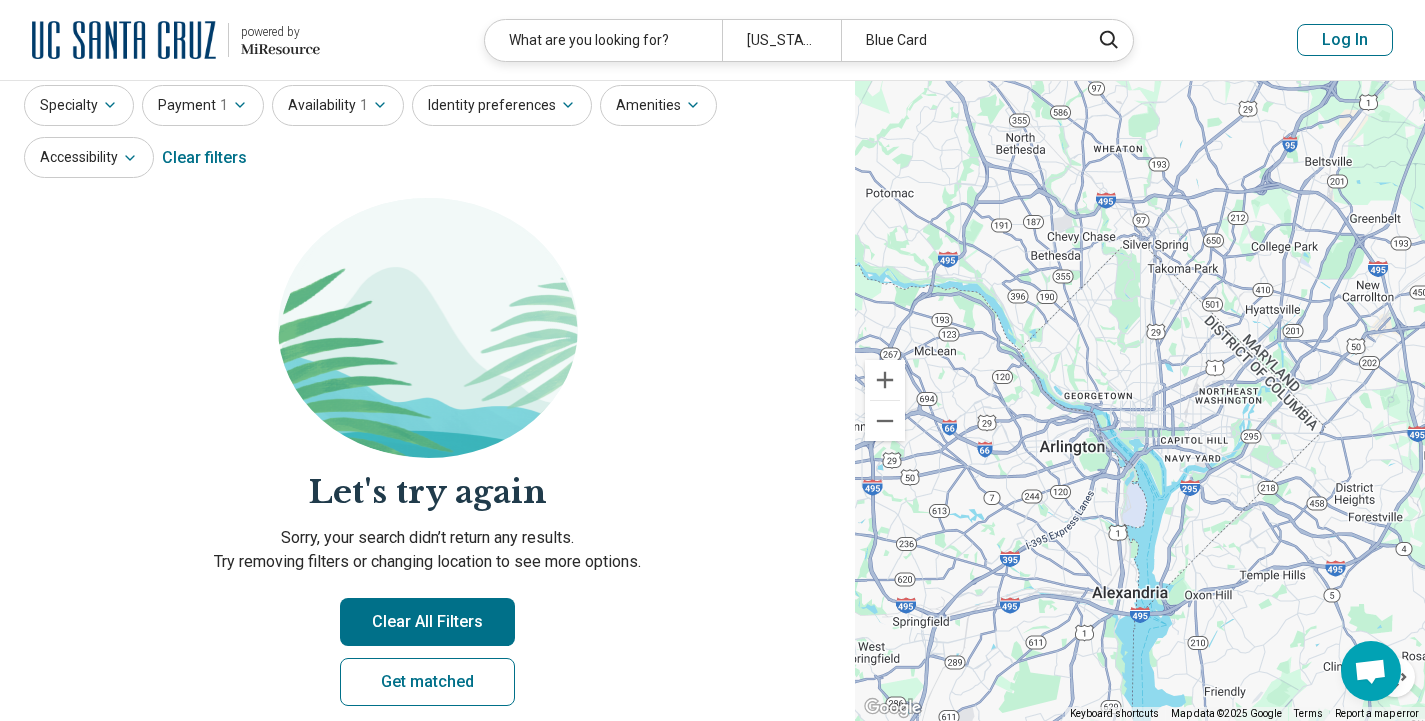 scroll, scrollTop: 10, scrollLeft: 0, axis: vertical 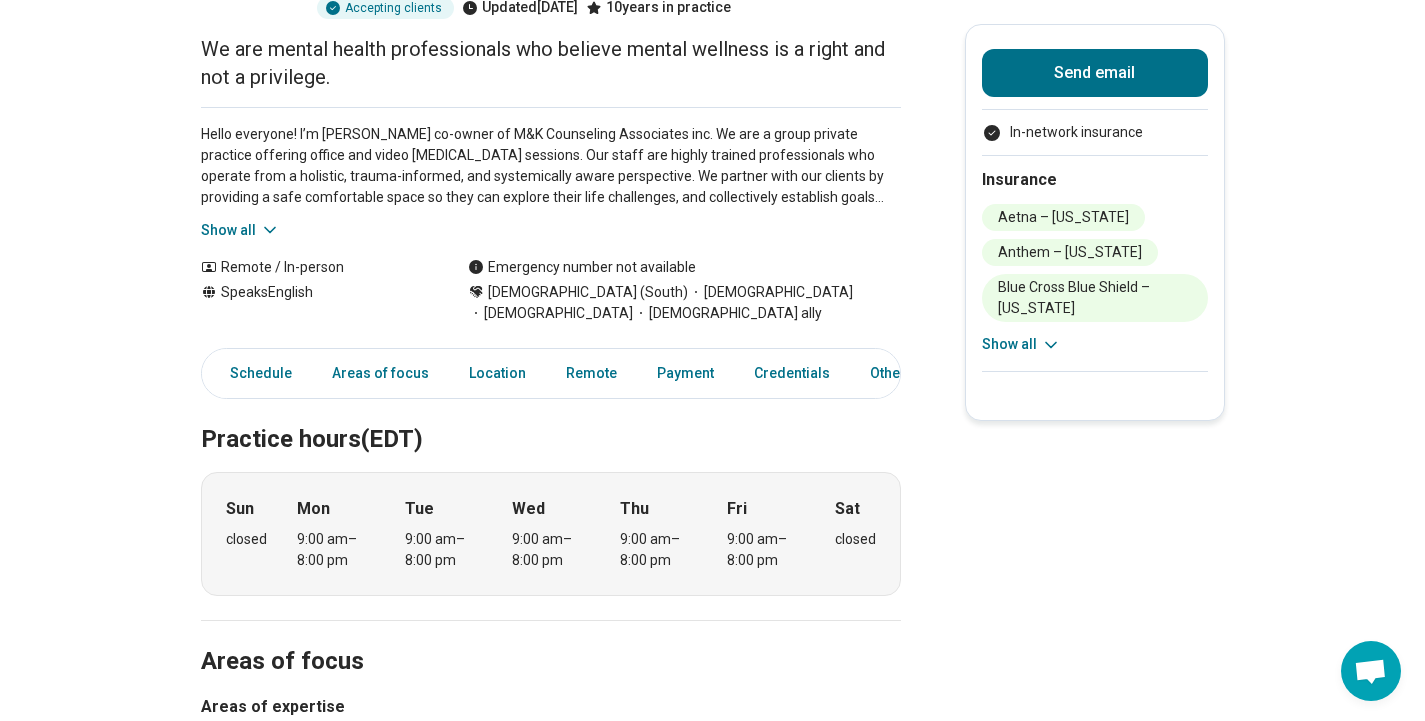click on "Anthem – [US_STATE]" at bounding box center (1070, 252) 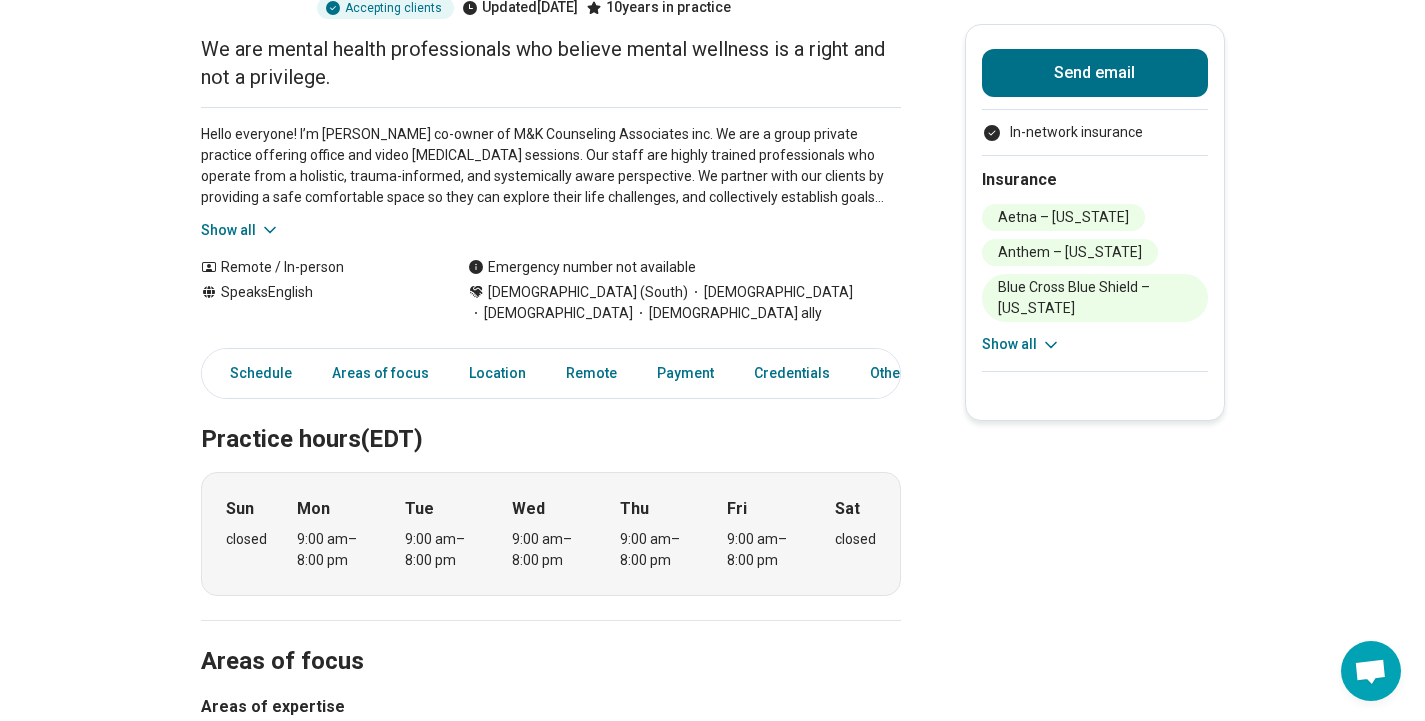 click on "Blue Cross Blue Shield – Virginia" at bounding box center (1095, 298) 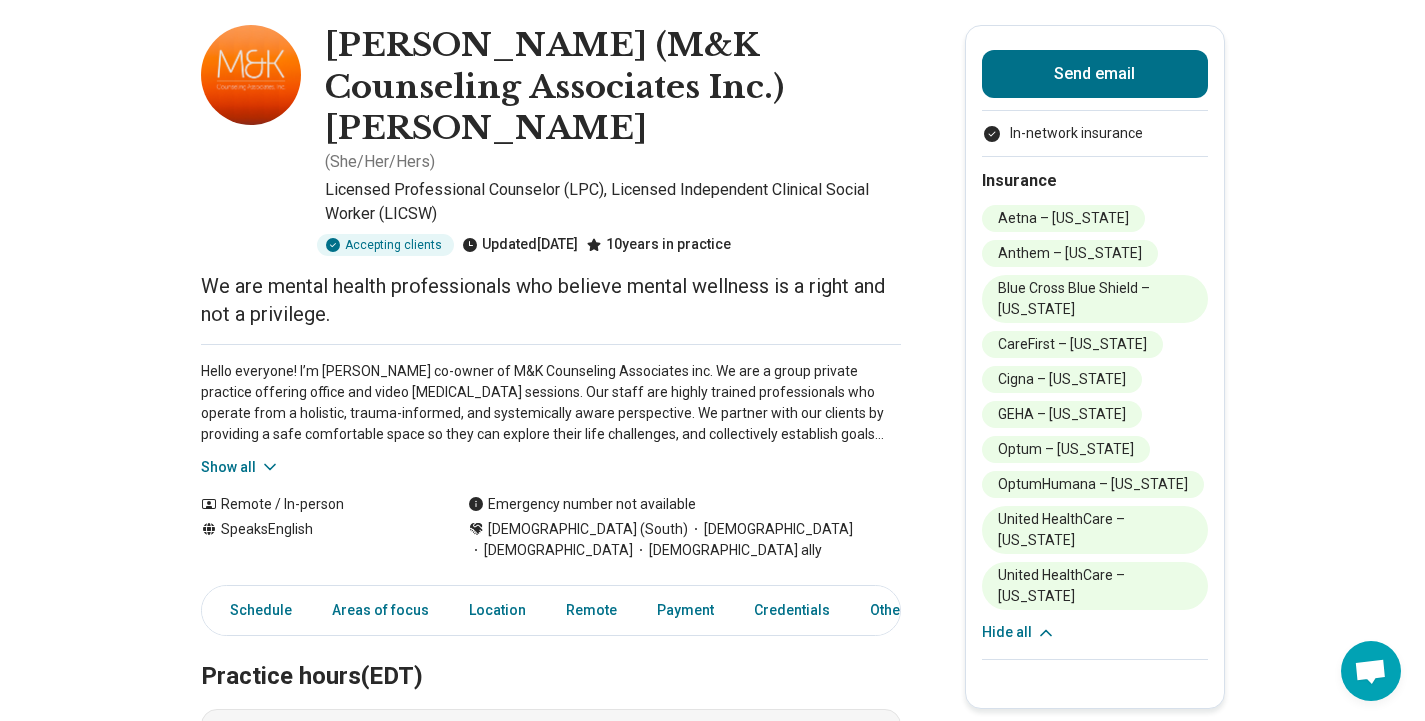 scroll, scrollTop: 0, scrollLeft: 0, axis: both 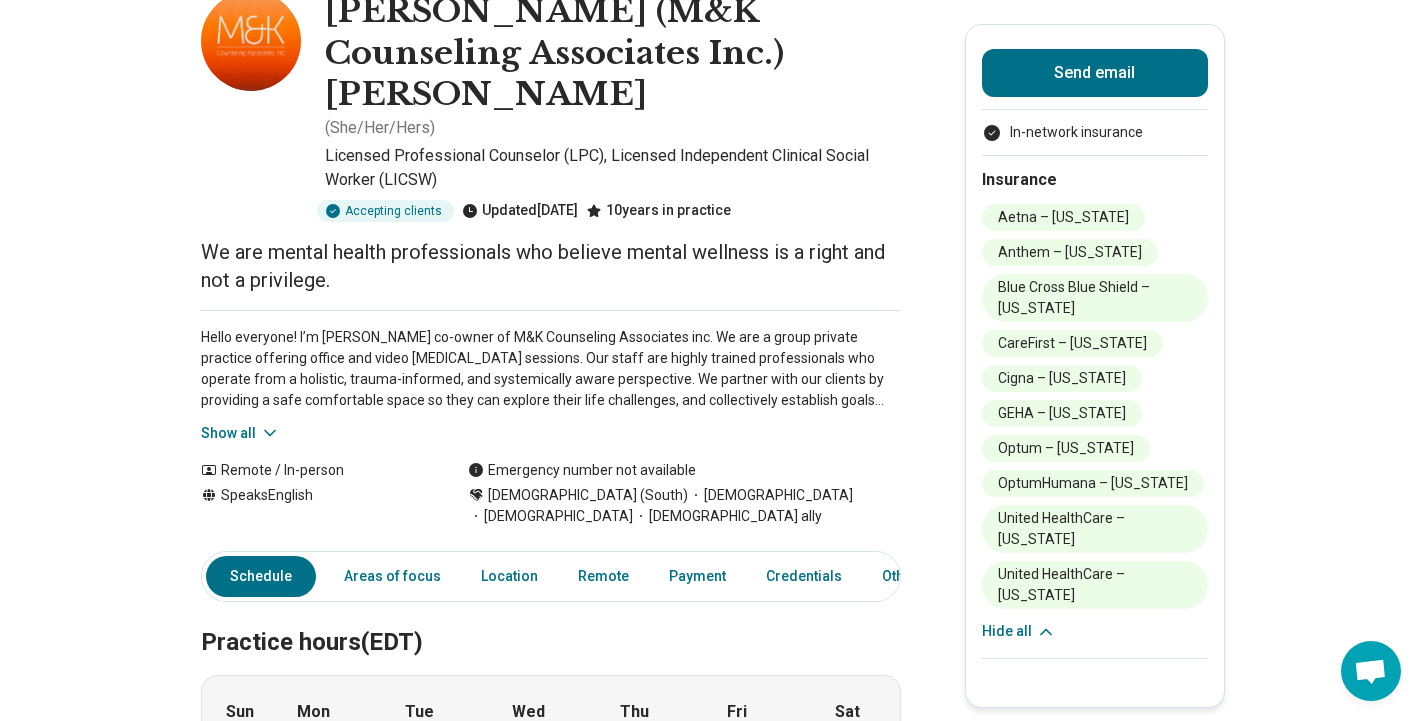click on "Show all" at bounding box center [240, 433] 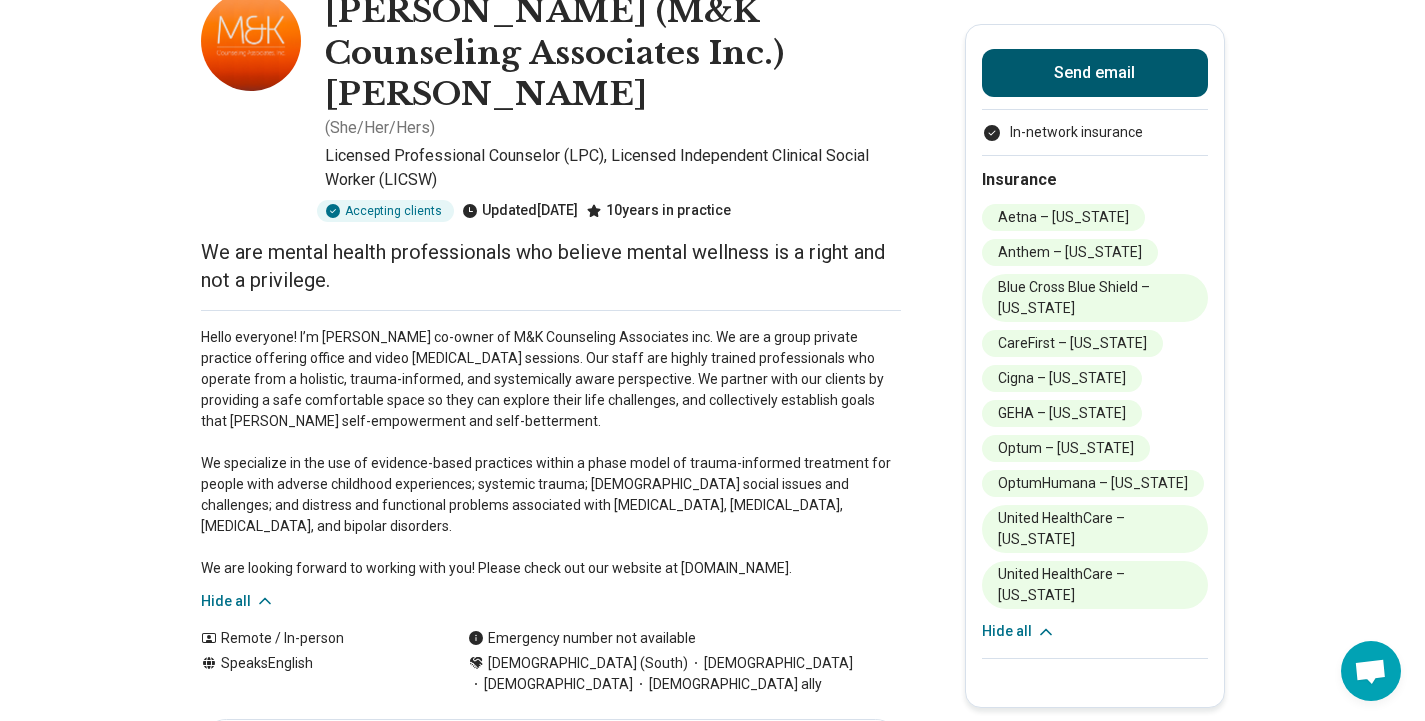 click on "Send email" at bounding box center (1095, 73) 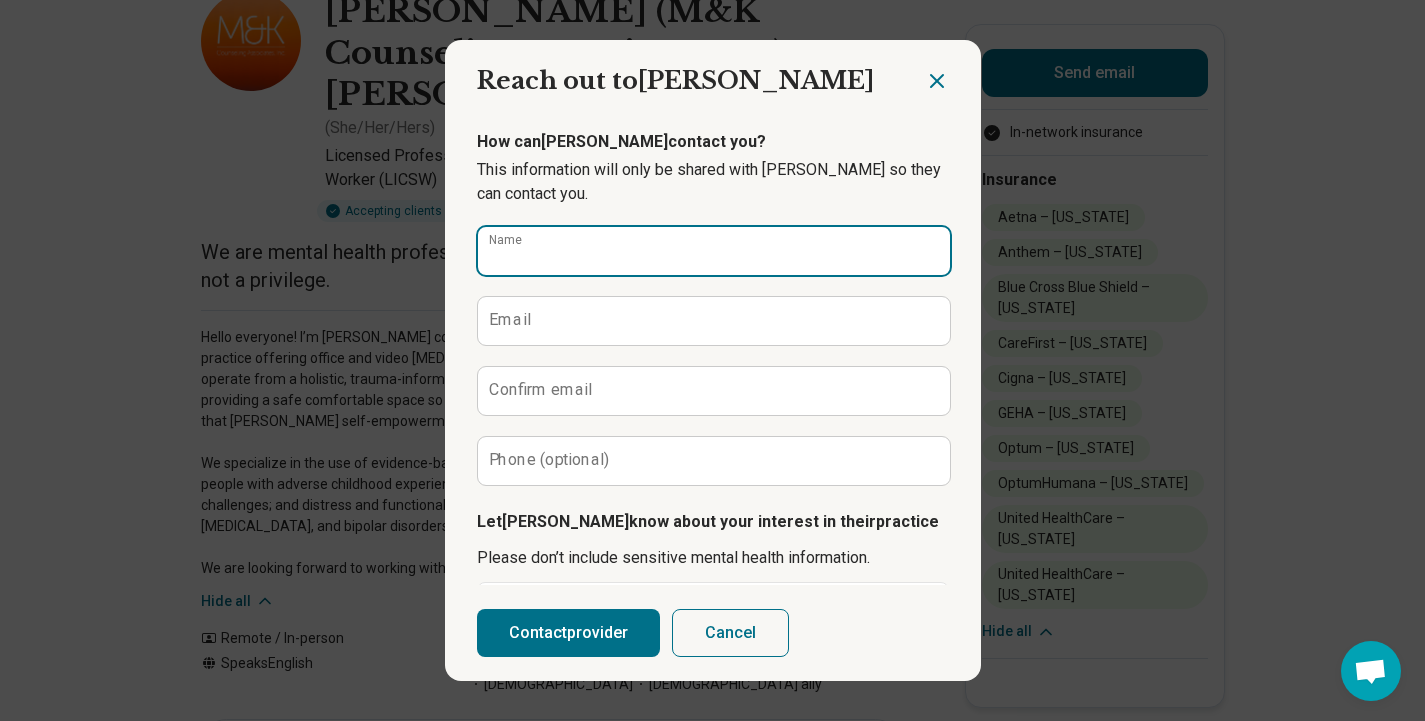 click on "Name" at bounding box center (714, 251) 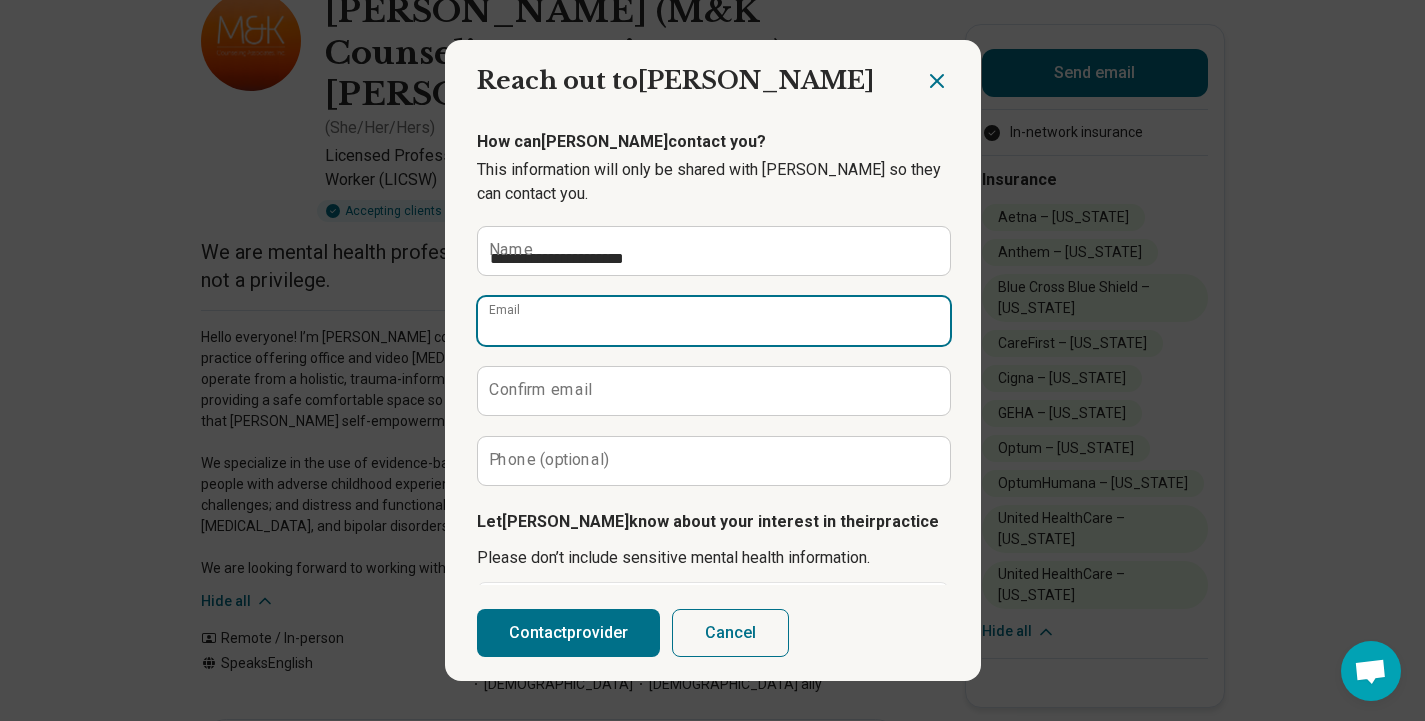 type on "**********" 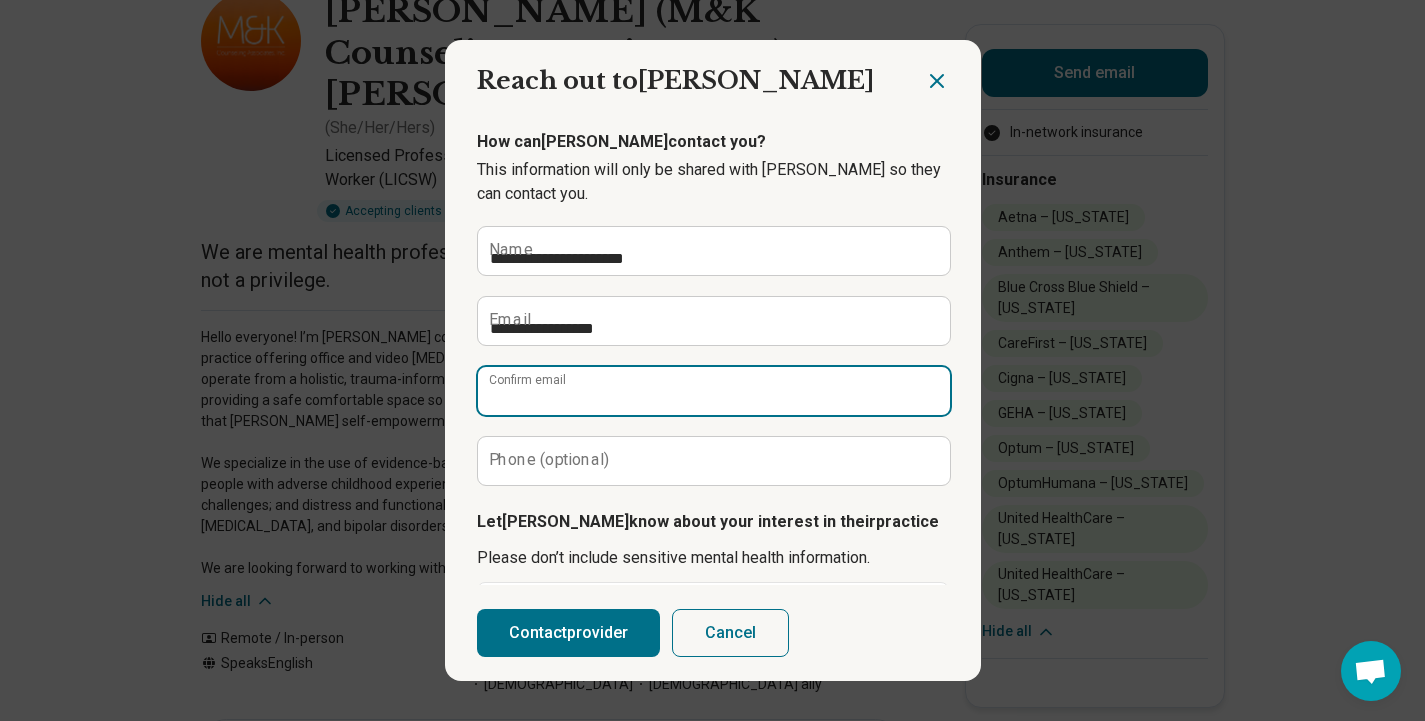 type on "**********" 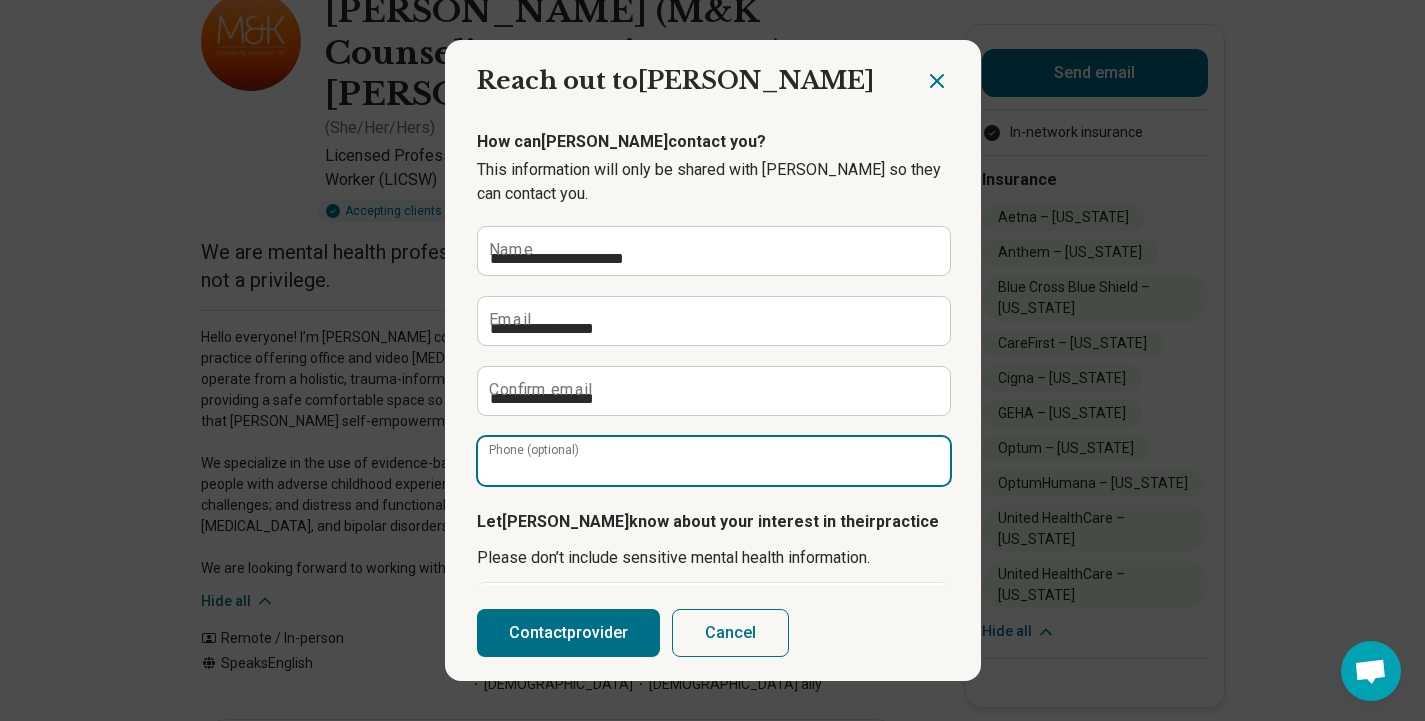 type on "**********" 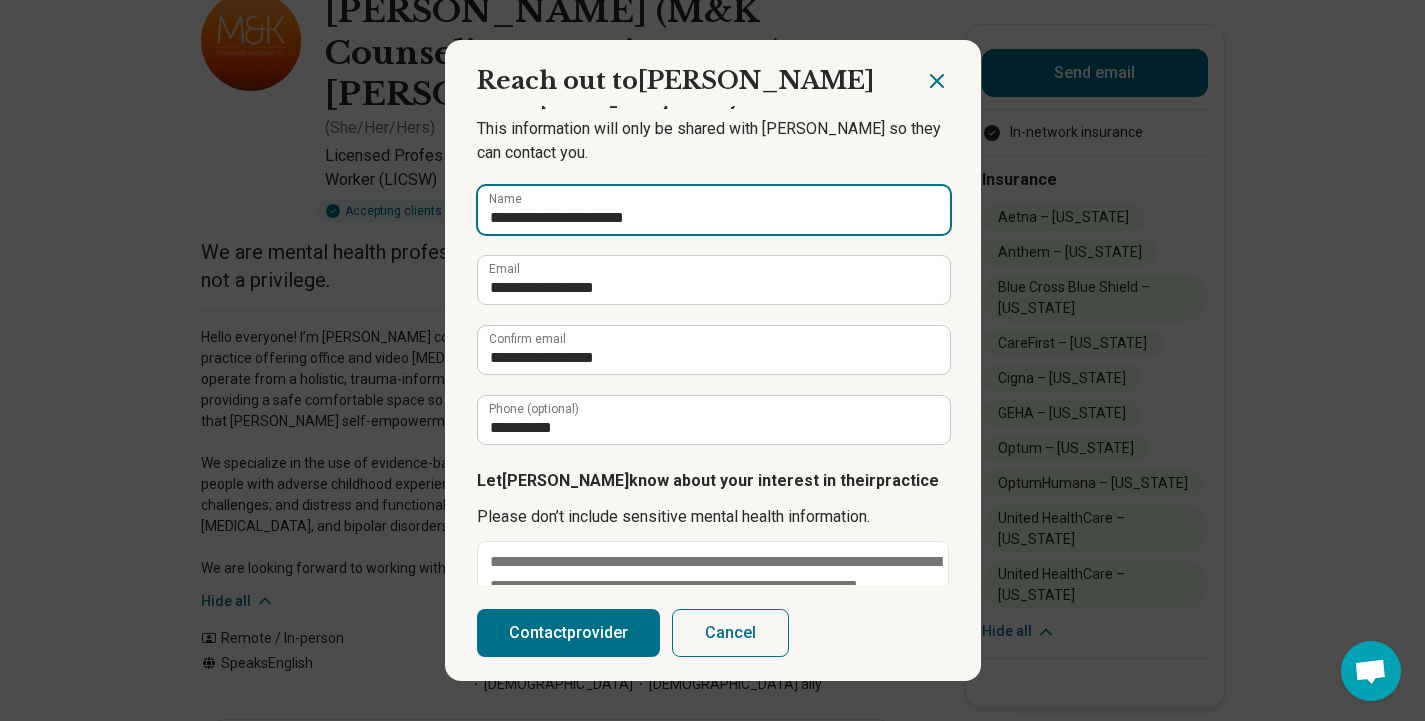 scroll, scrollTop: 184, scrollLeft: 0, axis: vertical 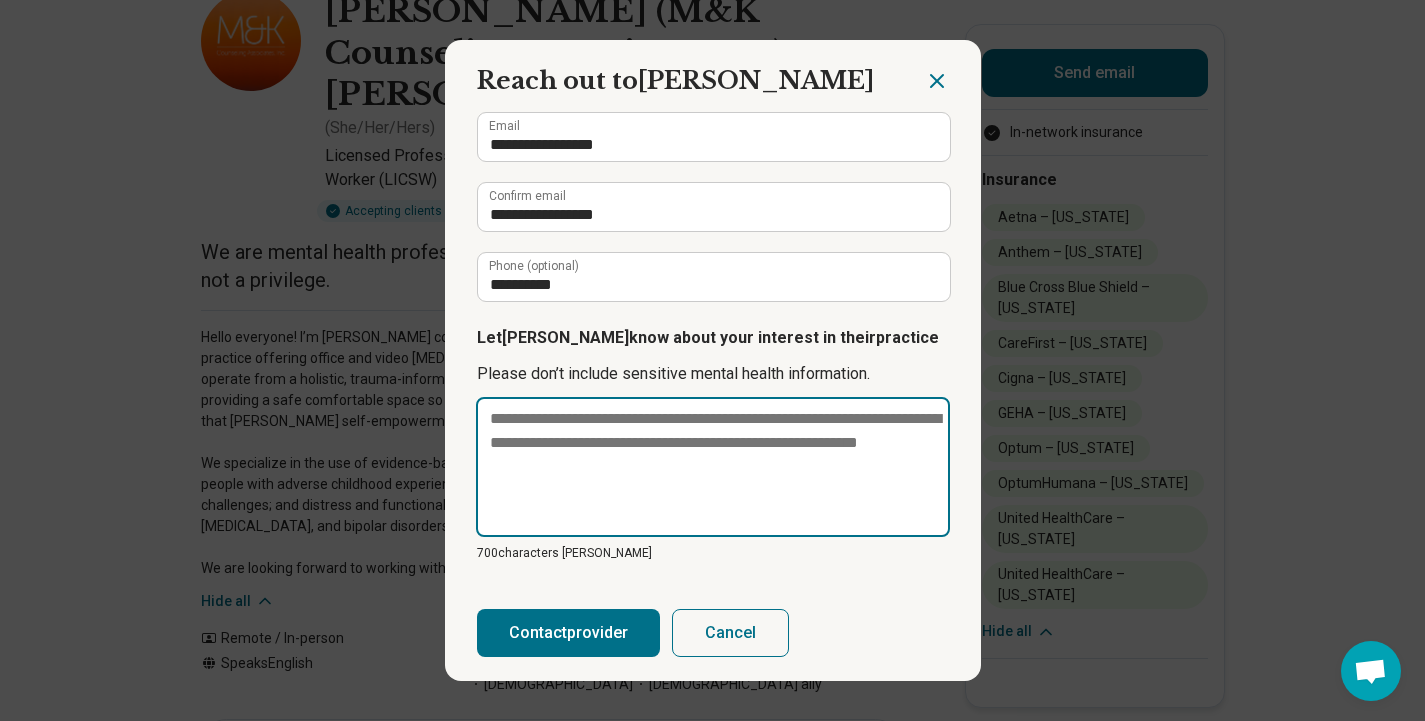 click at bounding box center [713, 467] 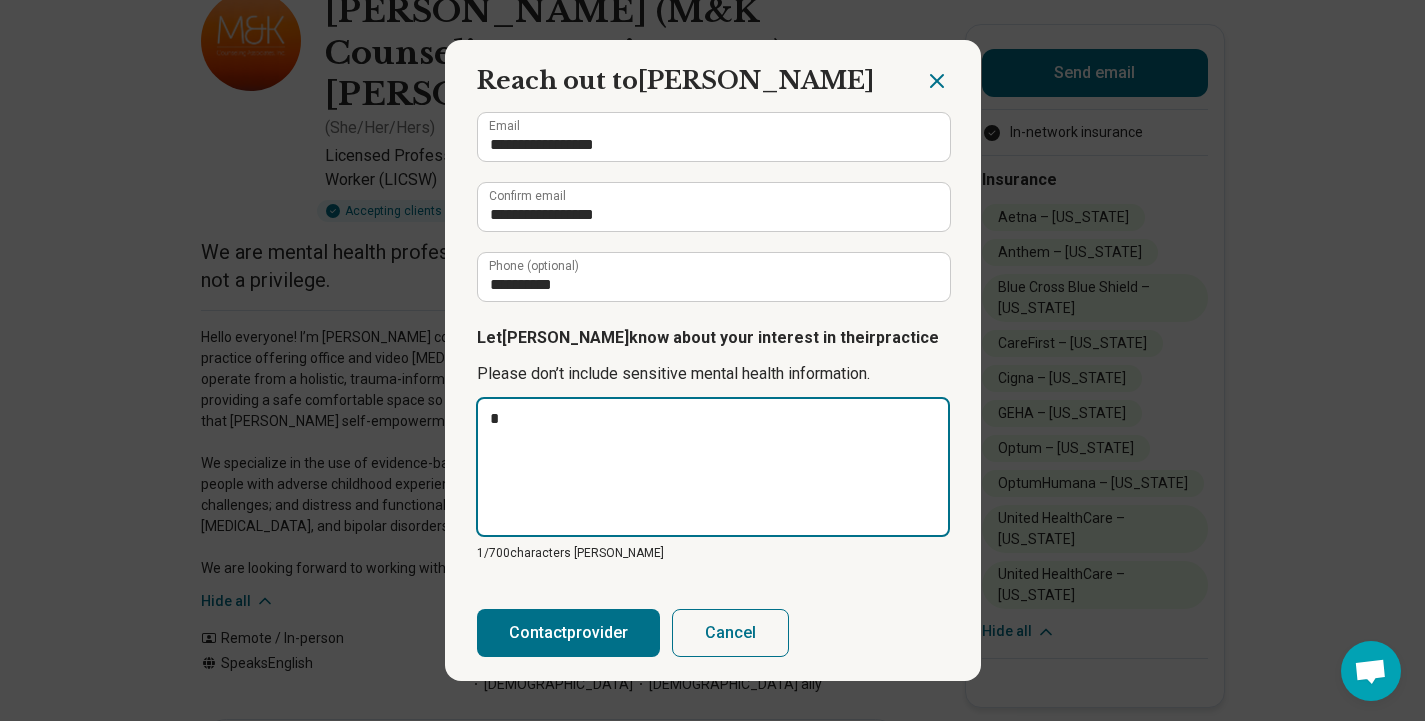 type on "*" 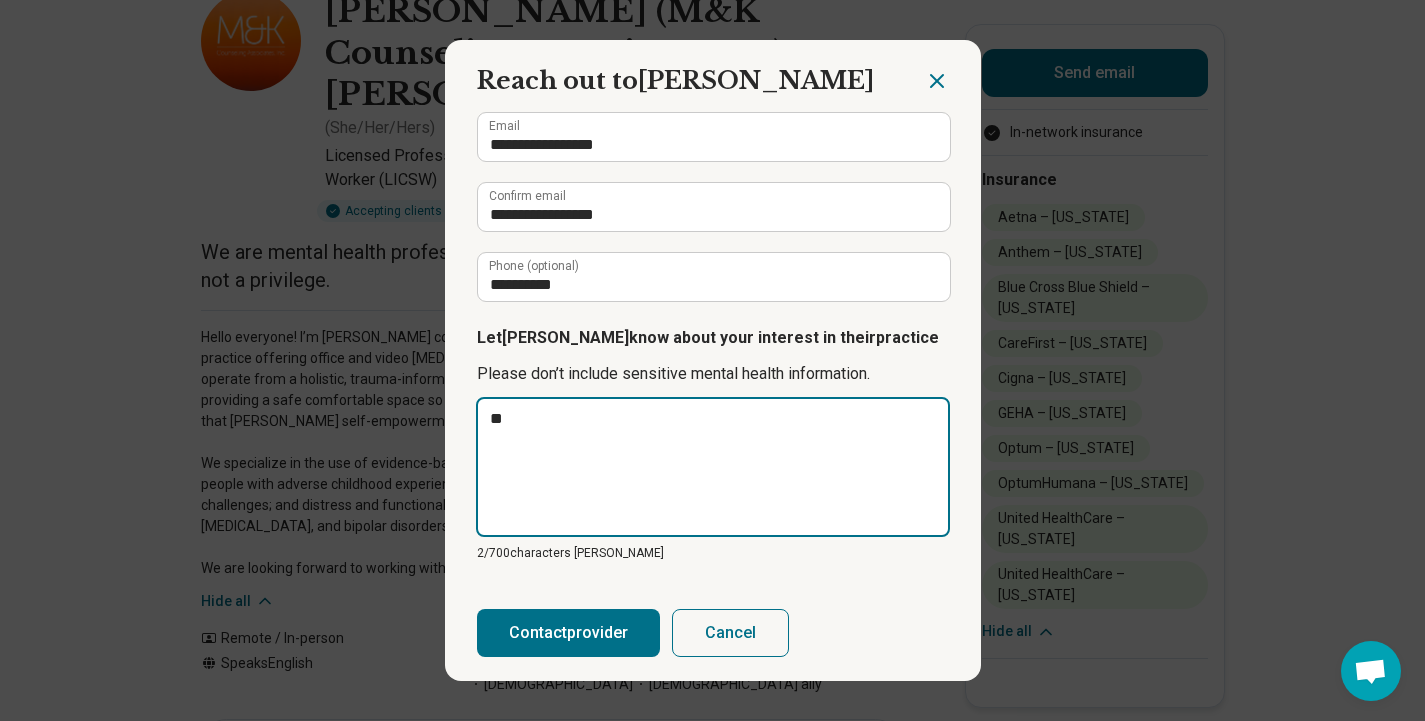 type on "***" 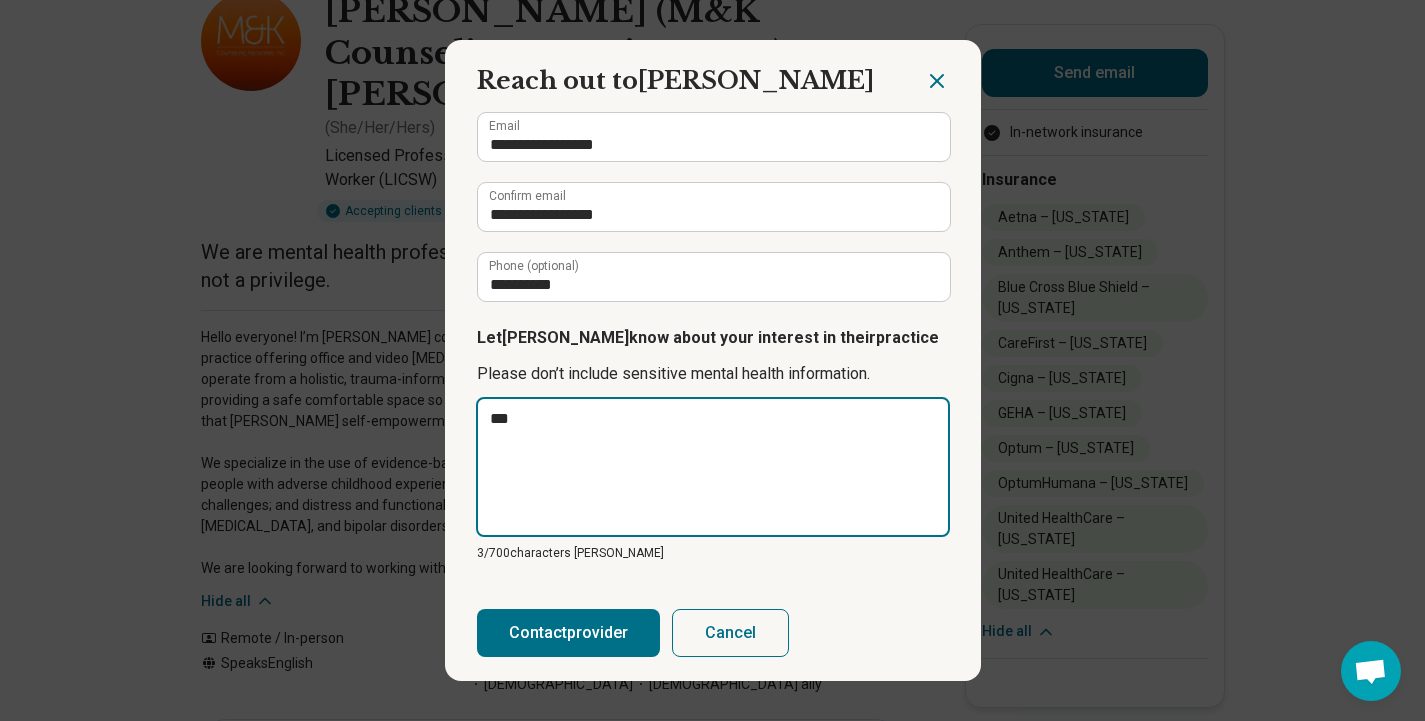 type on "****" 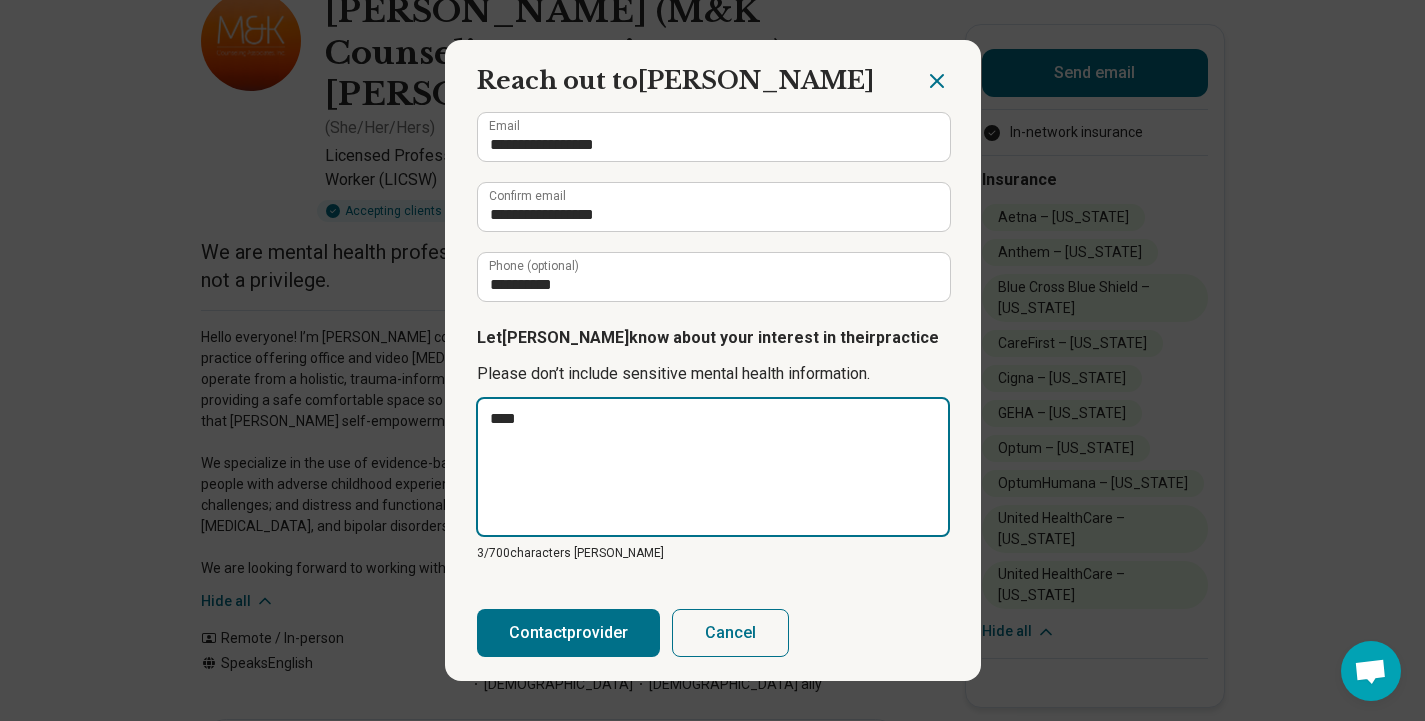 type on "*****" 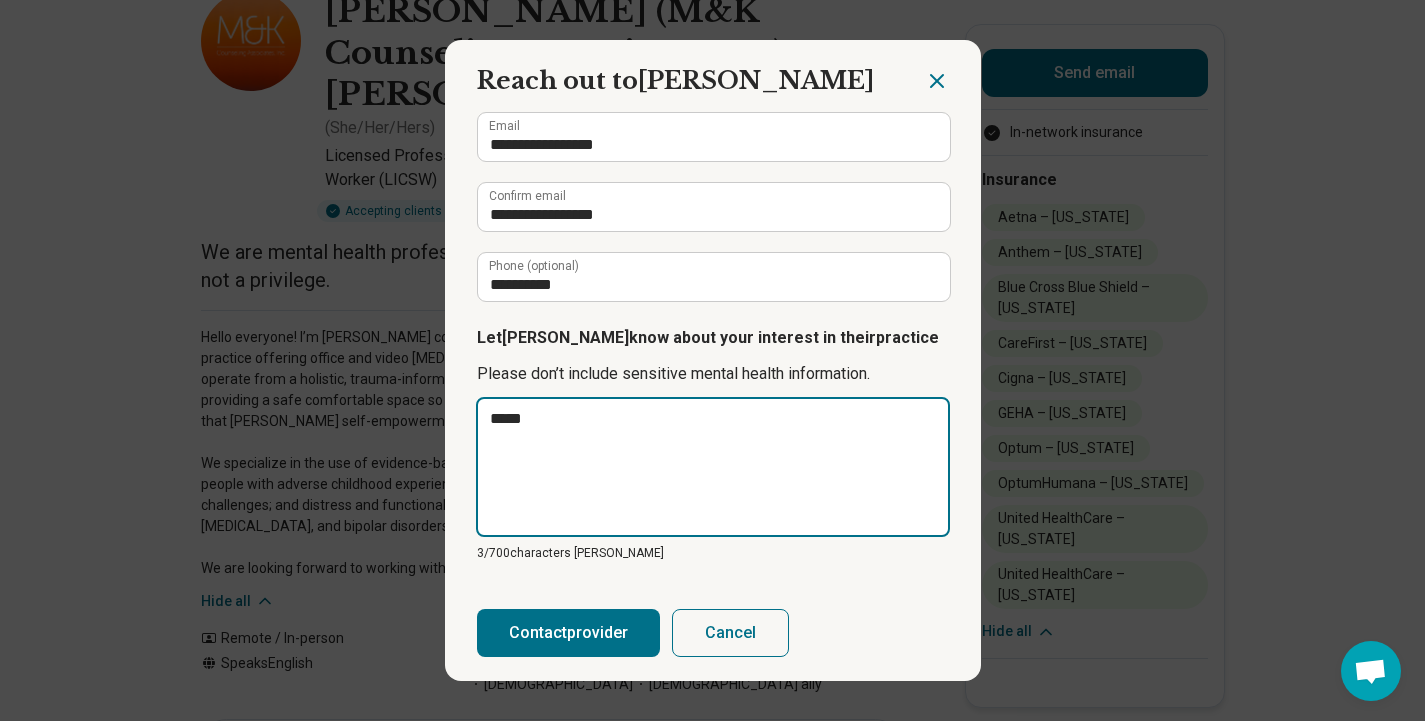 type on "******" 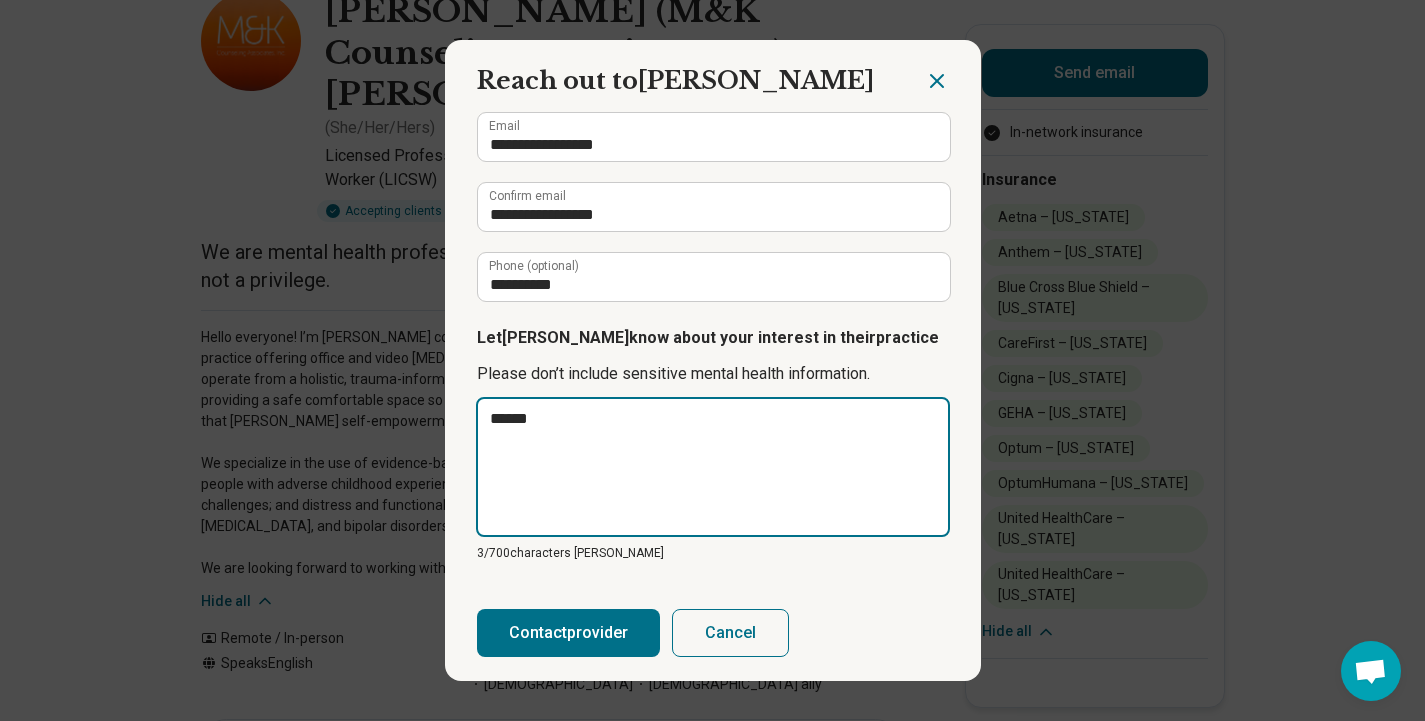 type on "*" 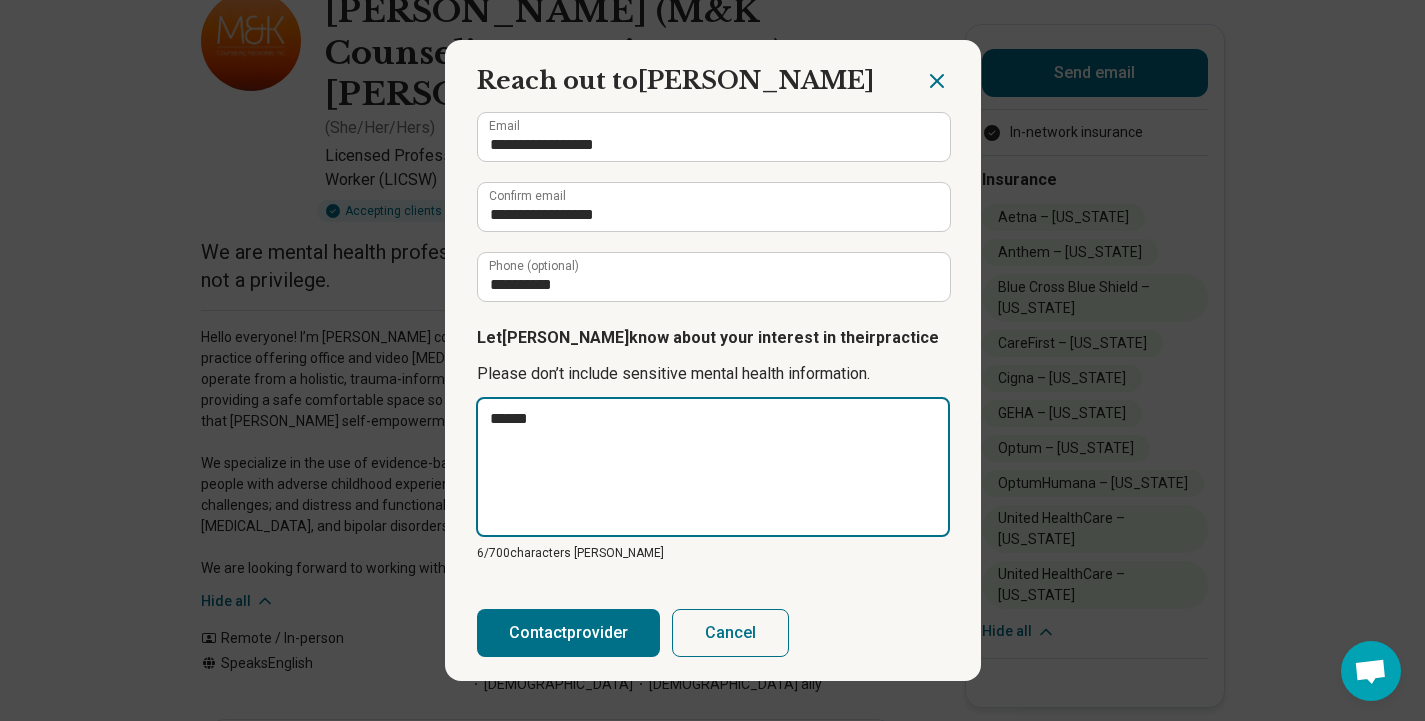 type on "******" 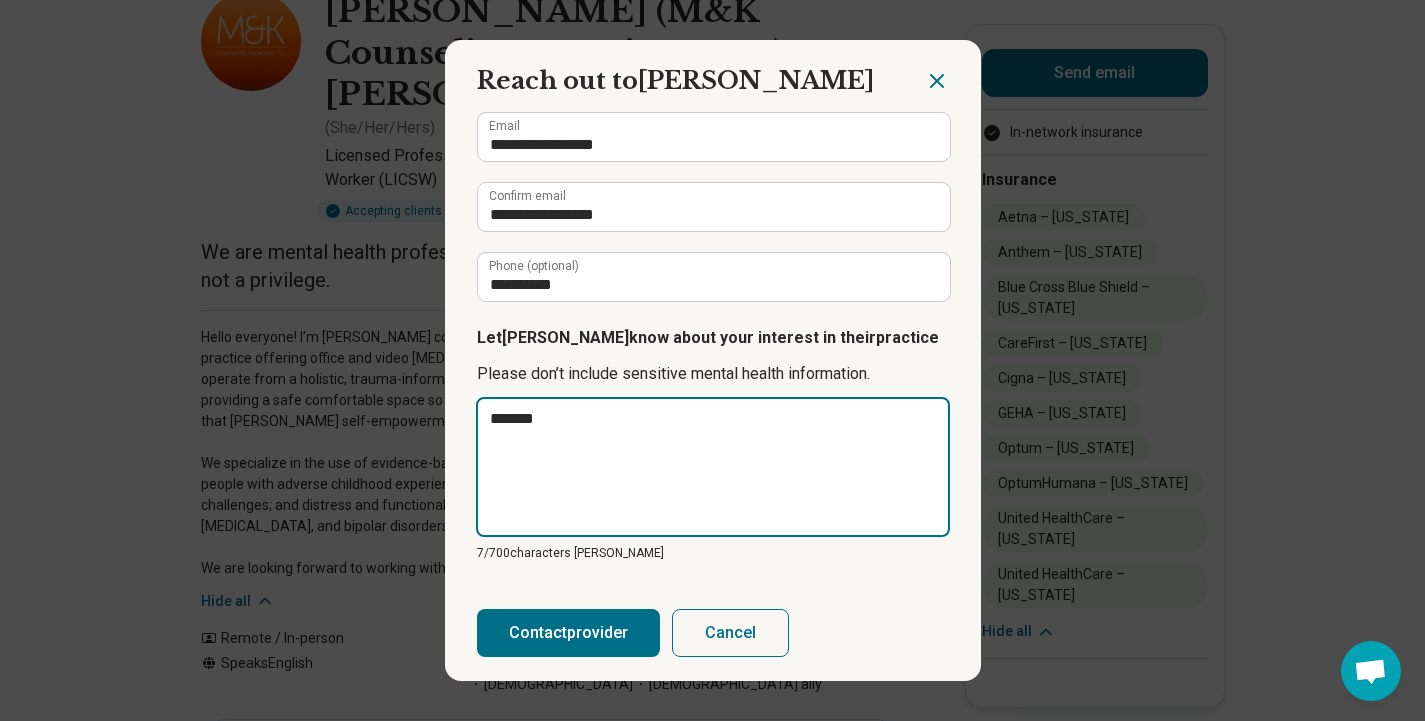type on "********" 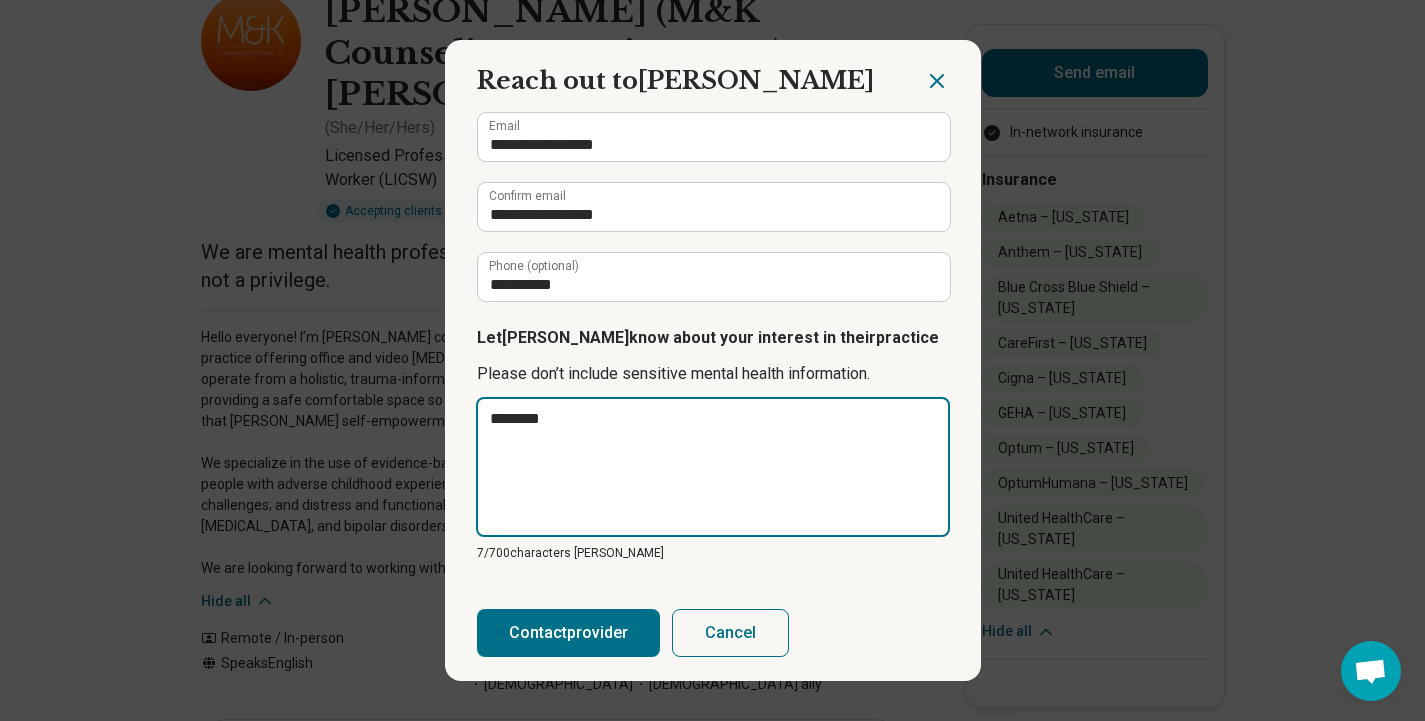type on "*********" 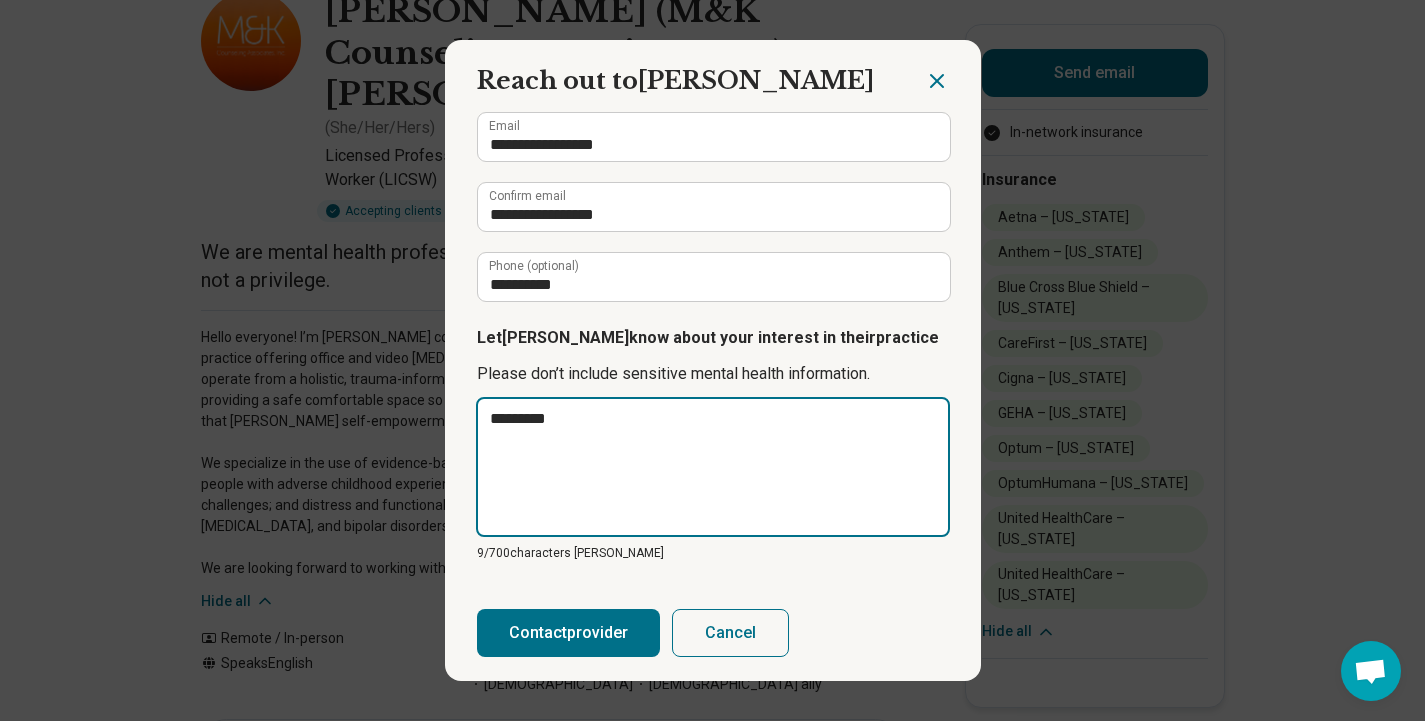 type on "**********" 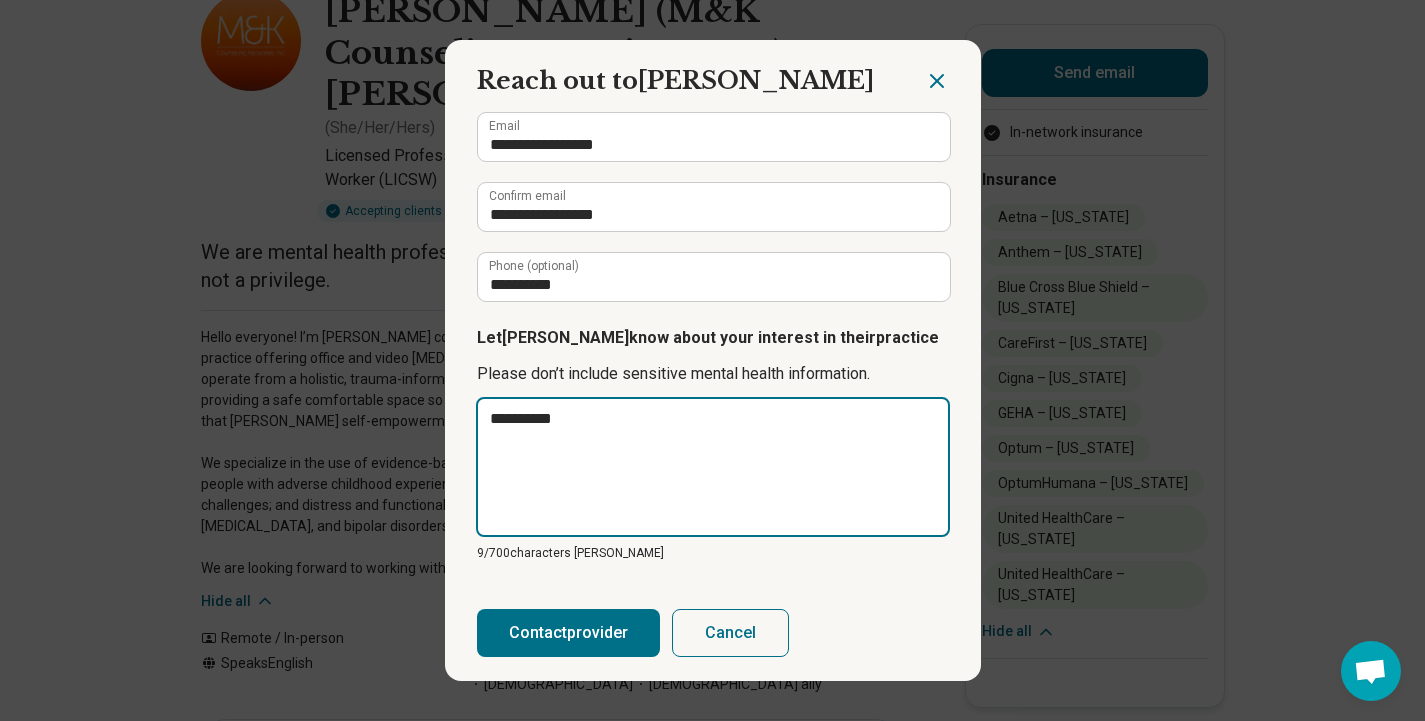type on "**********" 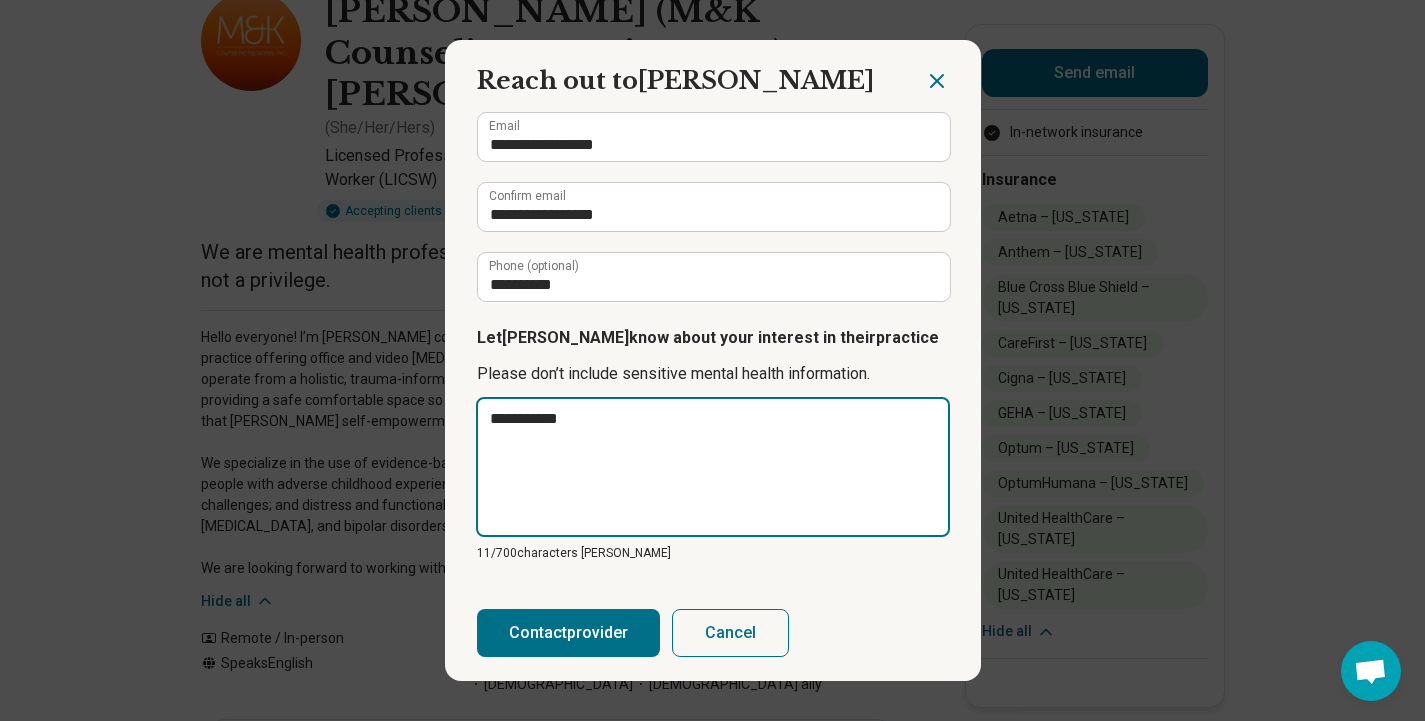 type on "**********" 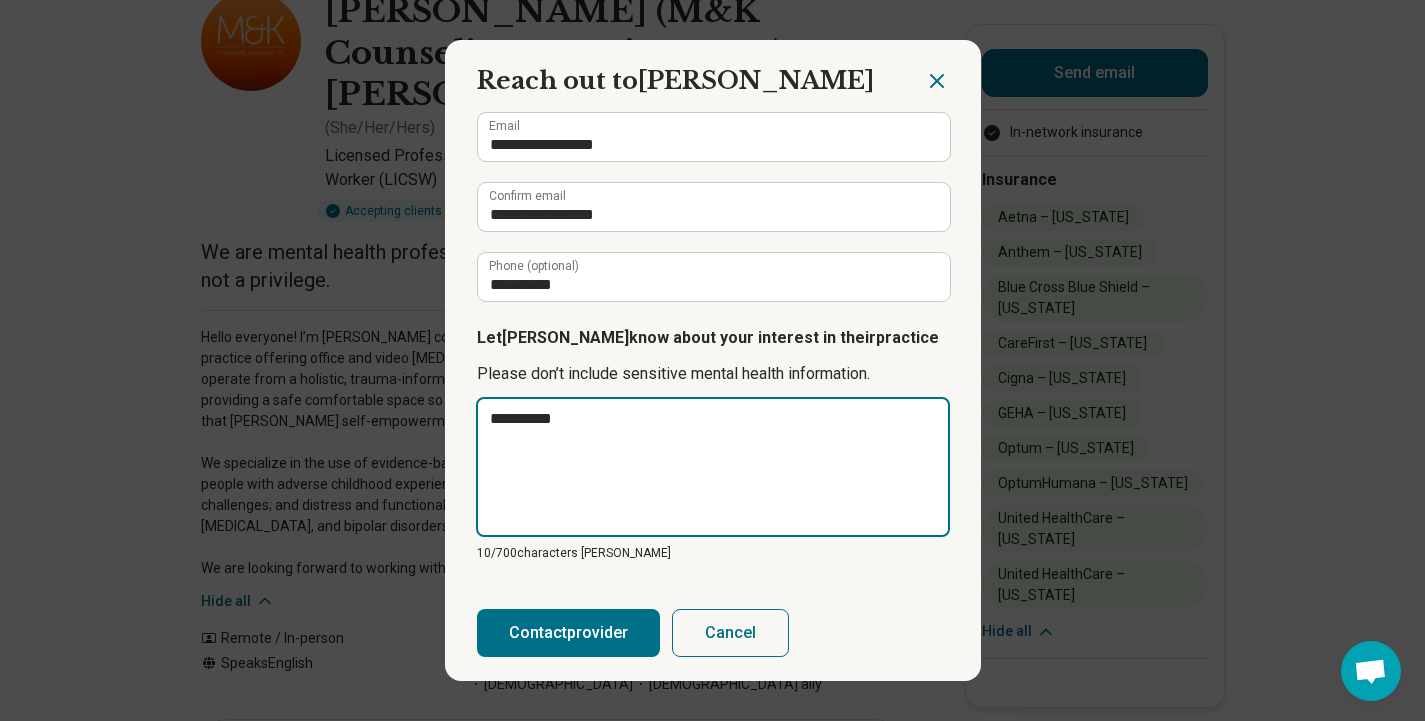 type on "*********" 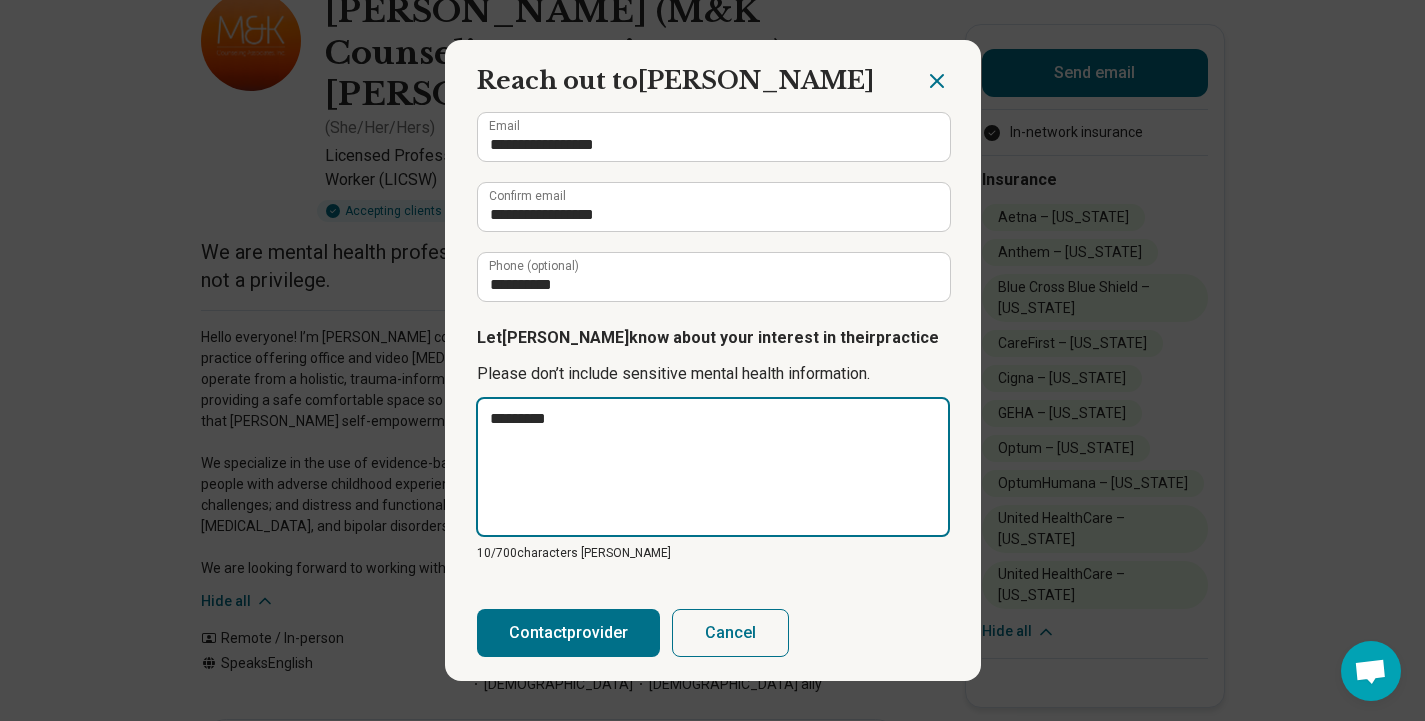 type on "********" 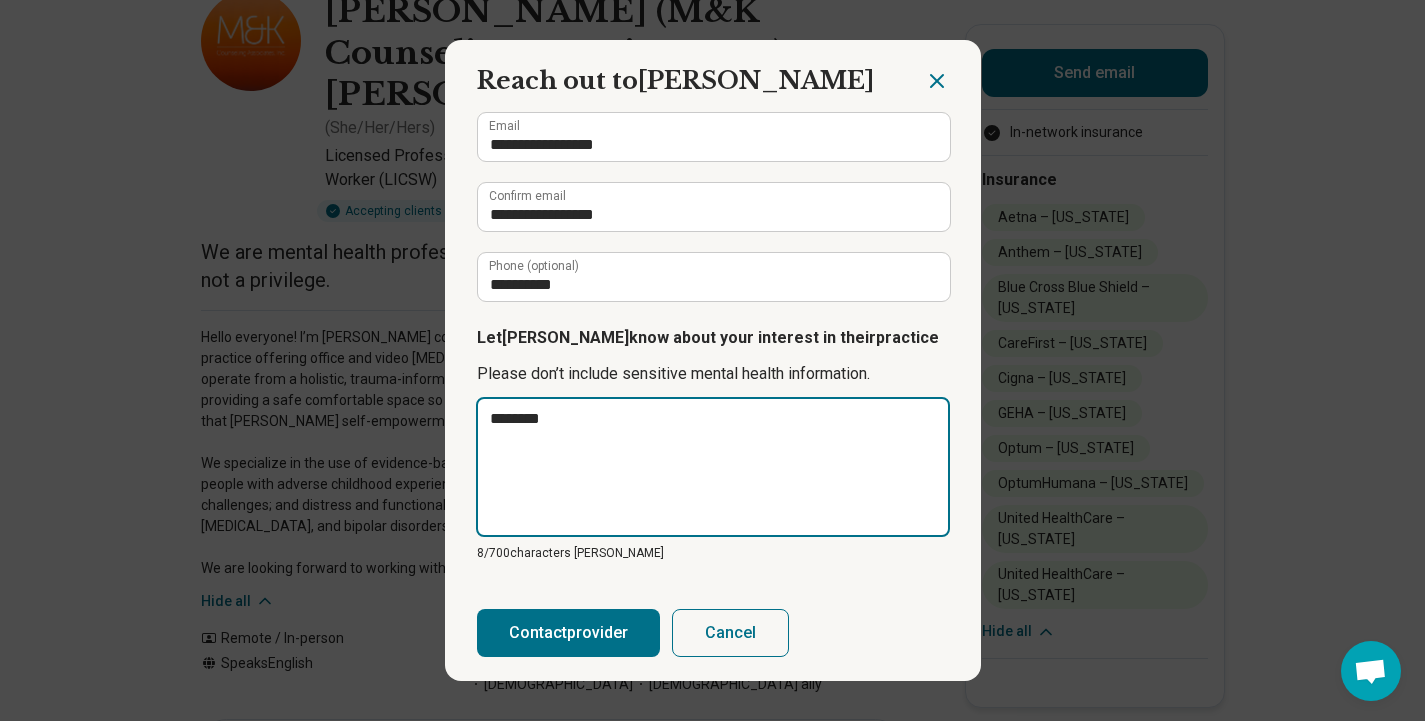 type on "******" 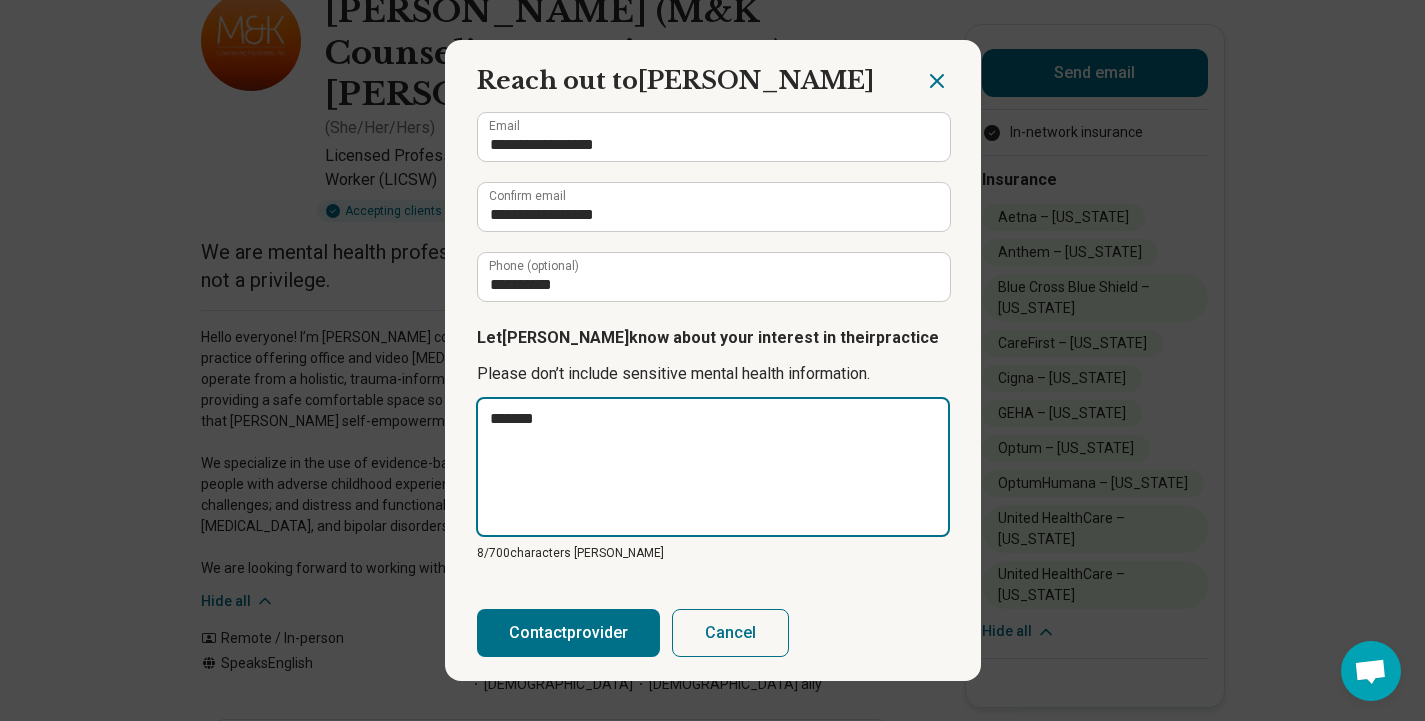 type on "******" 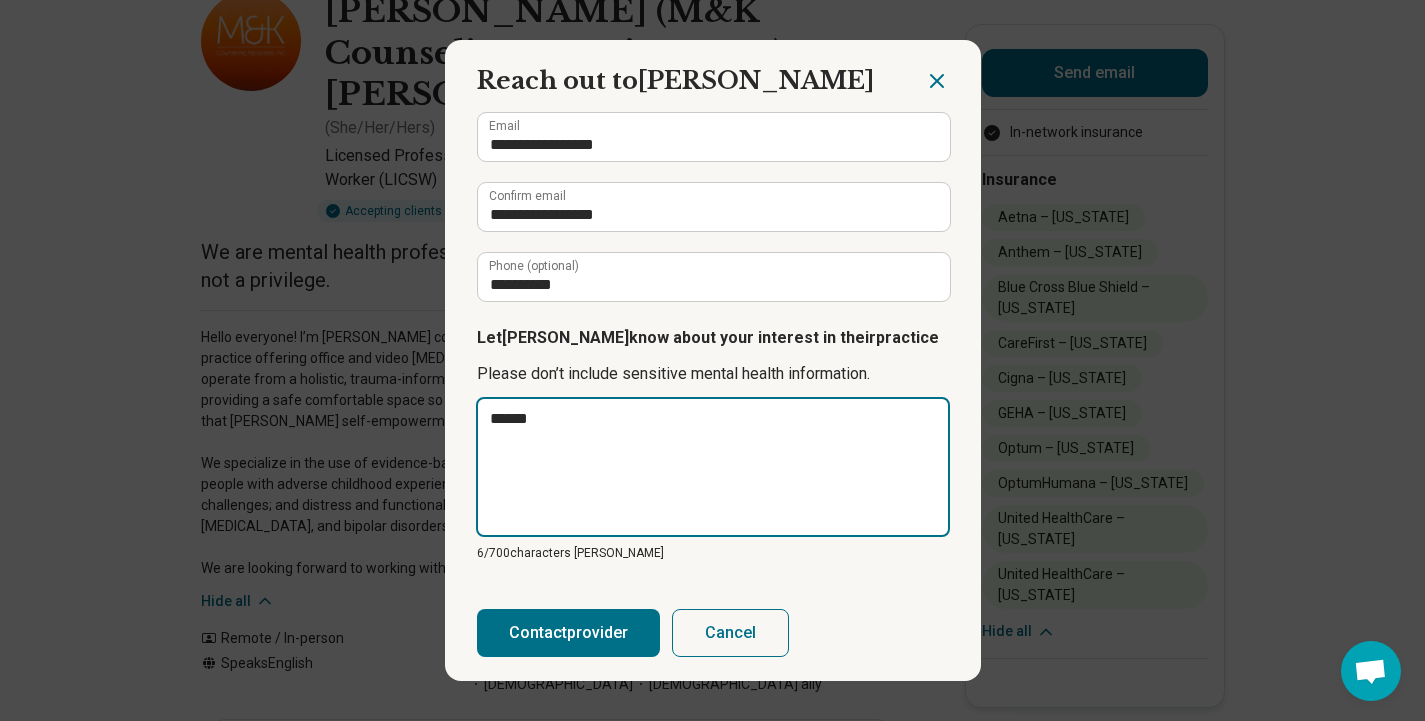 type on "*****" 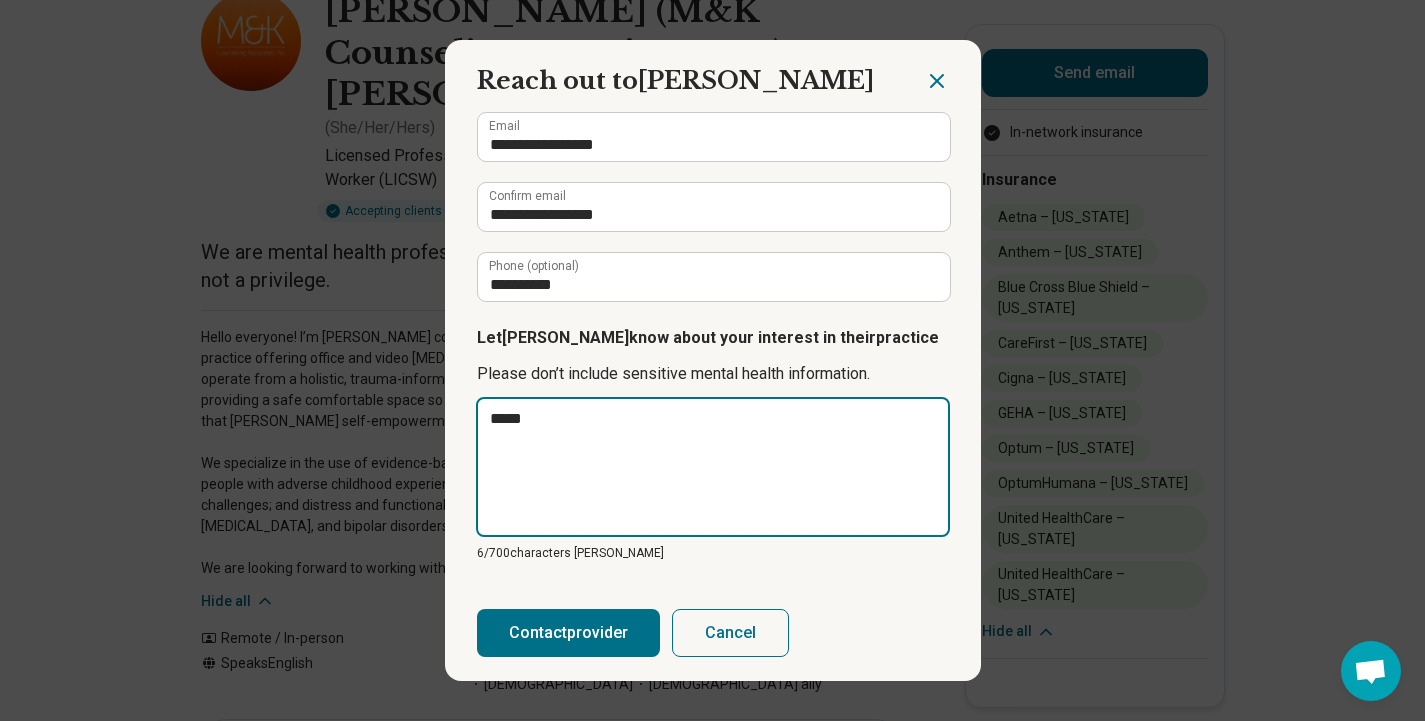 type on "****" 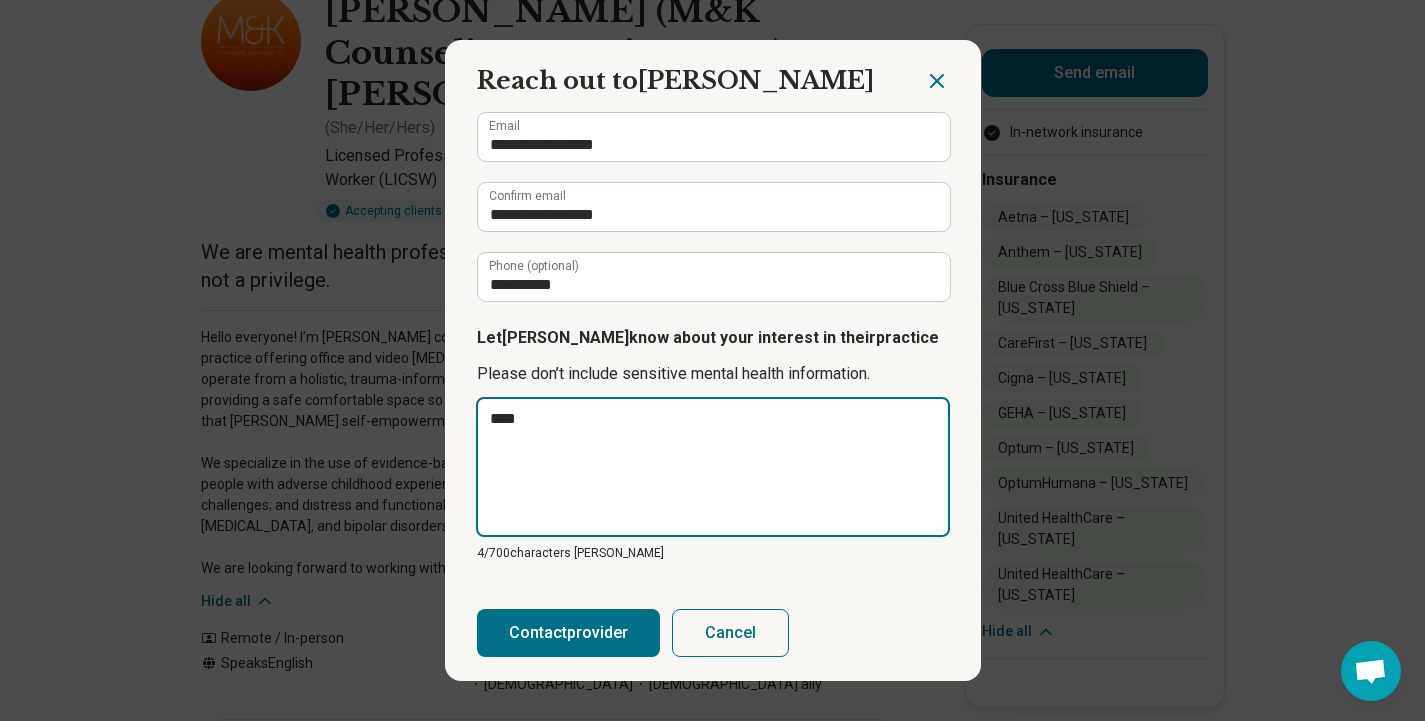 type on "***" 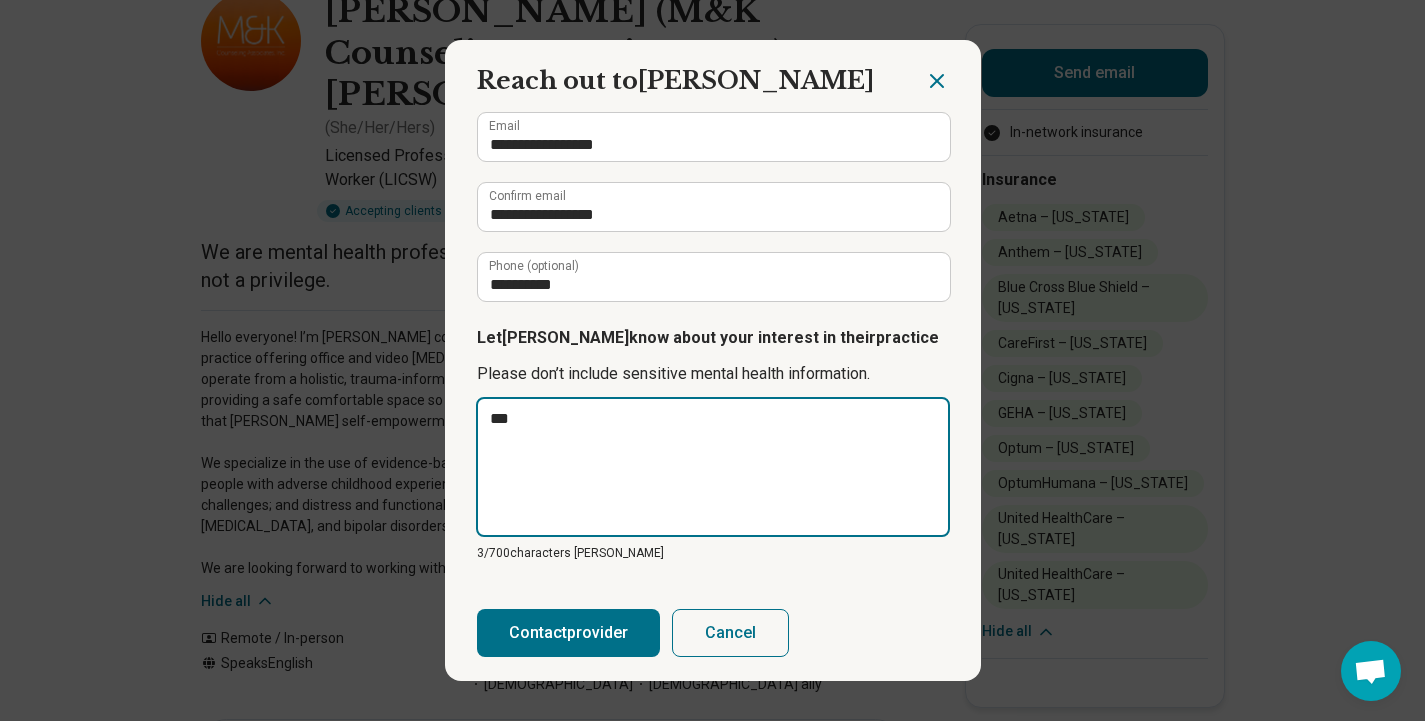 type on "****" 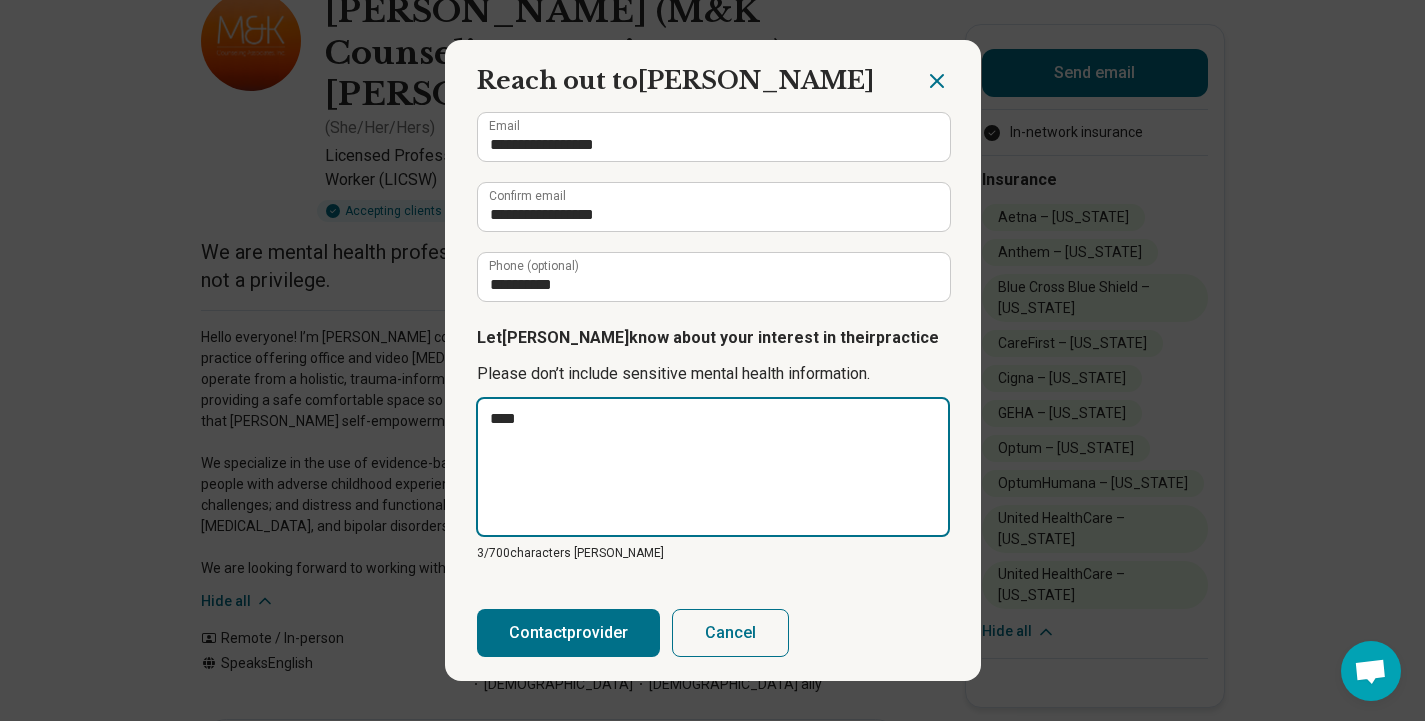 type on "*****" 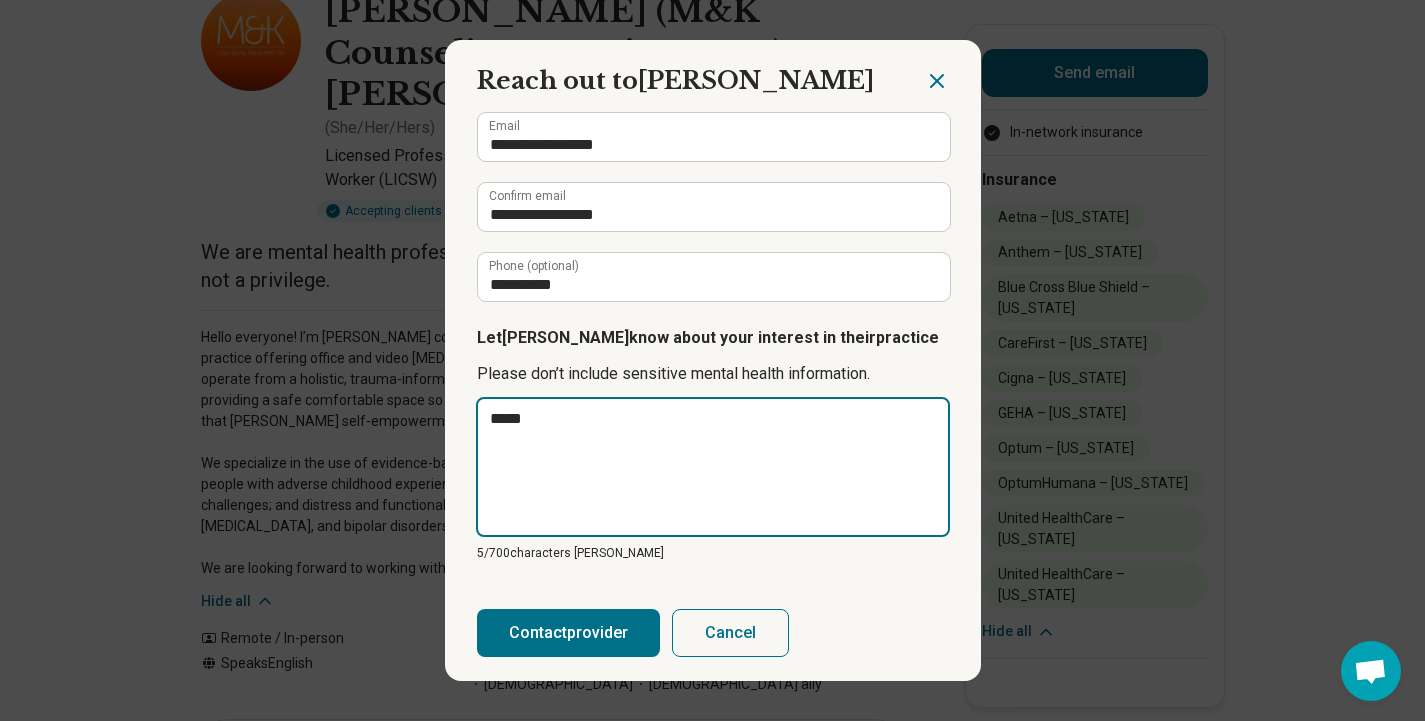 type on "******" 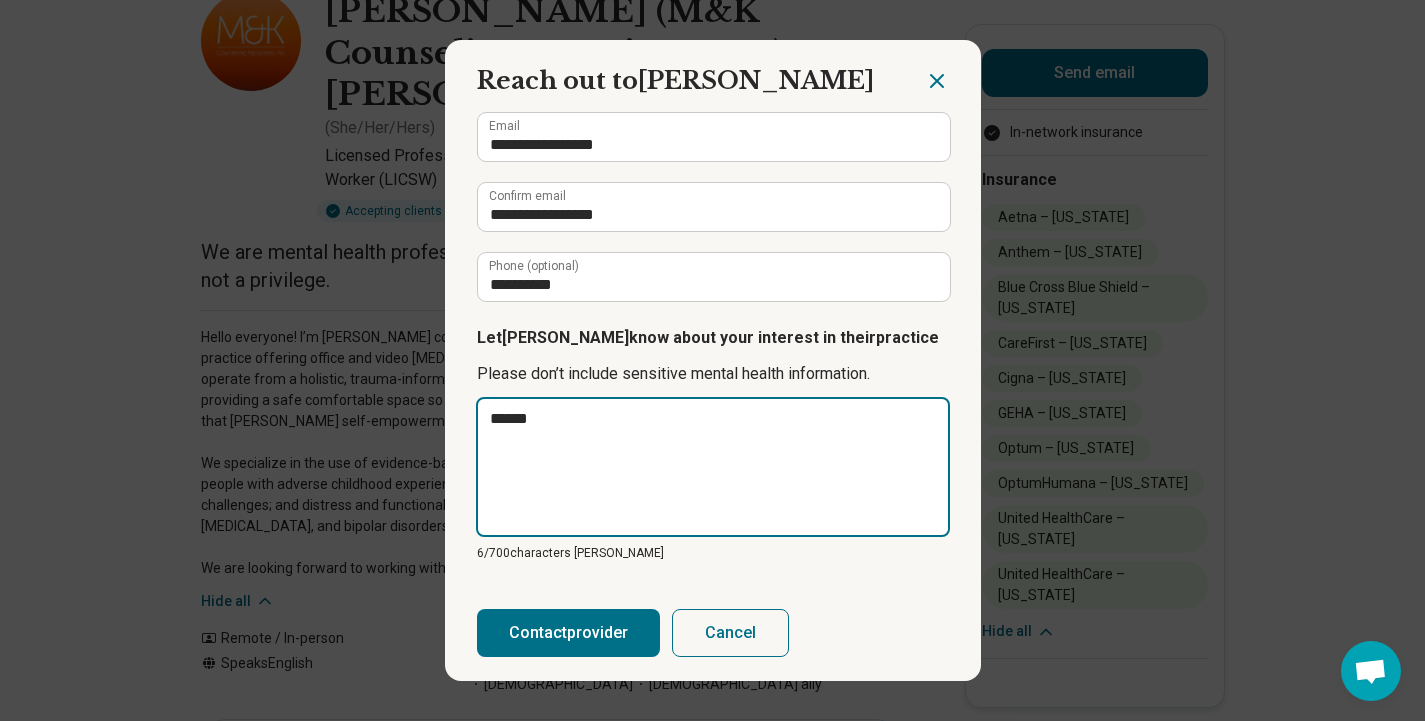 type on "******" 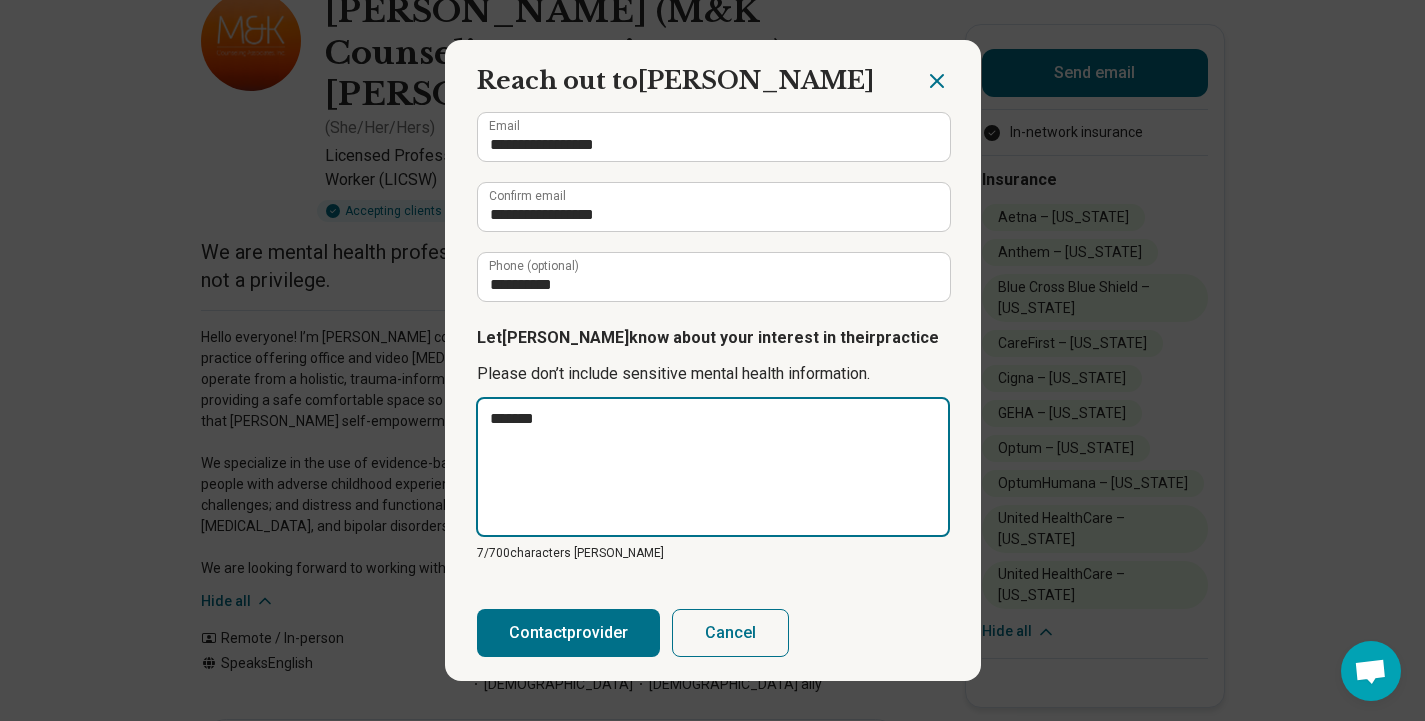 type on "******" 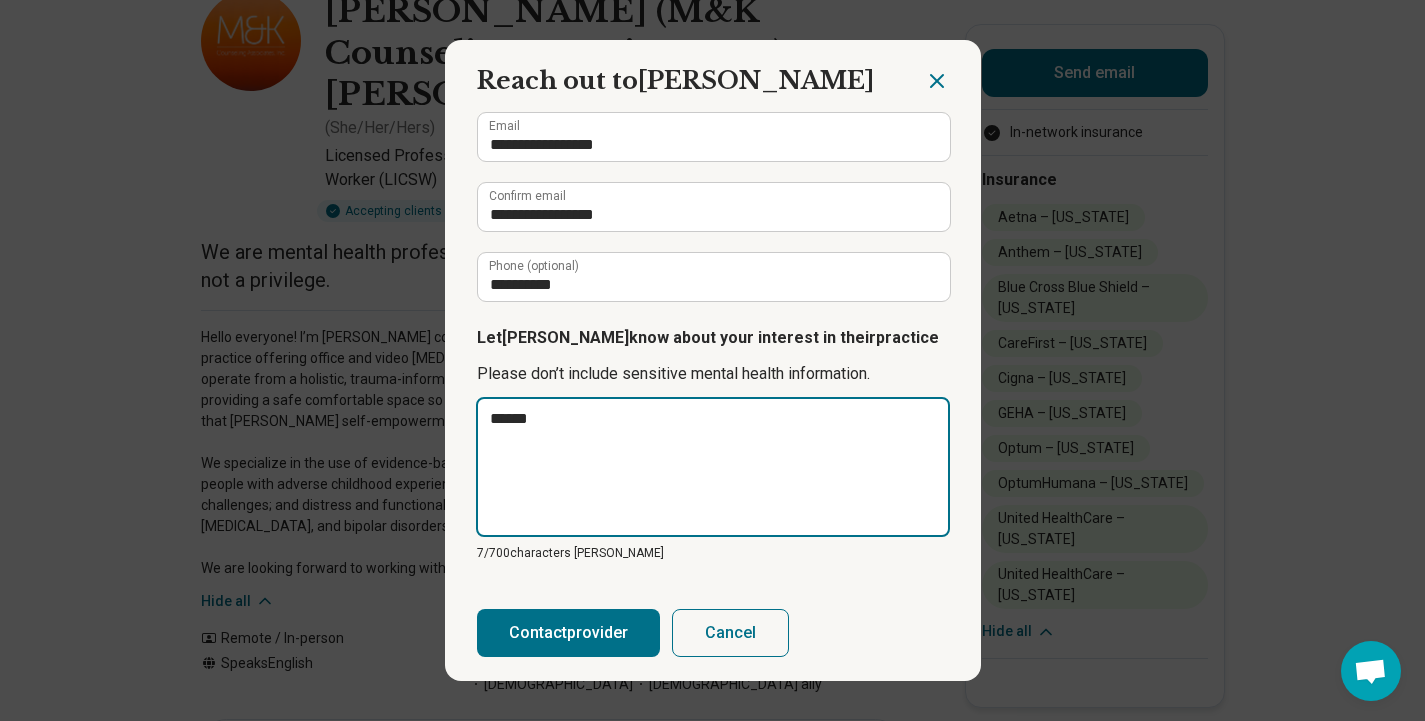 type on "*" 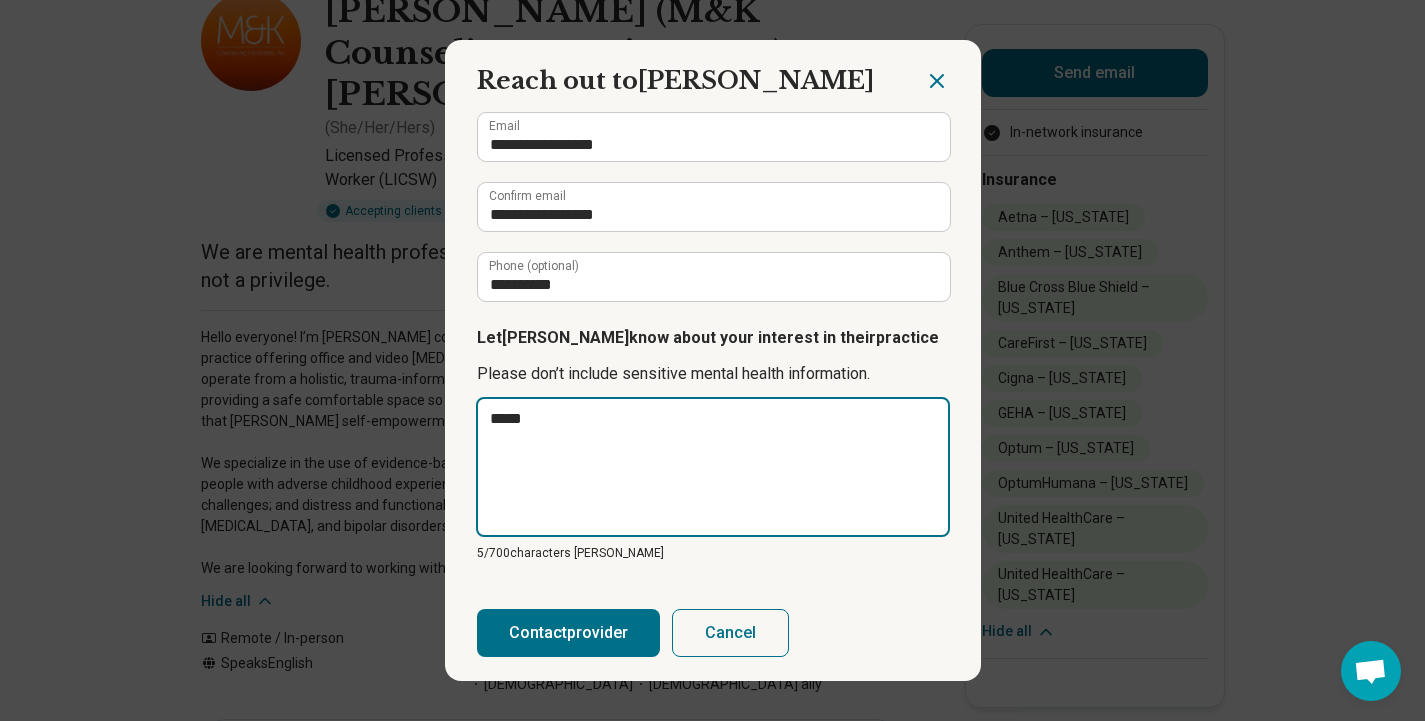type on "******" 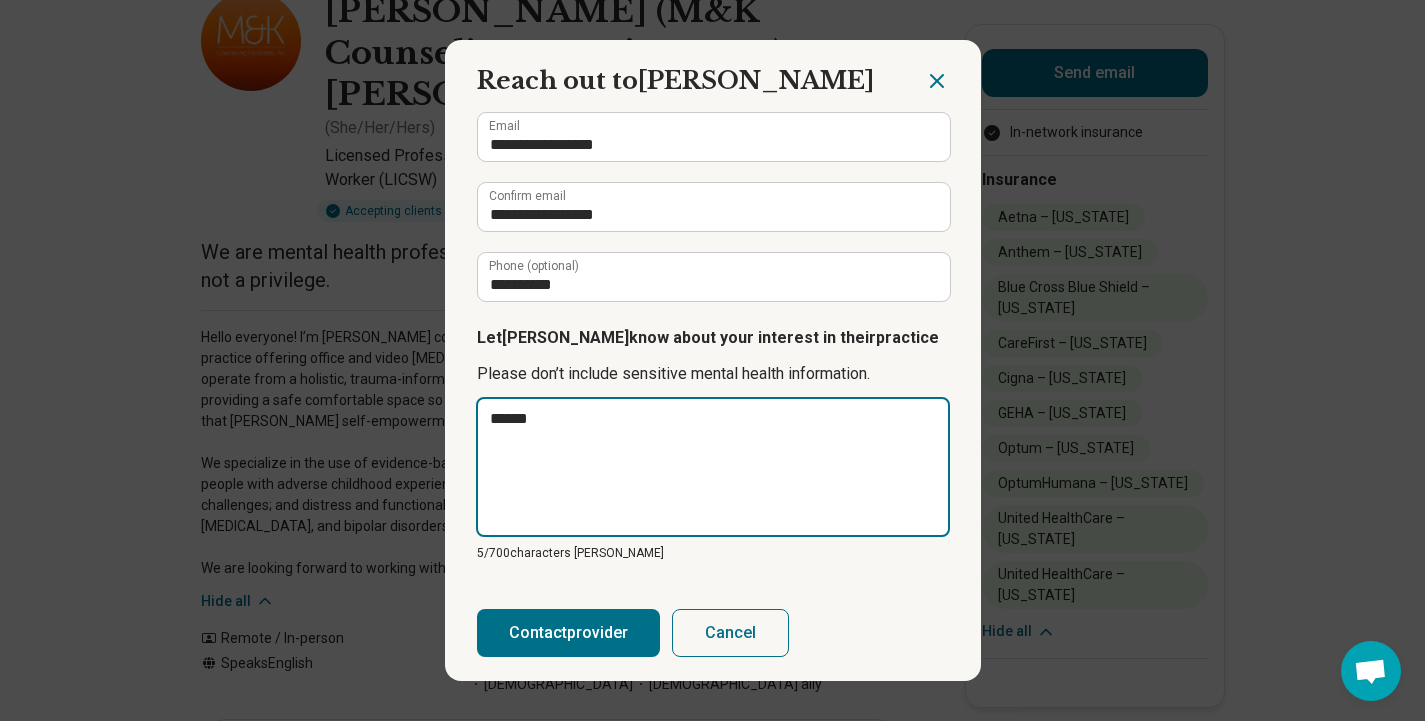 type on "******" 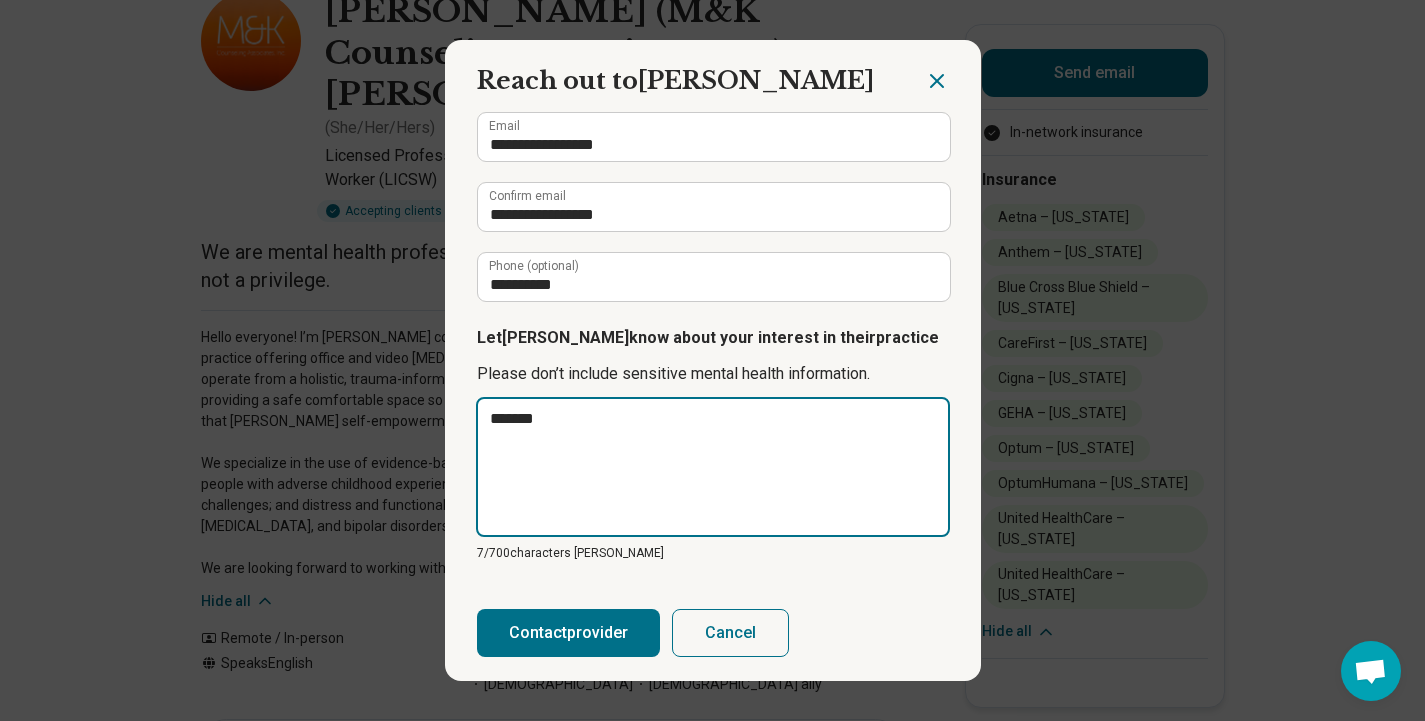 type on "********" 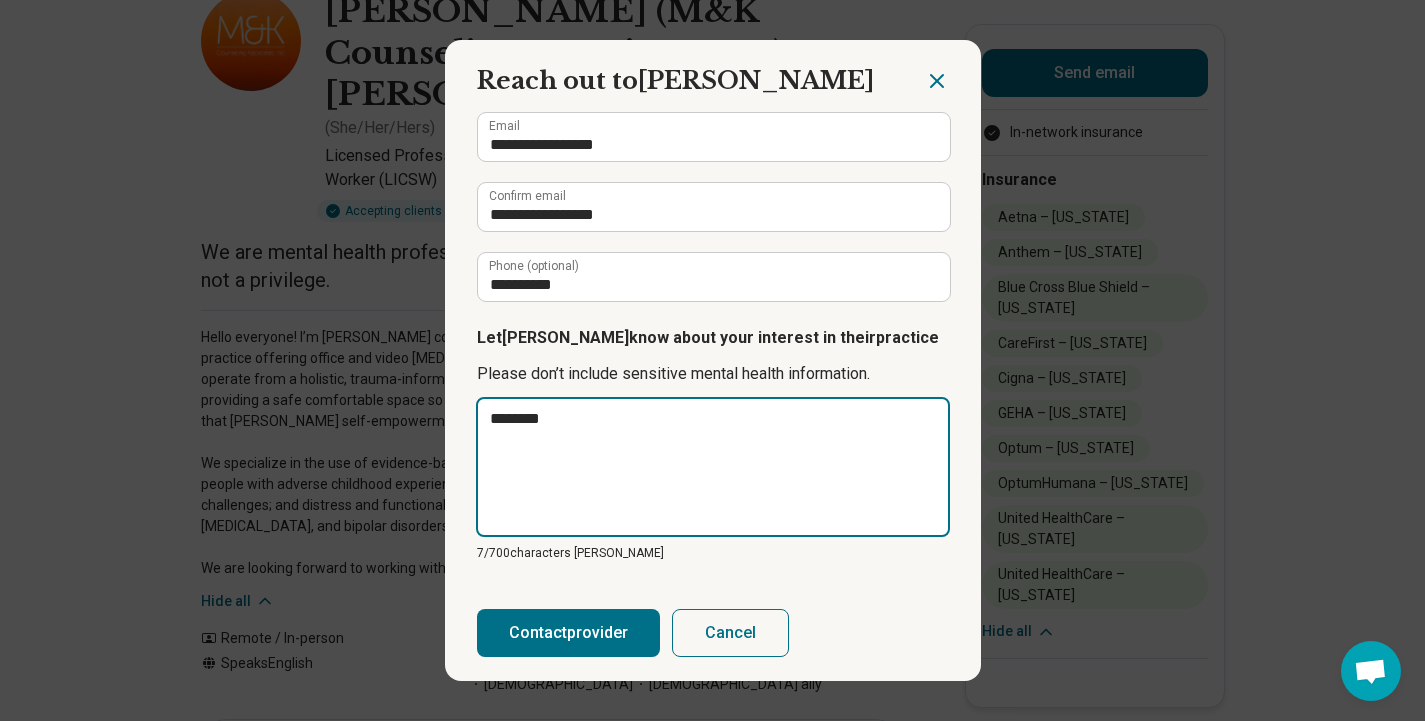 type on "*********" 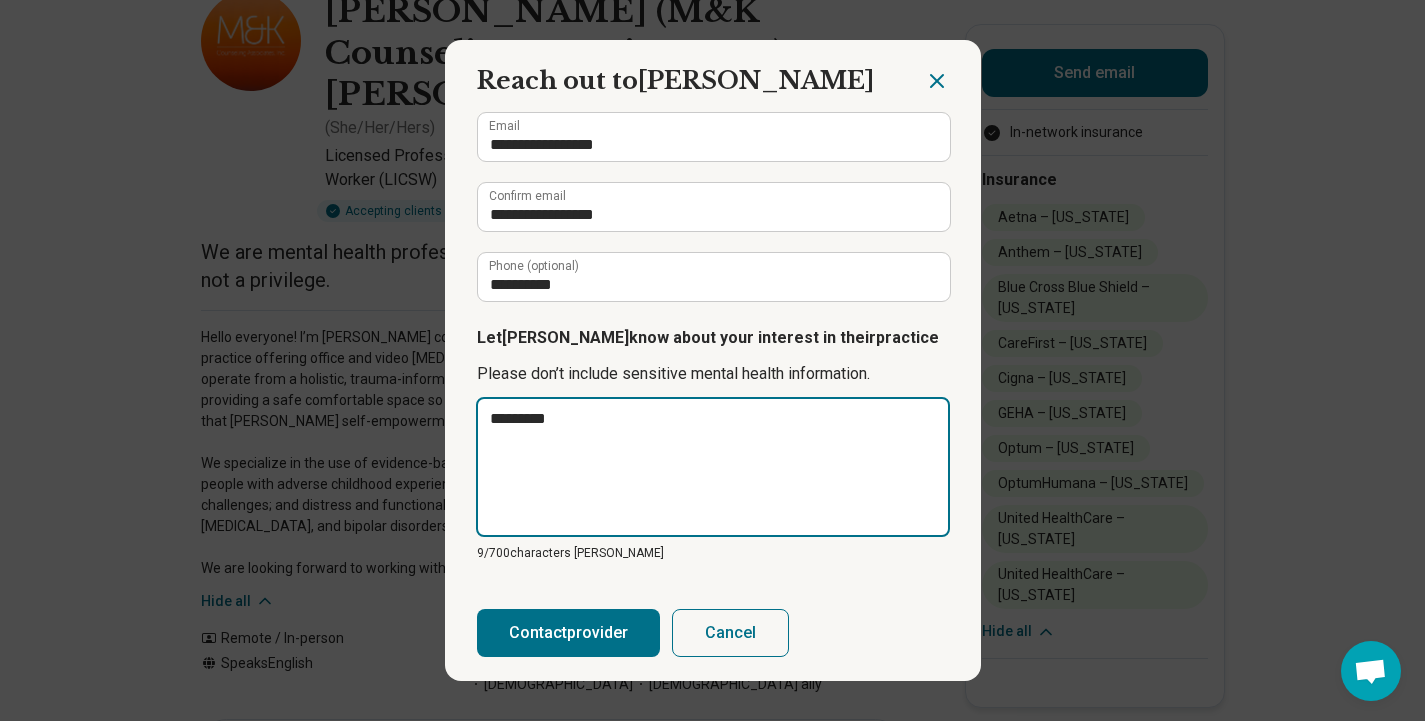 type on "**********" 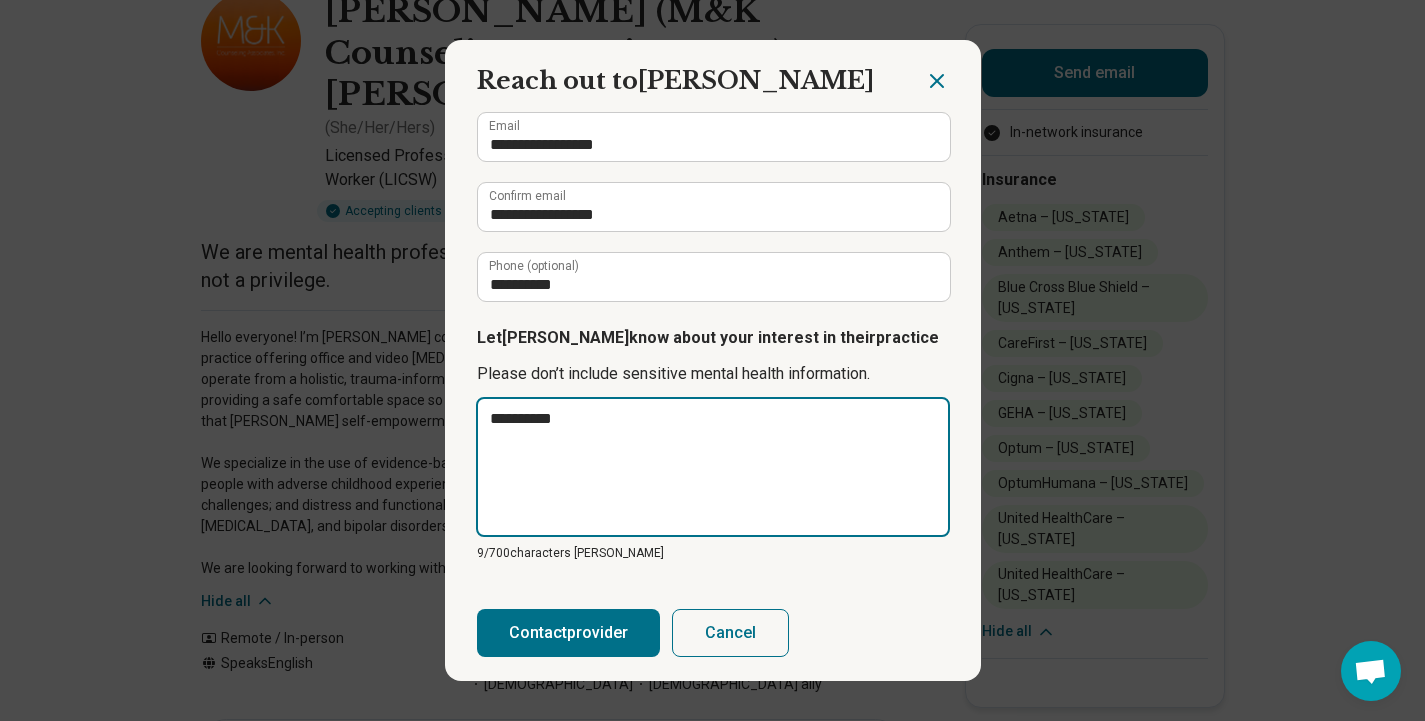 type on "*" 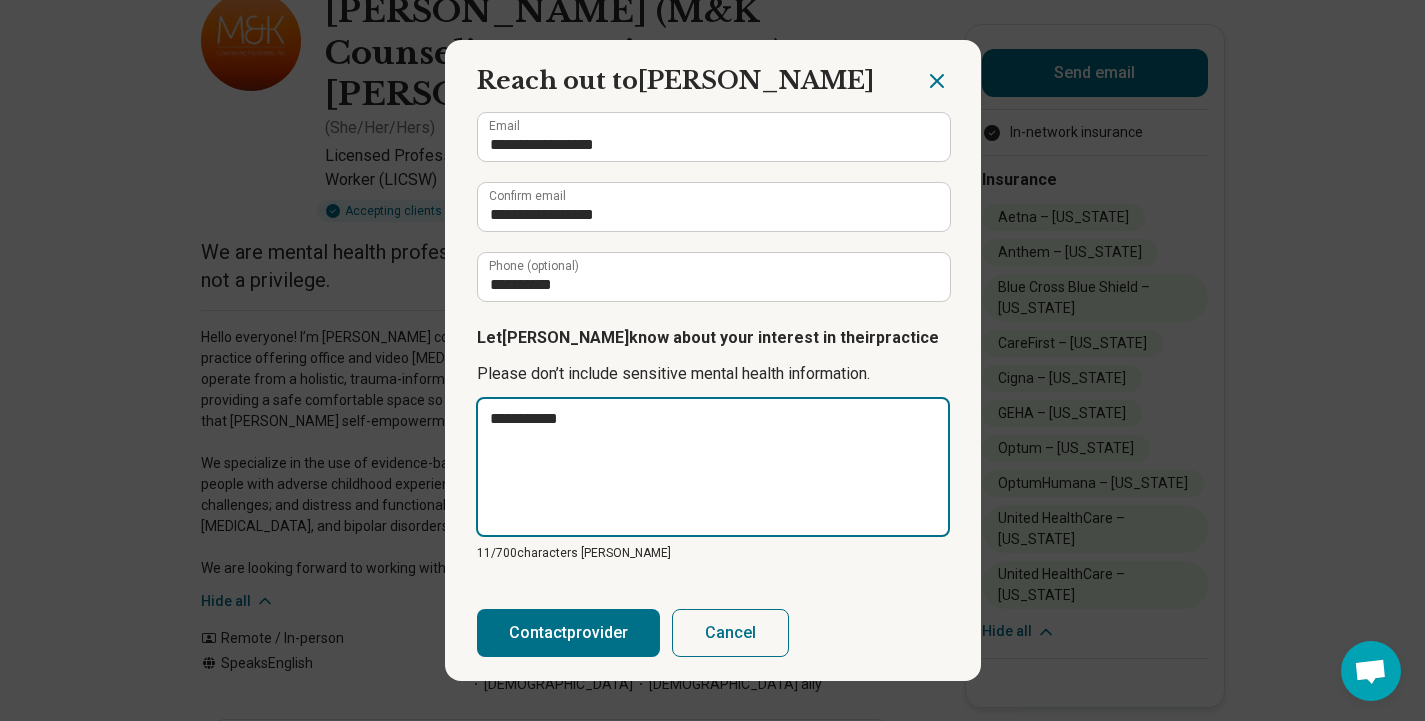 type on "**********" 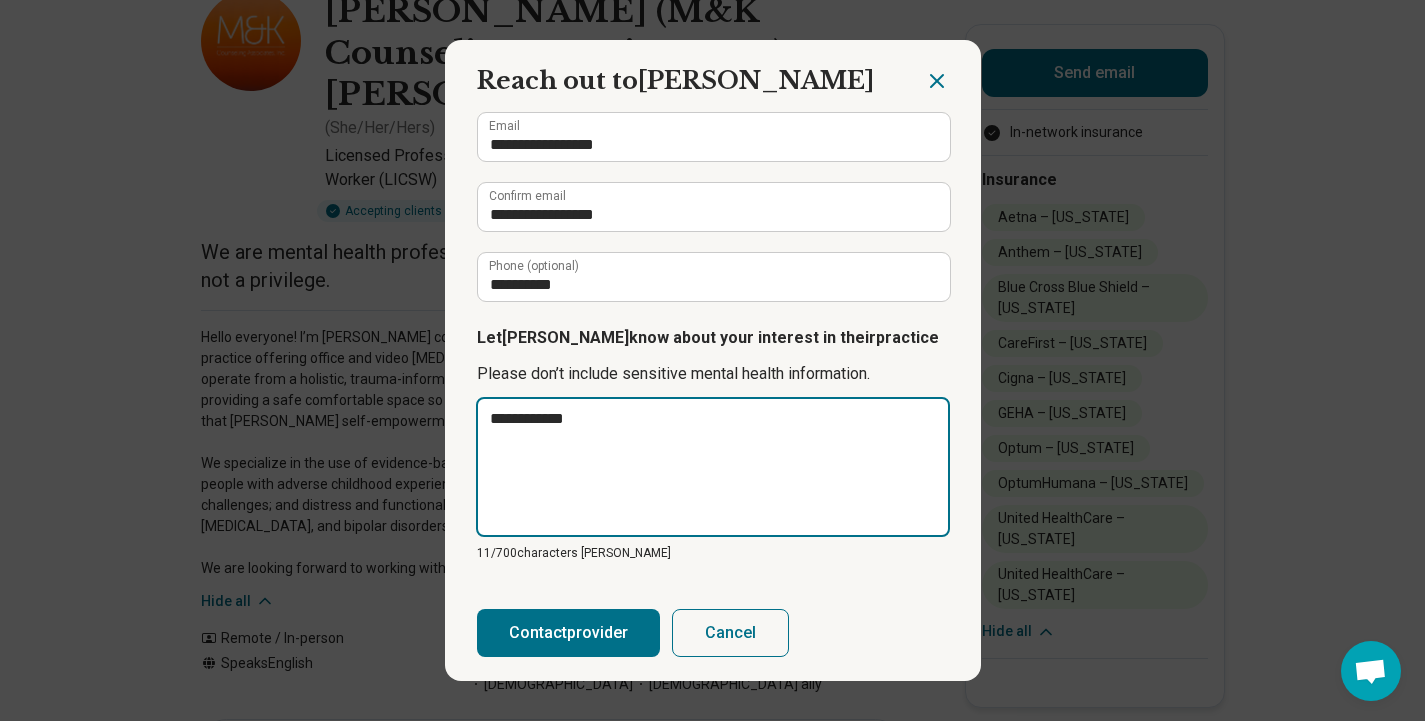type on "*" 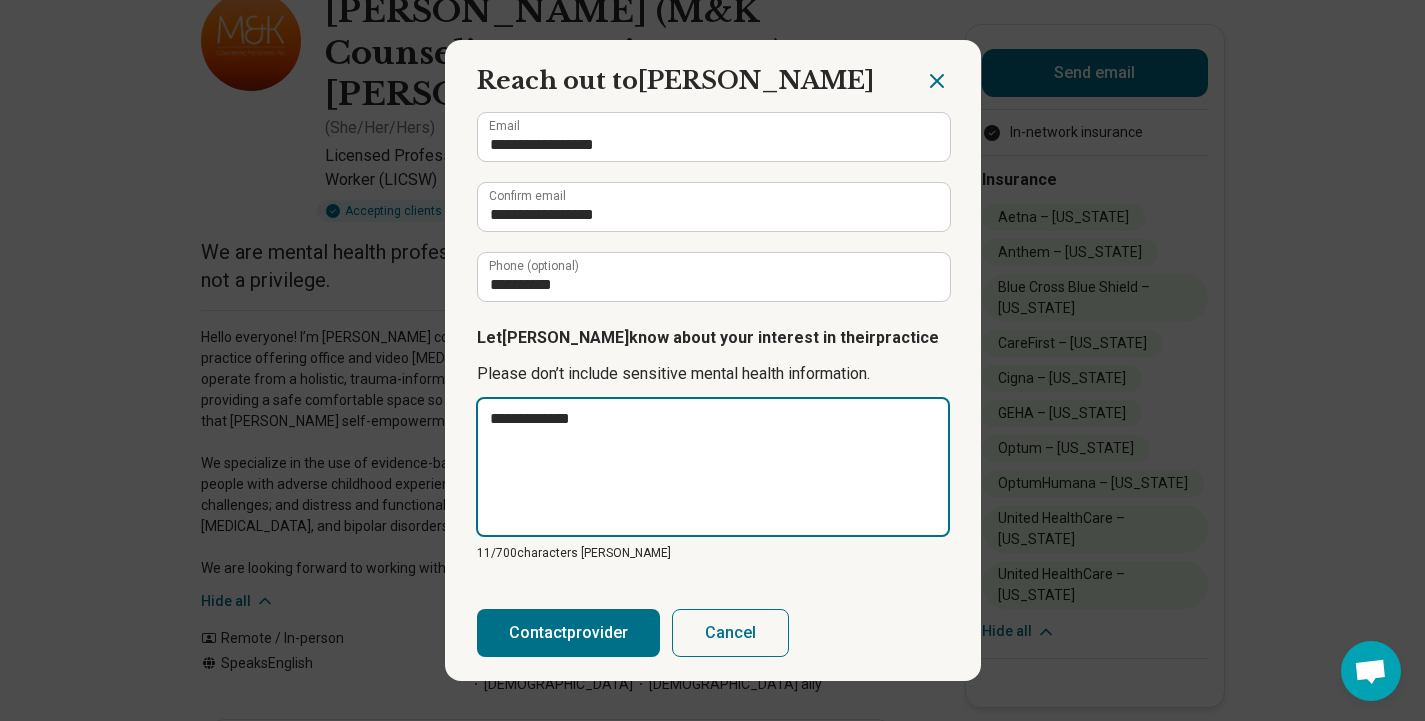 type on "**********" 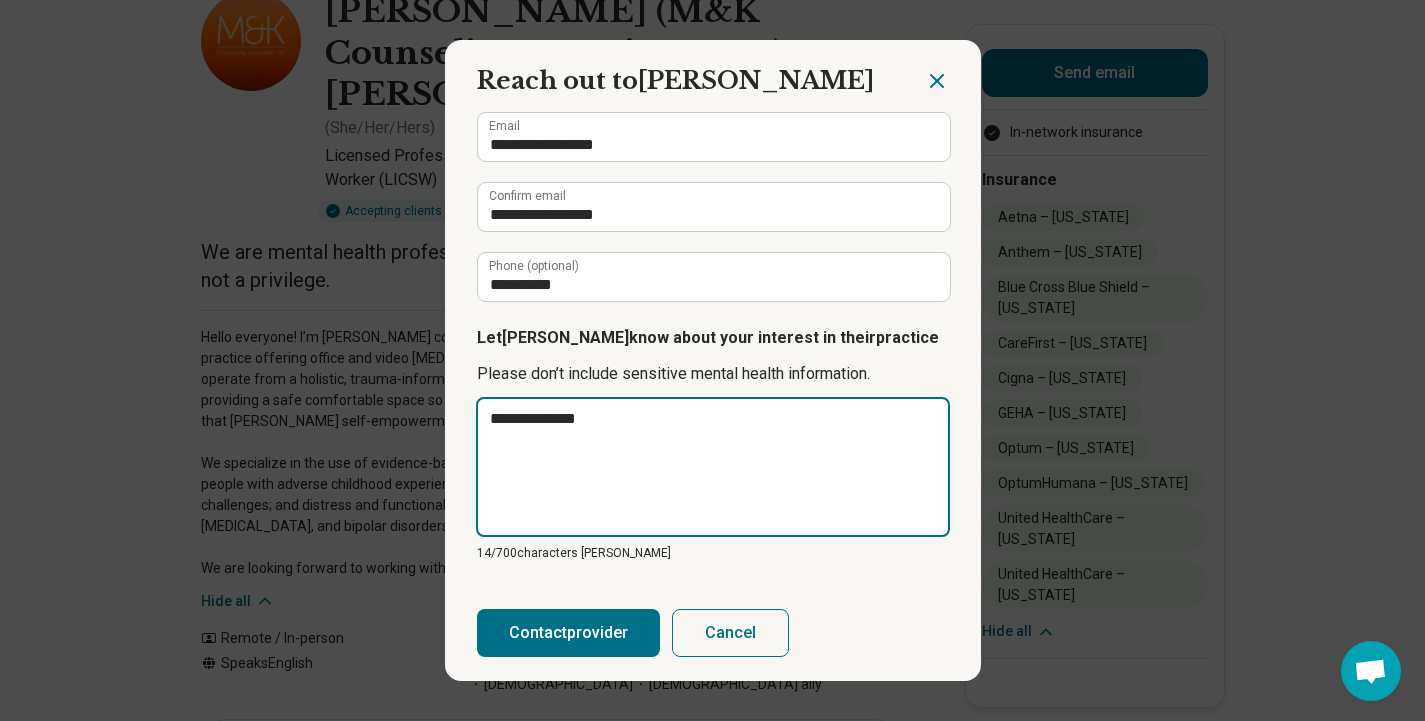 type on "**********" 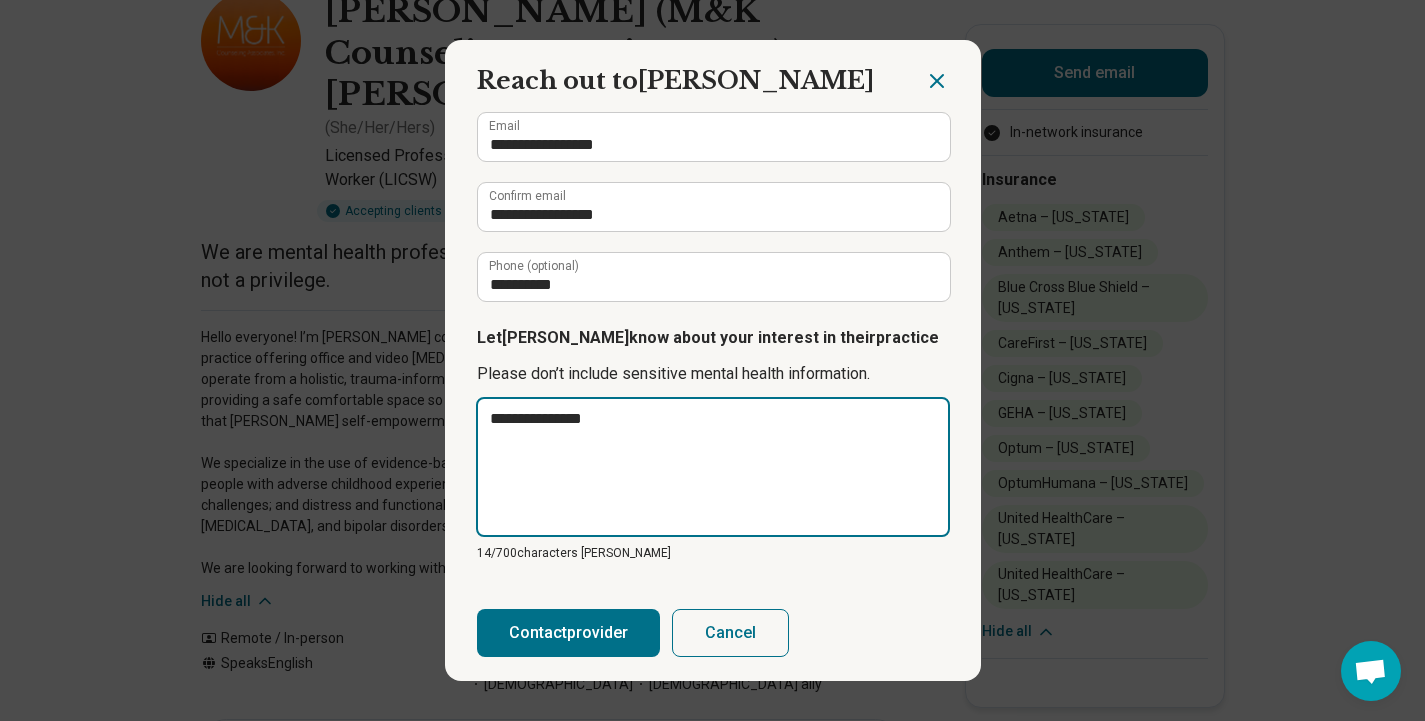 type on "*" 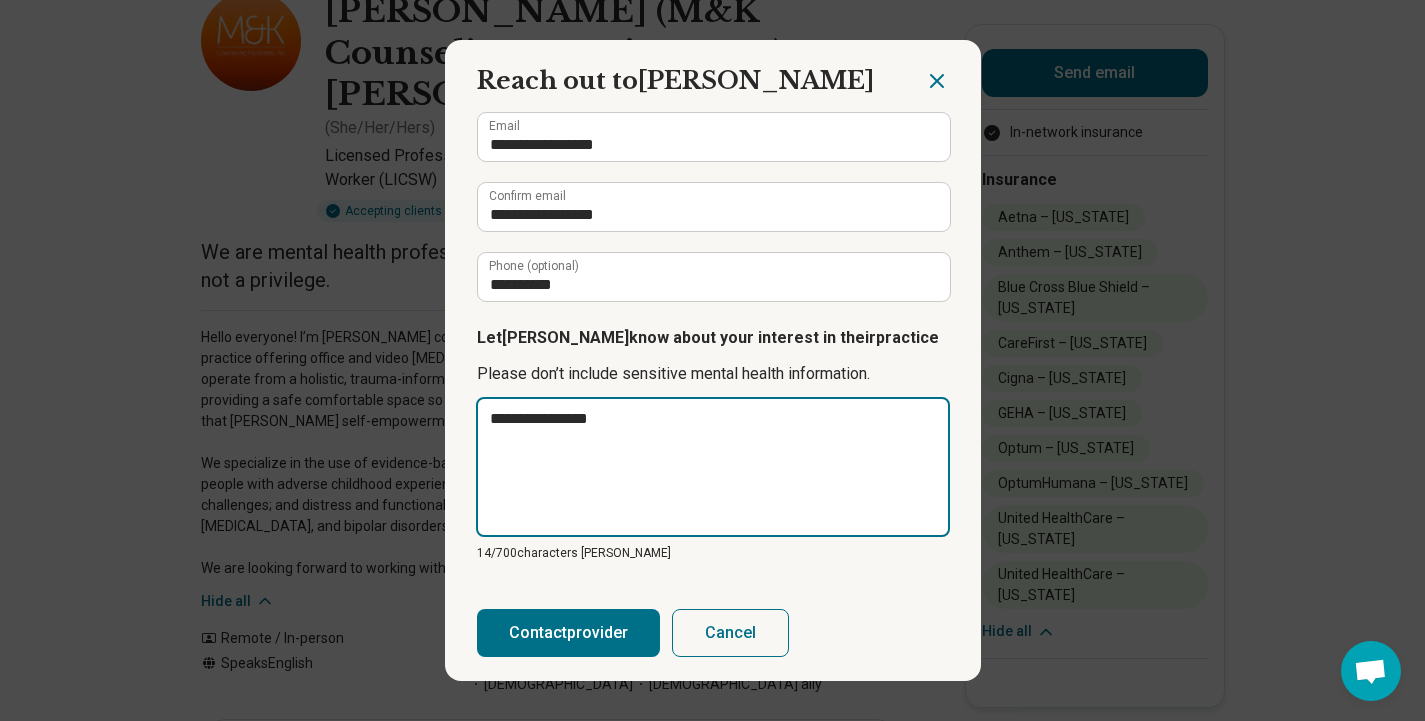 type on "**********" 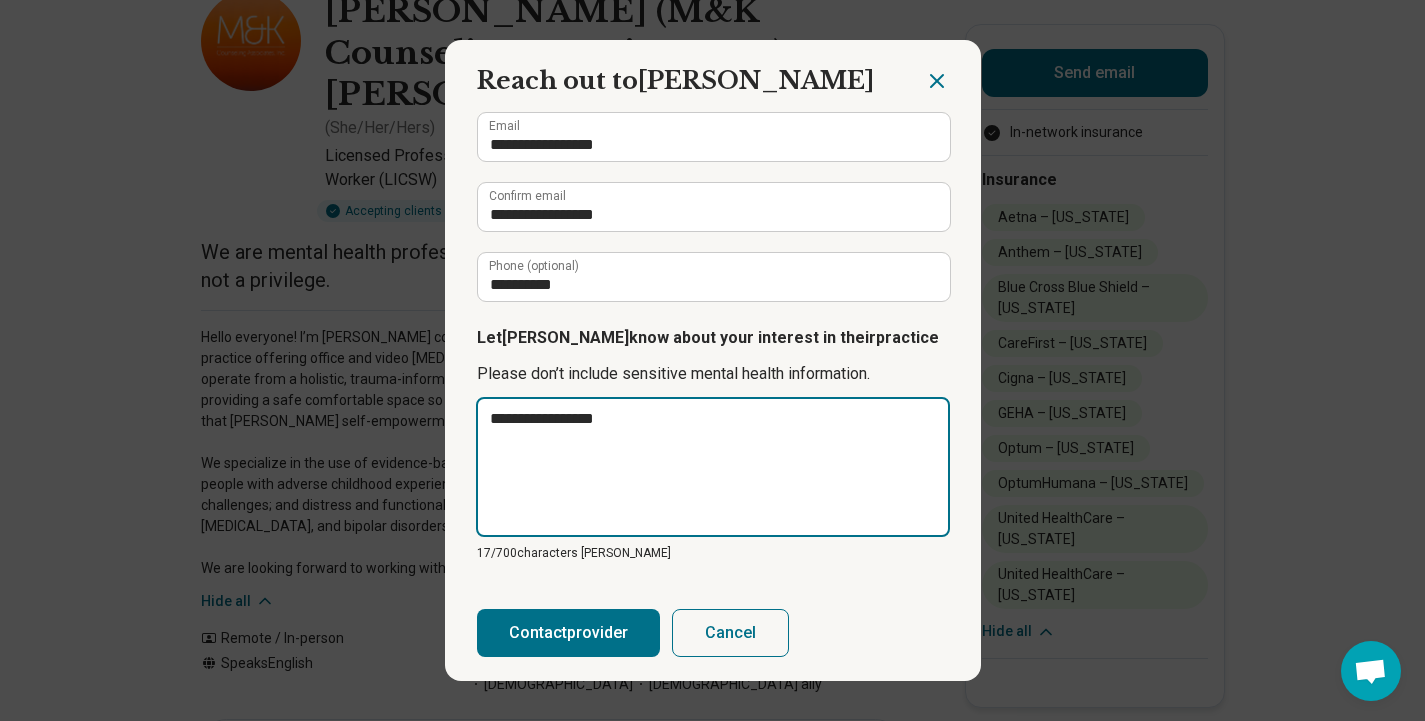 type on "**********" 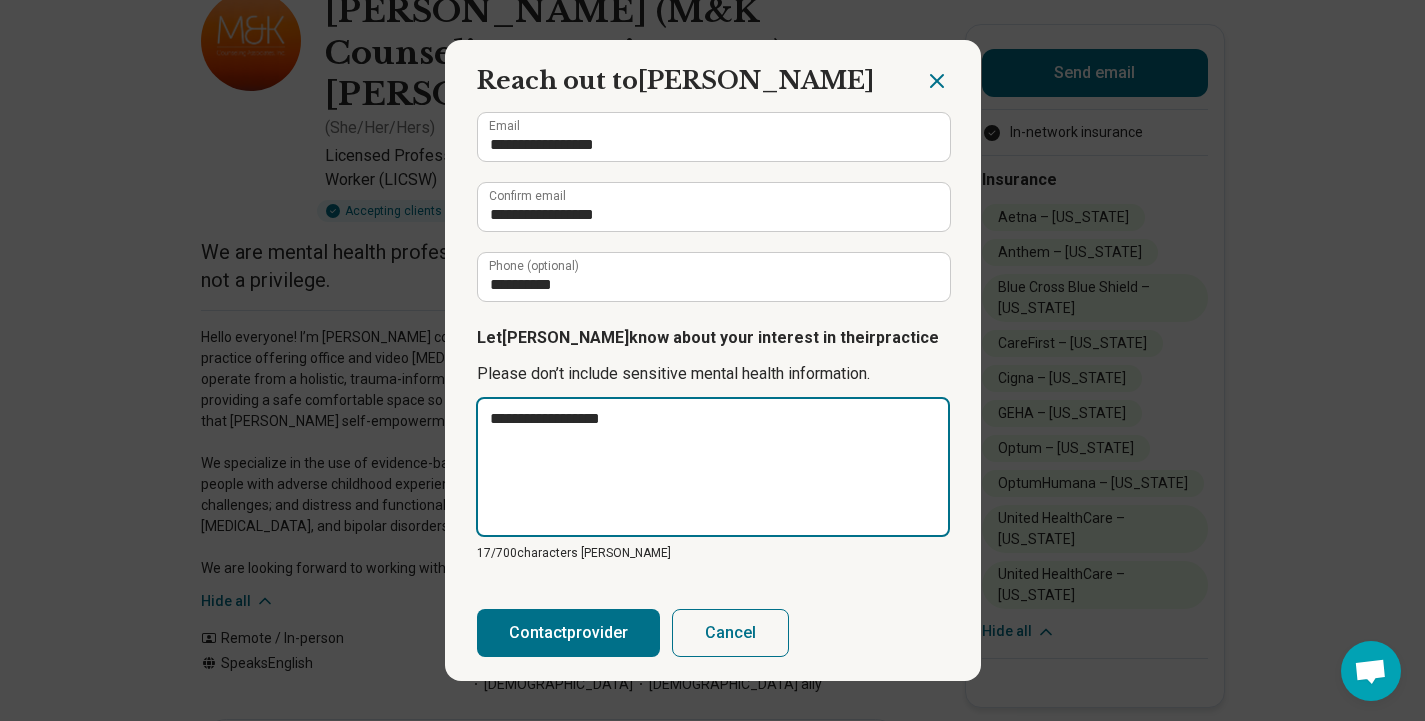type on "**********" 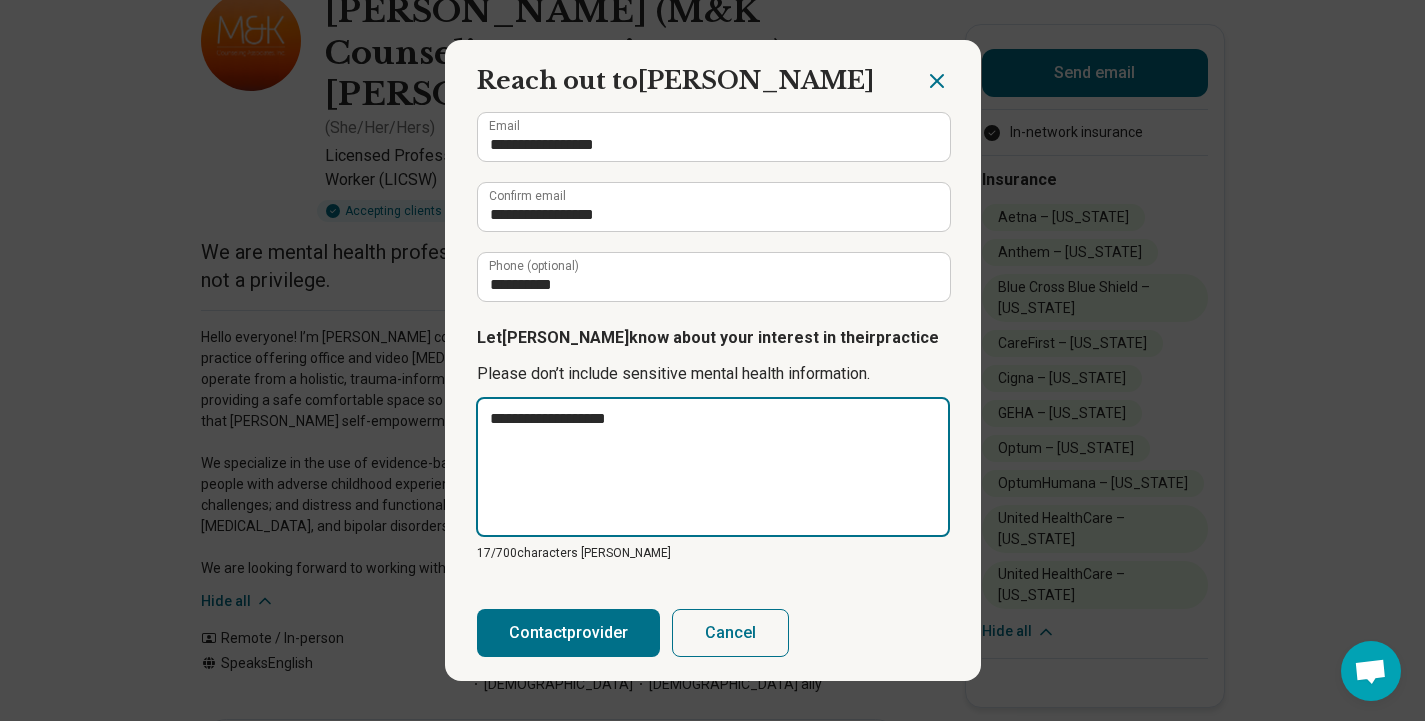 type on "**********" 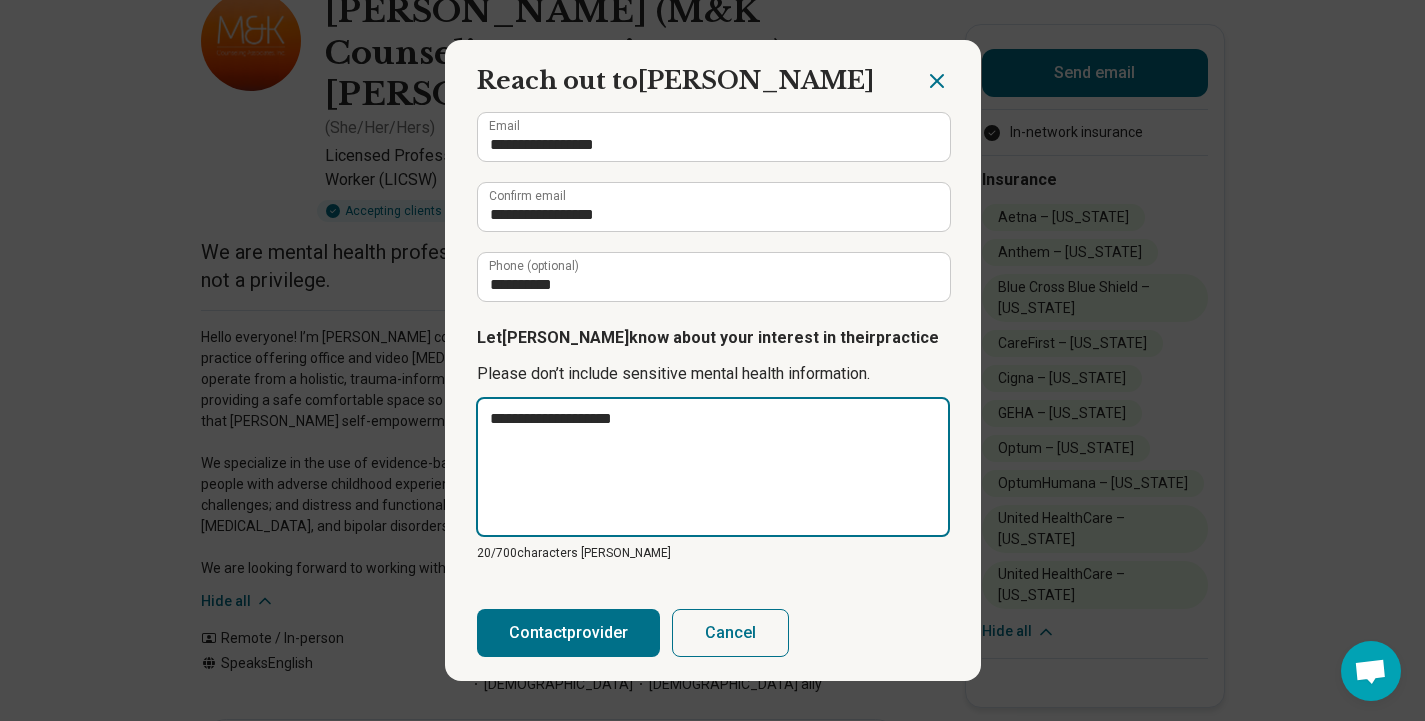 type on "**********" 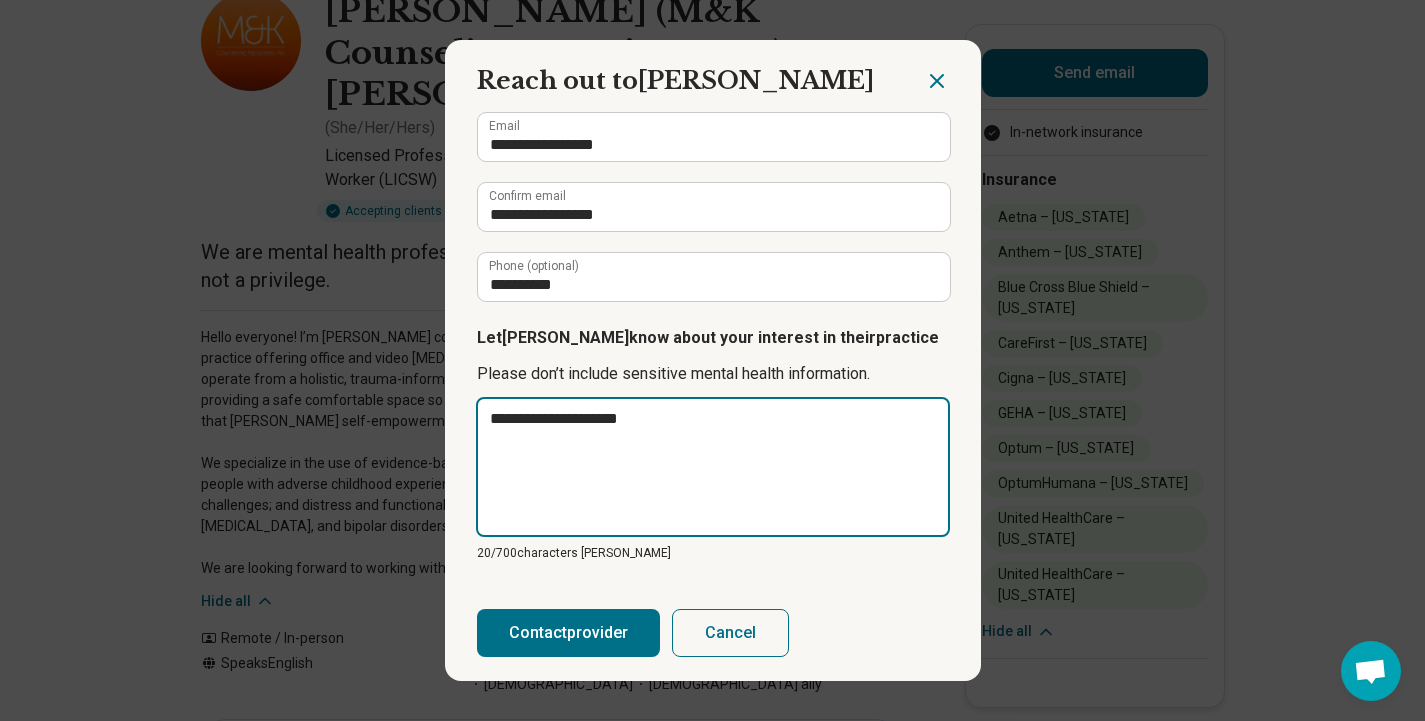 type on "**********" 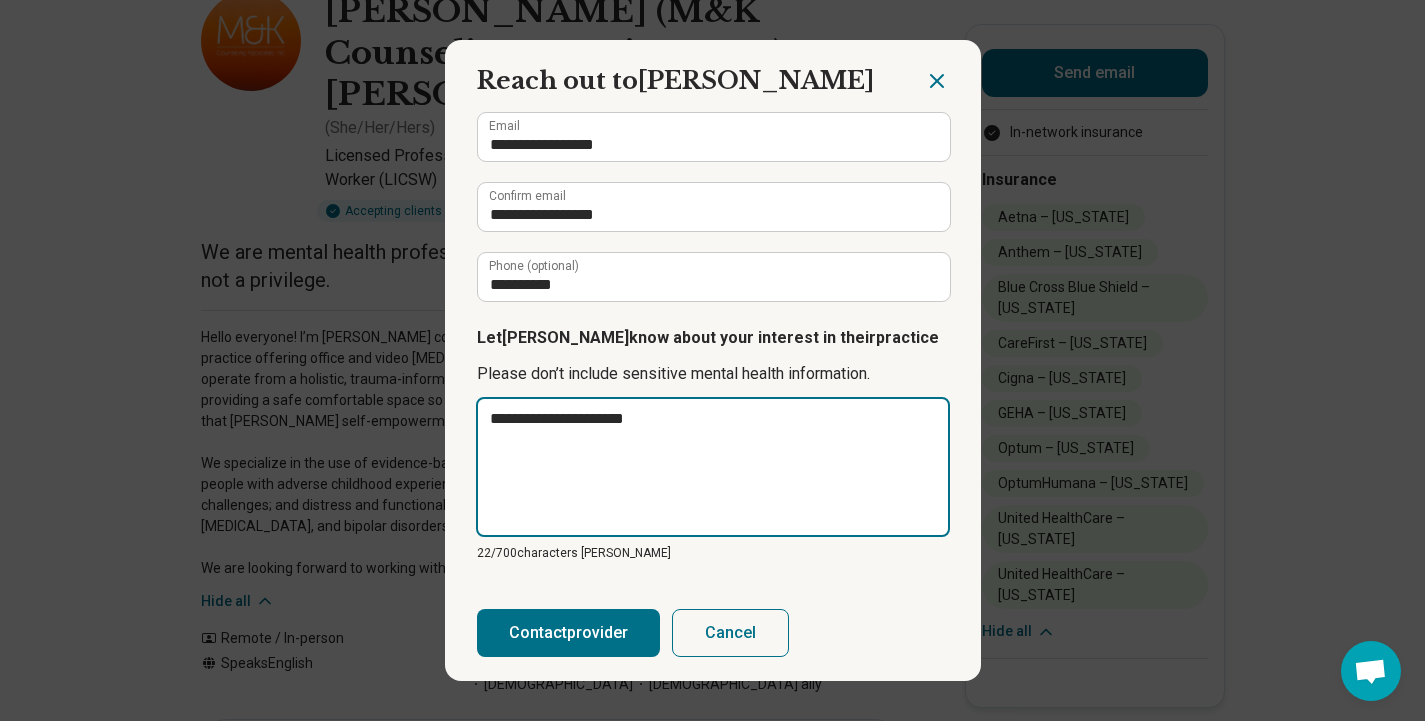type on "**********" 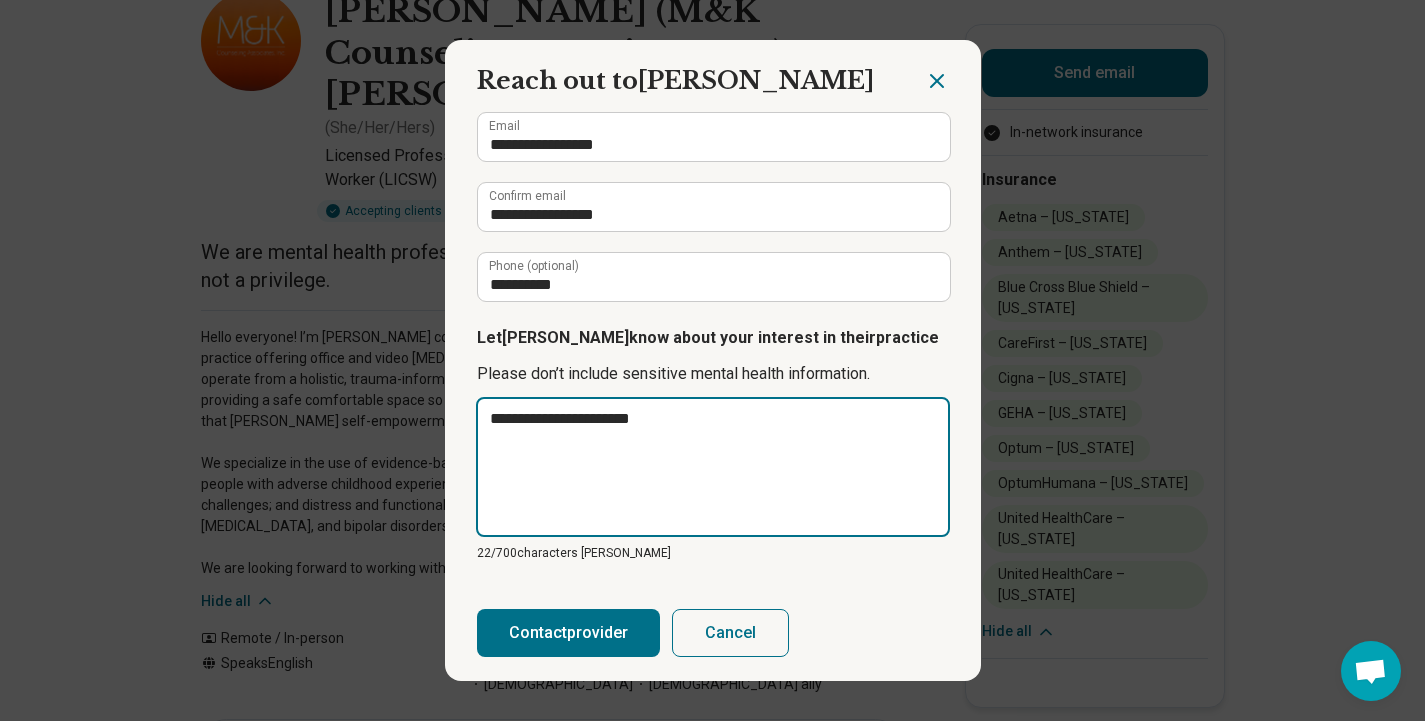 type on "**********" 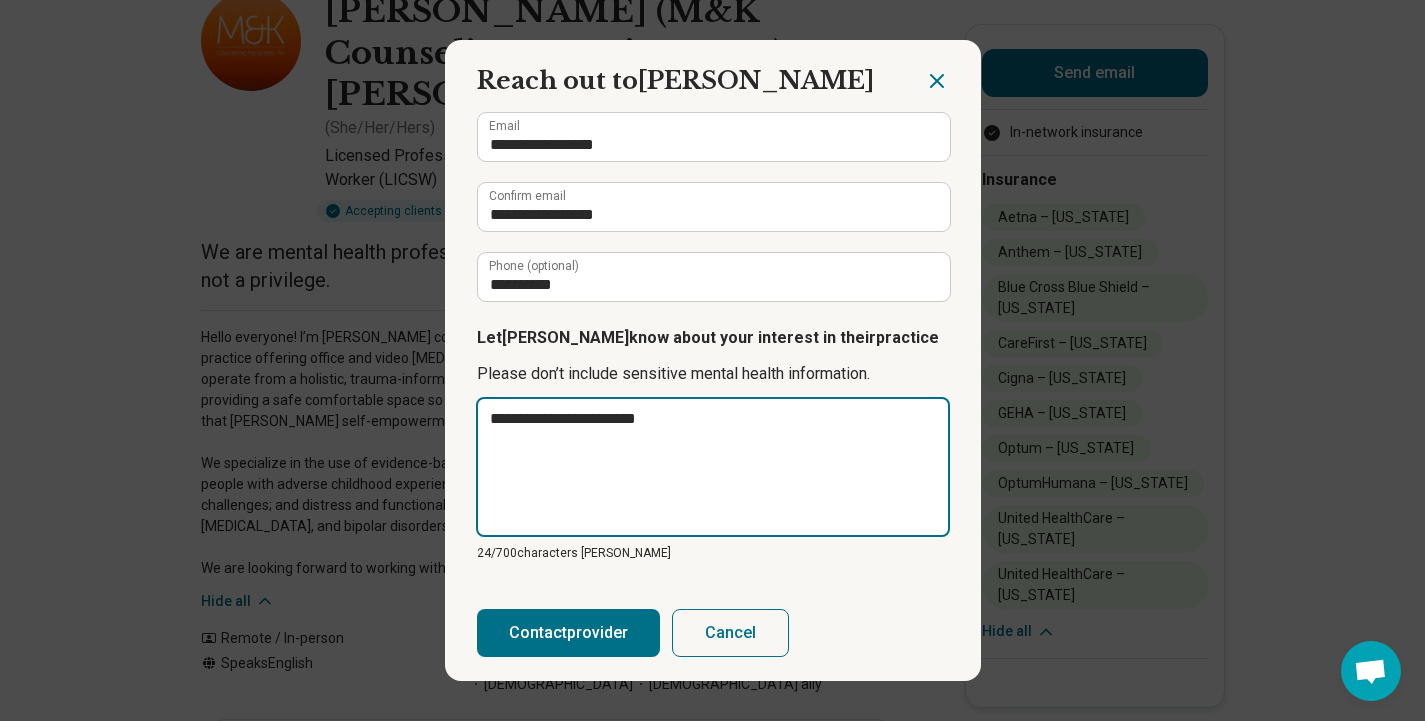 type on "**********" 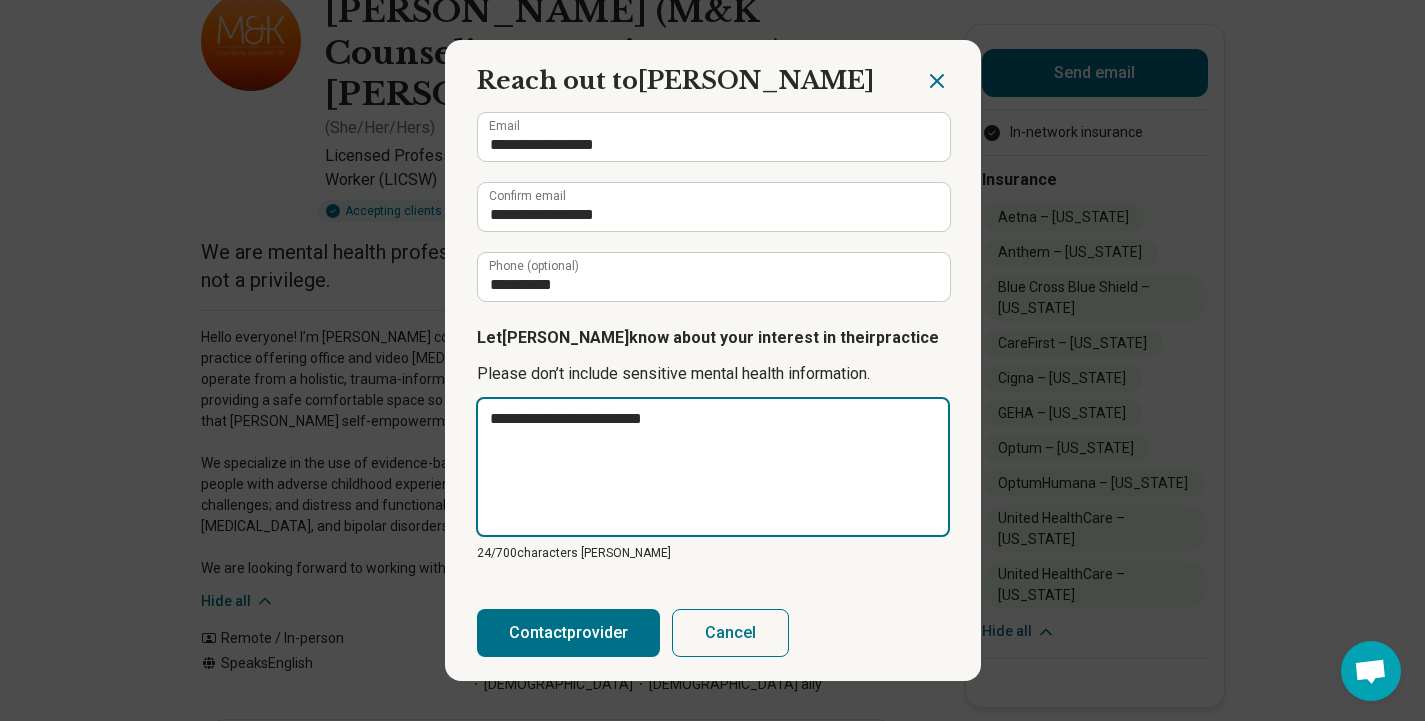 type on "**********" 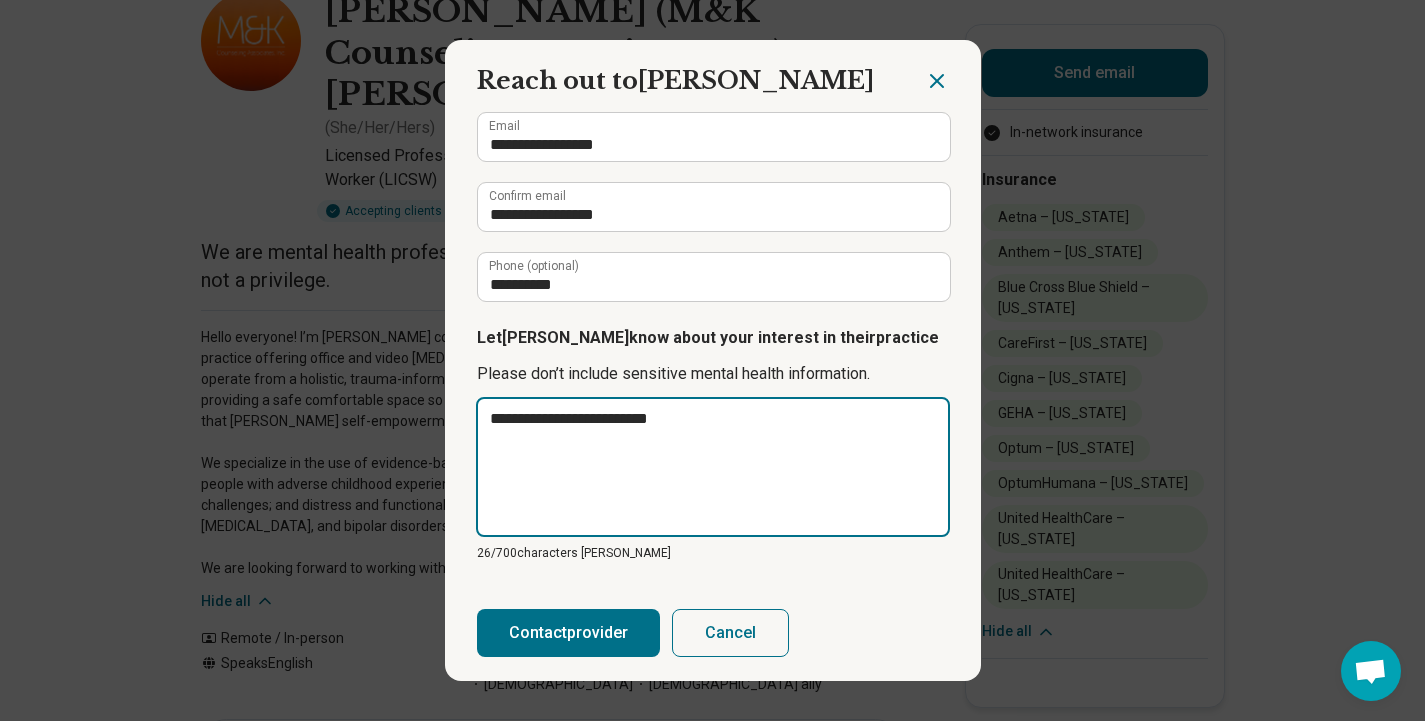type on "**********" 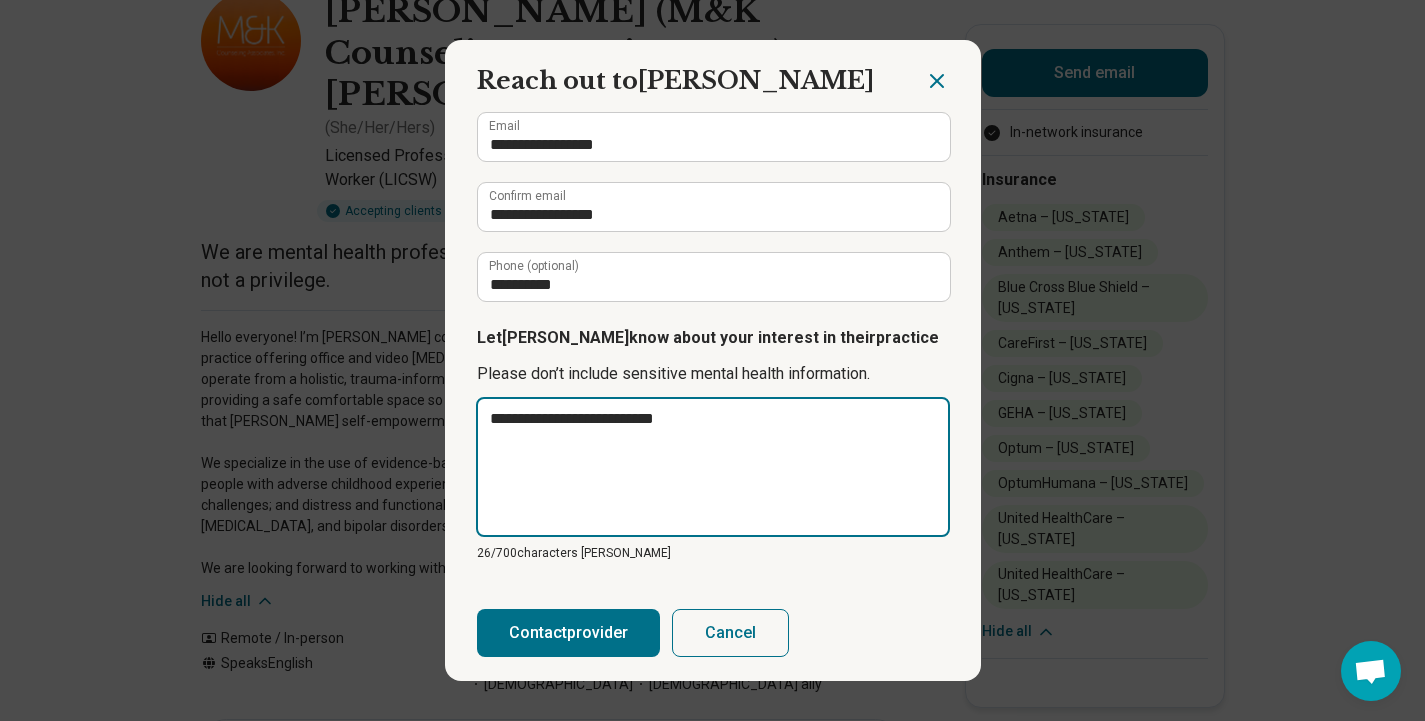 type on "**********" 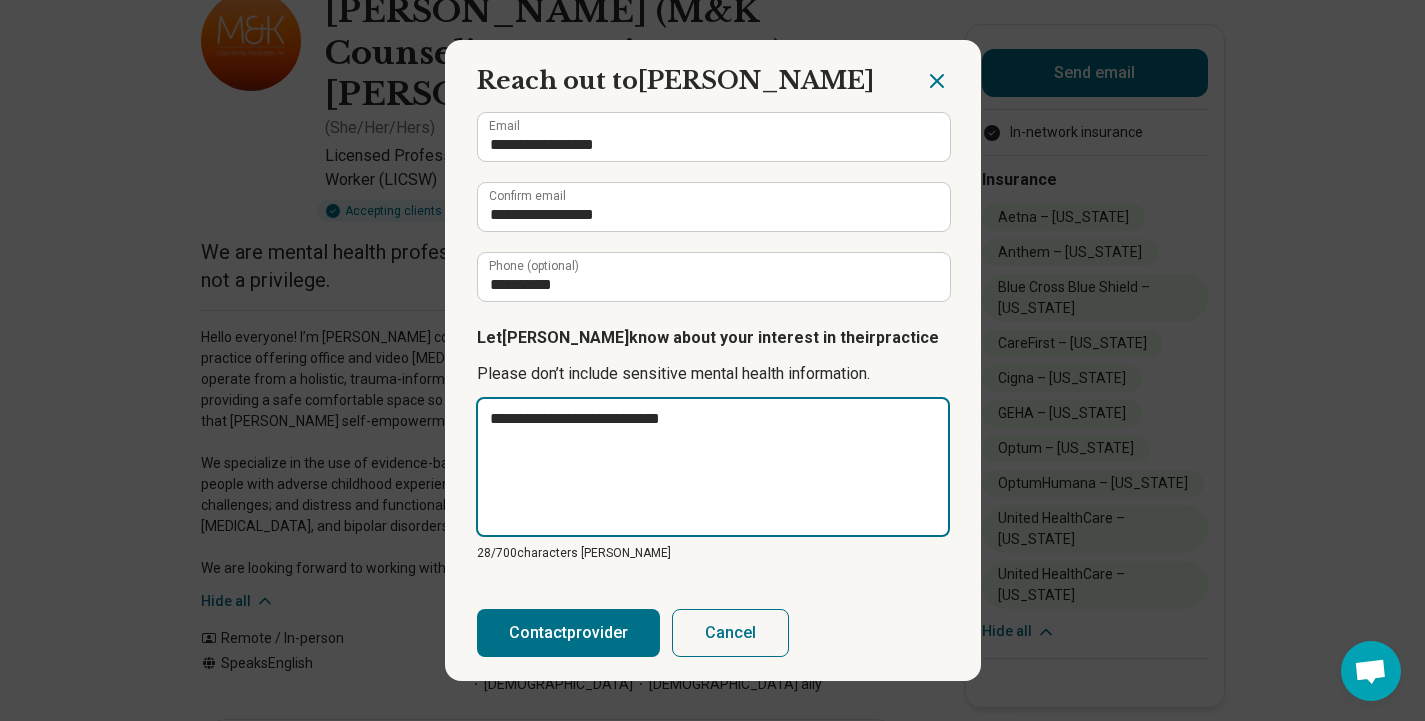 type on "**********" 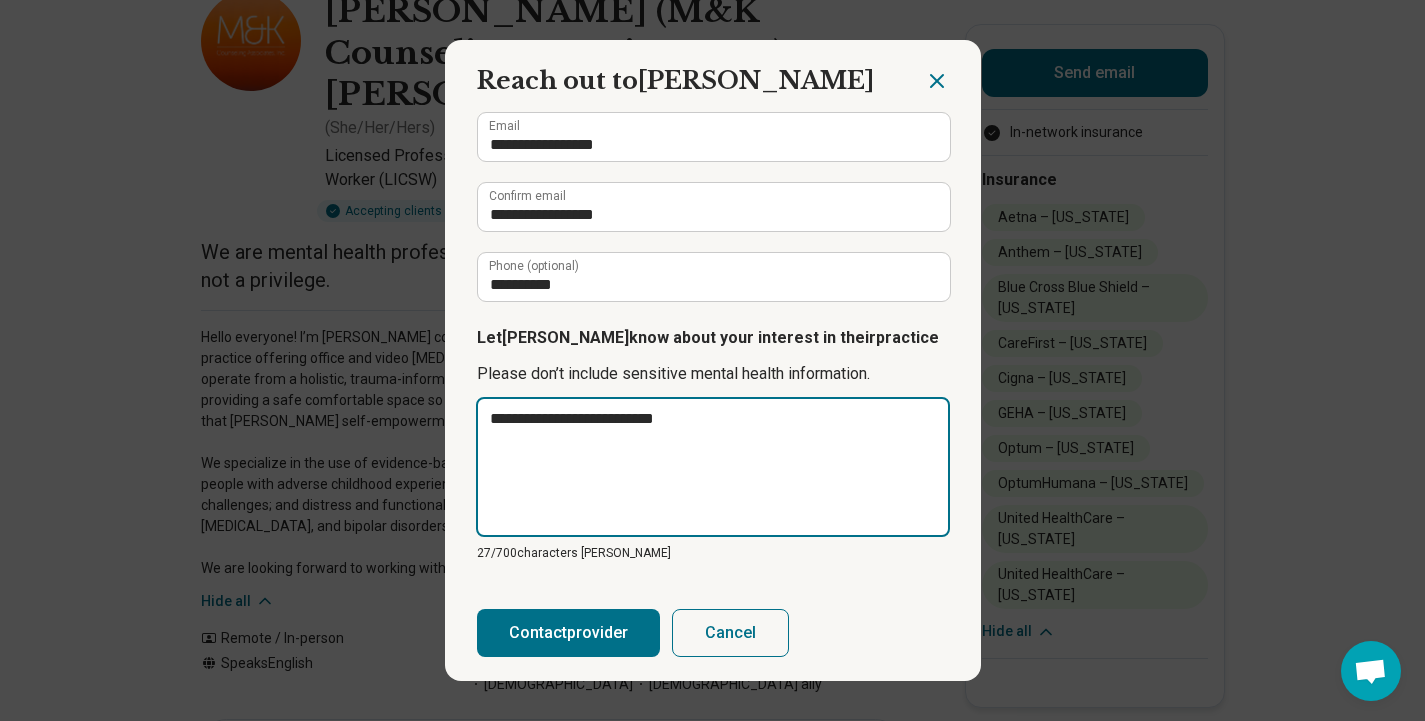 type on "**********" 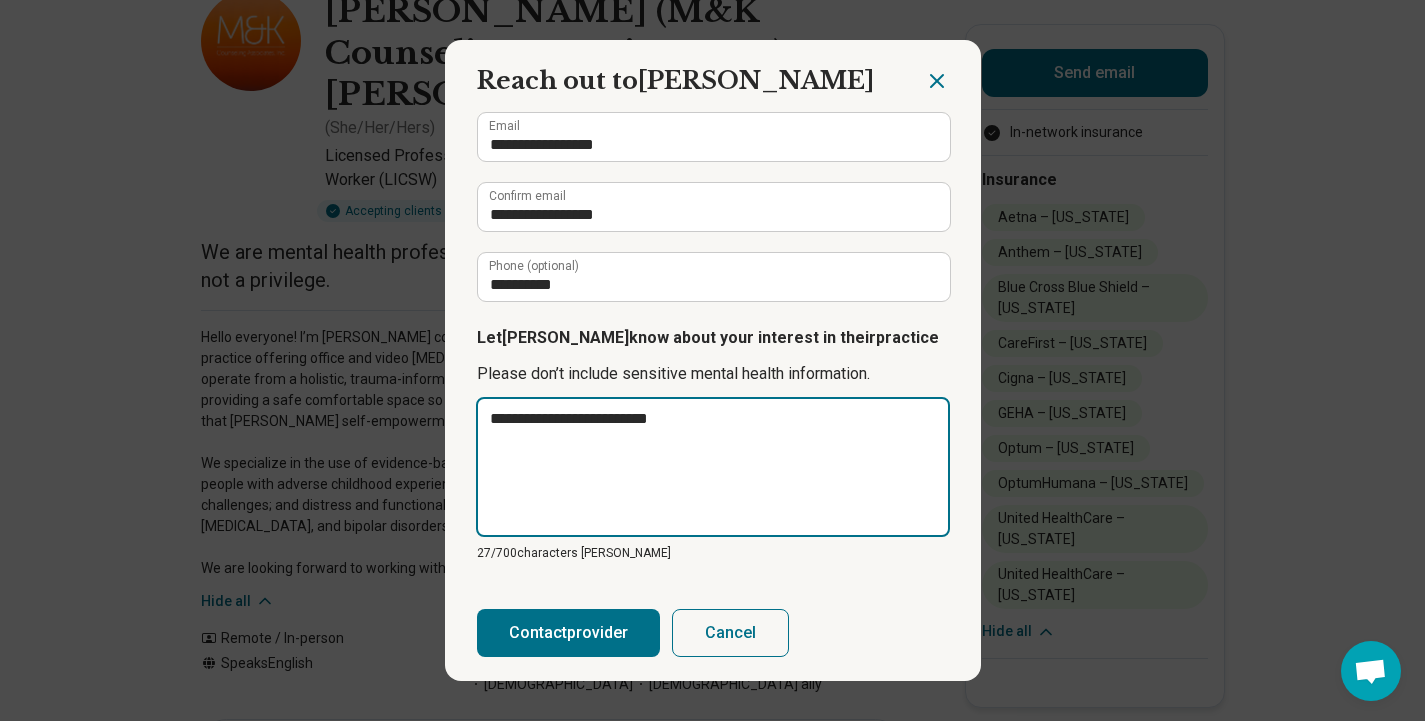 type on "**********" 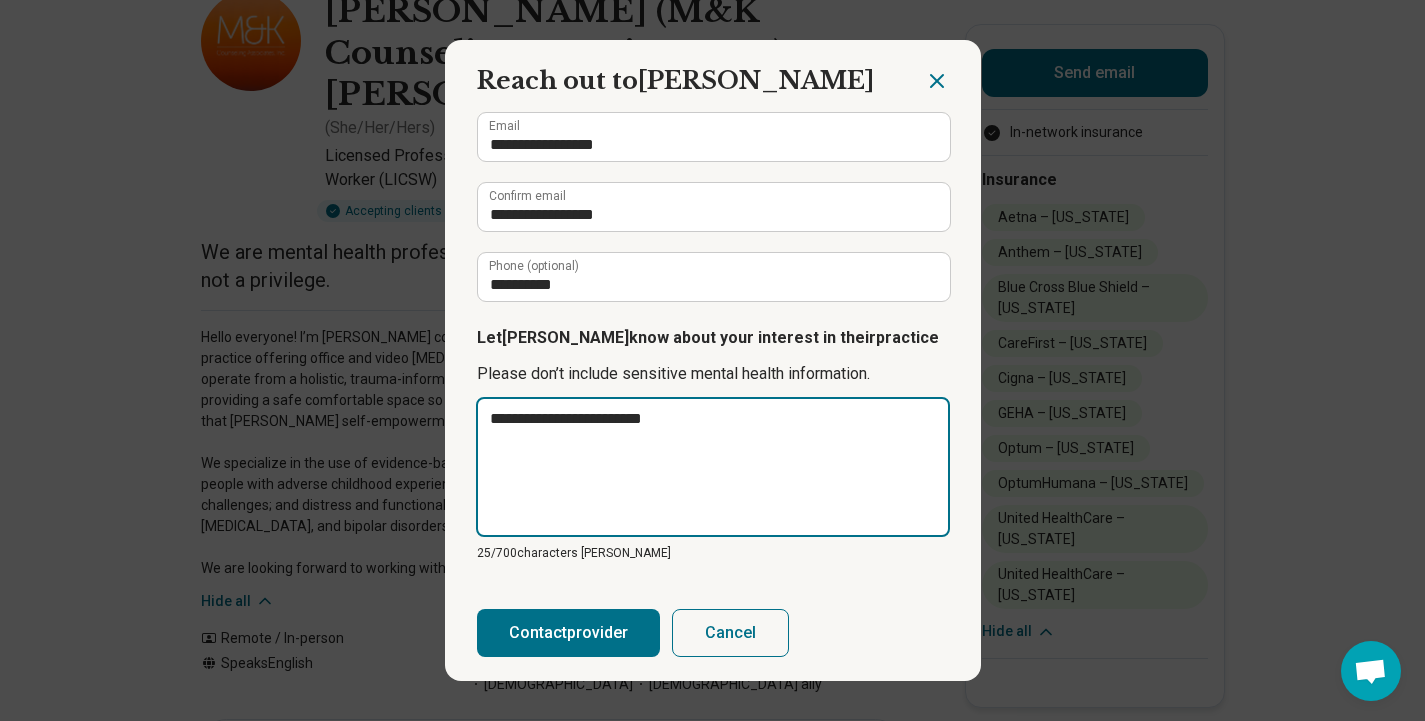 type on "**********" 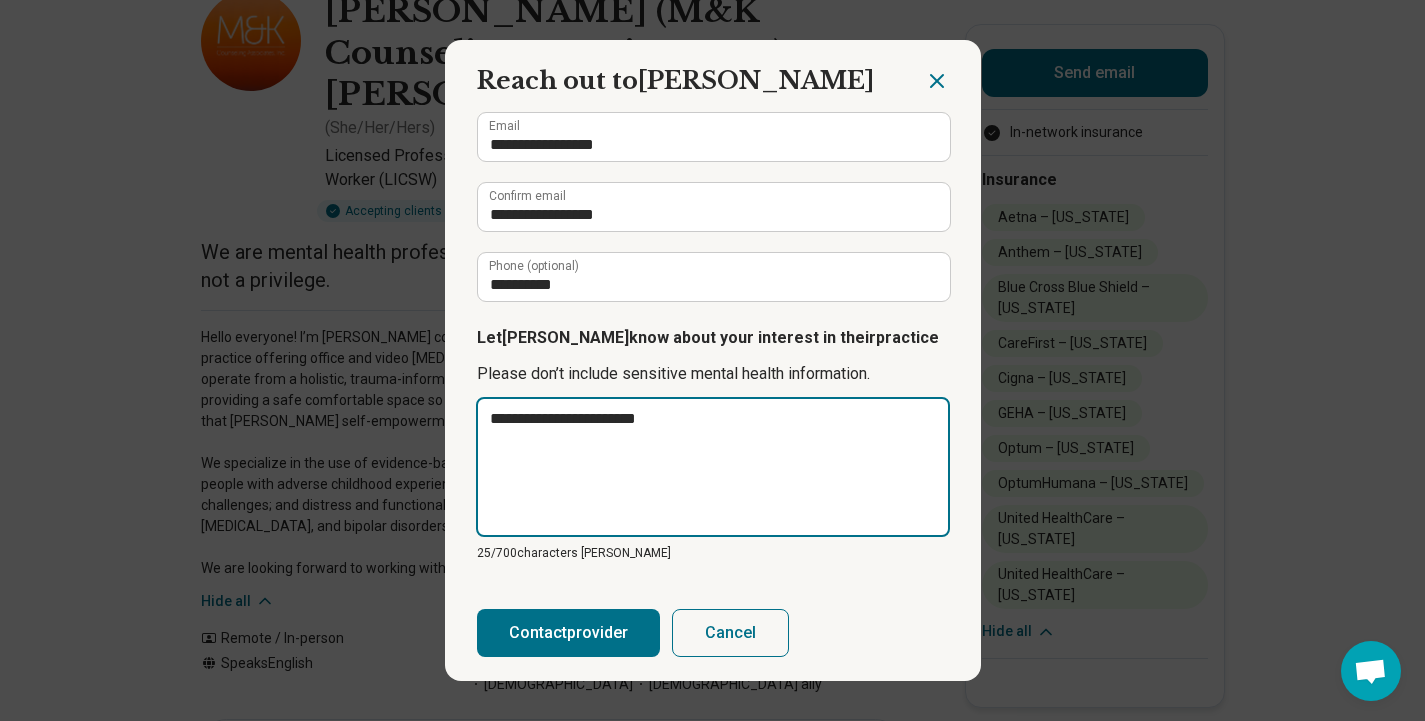 type on "**********" 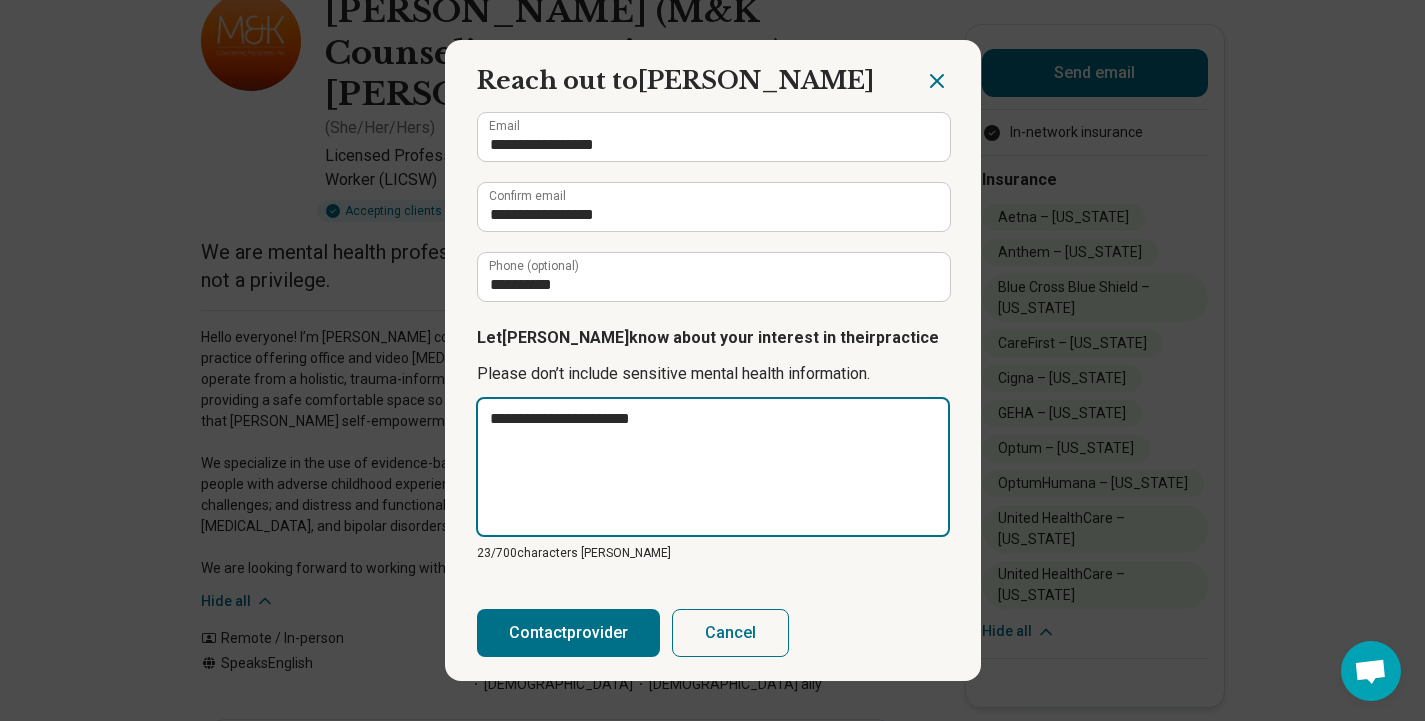 type on "**********" 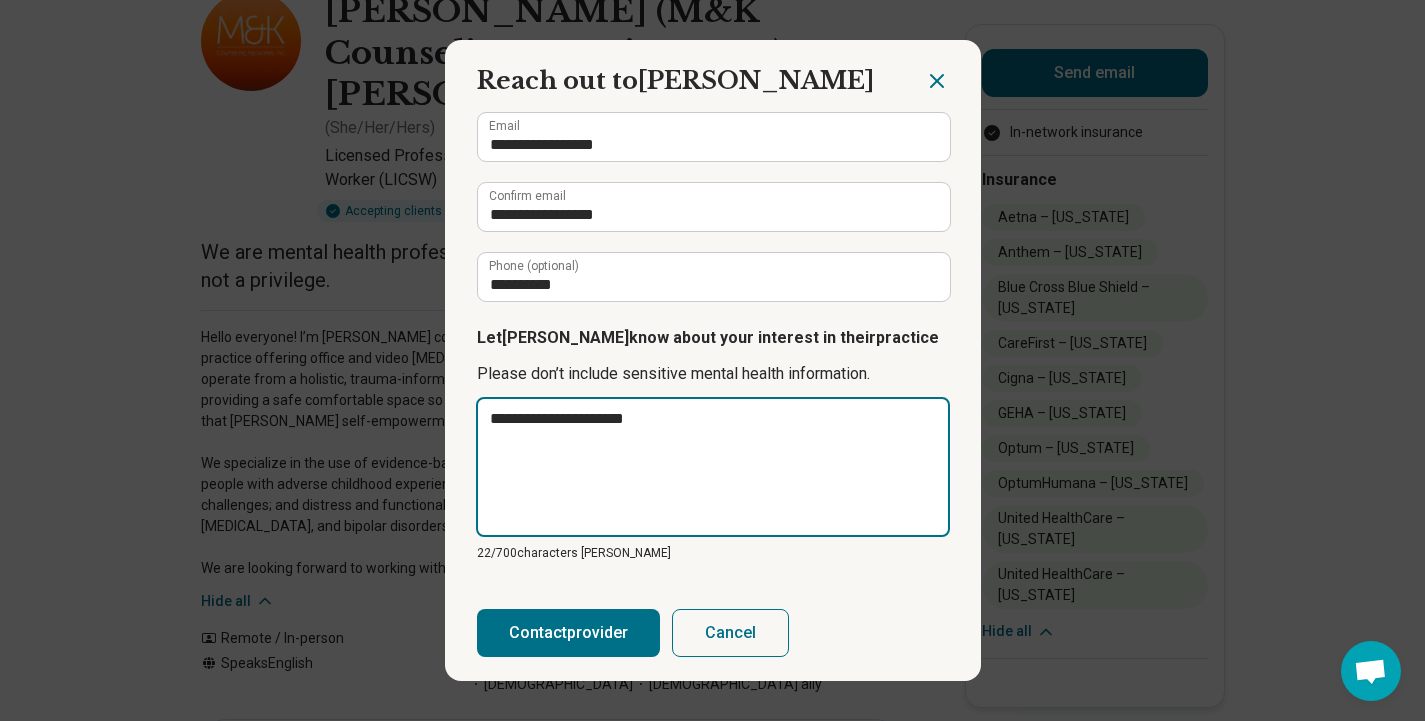 type on "**********" 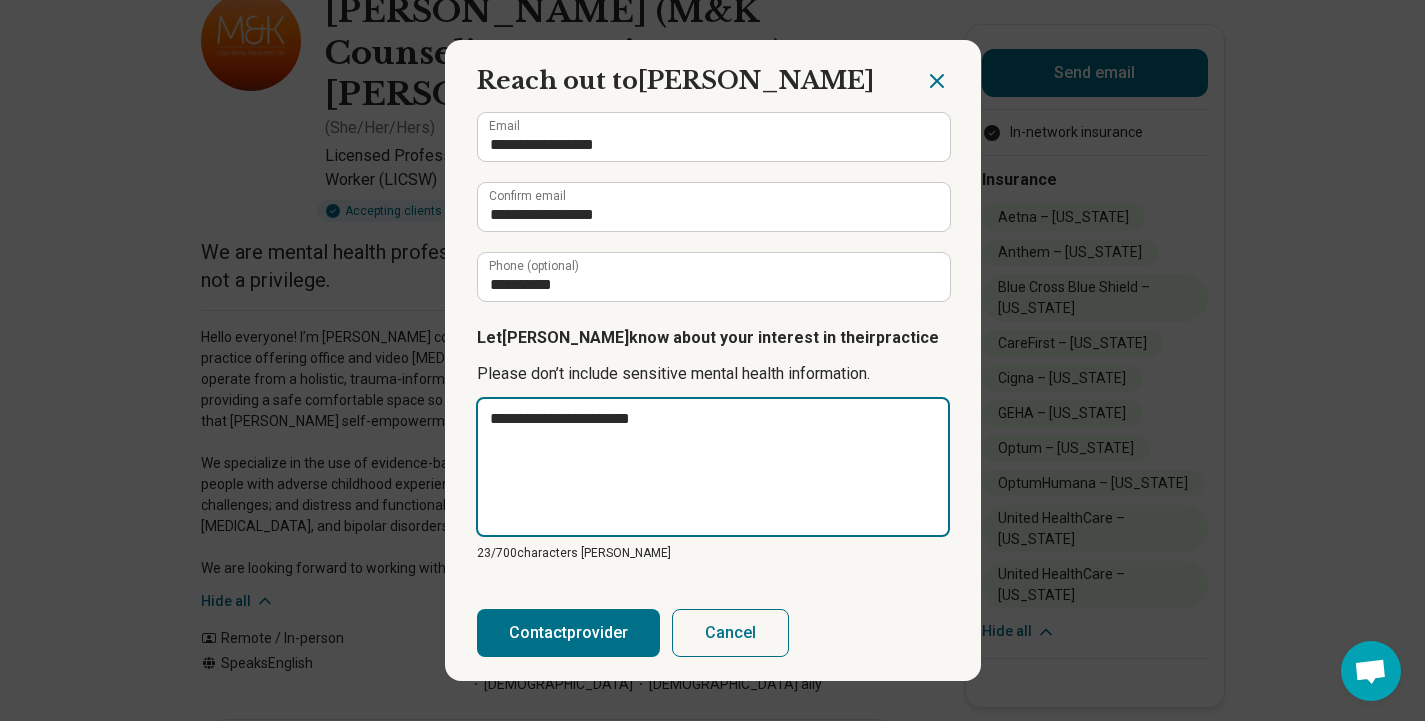 type on "**********" 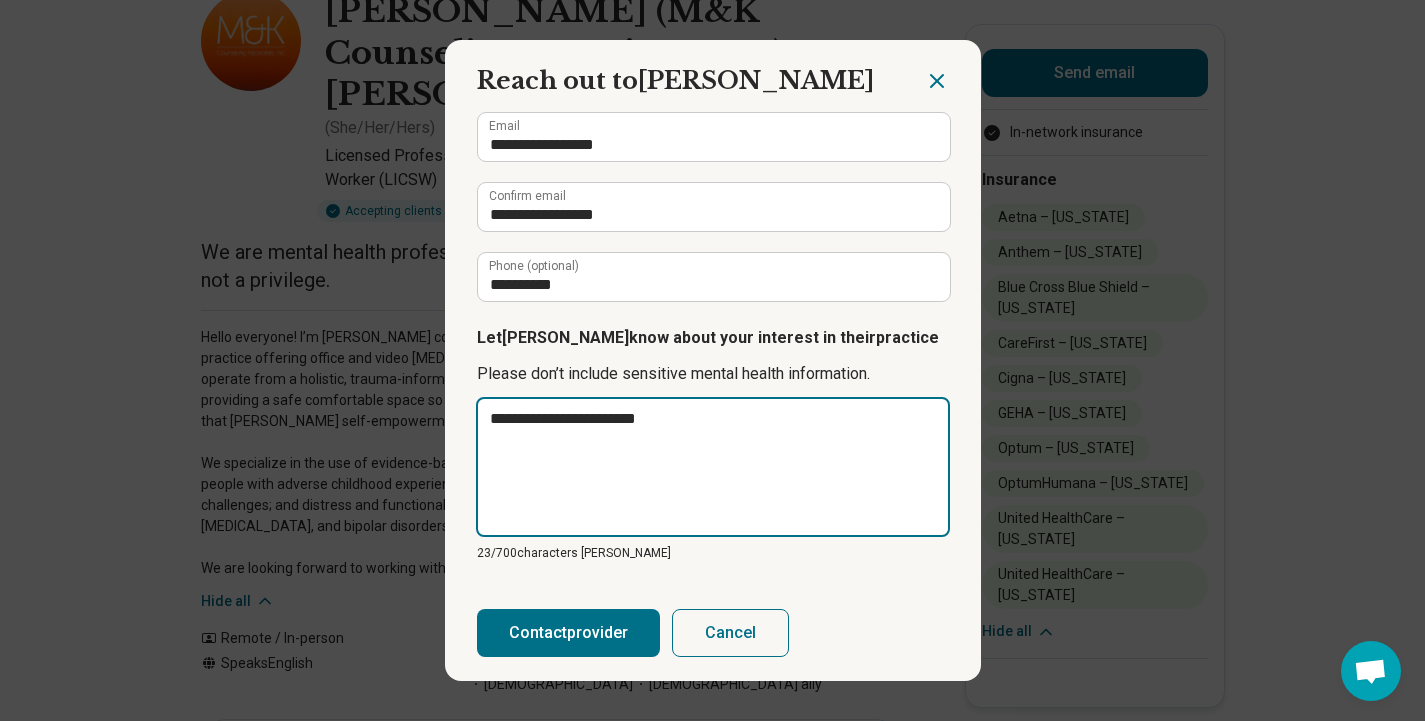 type on "**********" 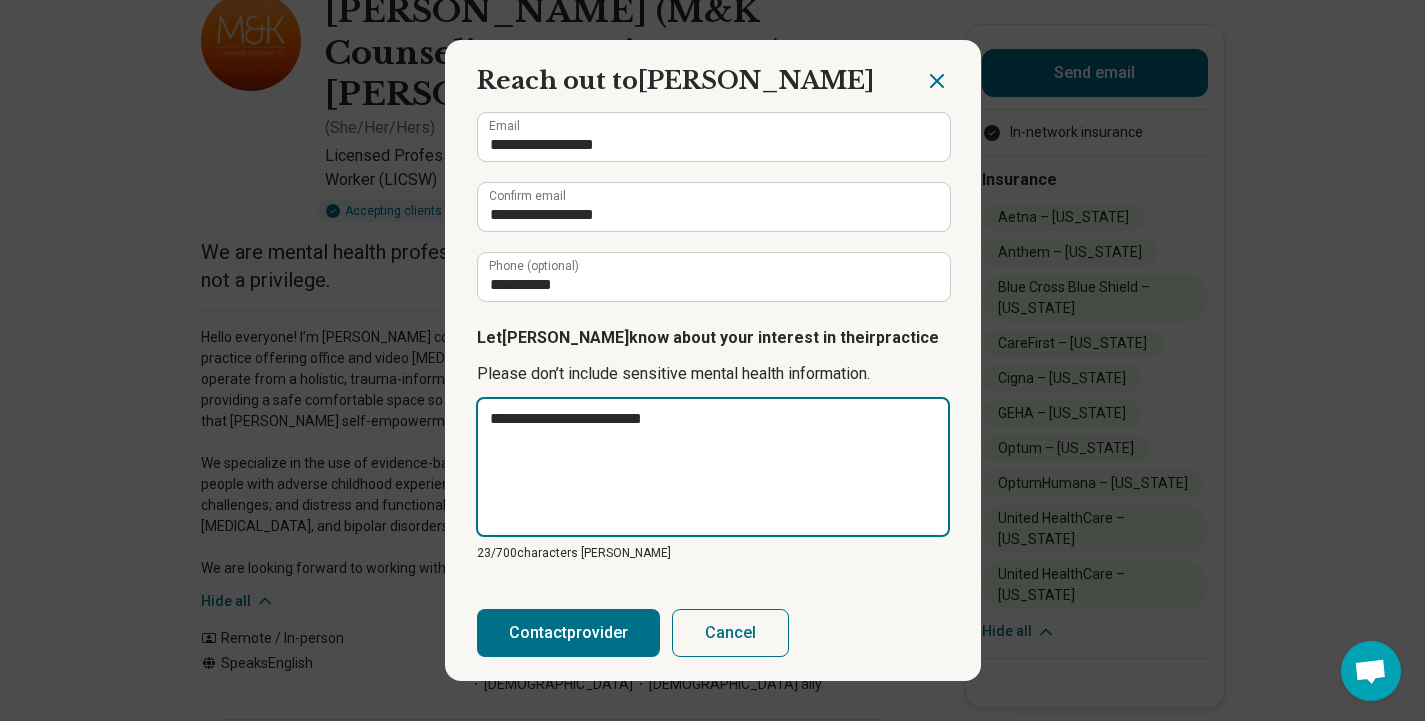type on "**********" 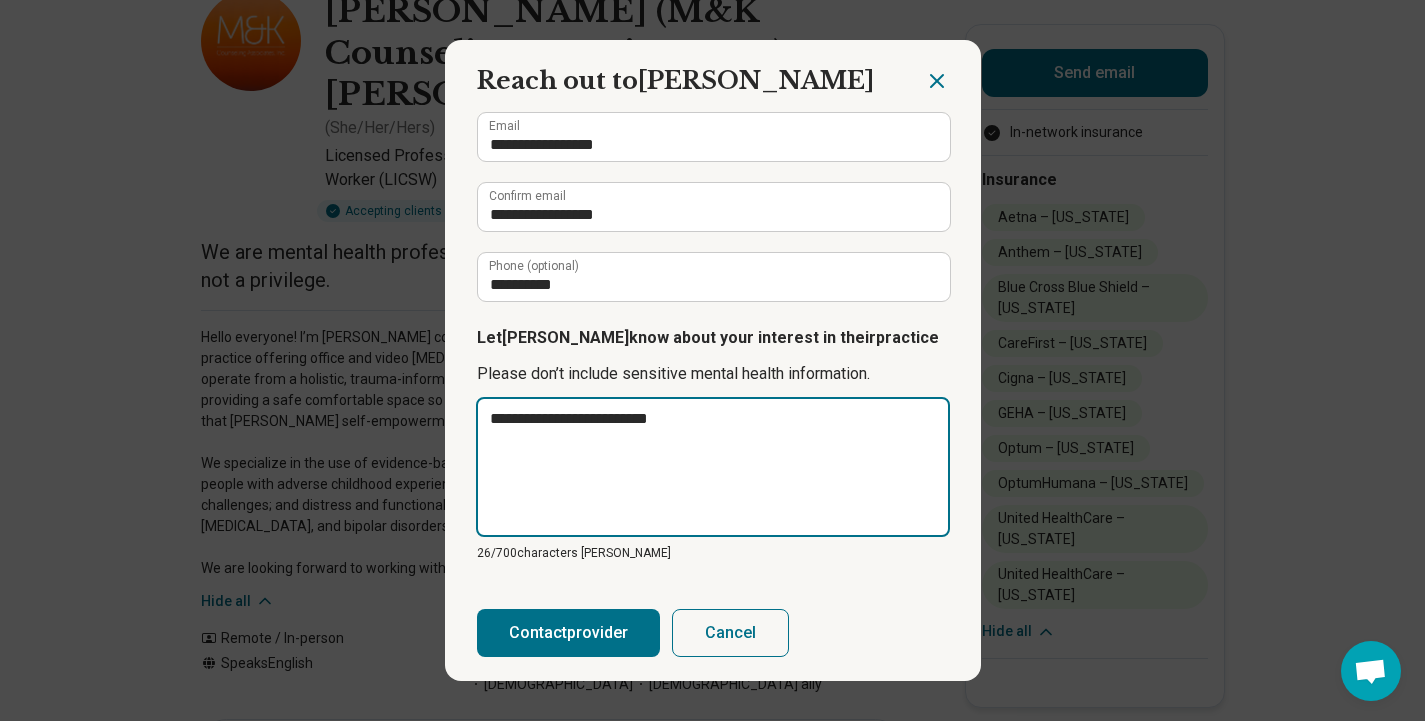 type on "**********" 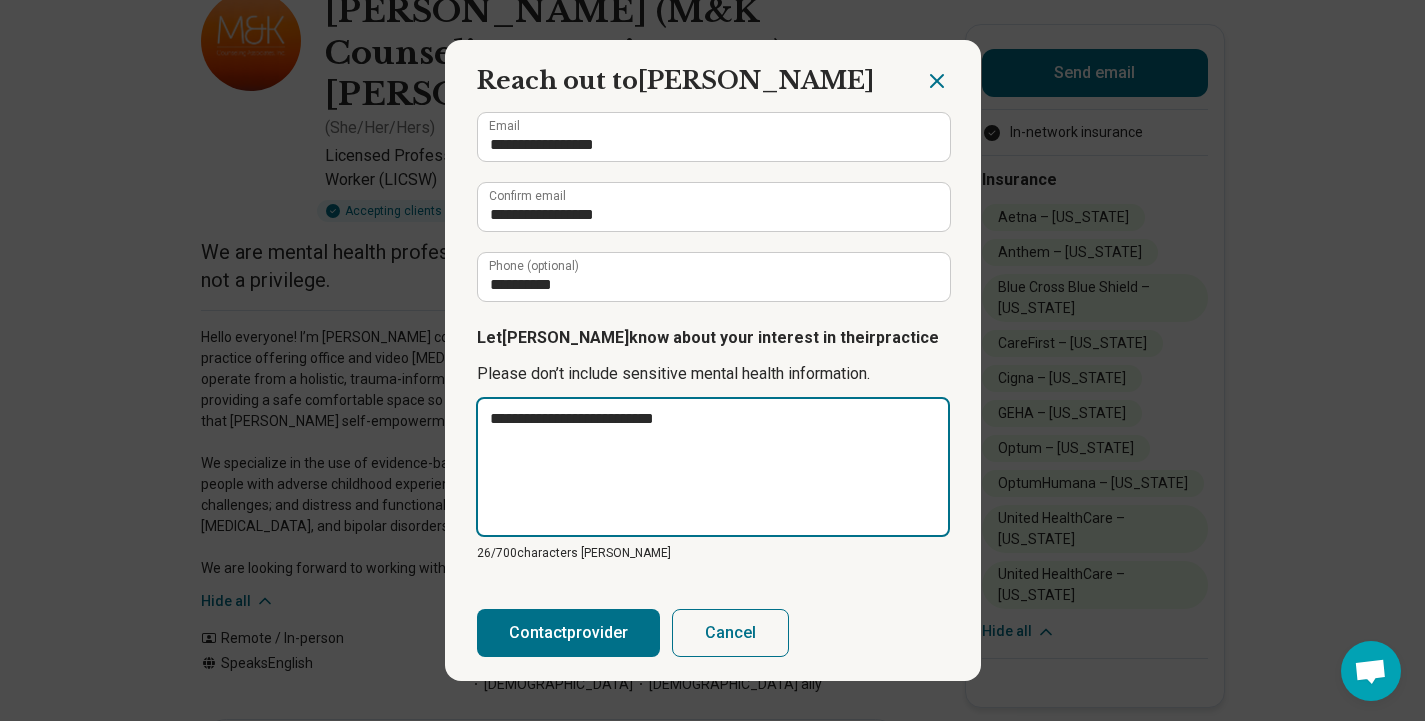 type on "*" 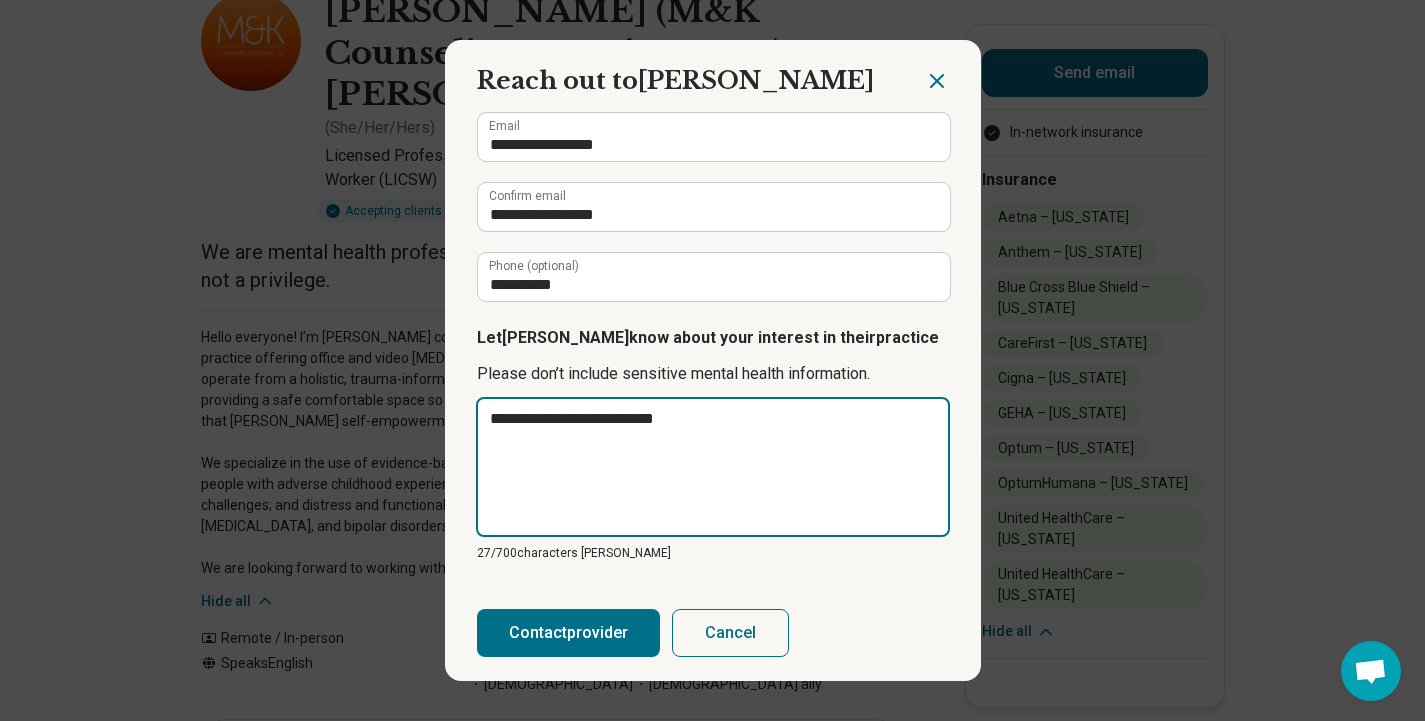 type on "**********" 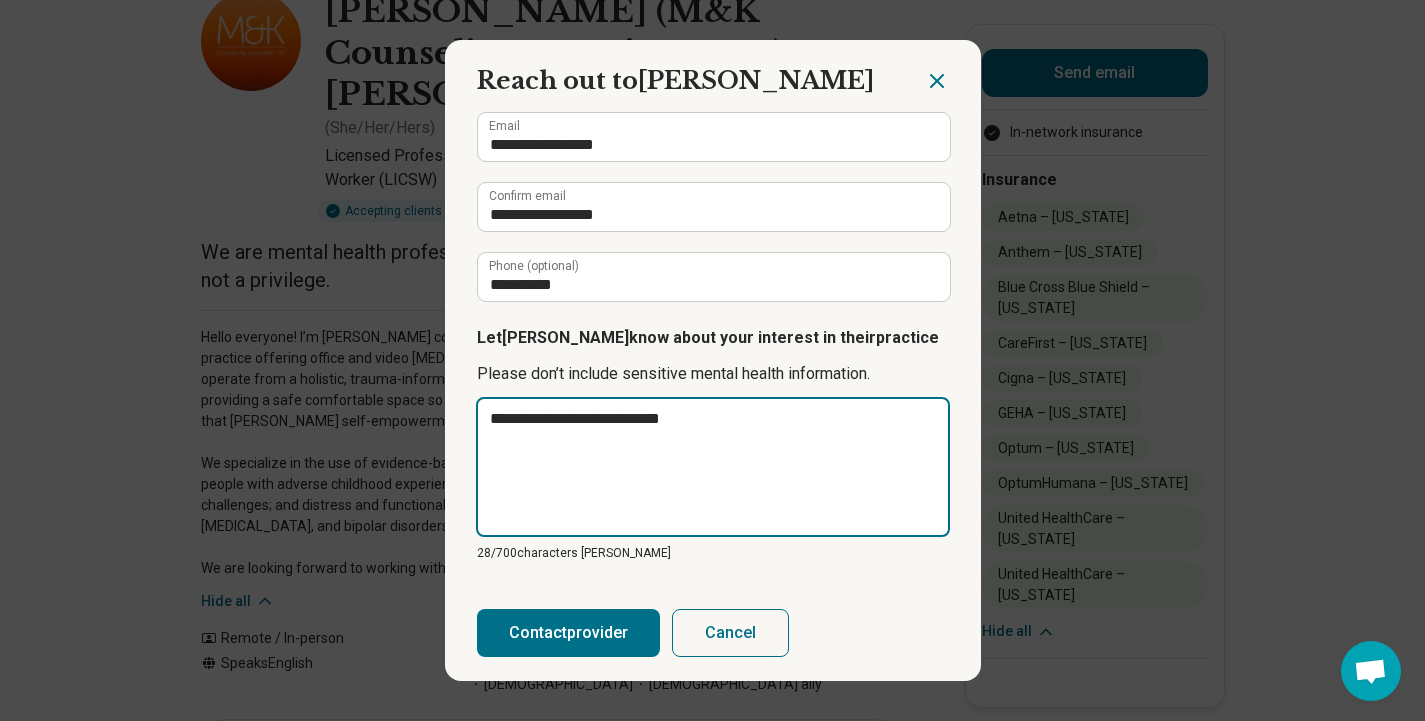 type on "**********" 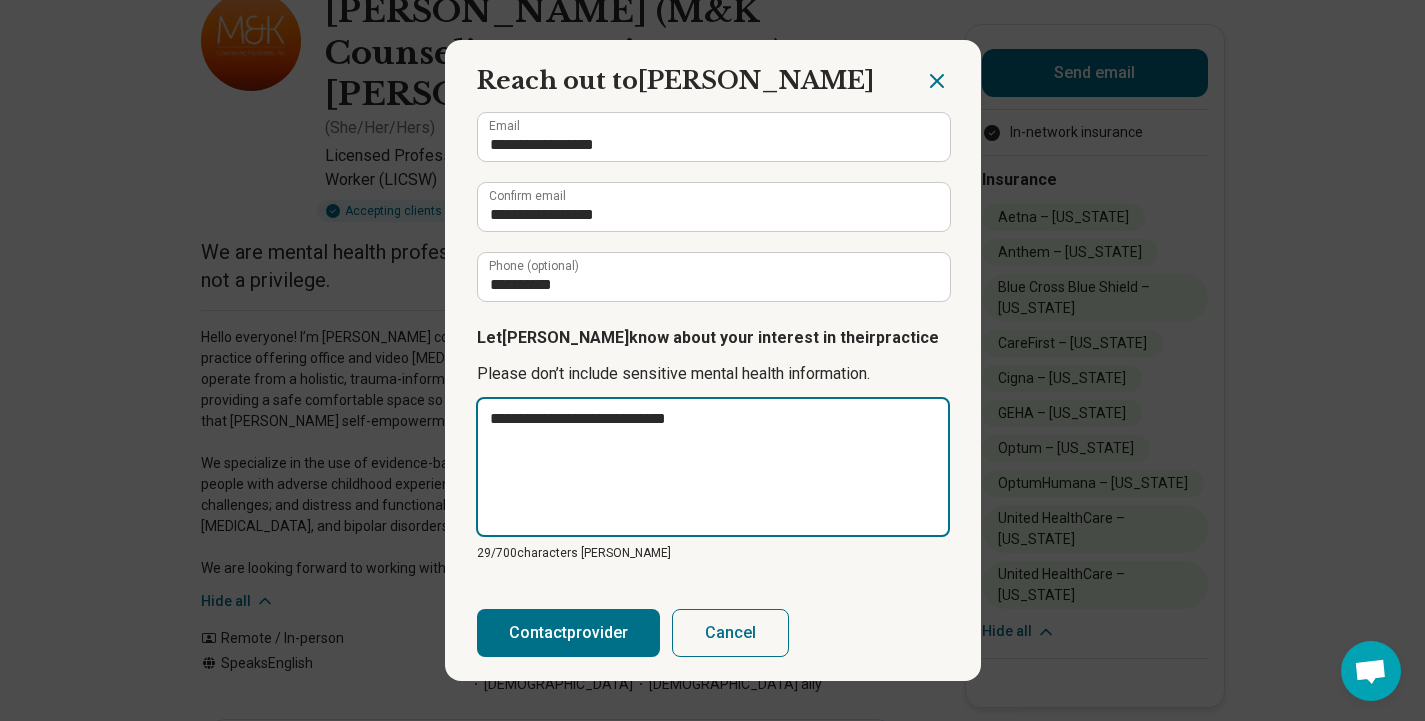 type on "**********" 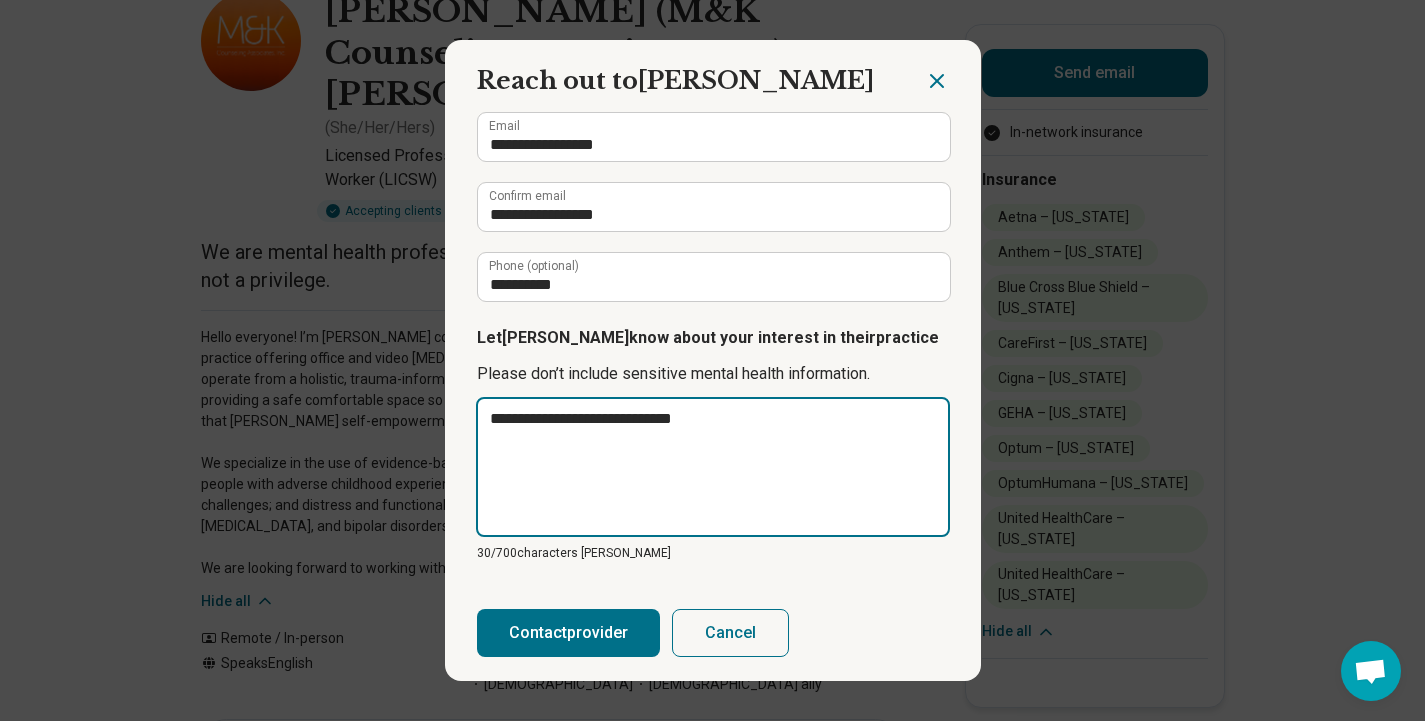 type on "**********" 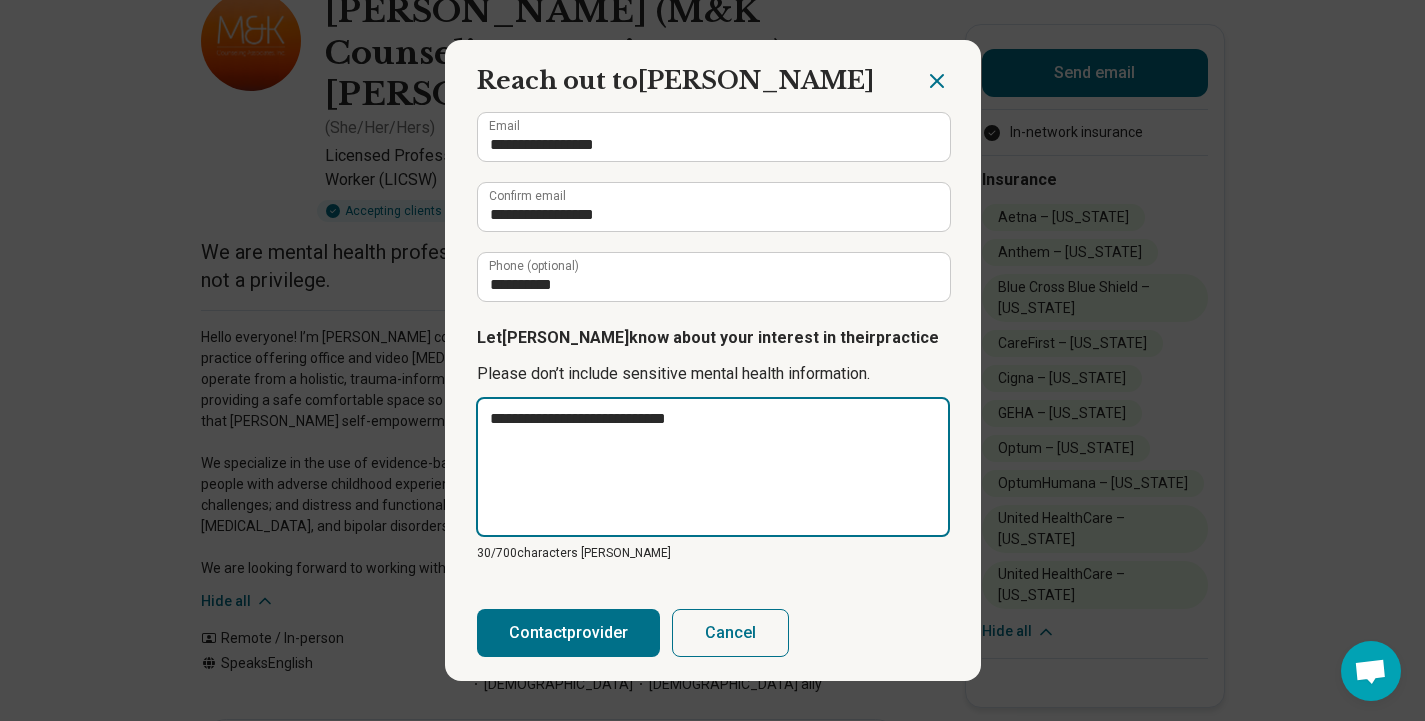 type on "**********" 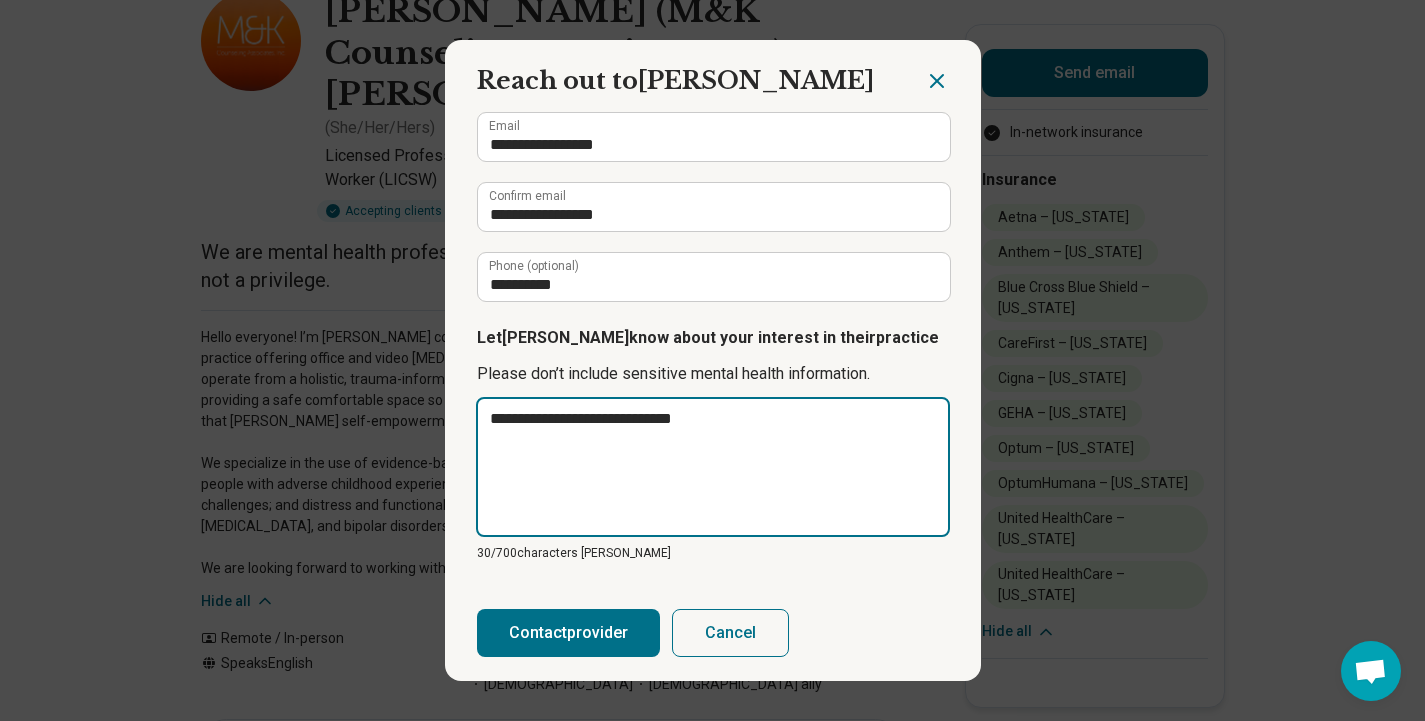 type on "**********" 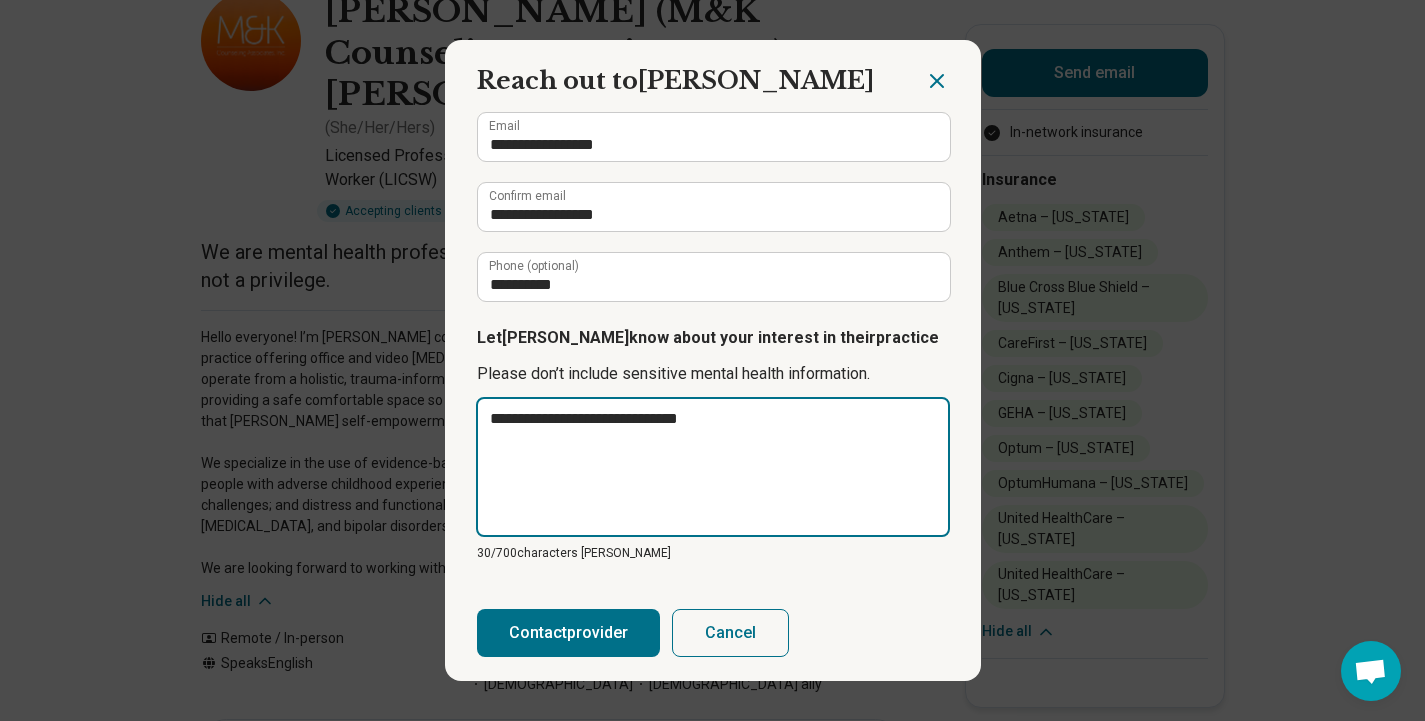 type on "**********" 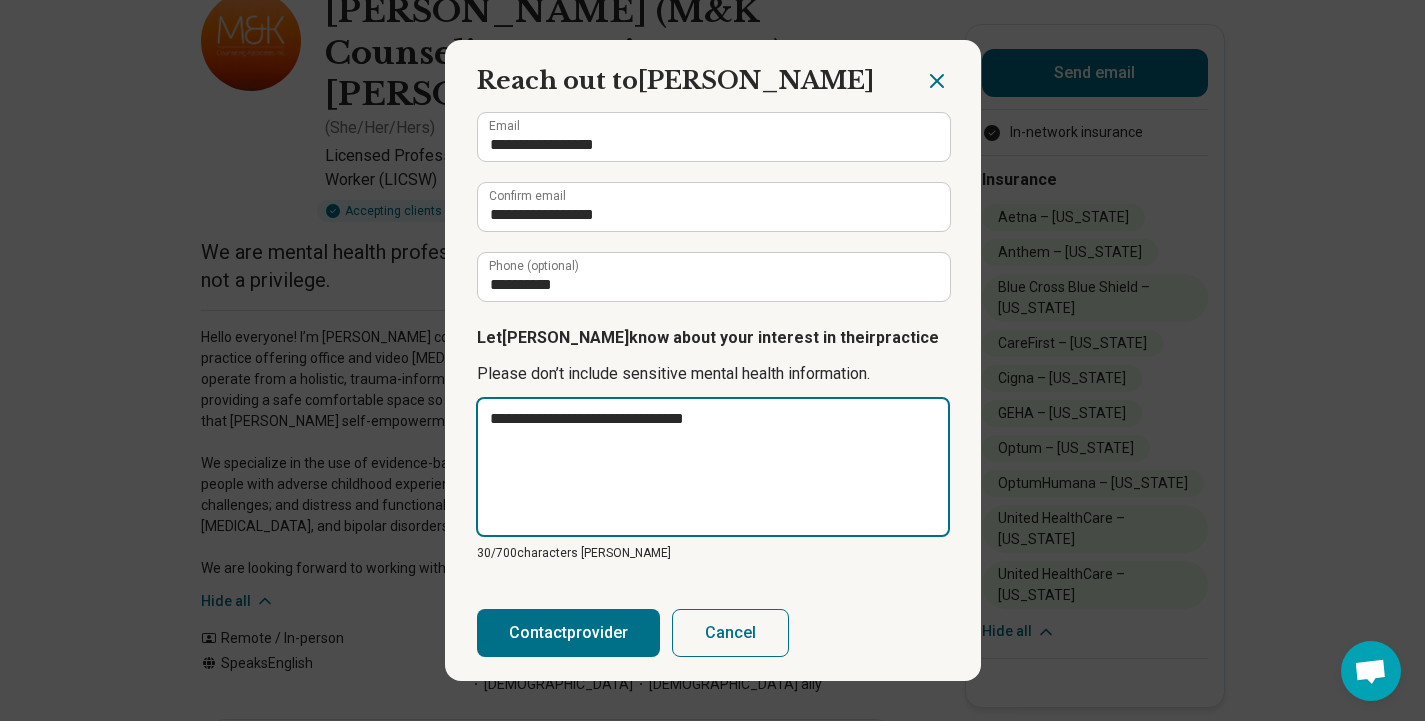 type on "*" 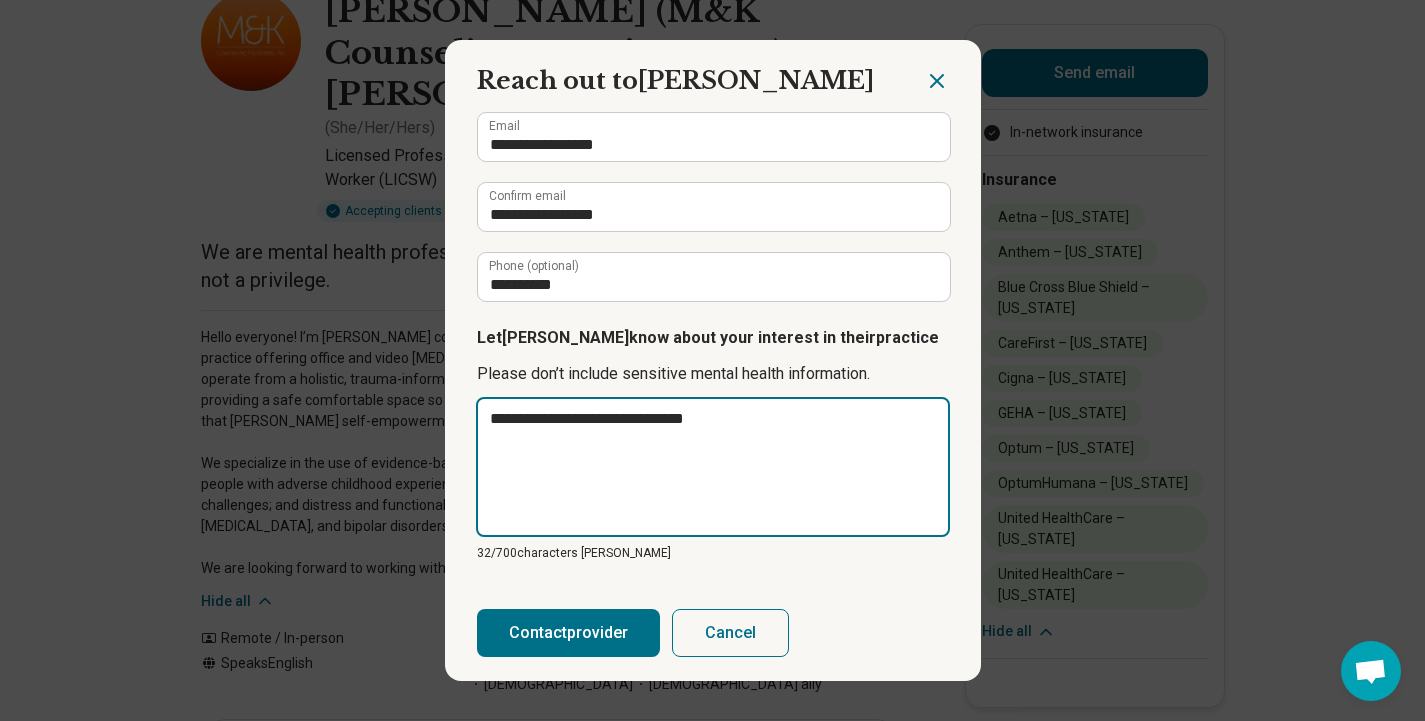 type on "**********" 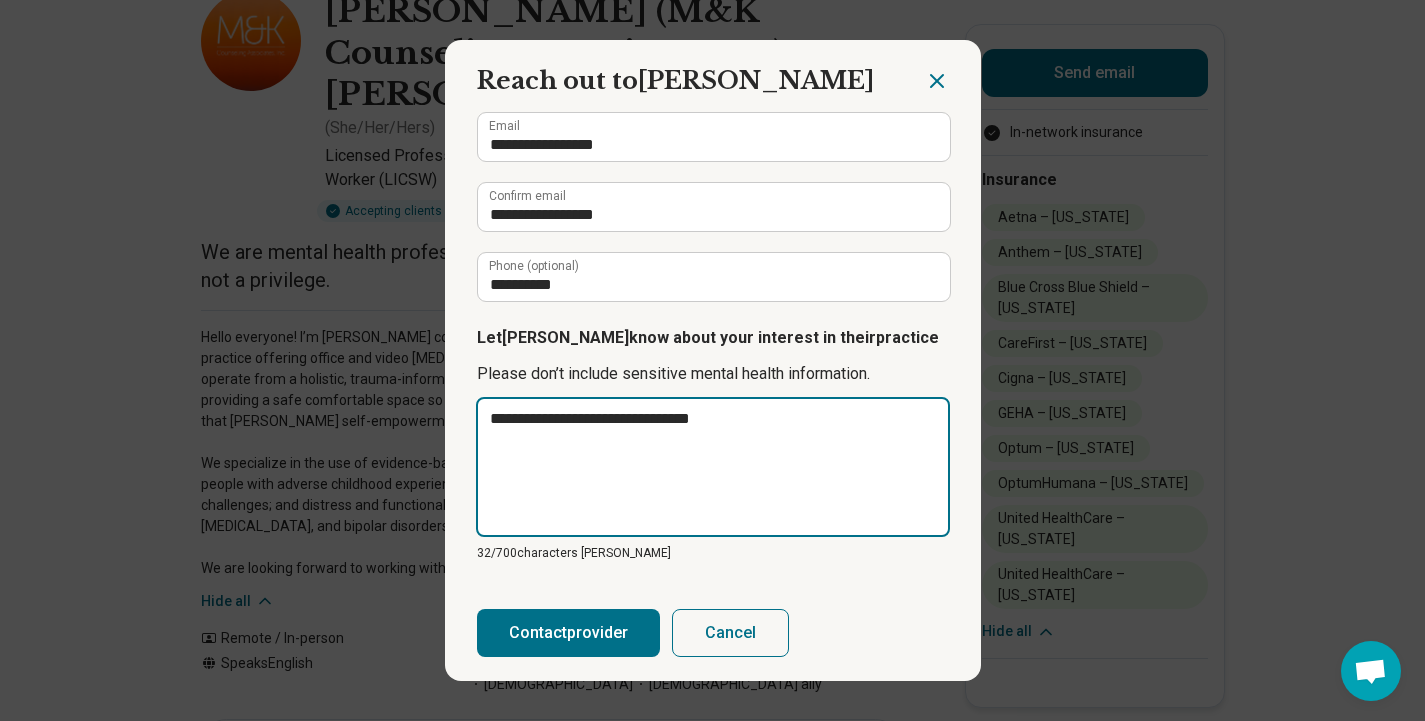 type on "**********" 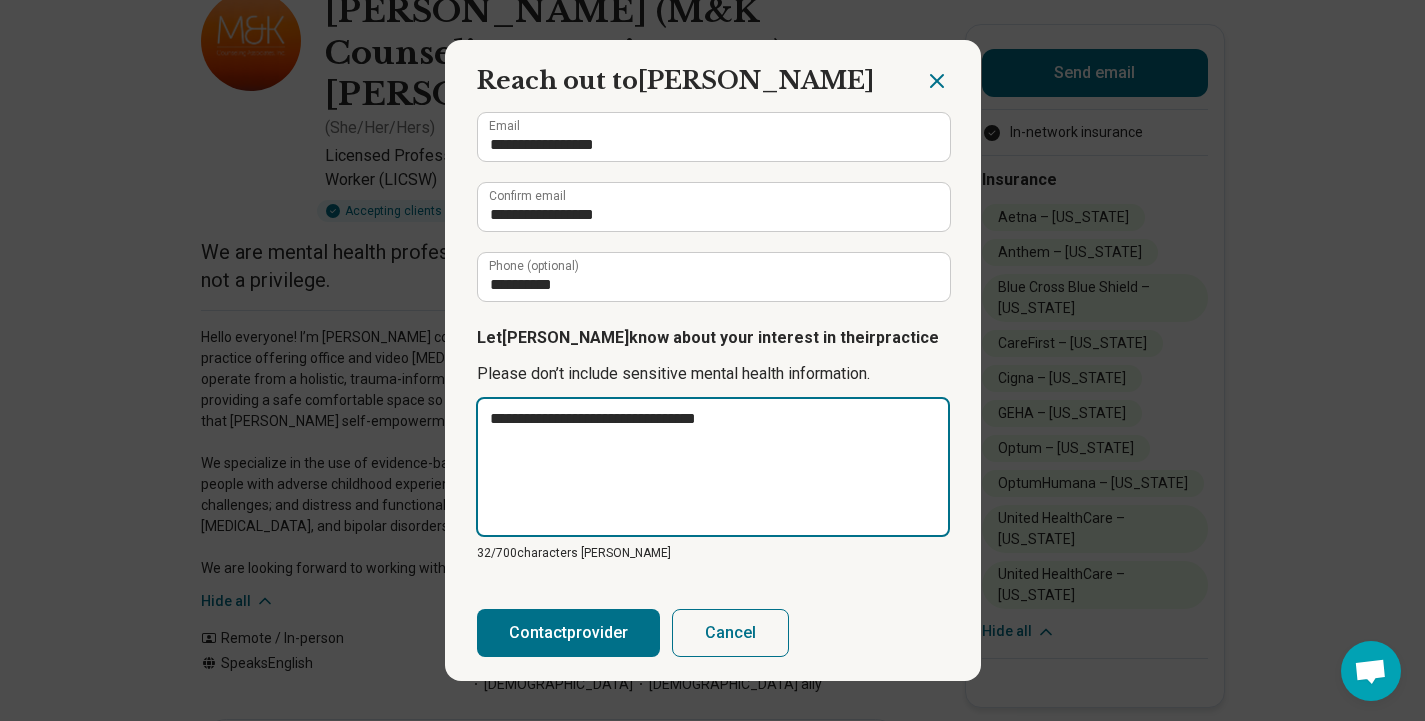 type on "**********" 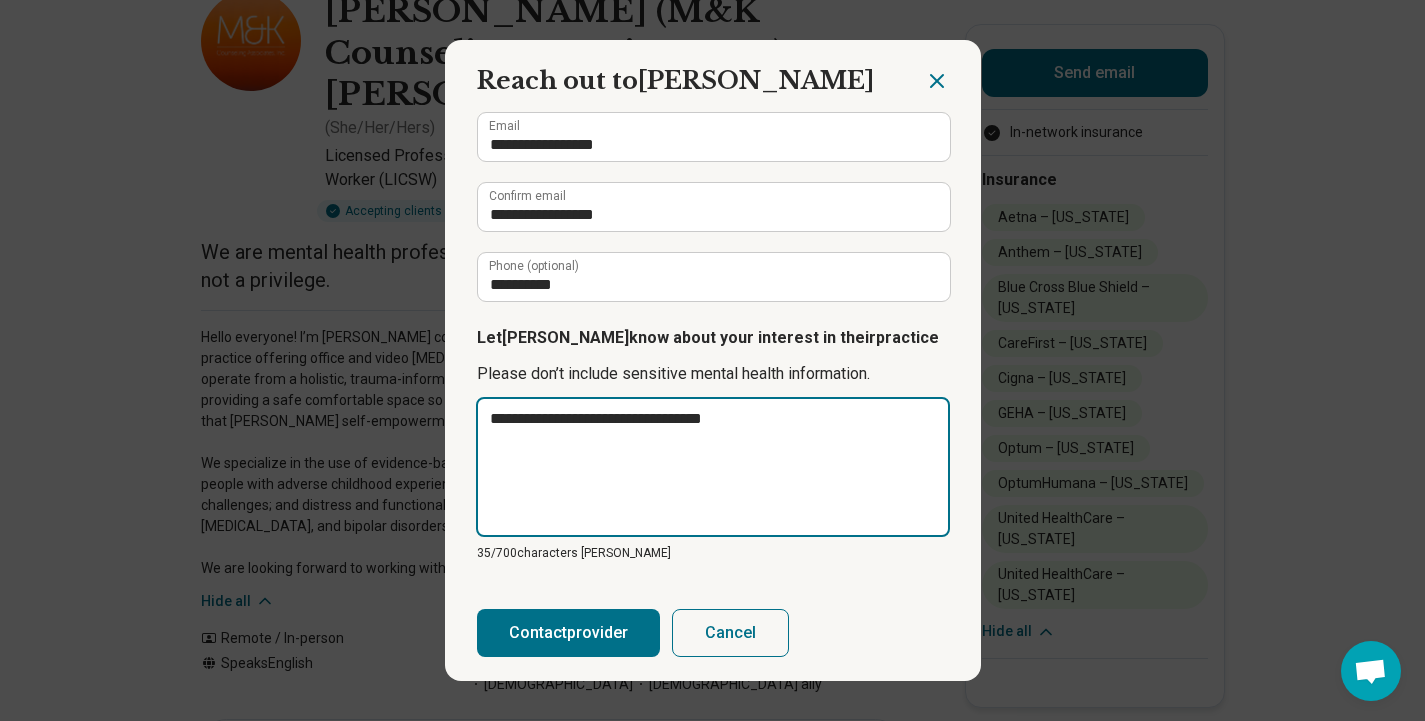 type on "**********" 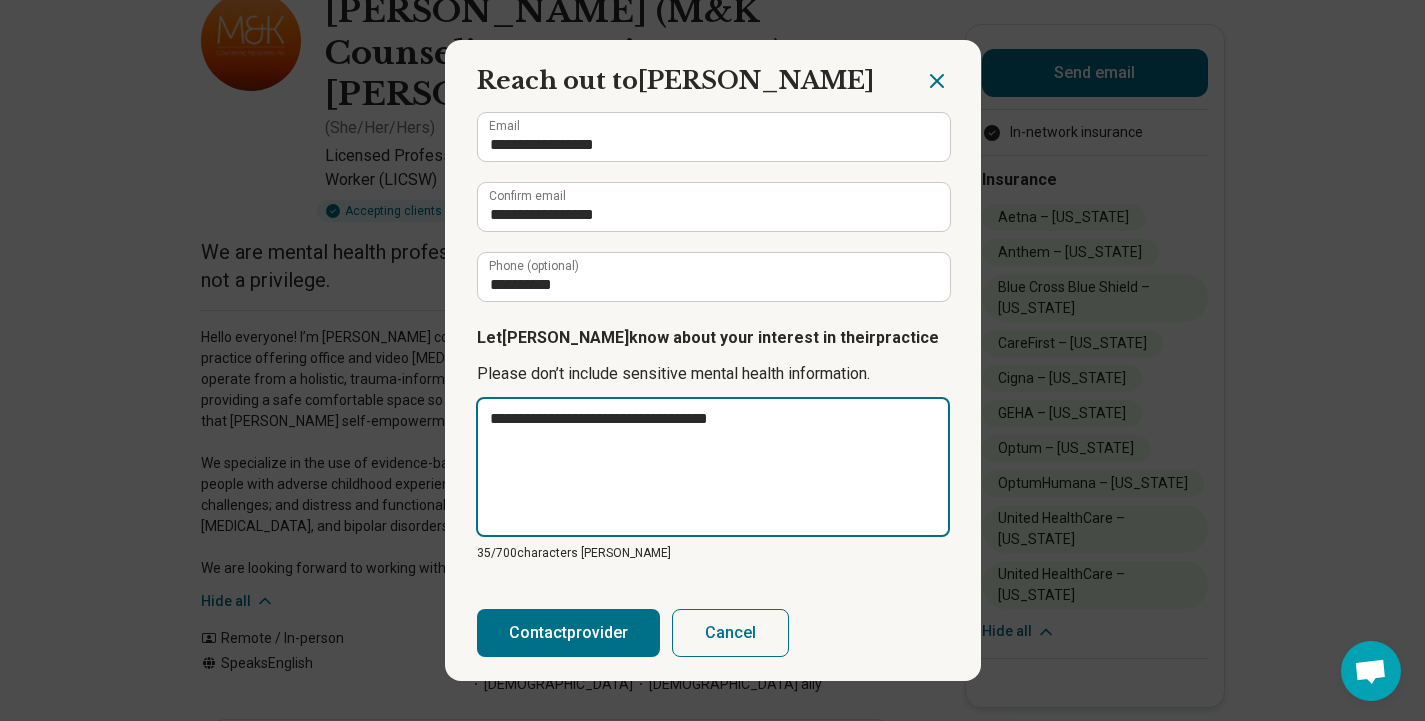 type on "**********" 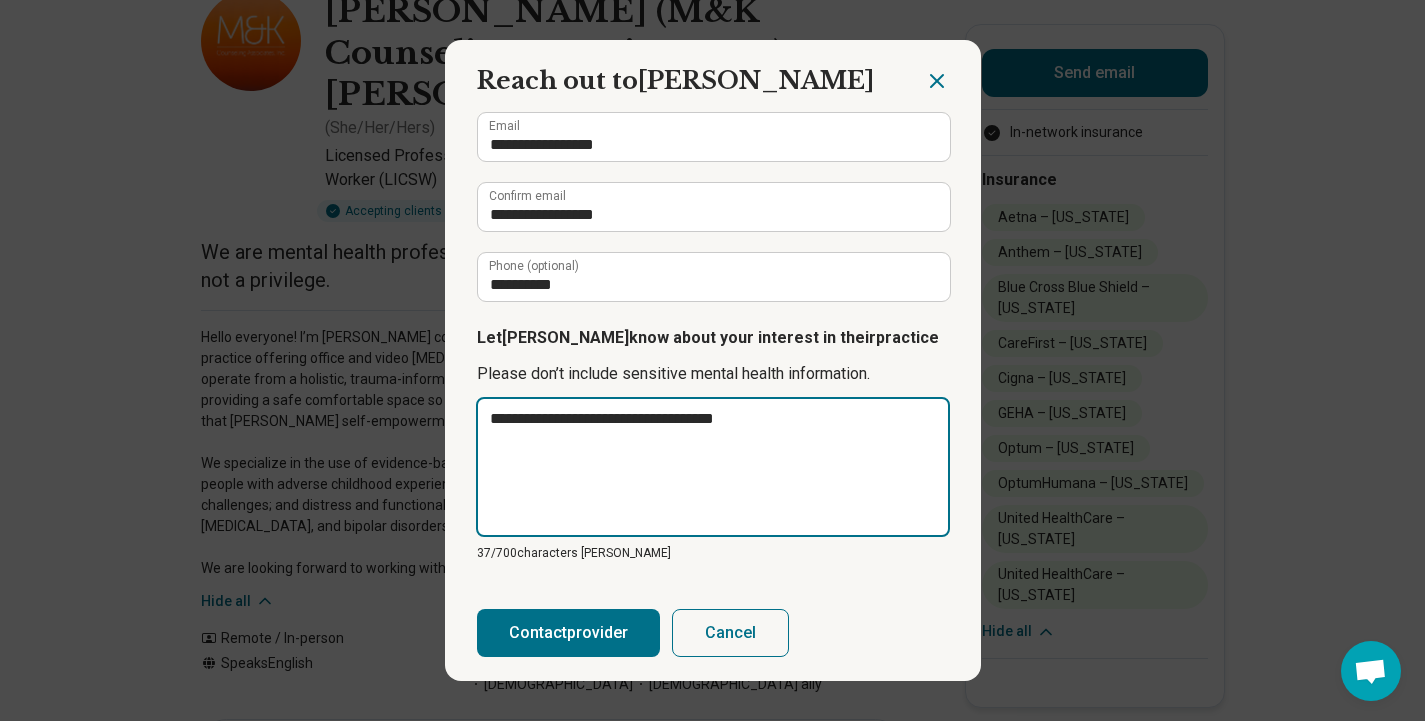 type on "**********" 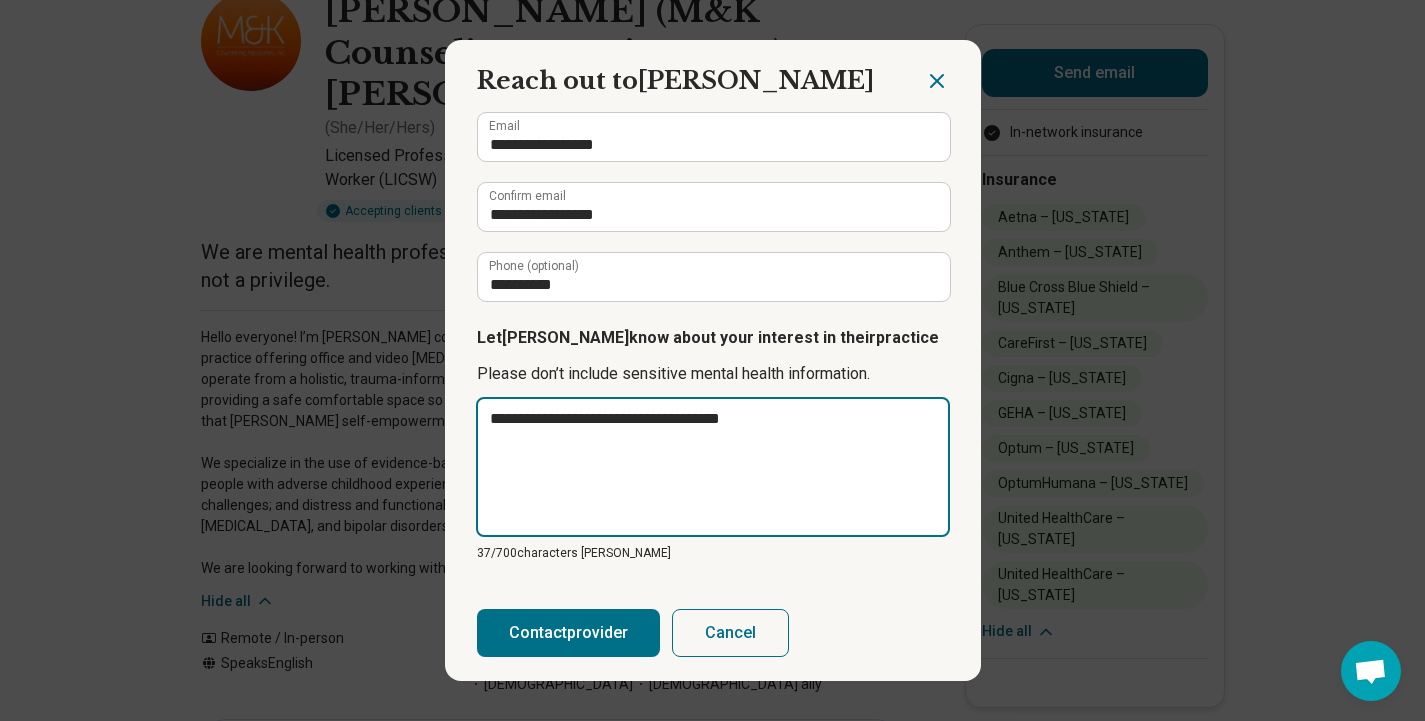type on "**********" 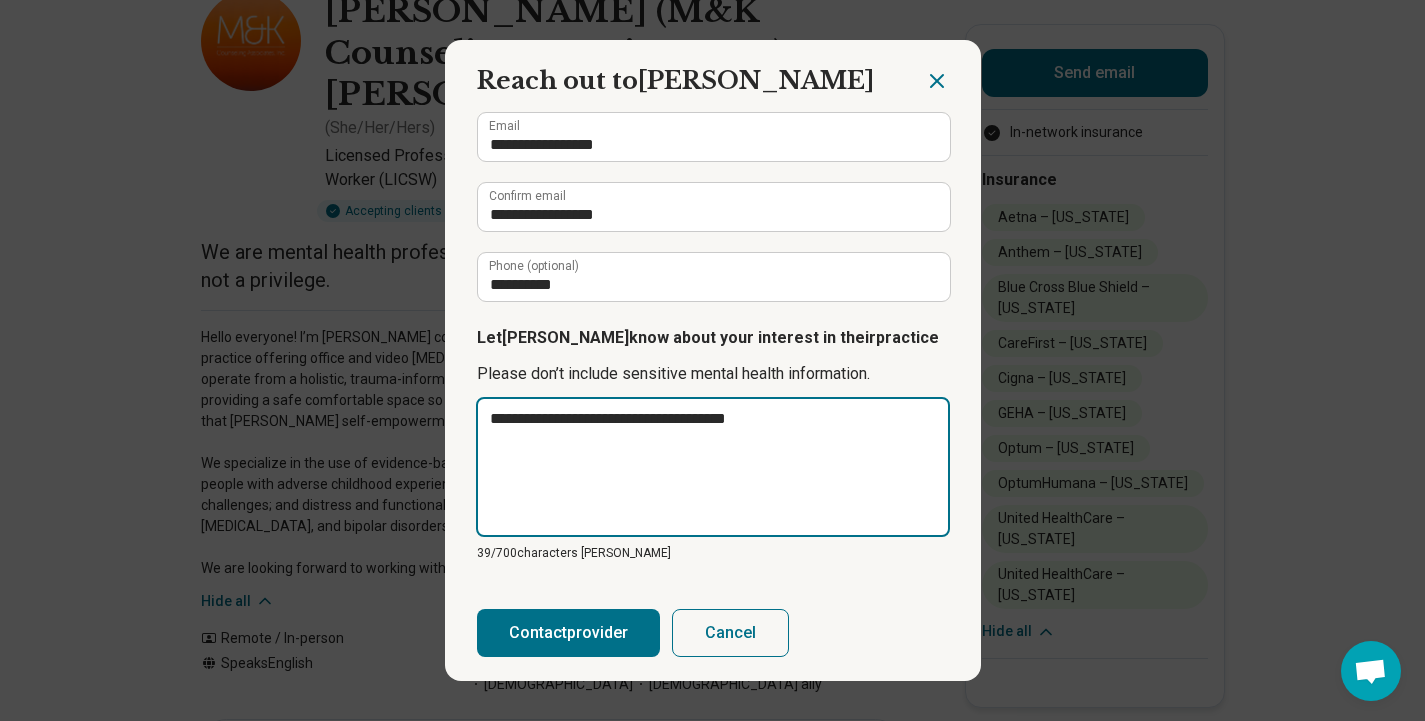 type on "**********" 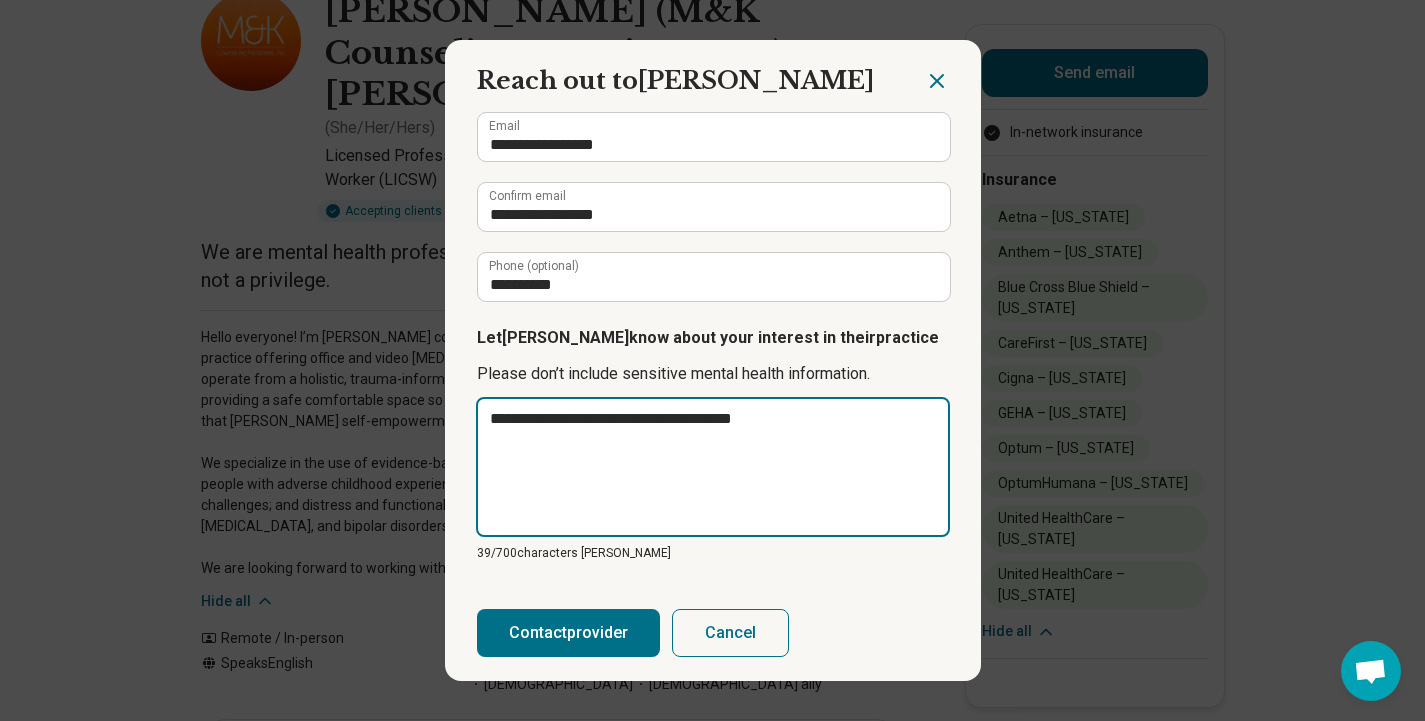 type on "**********" 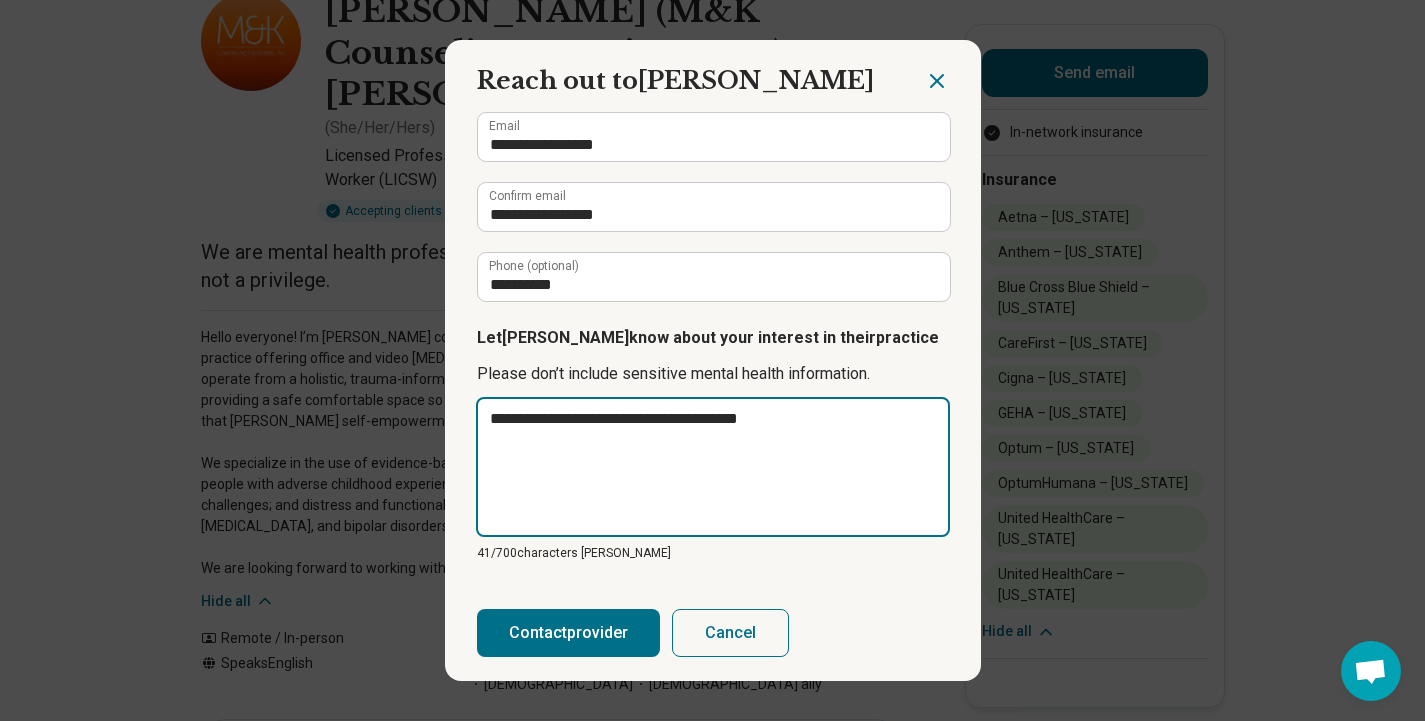 type on "**********" 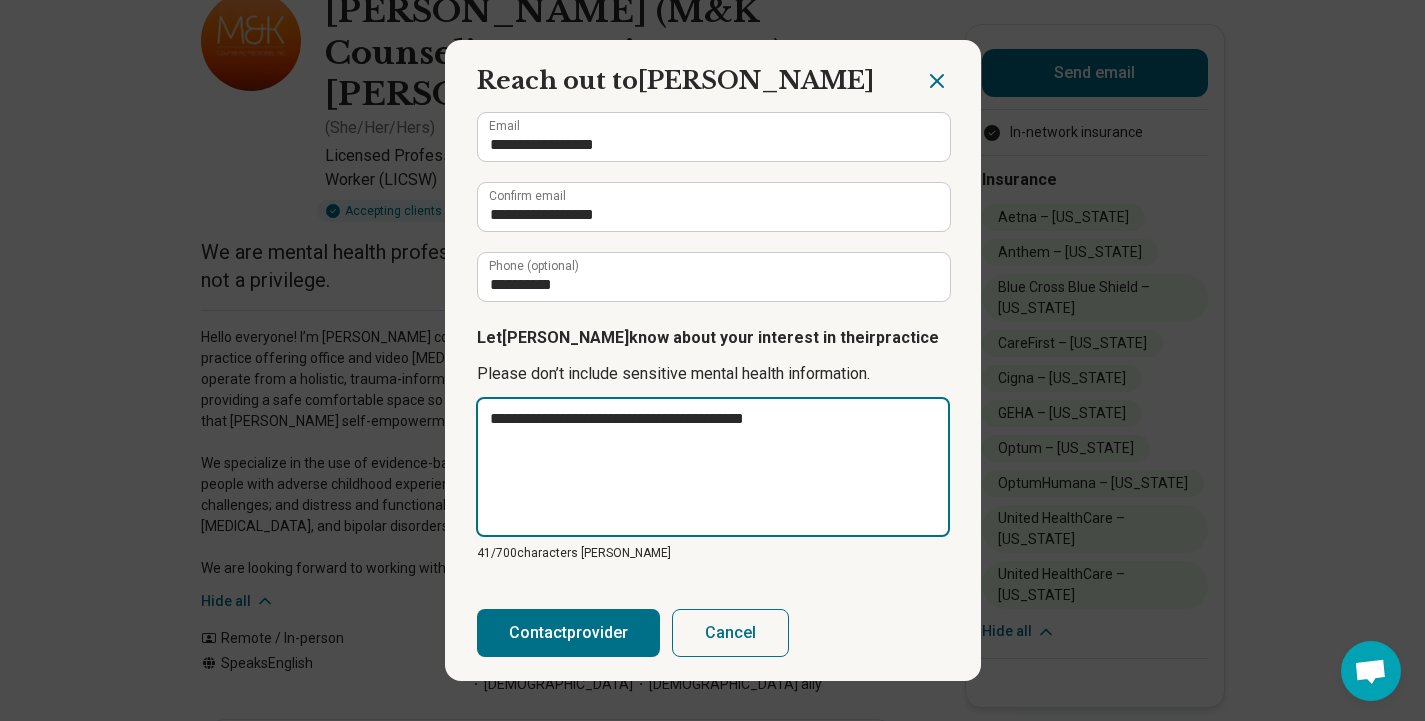 type on "**********" 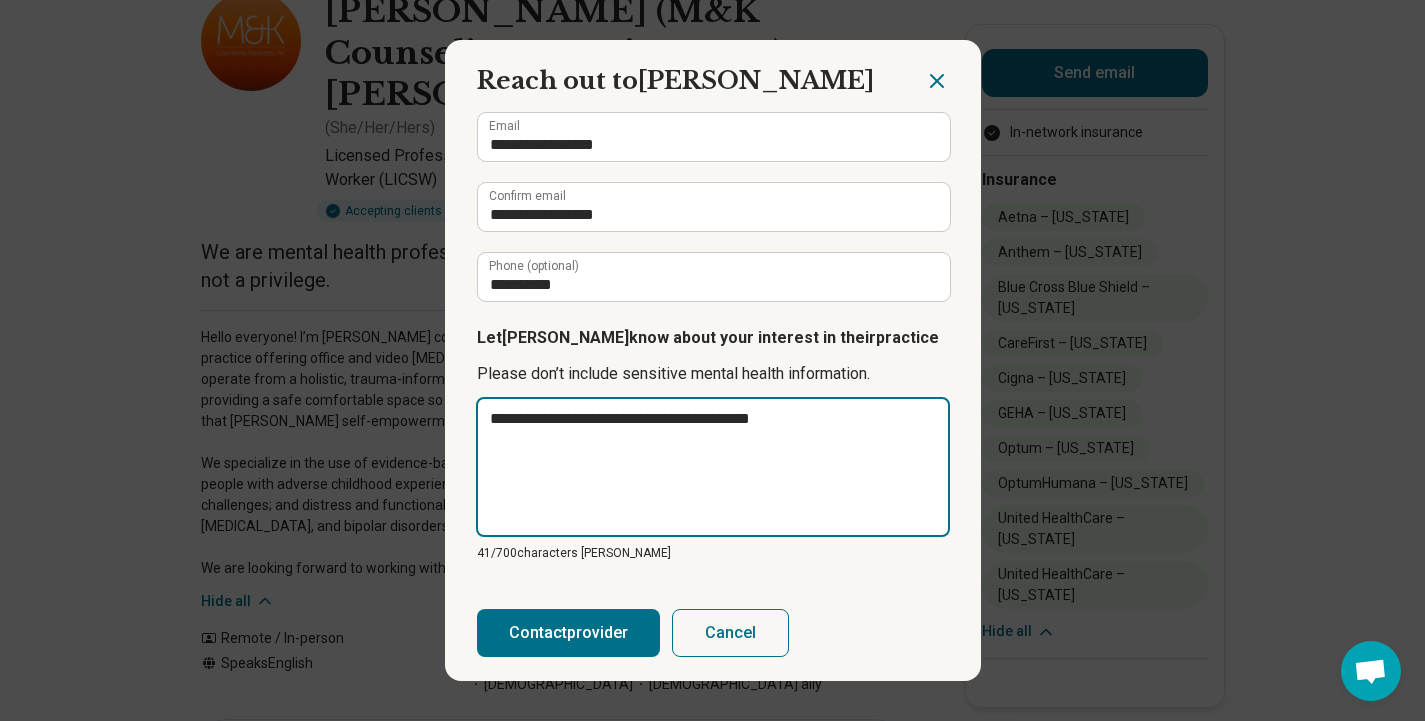 type on "**********" 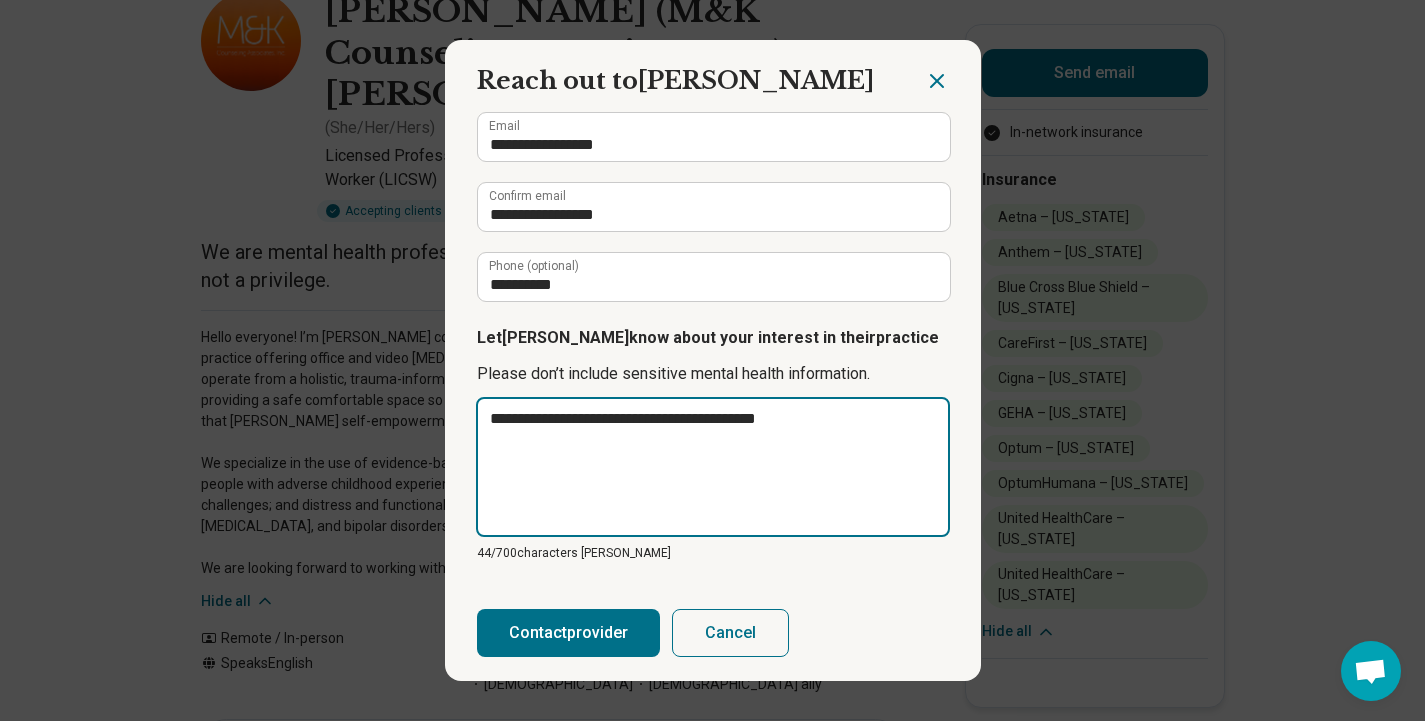 type on "**********" 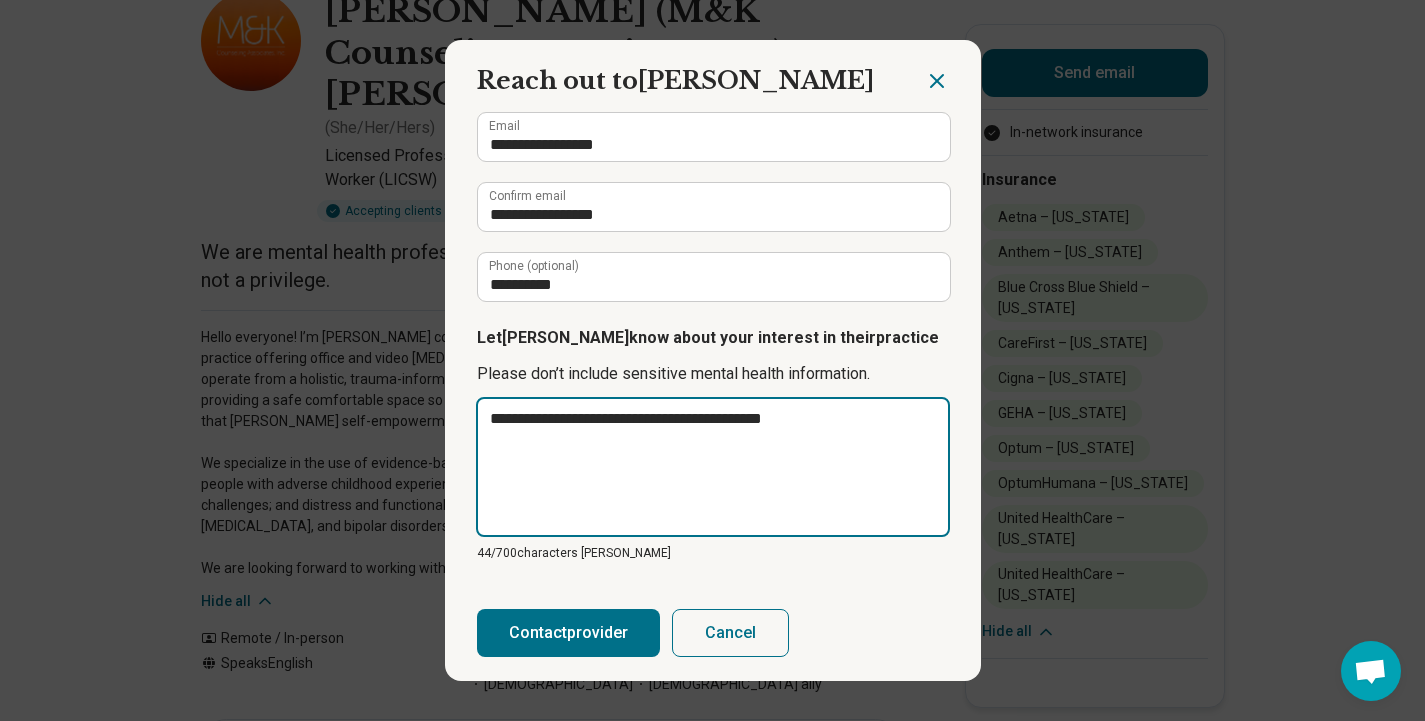 type on "**********" 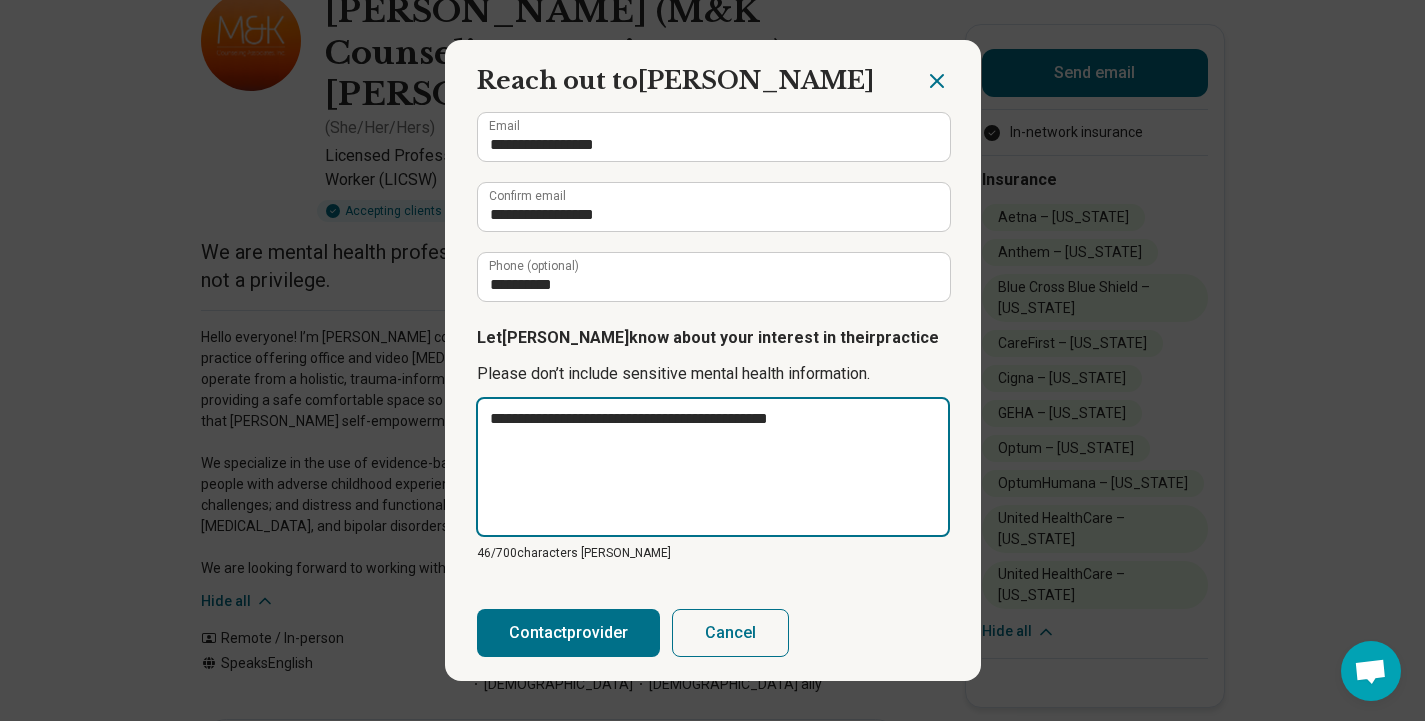 type on "**********" 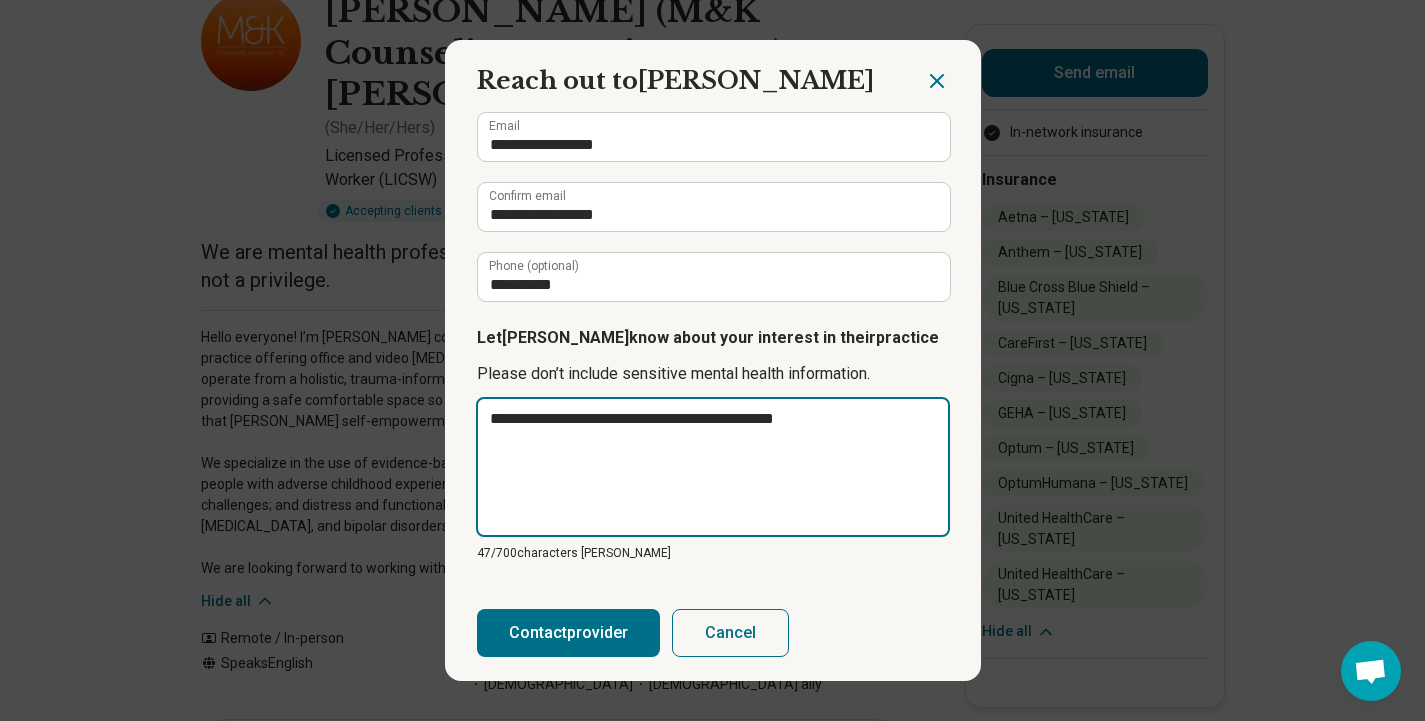 type on "**********" 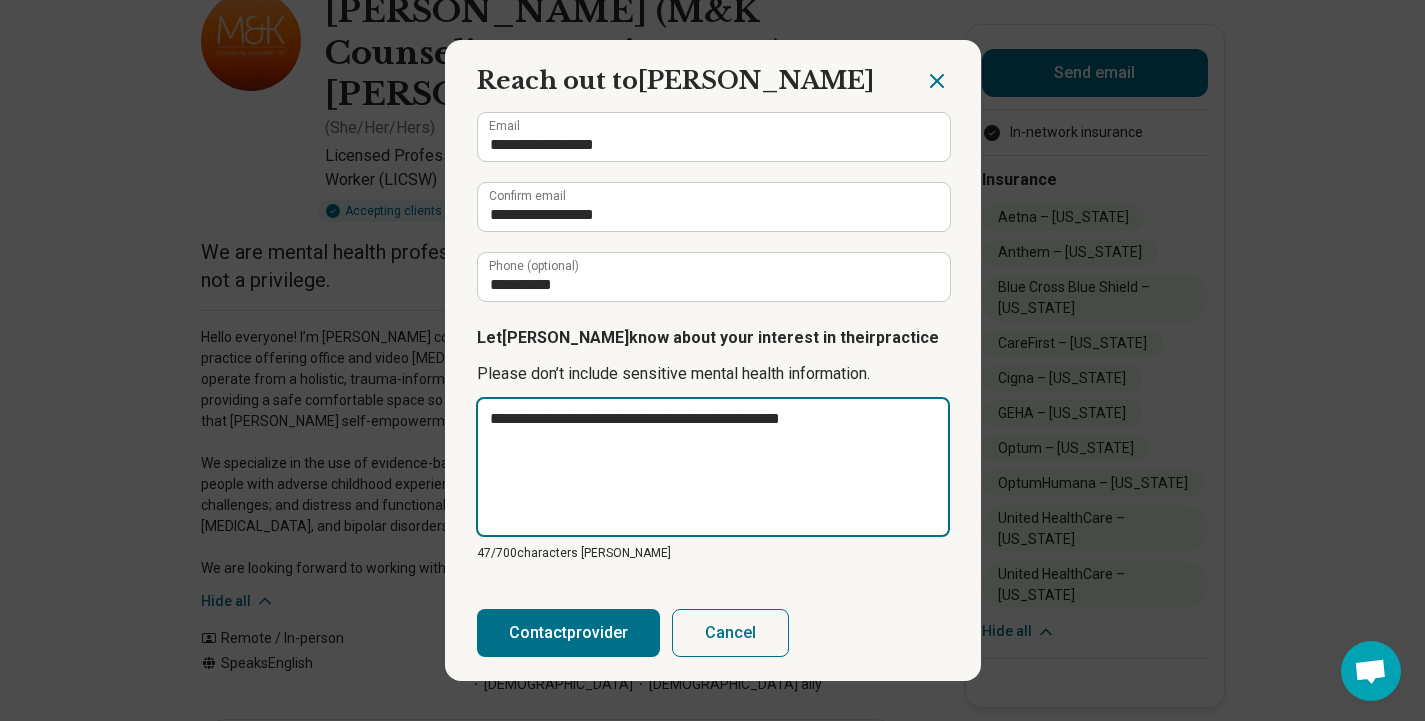 type on "**********" 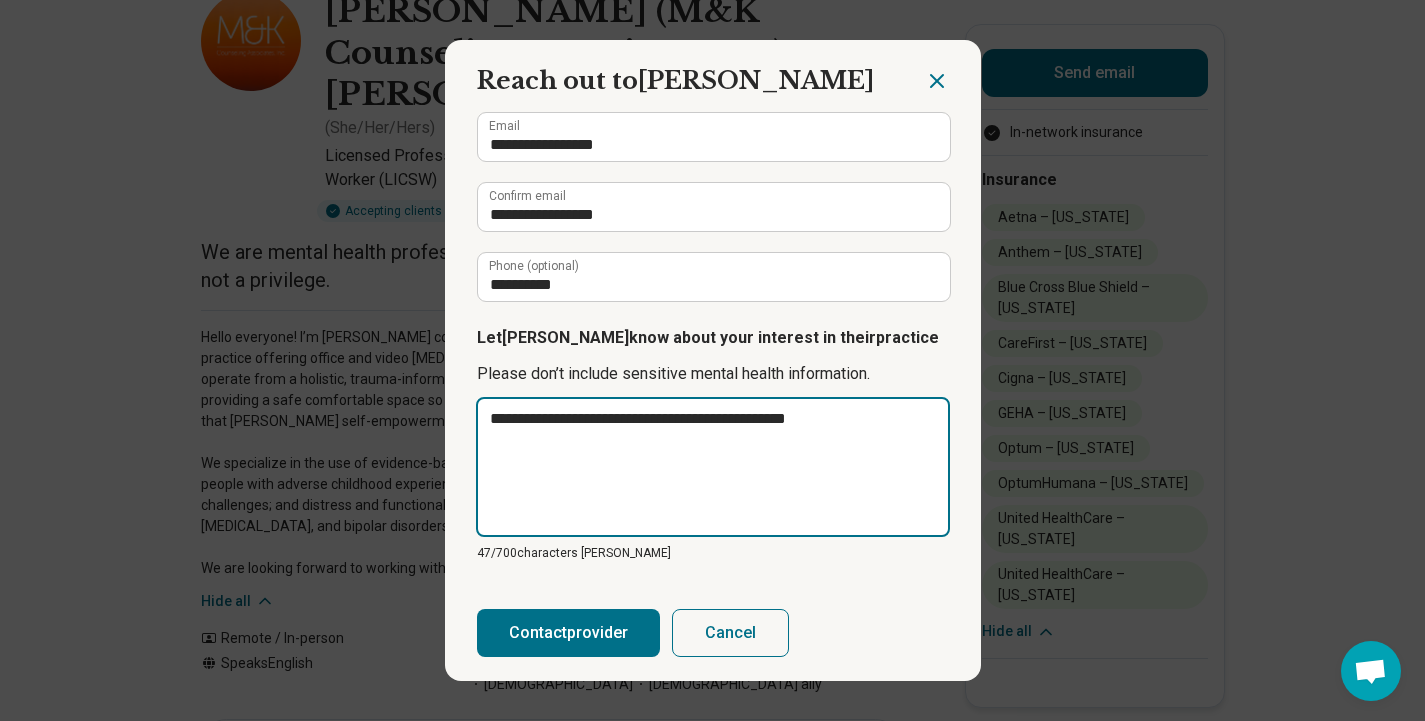 type on "**********" 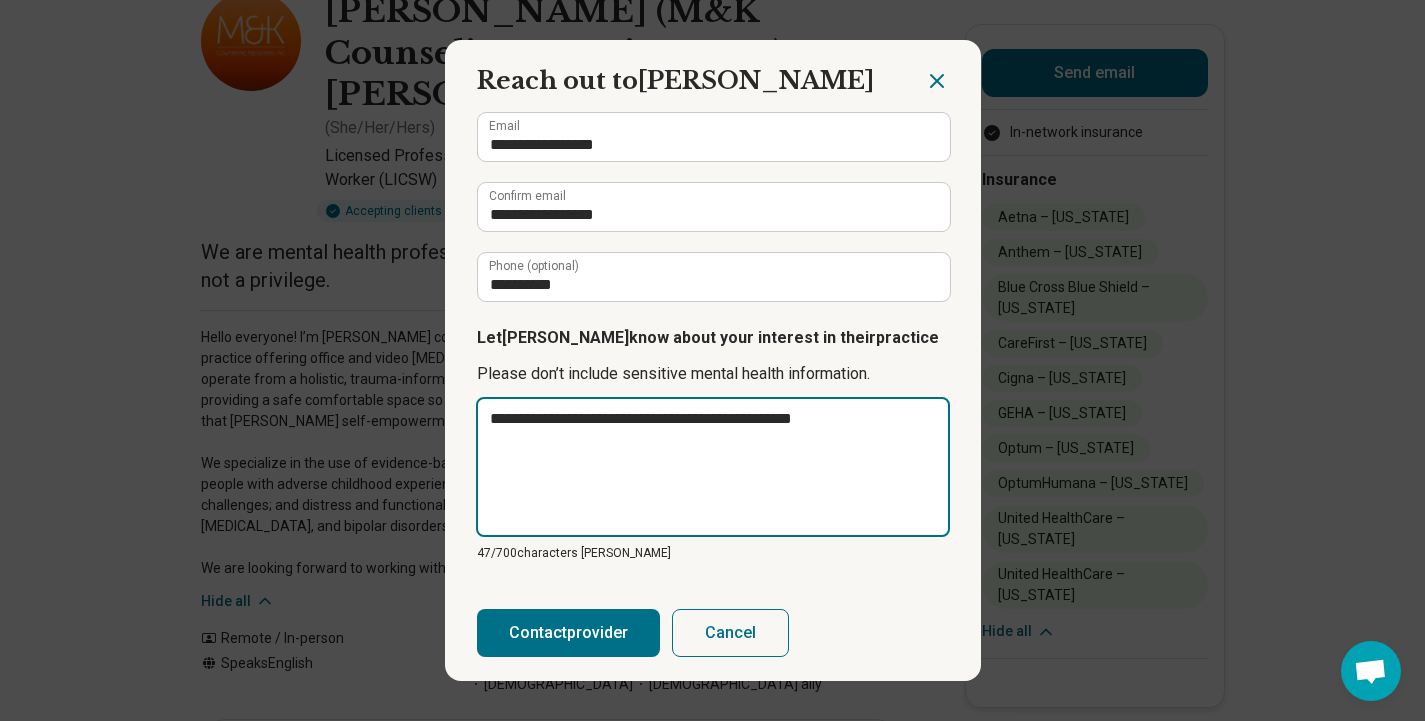 type on "*" 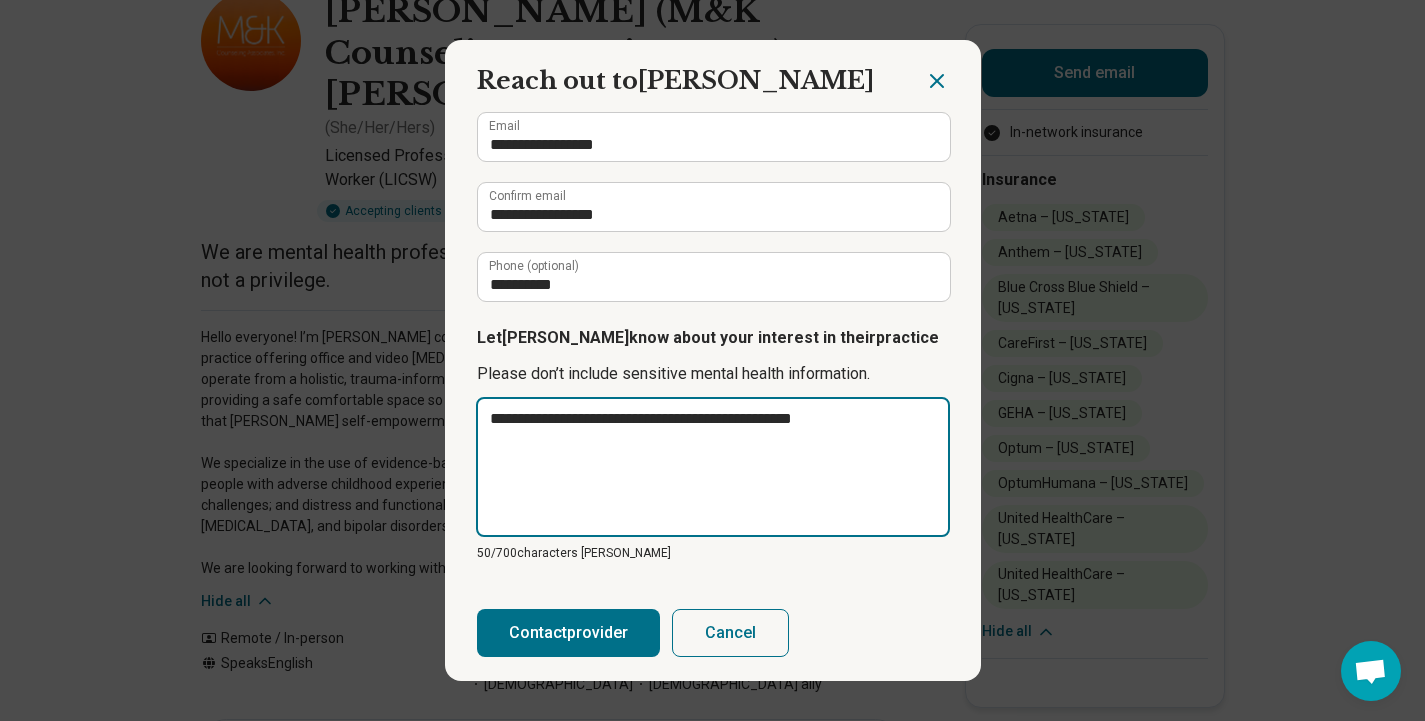 type on "**********" 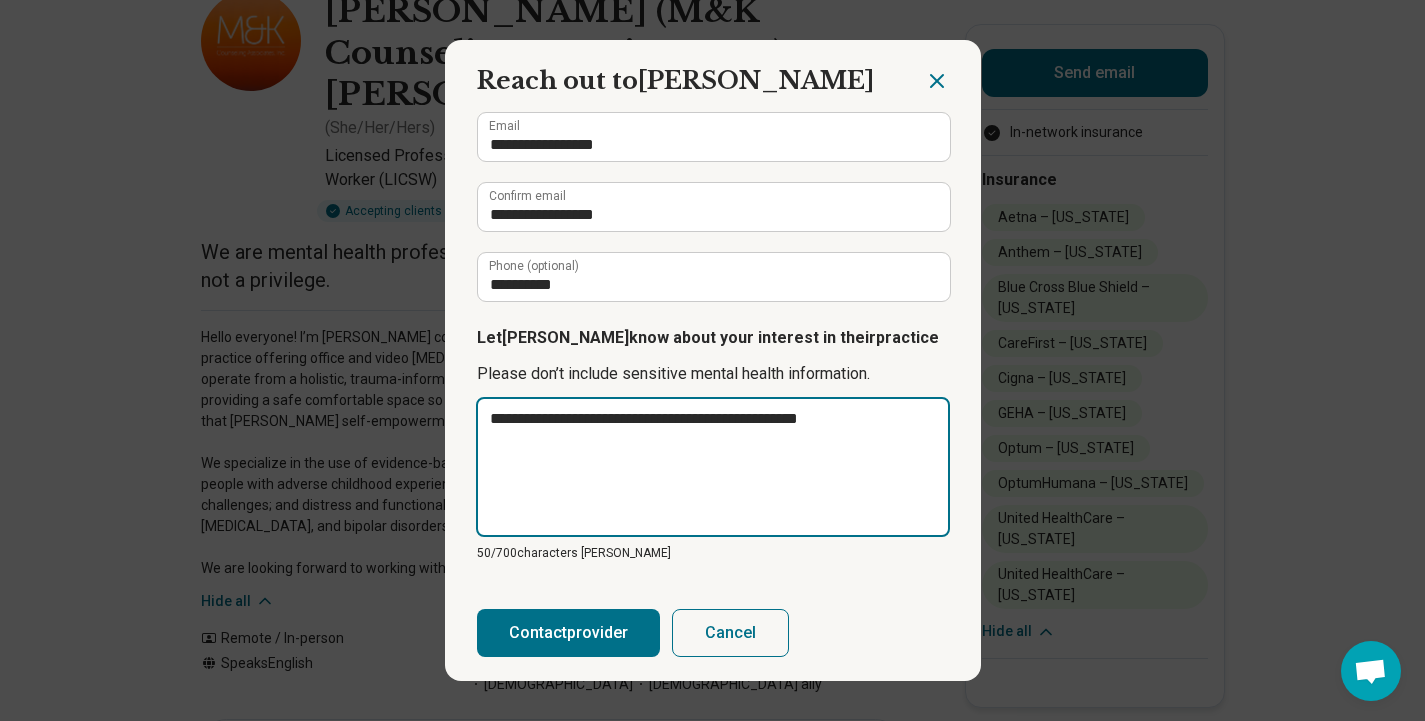 type on "**********" 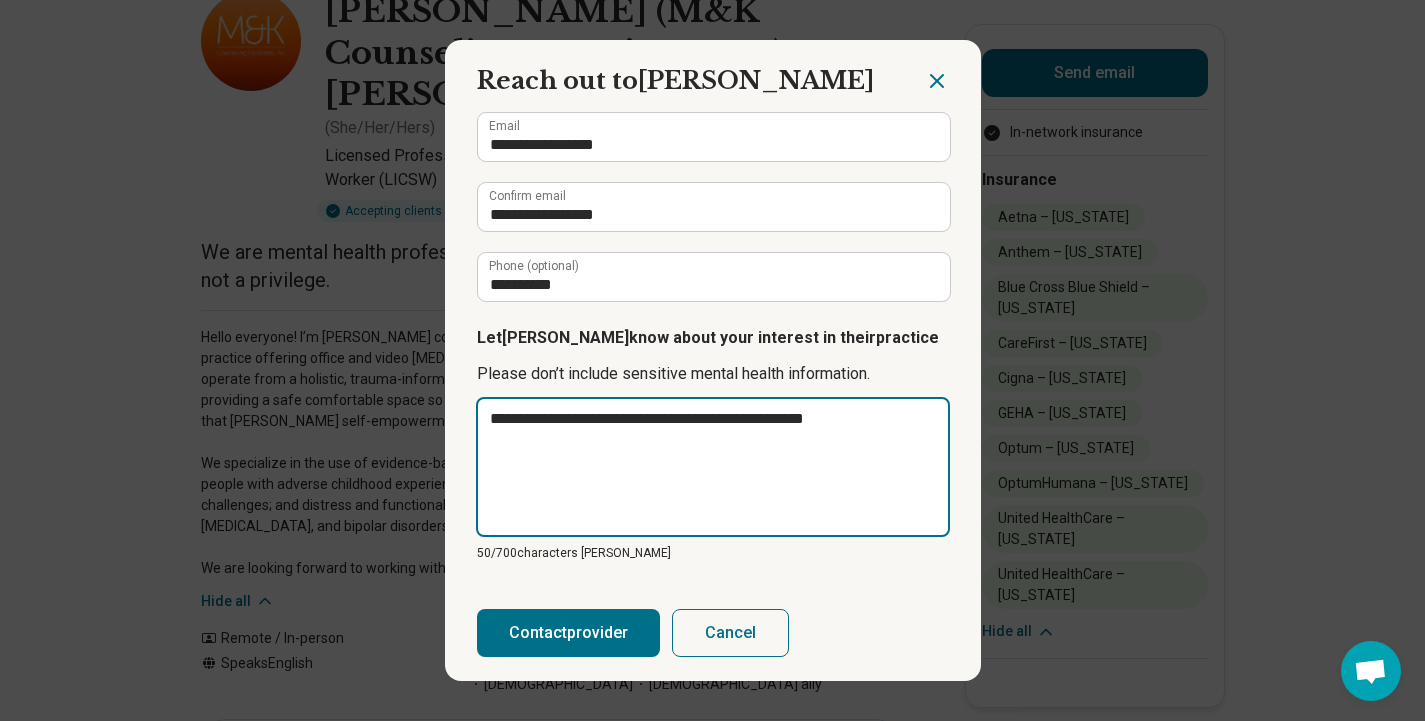 type on "**********" 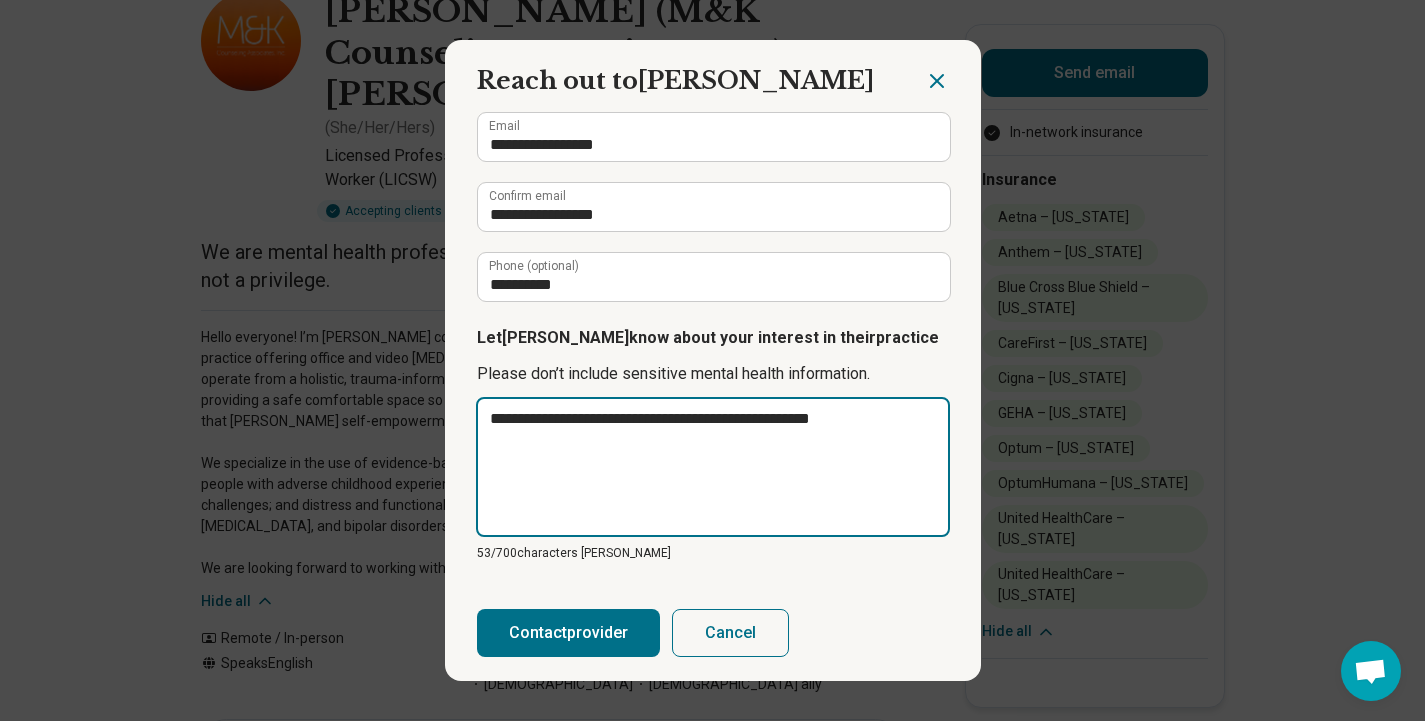 type on "**********" 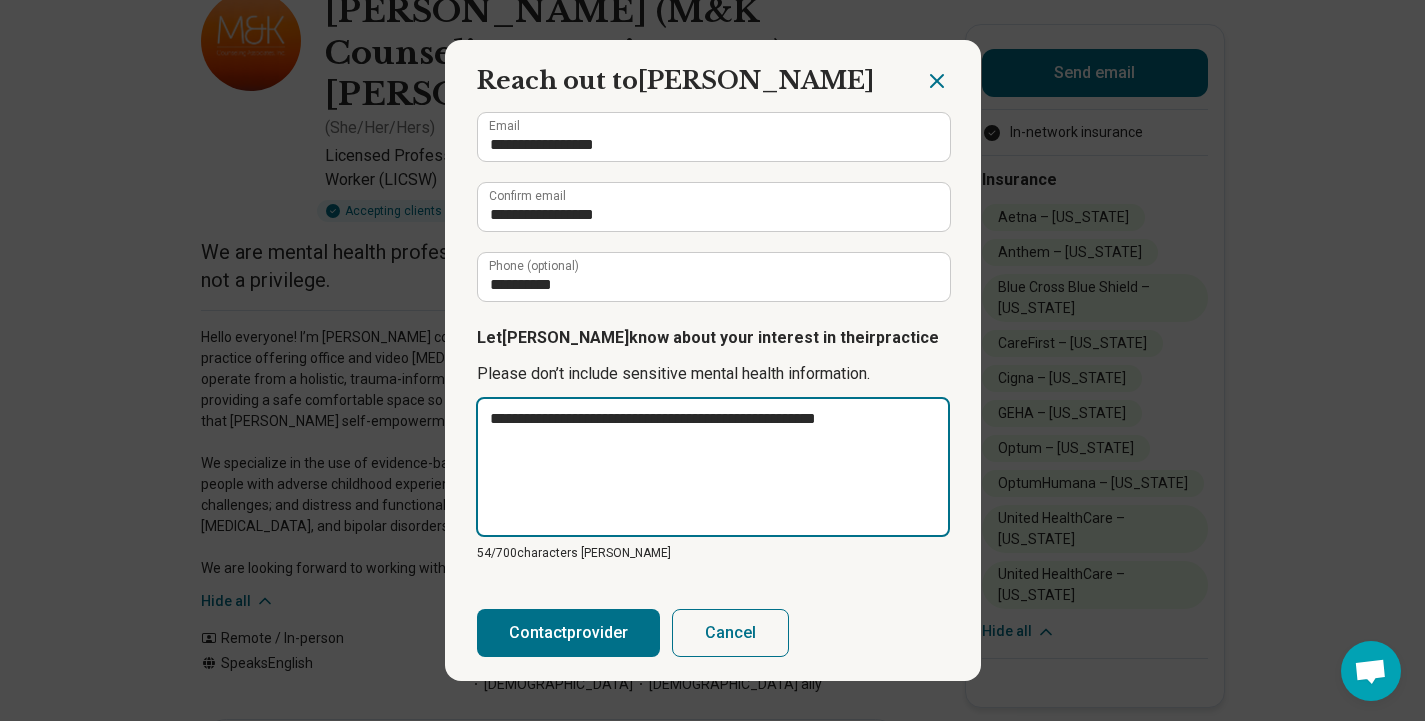 type on "**********" 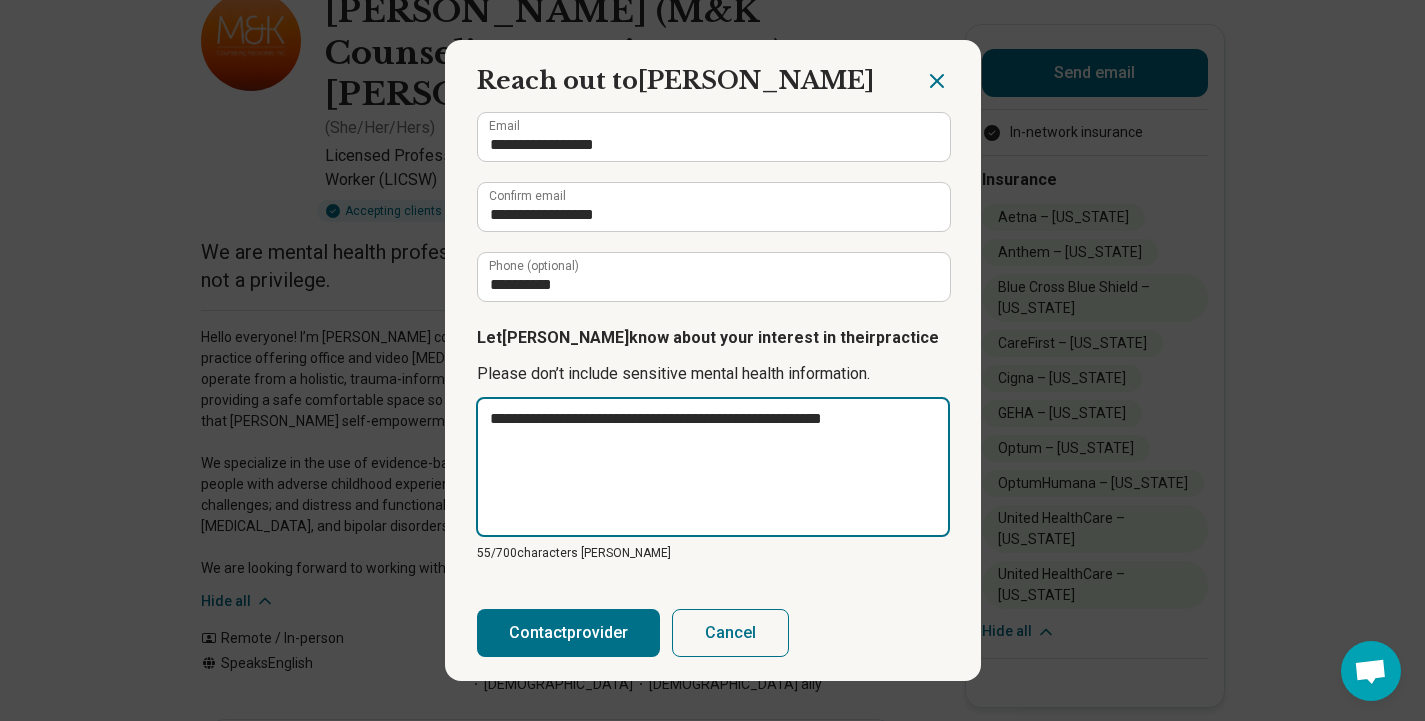type on "**********" 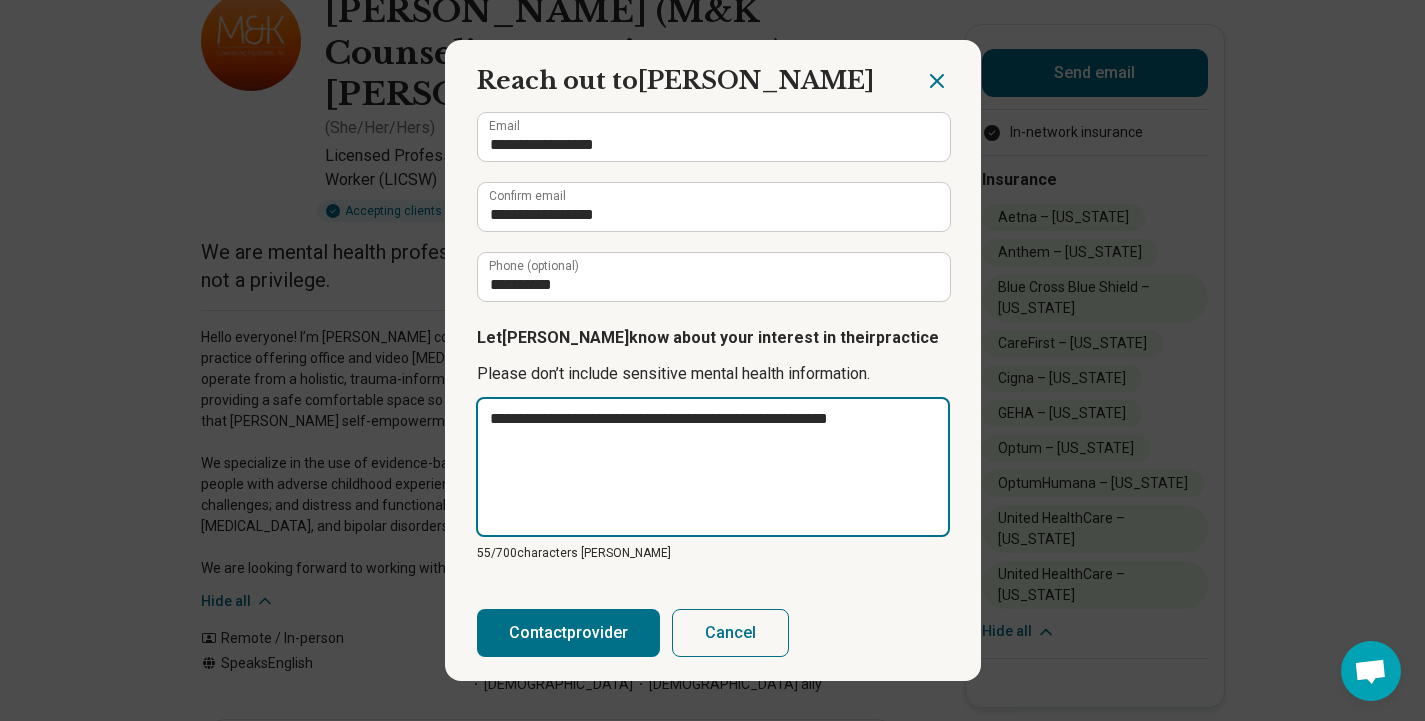 type on "**********" 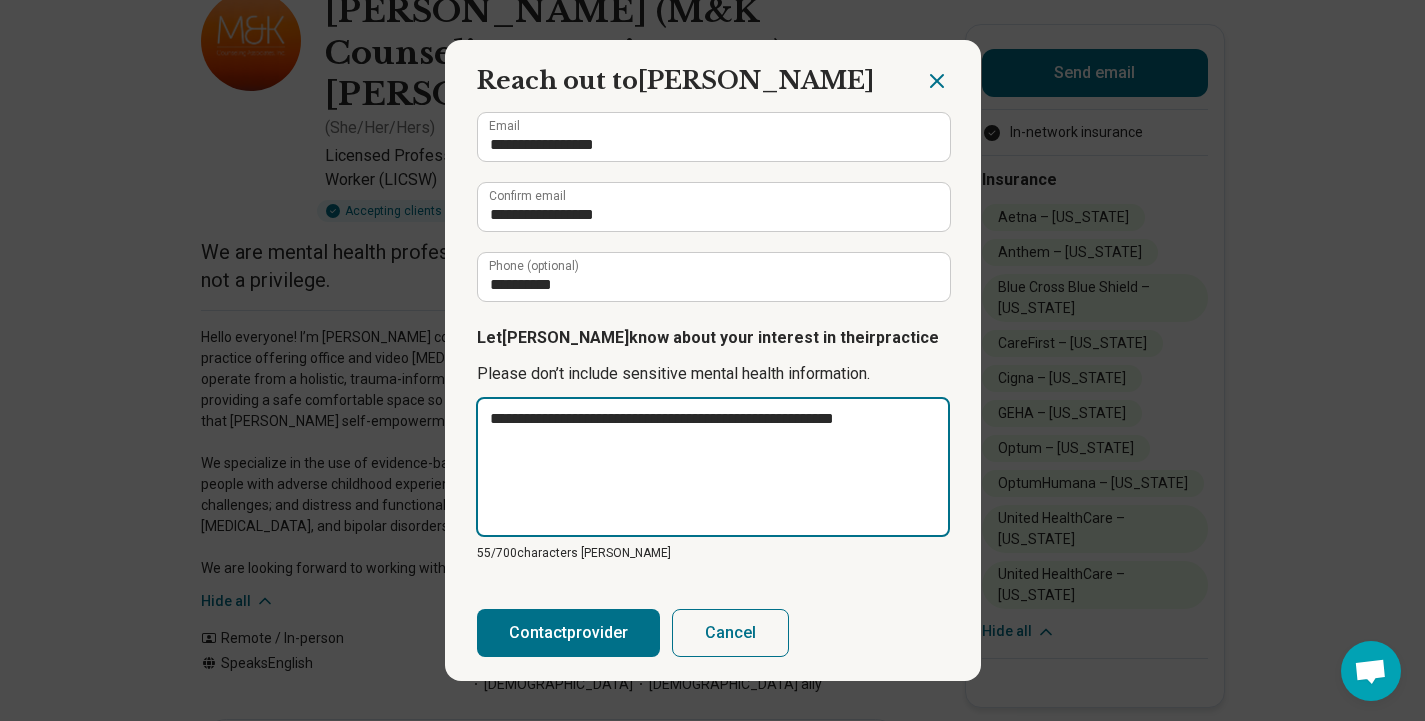 type on "**********" 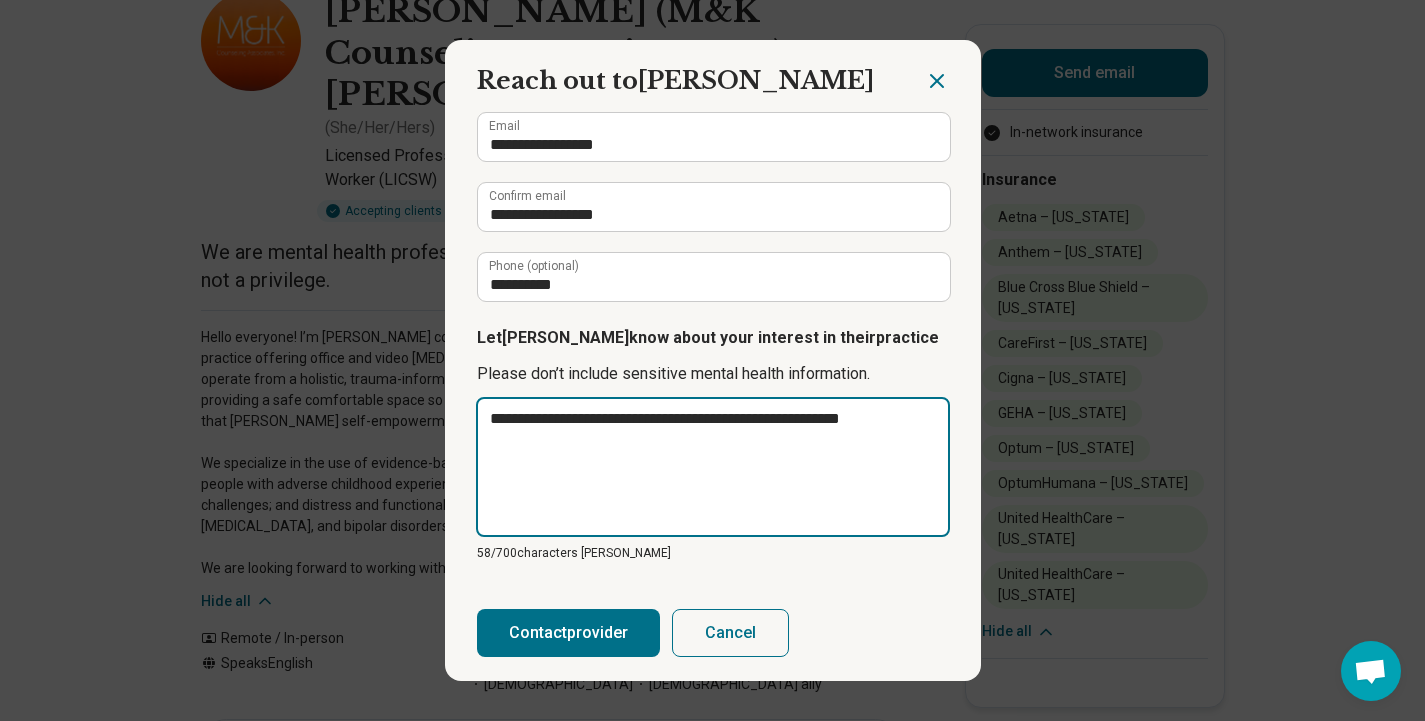 type on "**********" 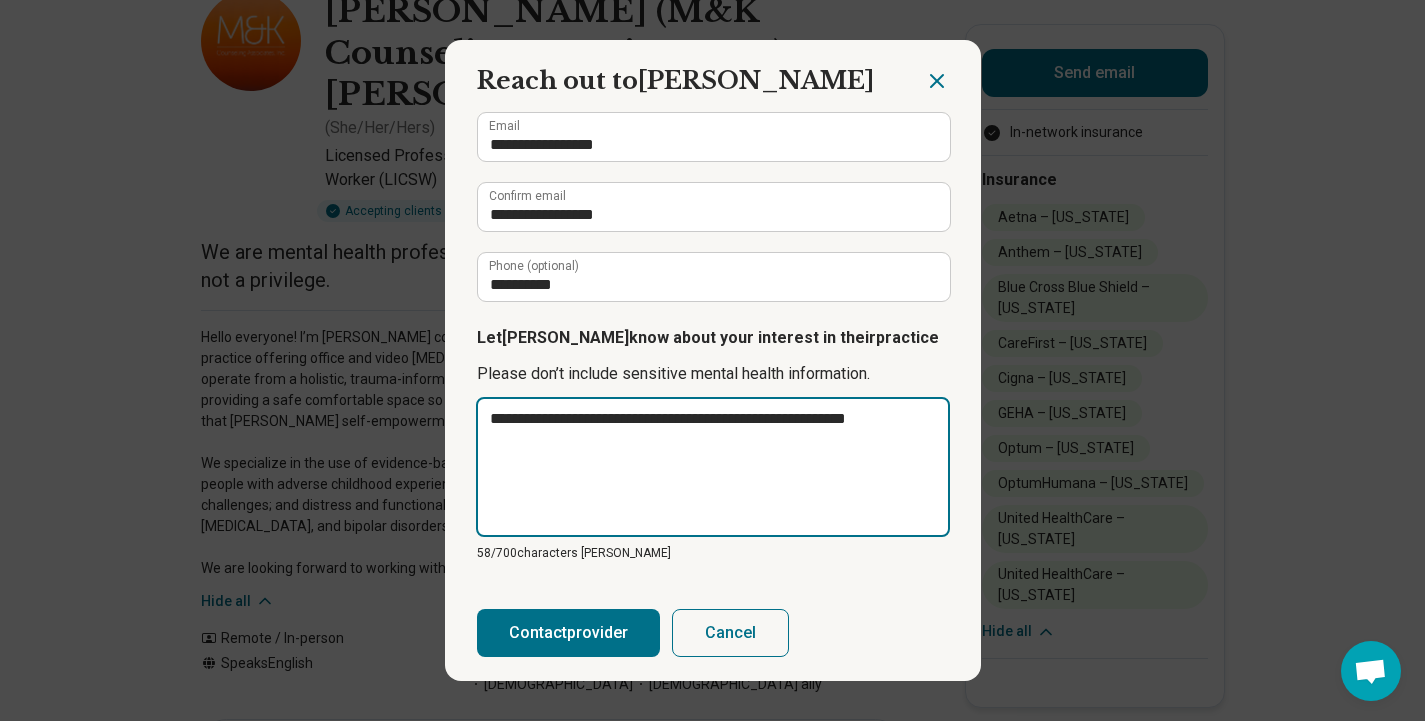 type on "*" 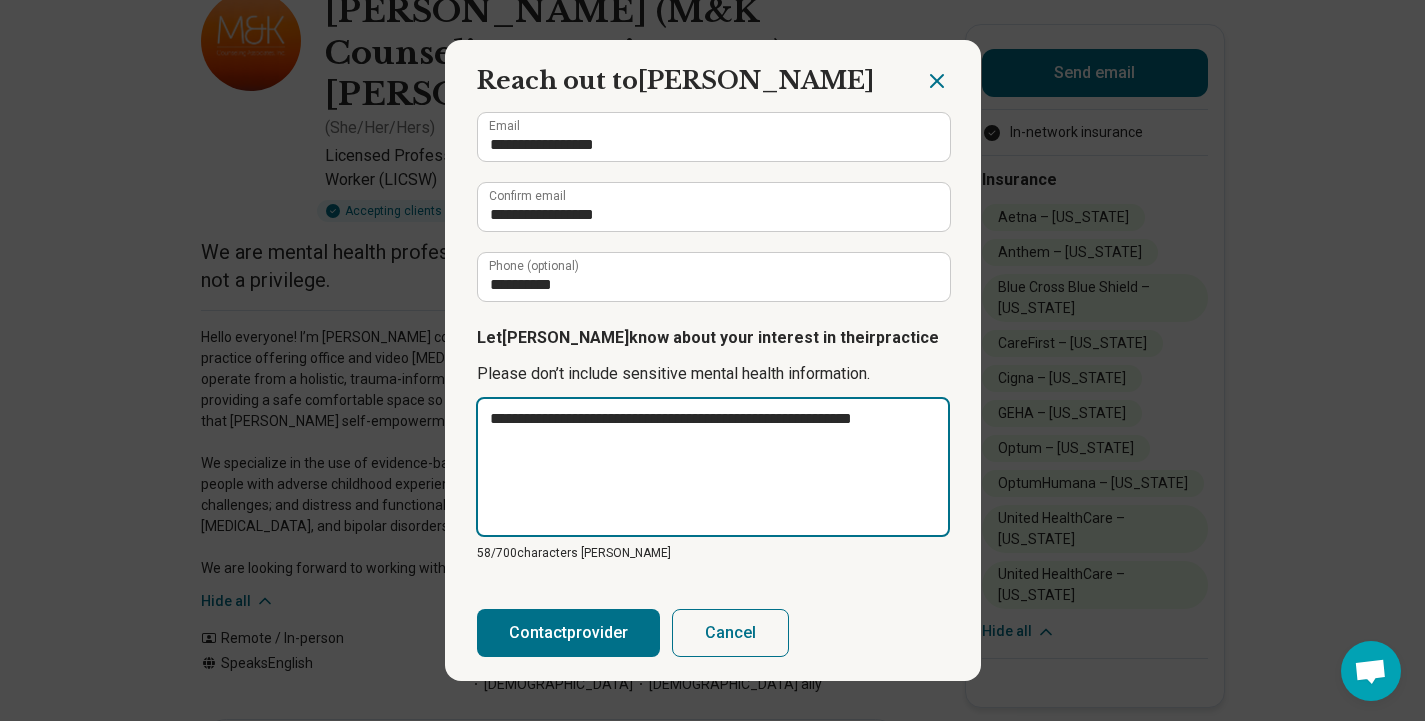 type on "**********" 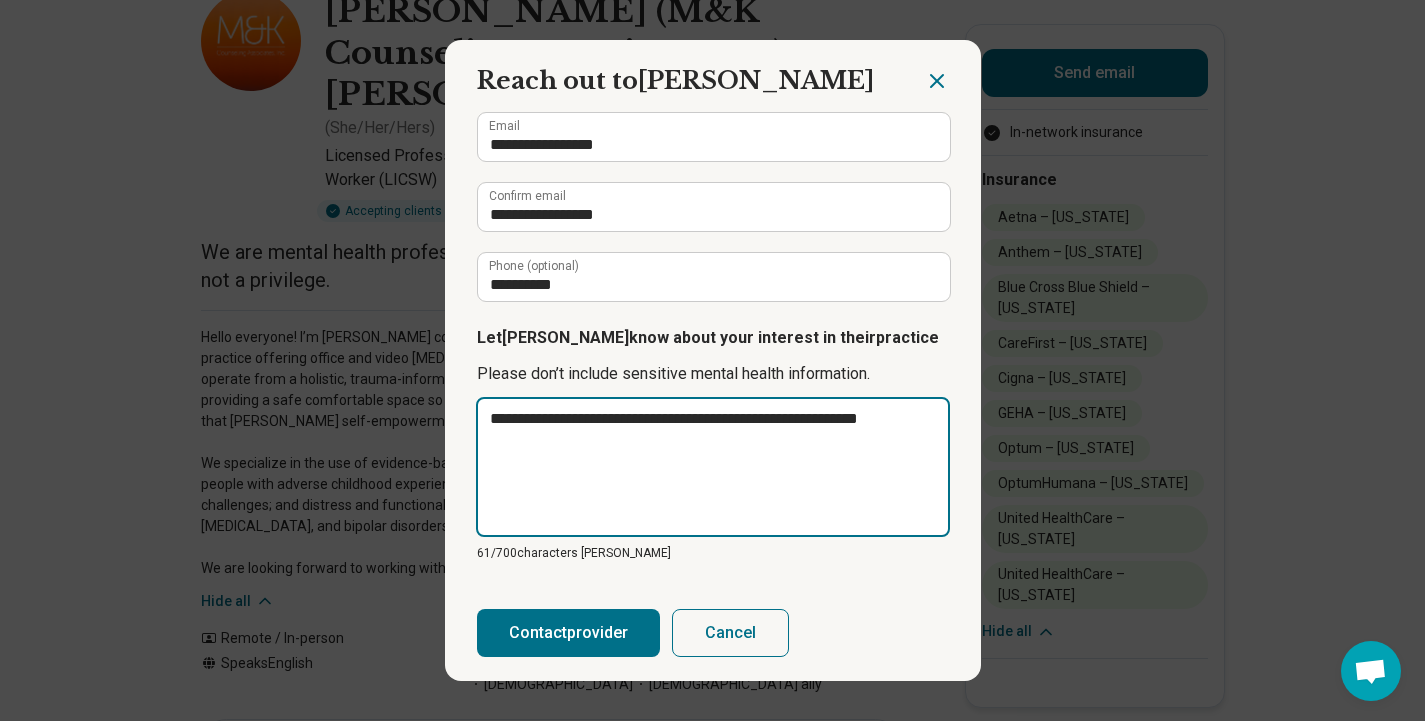 type on "**********" 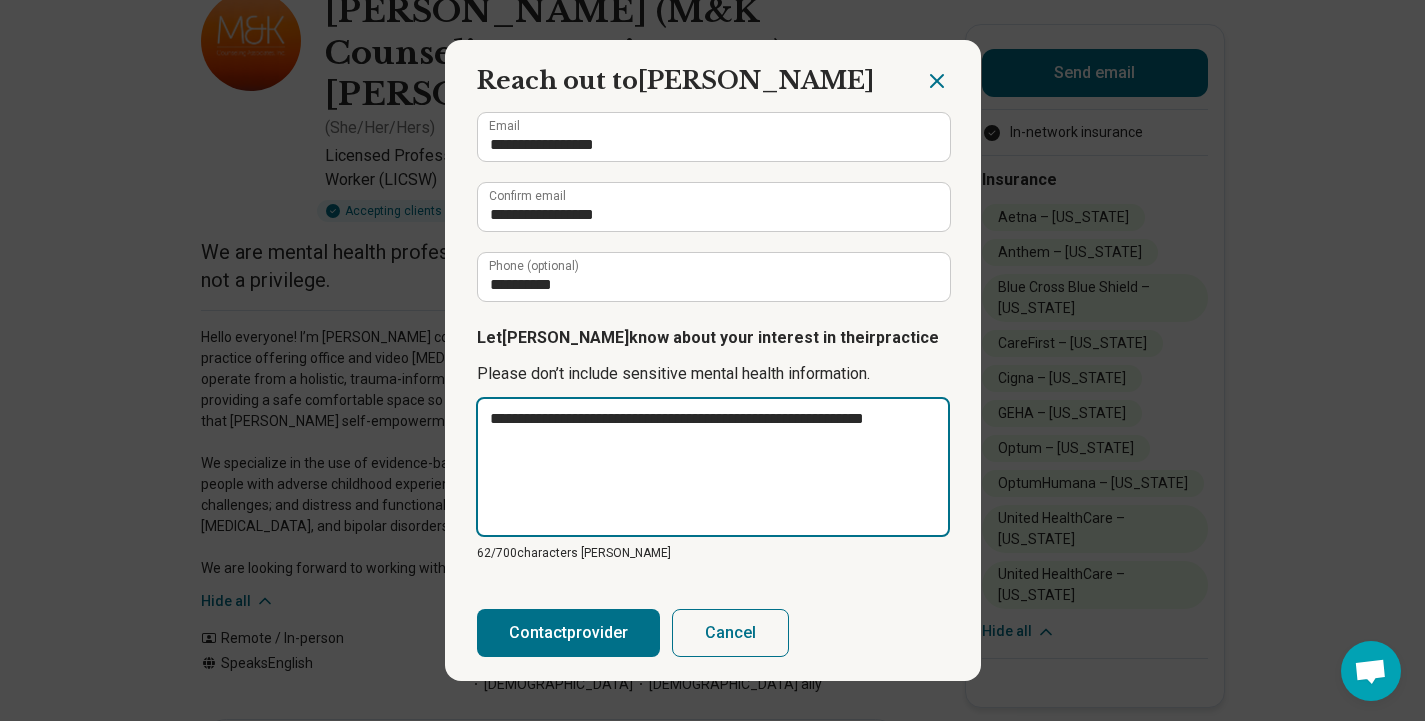 type on "**********" 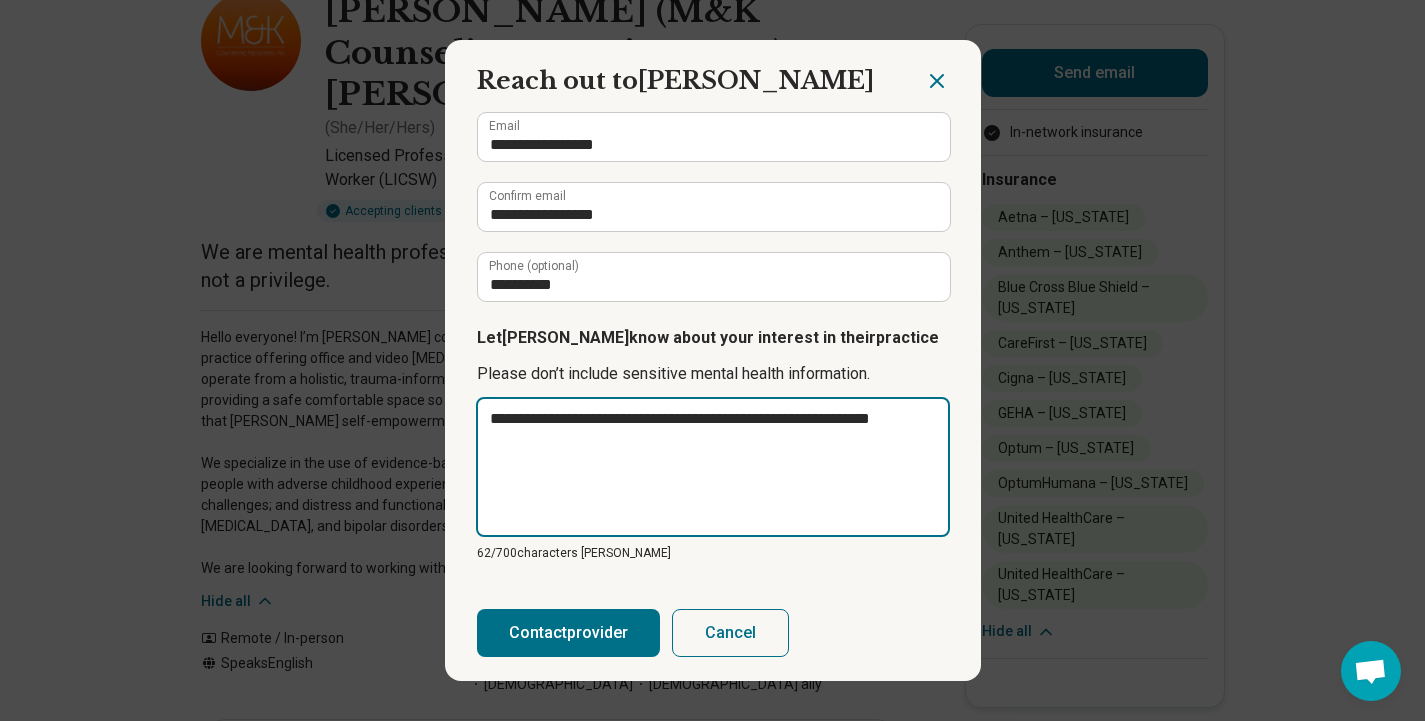 type on "**********" 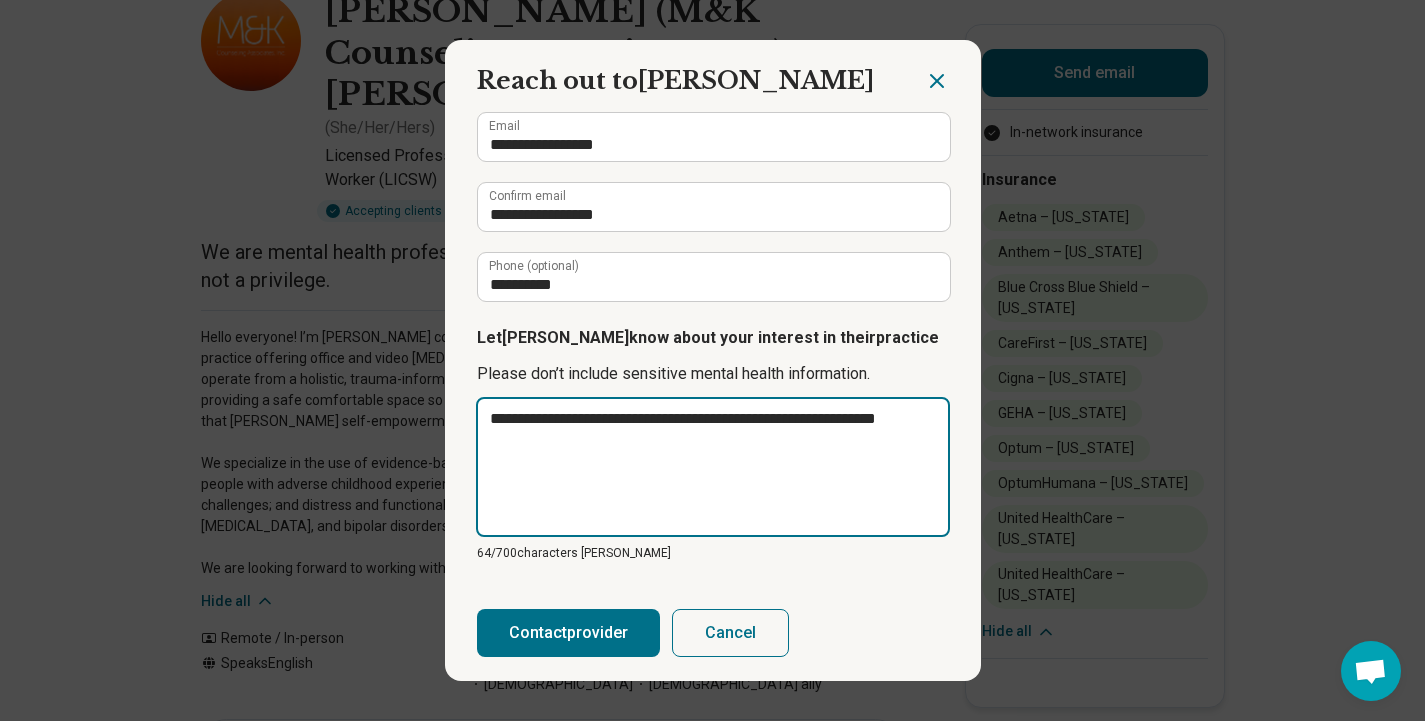 type 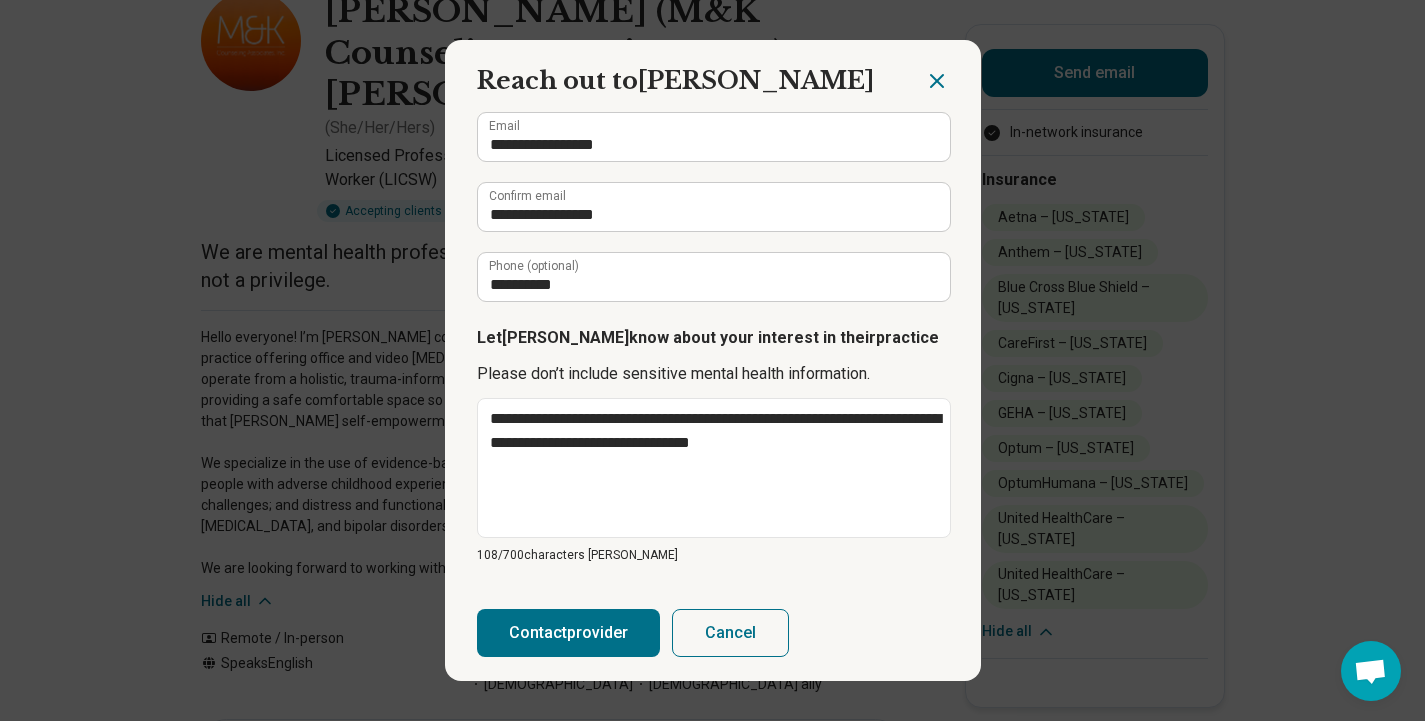 click on "Contact  provider" at bounding box center [568, 633] 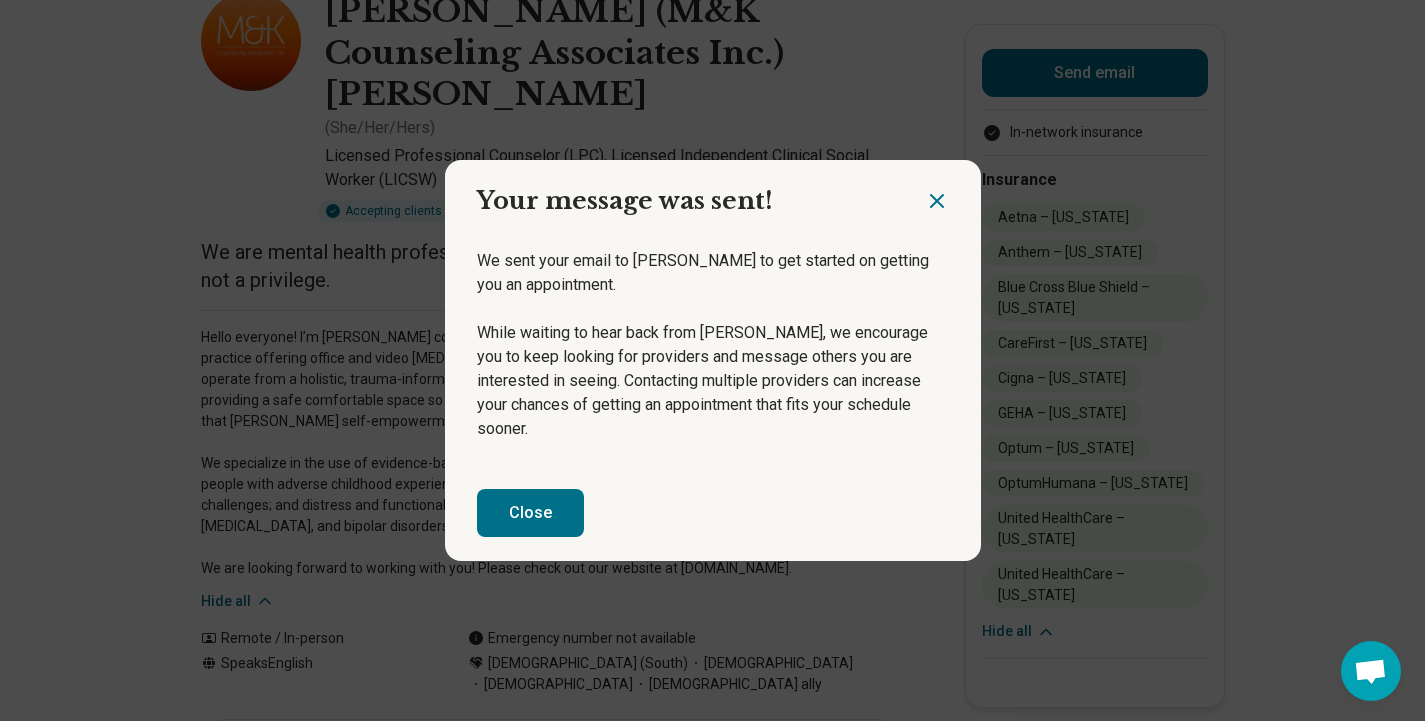 click on "Close" at bounding box center [530, 513] 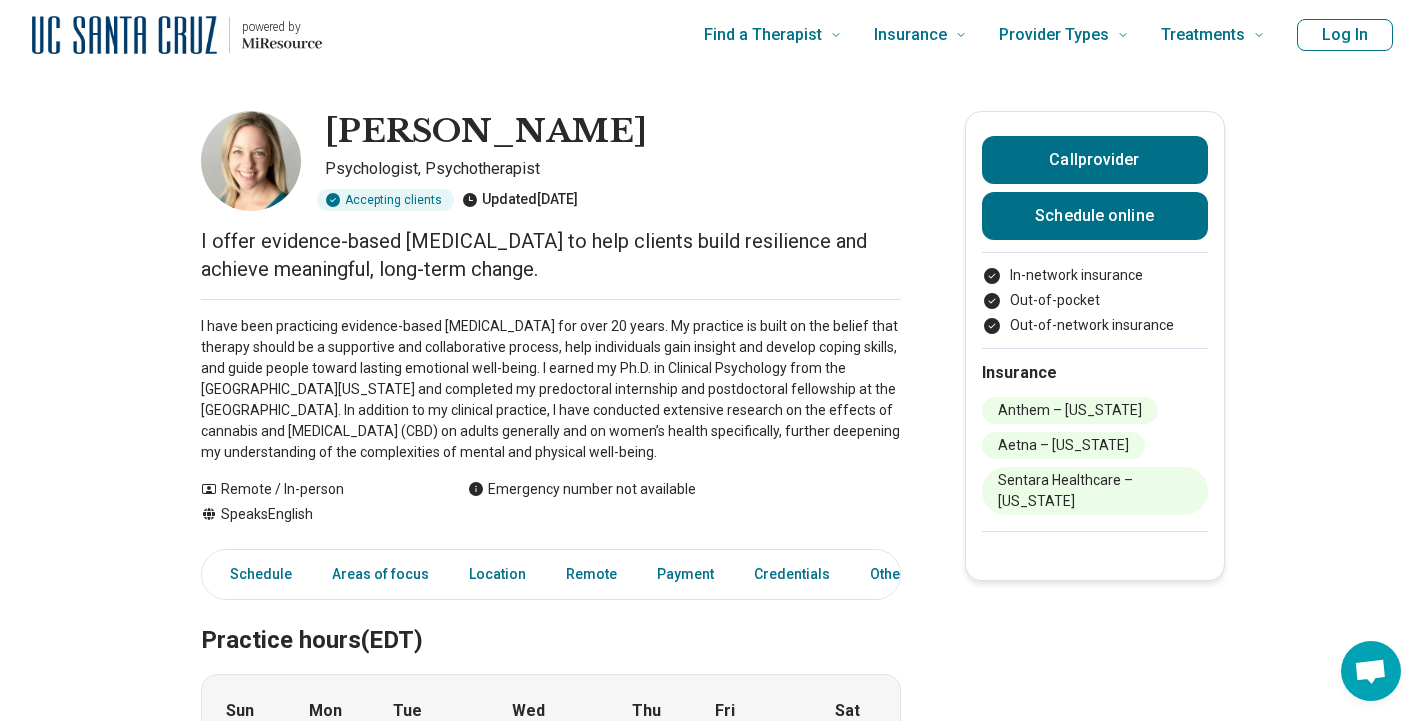 scroll, scrollTop: 7, scrollLeft: 0, axis: vertical 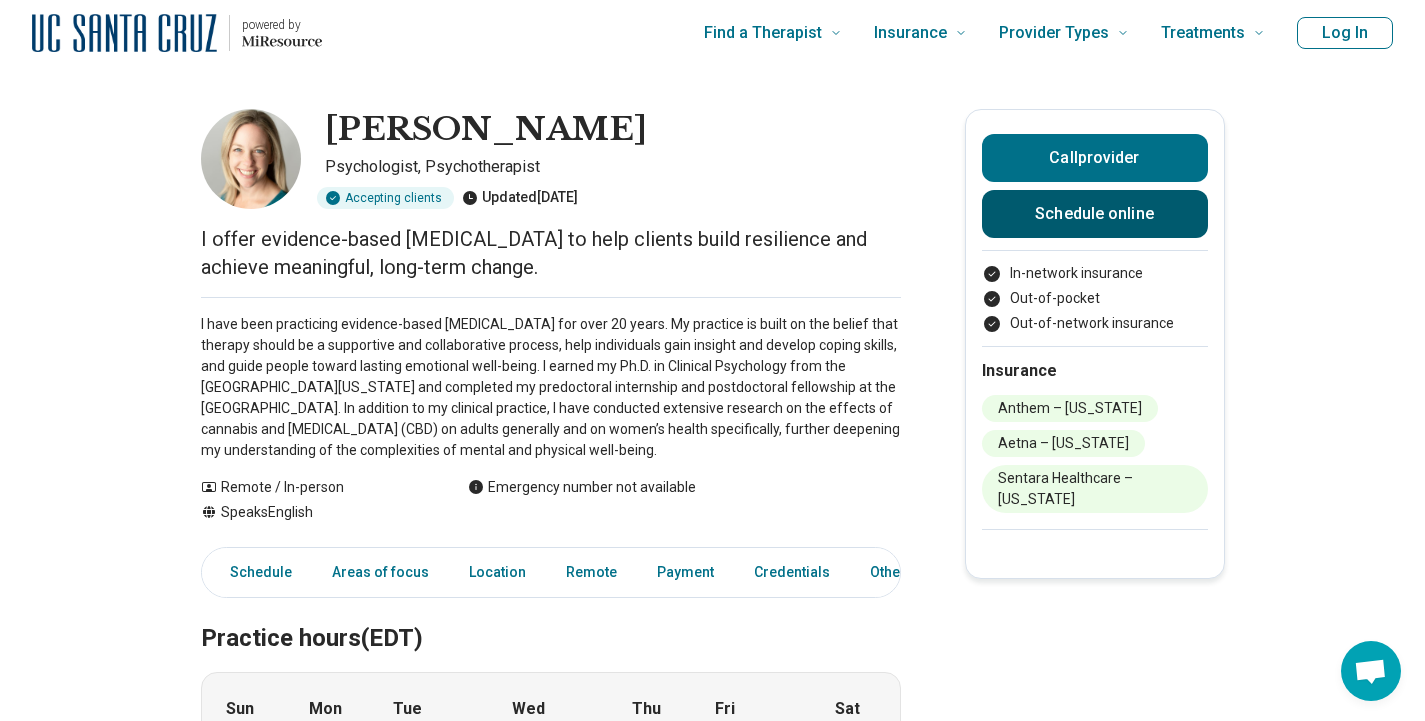 click on "Schedule online" at bounding box center [1095, 214] 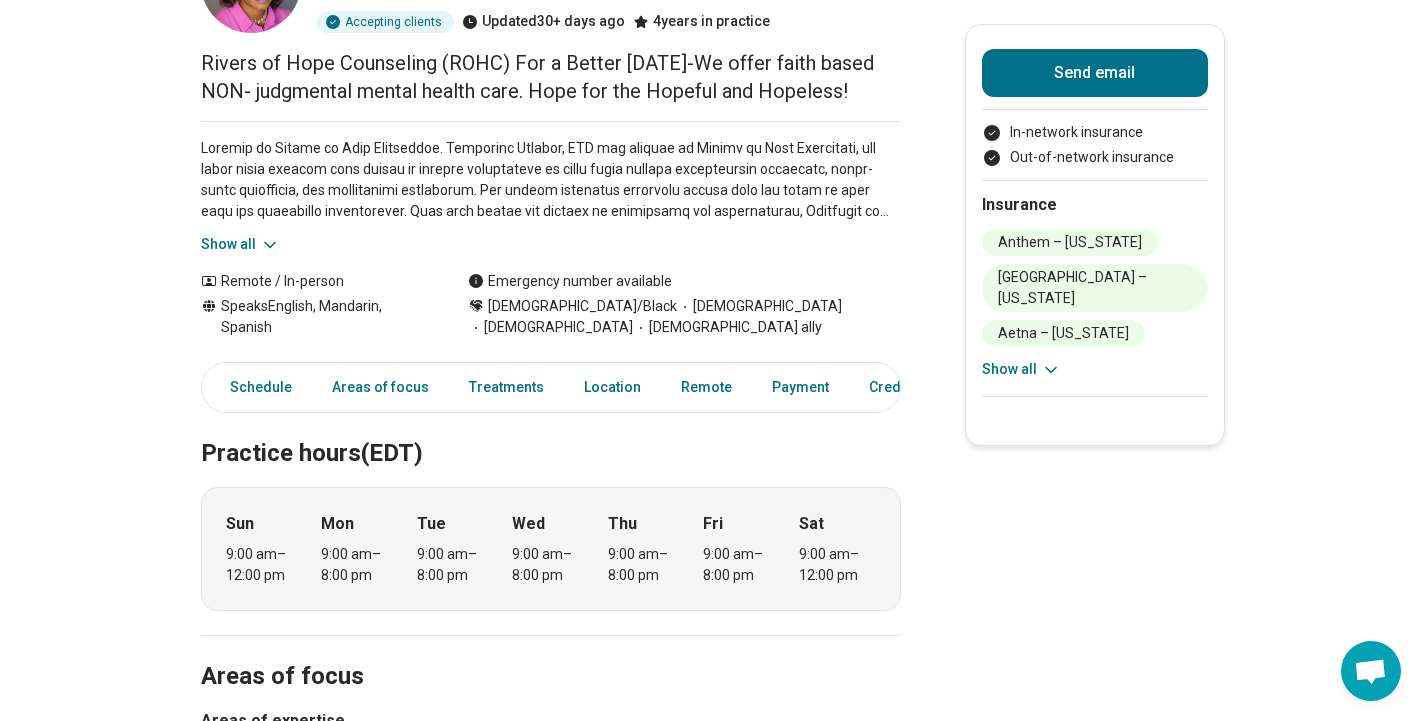 scroll, scrollTop: 196, scrollLeft: 0, axis: vertical 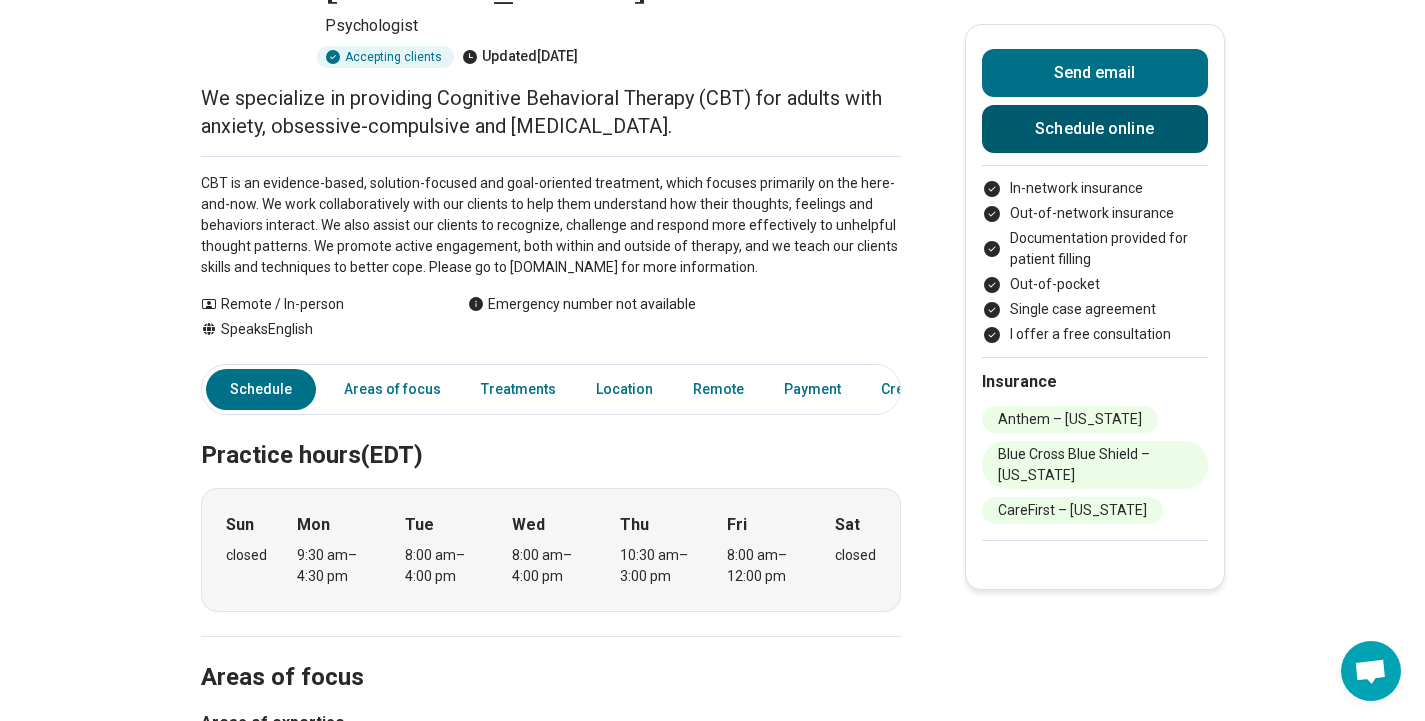 click on "Schedule online" at bounding box center (1095, 129) 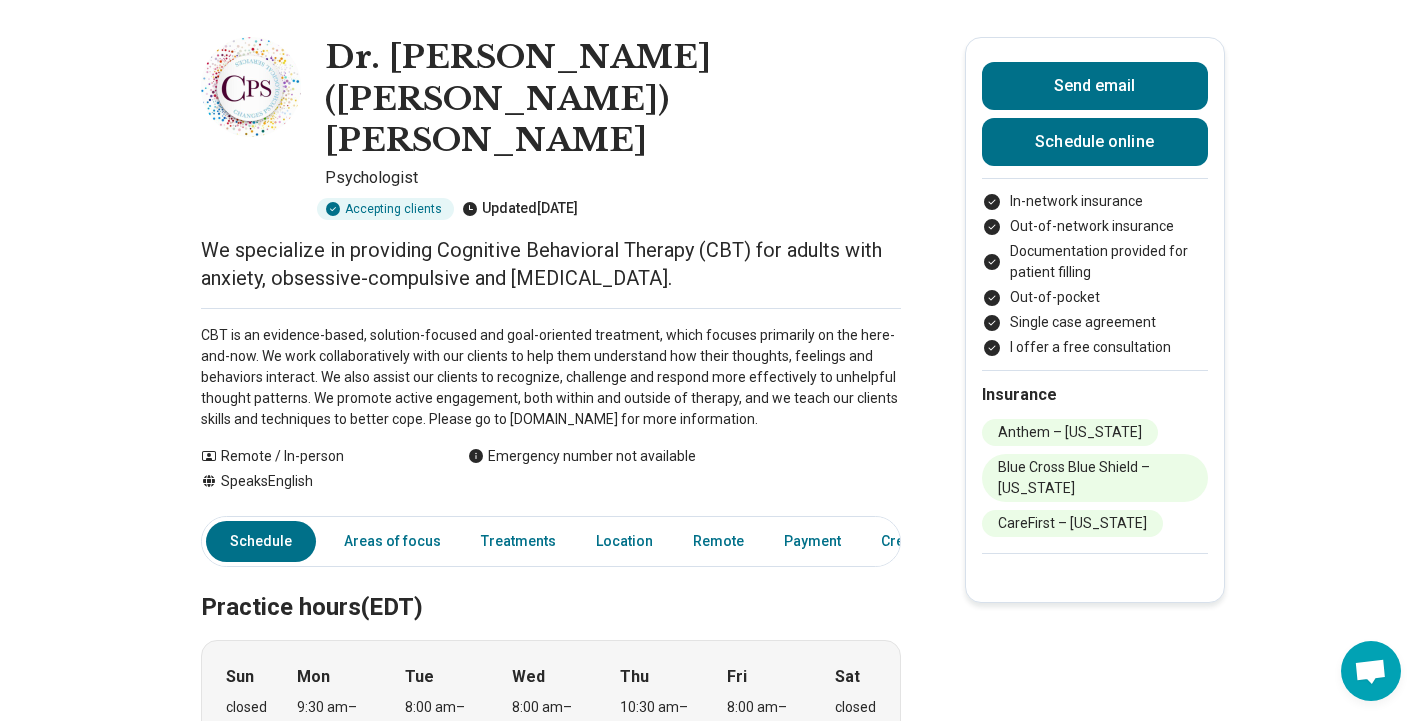 scroll, scrollTop: 0, scrollLeft: 0, axis: both 